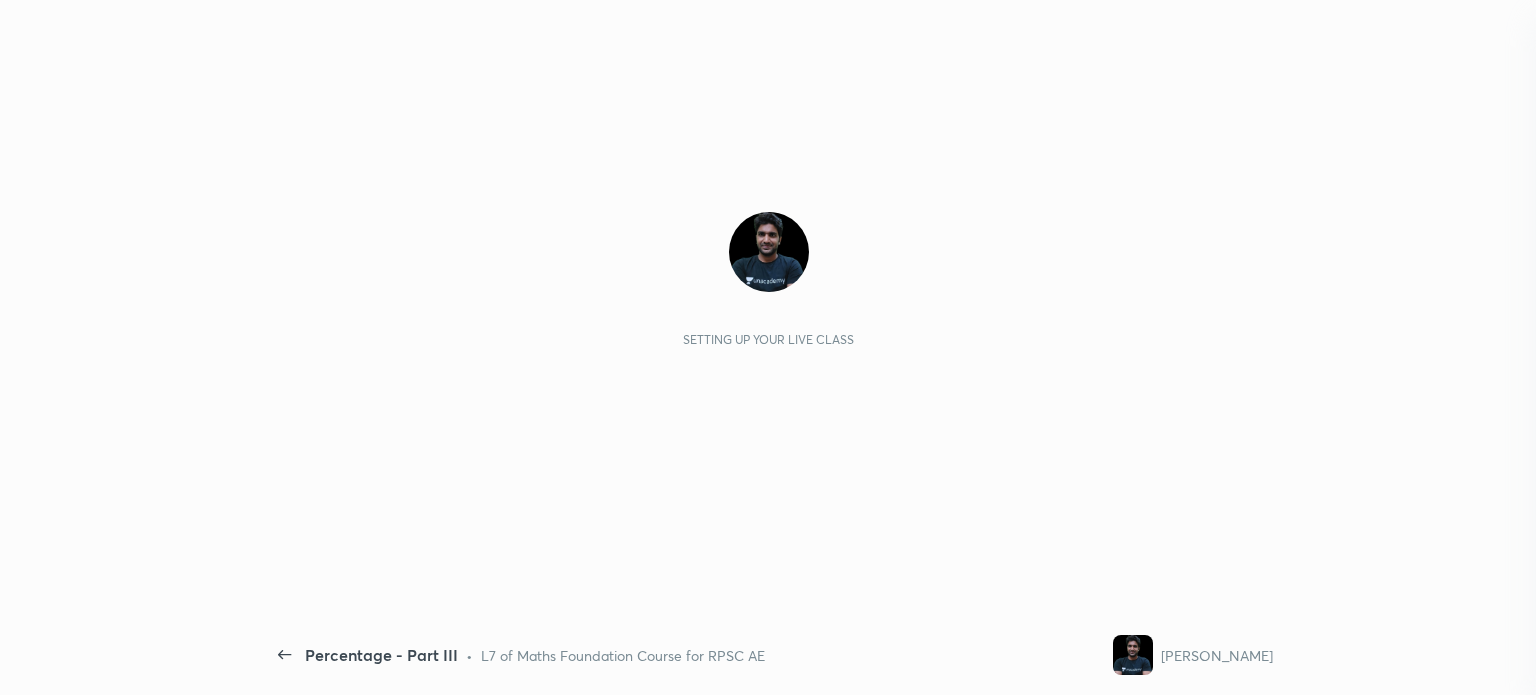 scroll, scrollTop: 0, scrollLeft: 0, axis: both 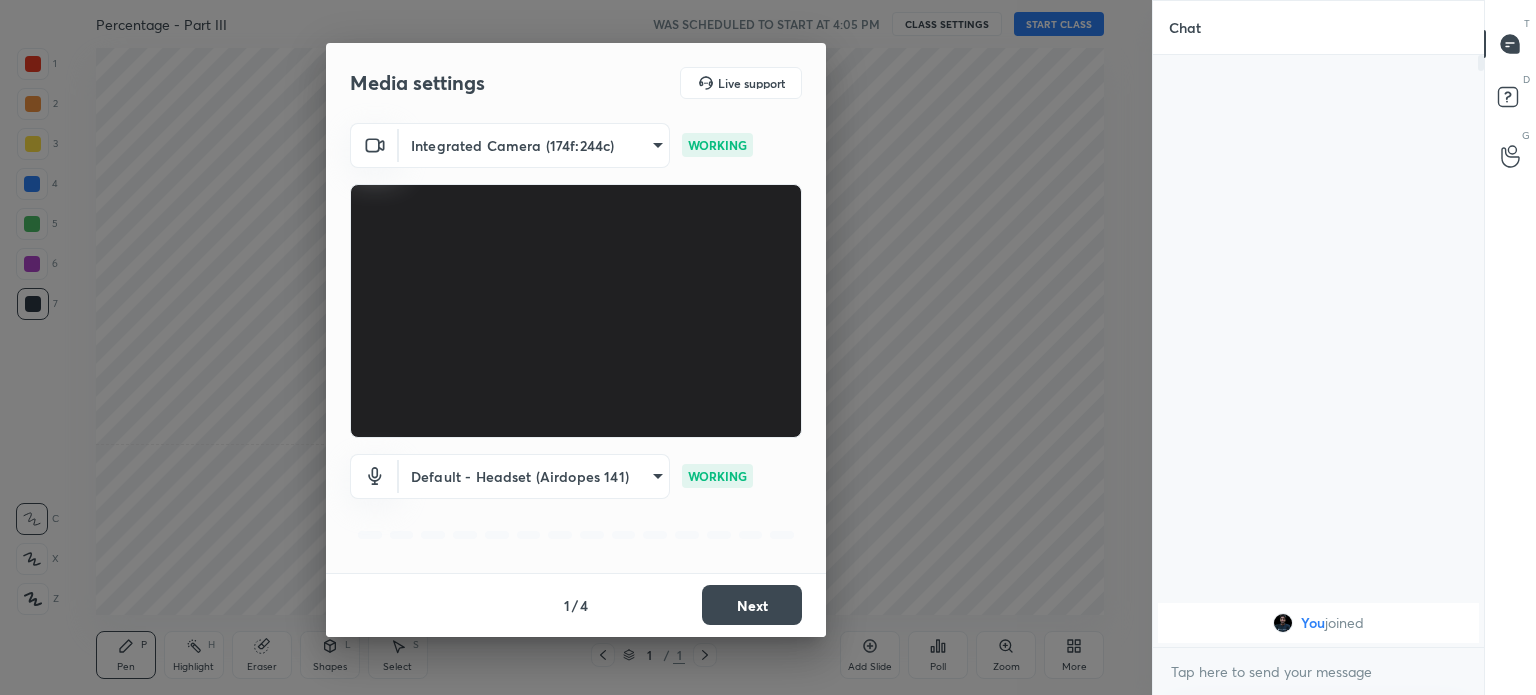 click on "Next" at bounding box center (752, 605) 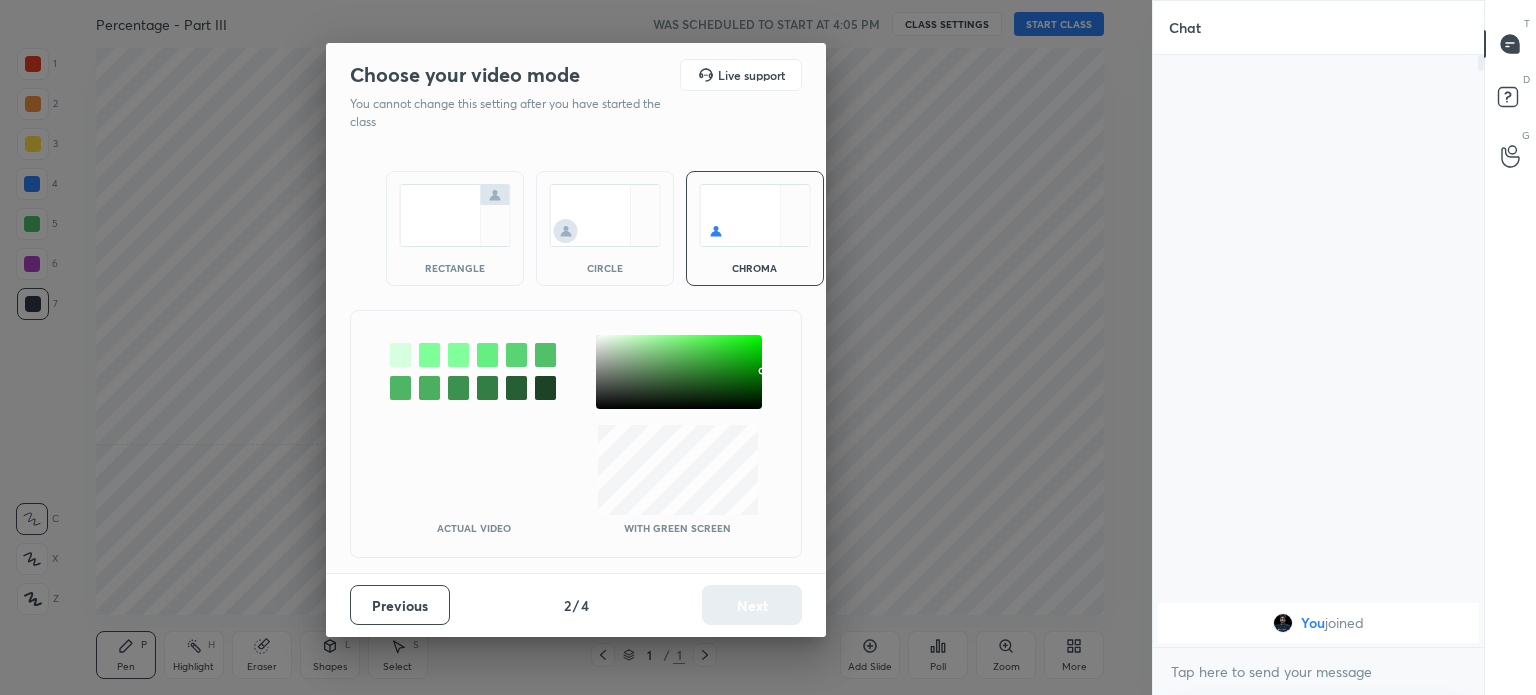 click at bounding box center [455, 215] 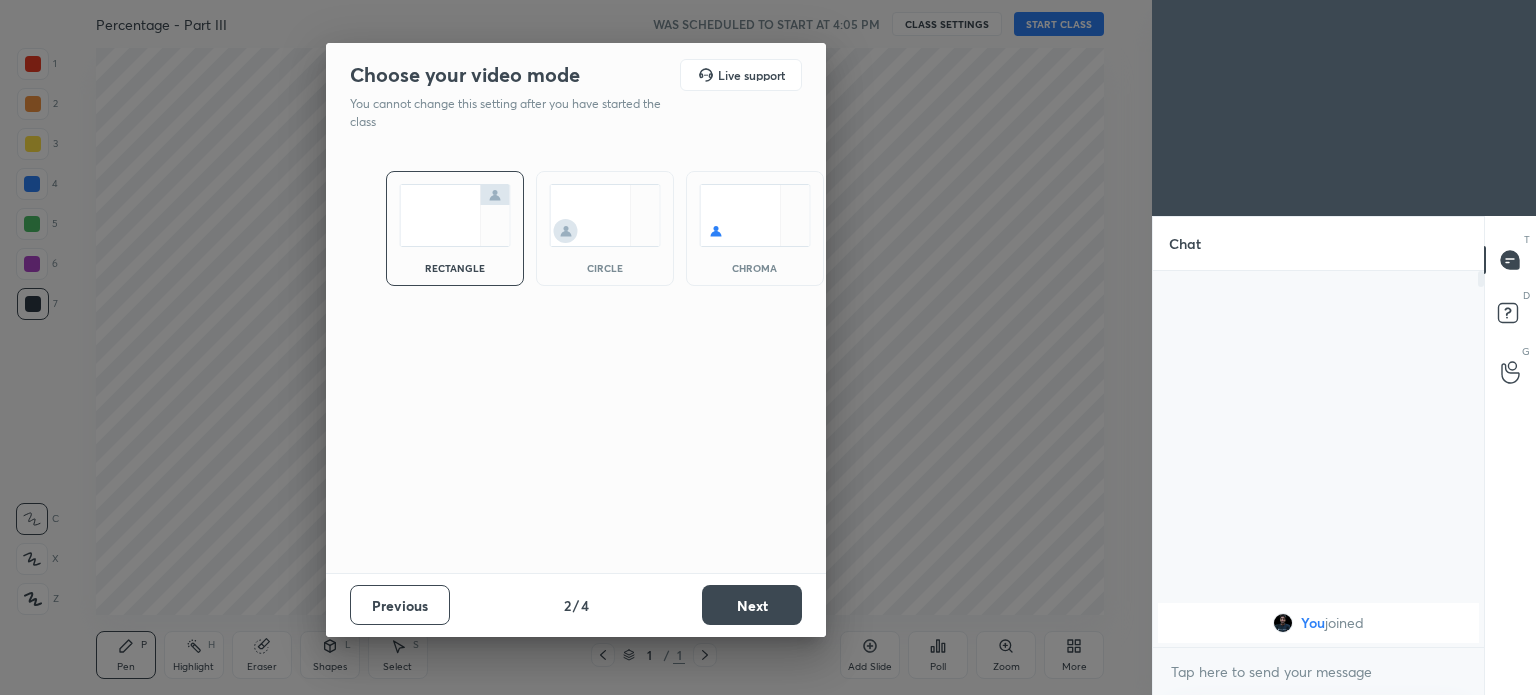 click on "Next" at bounding box center [752, 605] 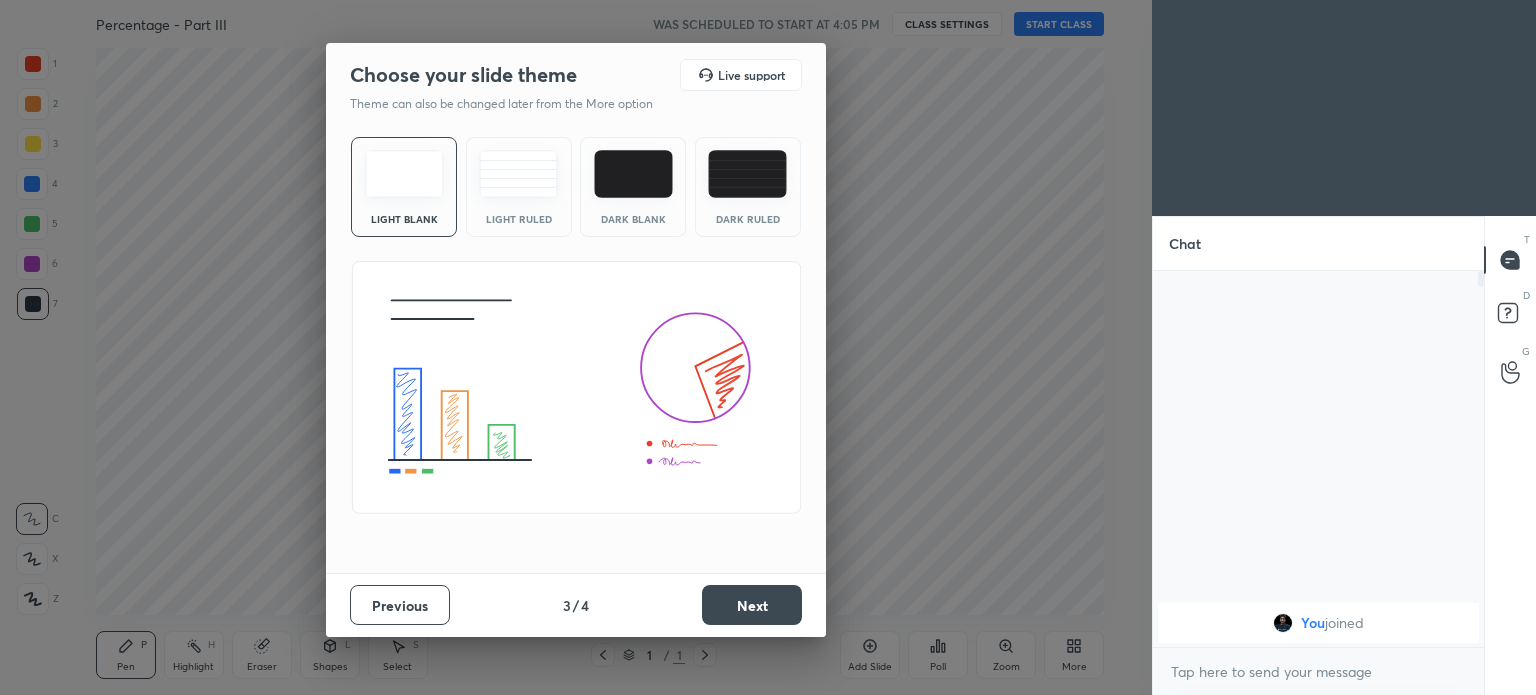 click on "Next" at bounding box center [752, 605] 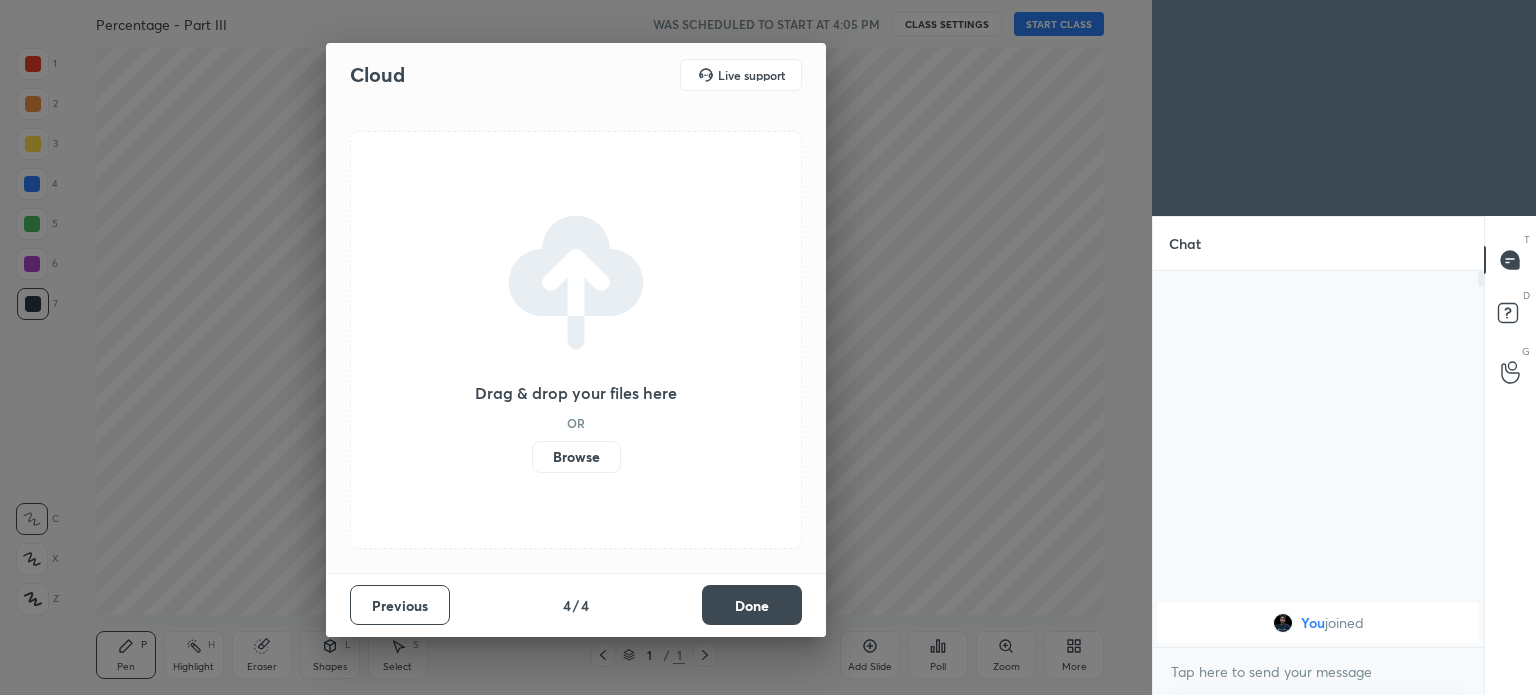 drag, startPoint x: 751, startPoint y: 610, endPoint x: 710, endPoint y: 607, distance: 41.109608 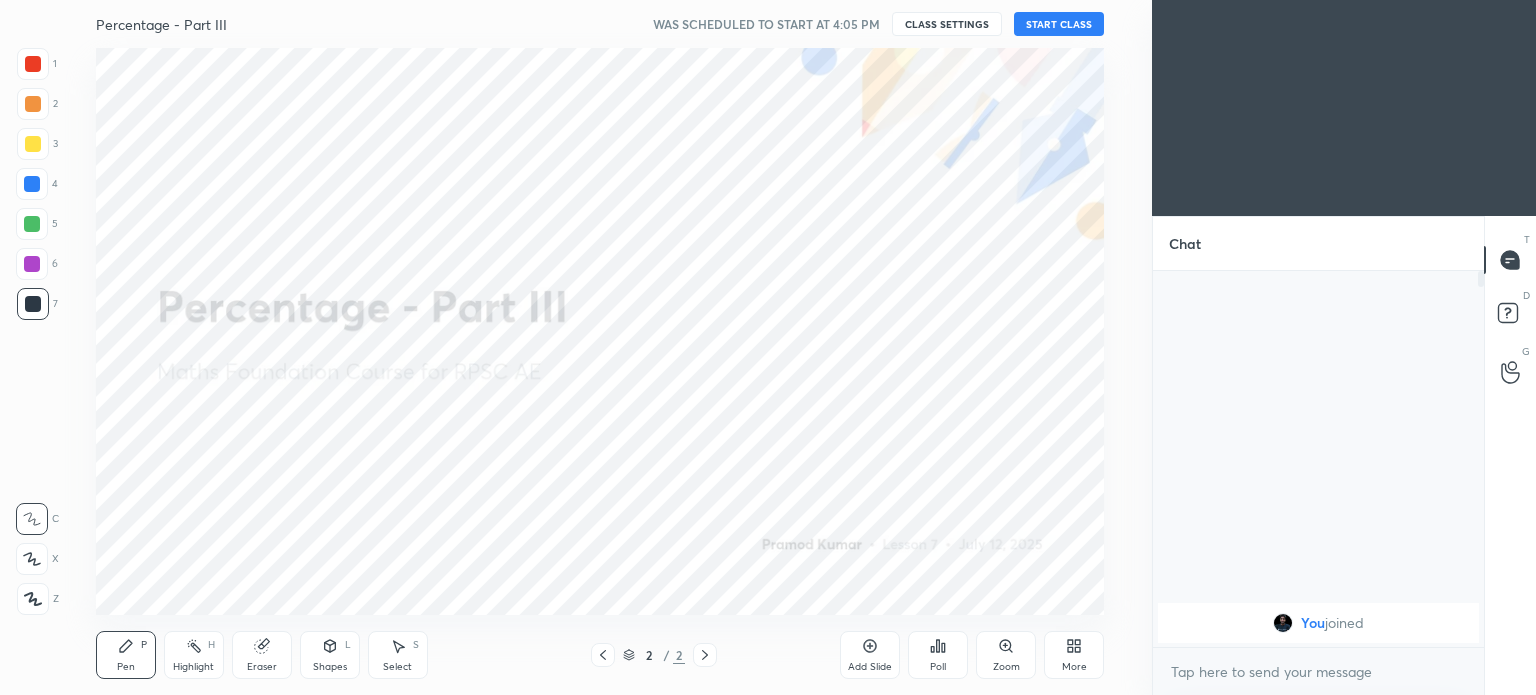 click on "More" at bounding box center [1074, 655] 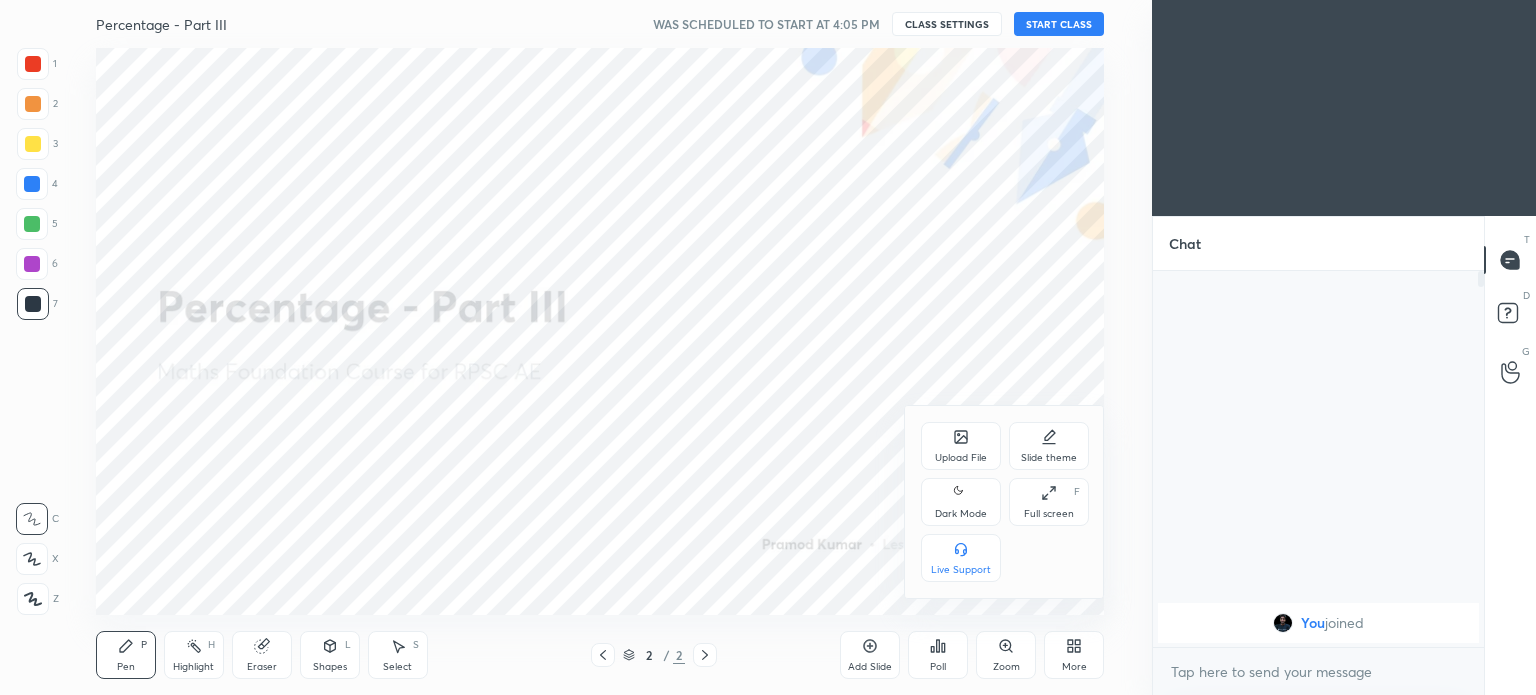 click on "Upload File" at bounding box center [961, 458] 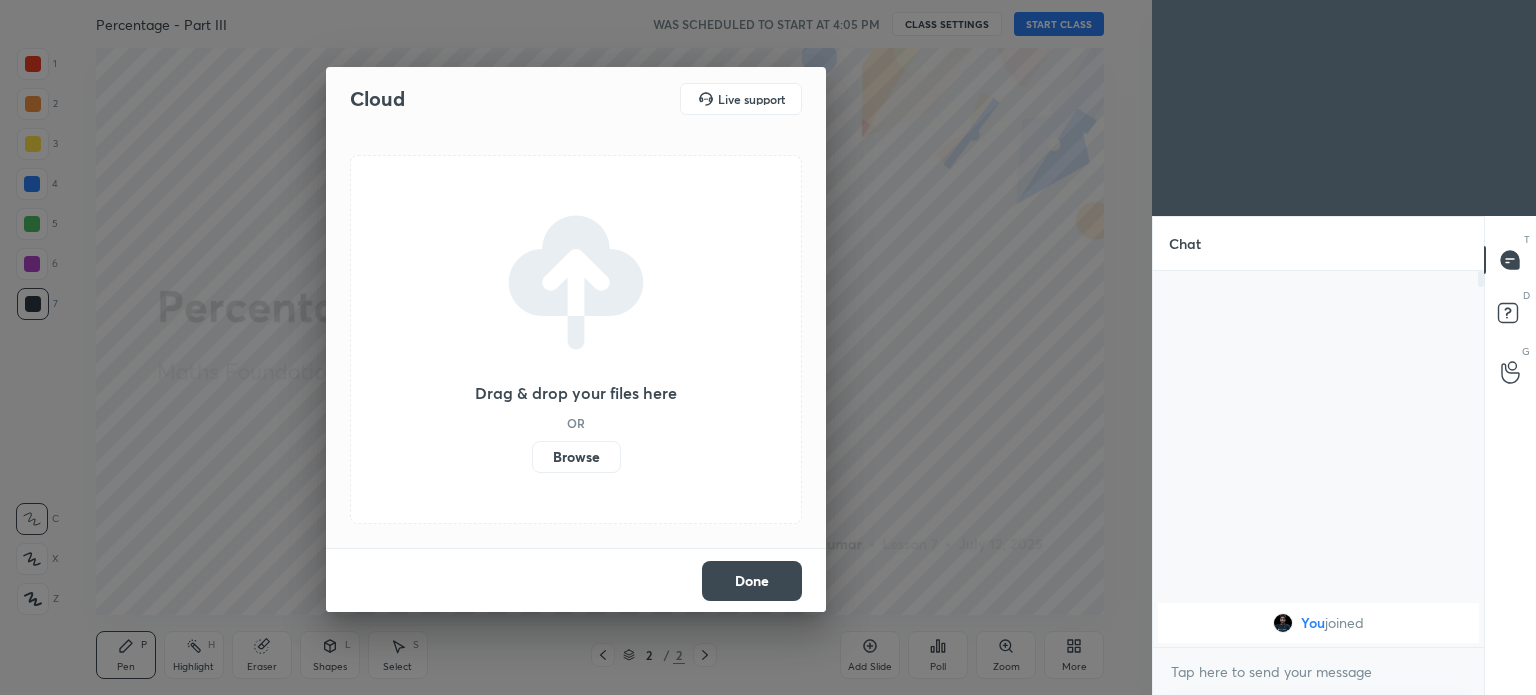 click on "Browse" at bounding box center (576, 457) 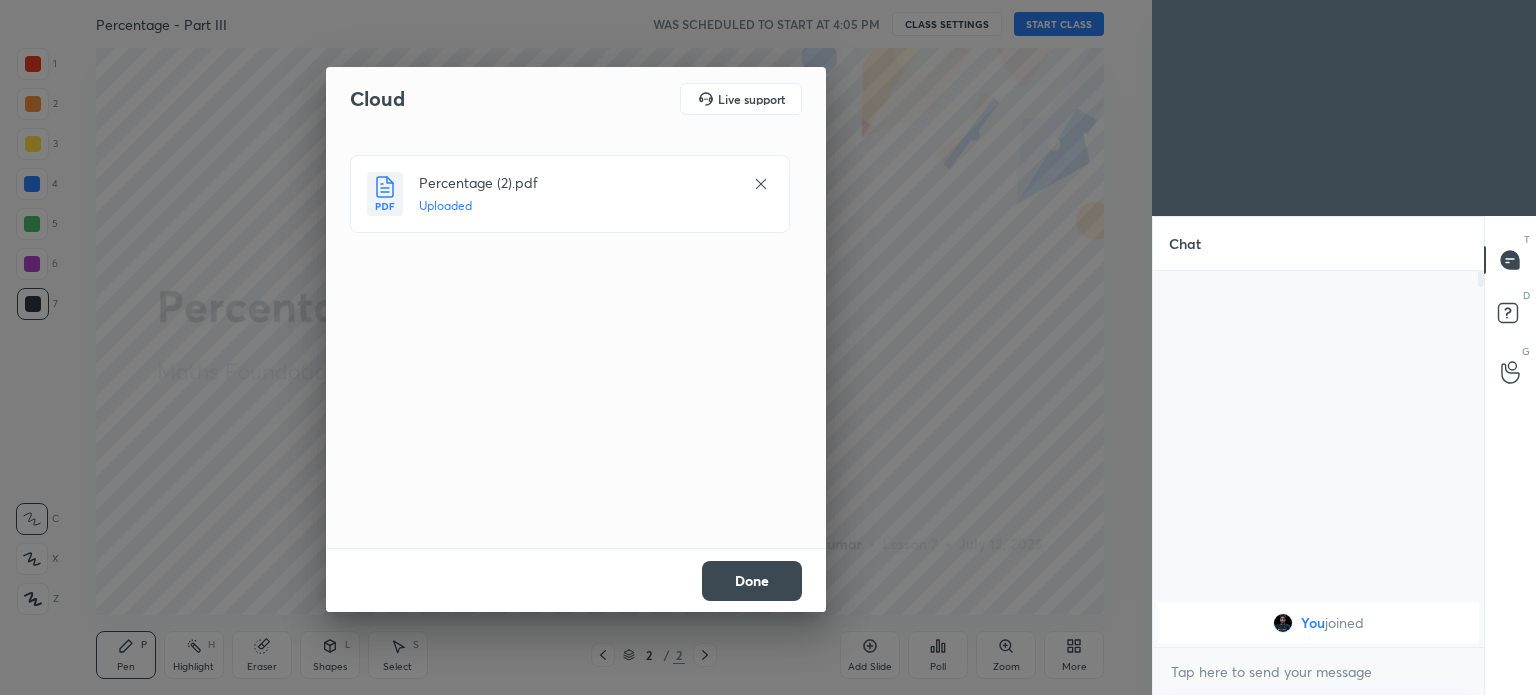 click on "Done" at bounding box center [752, 581] 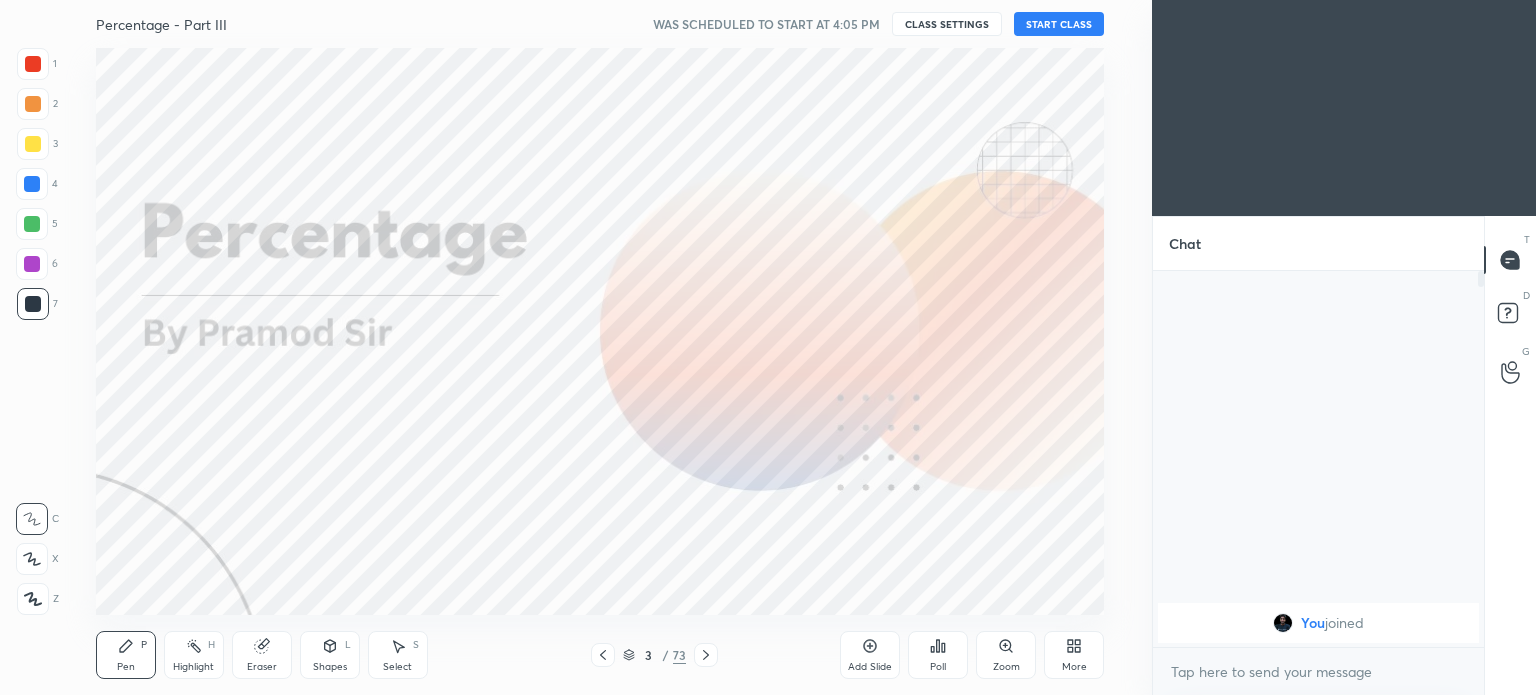 click 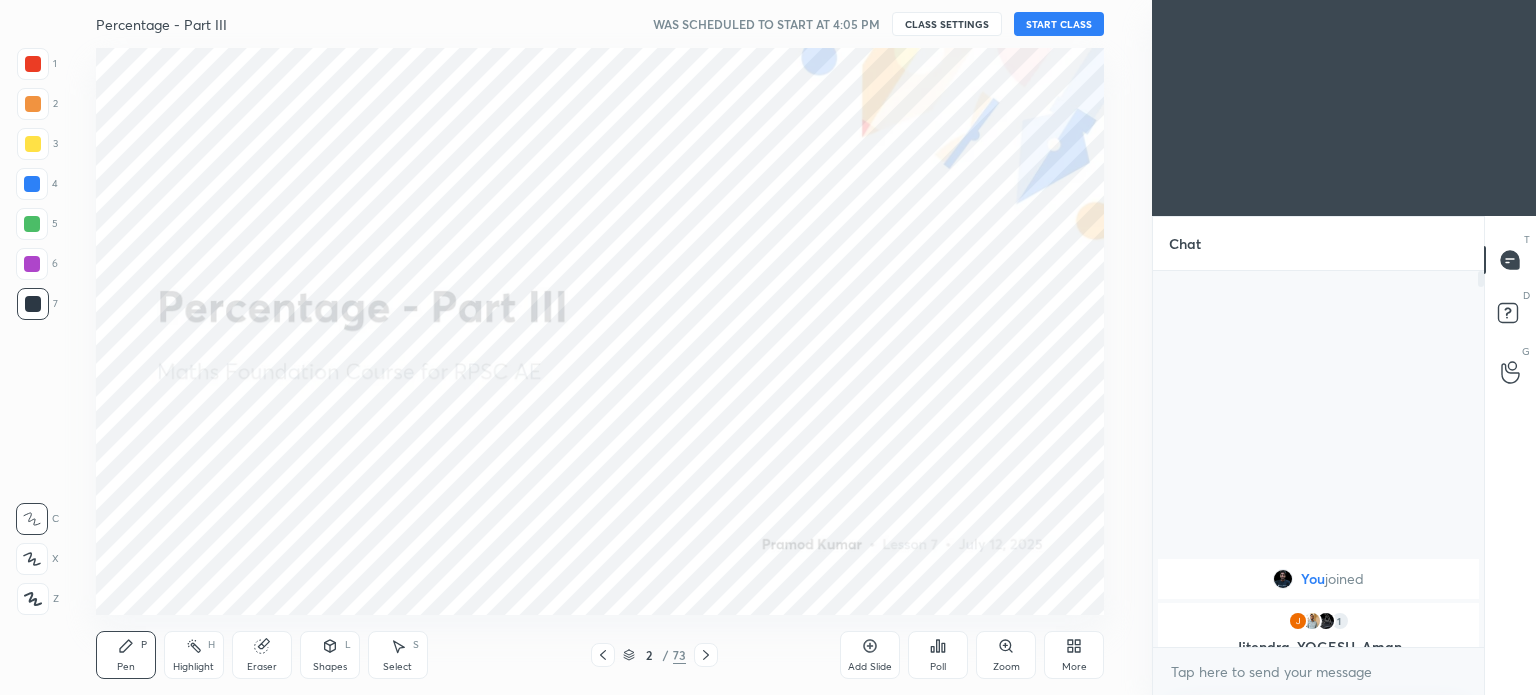 click on "START CLASS" at bounding box center [1059, 24] 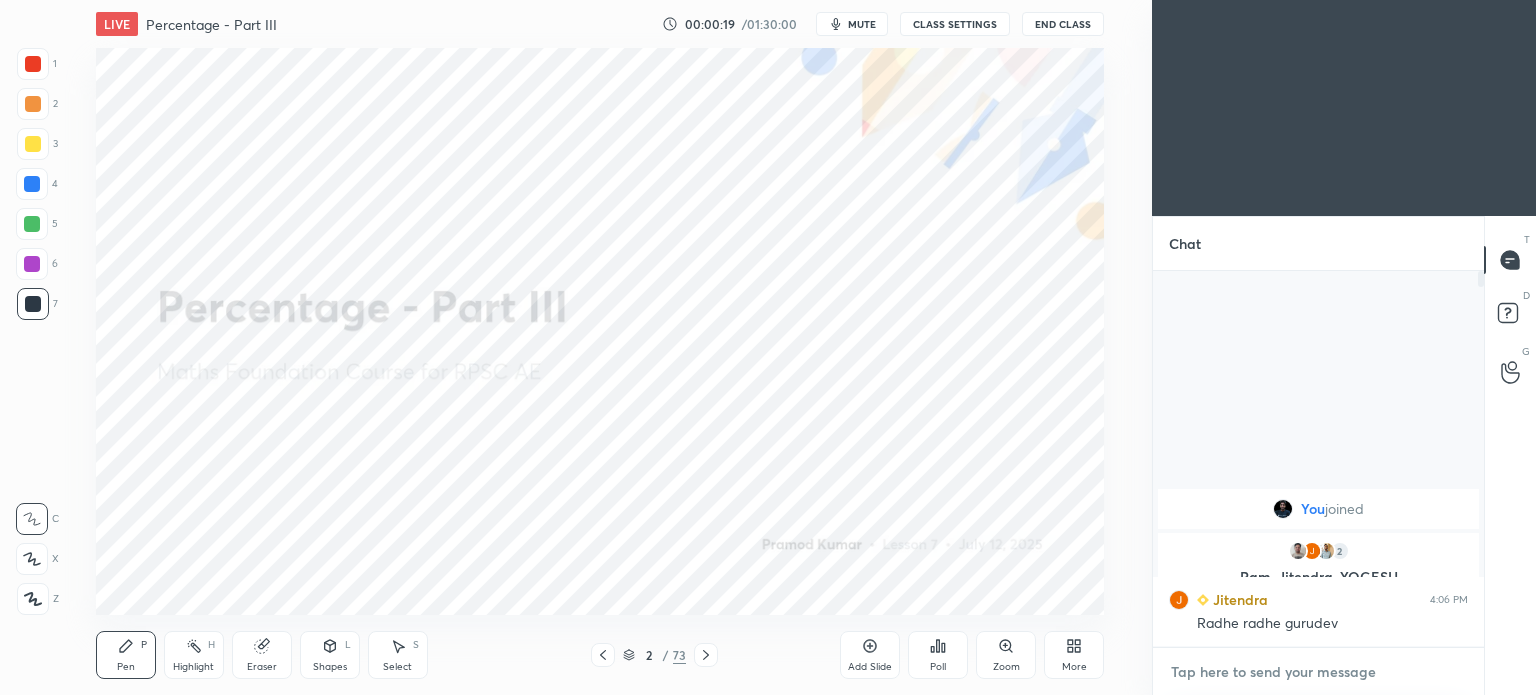 type on "x" 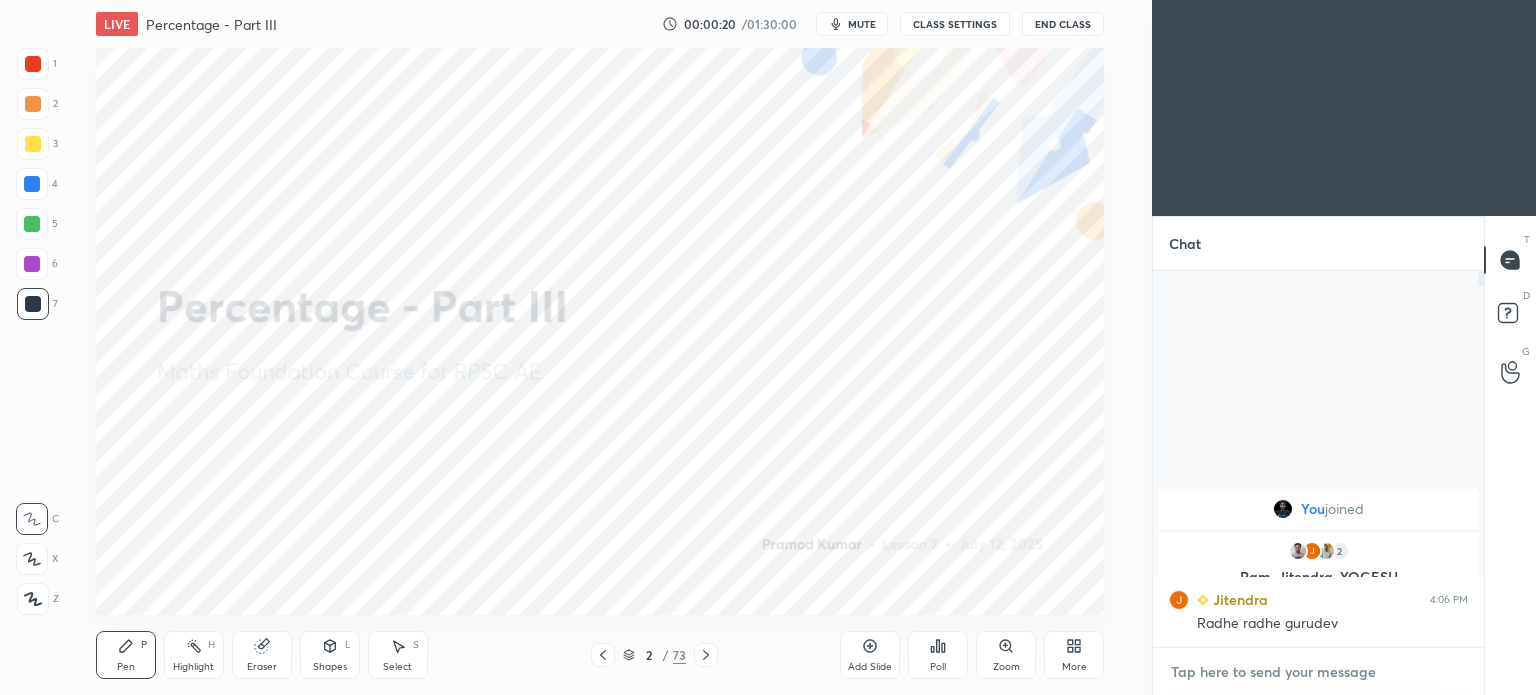 click at bounding box center (1318, 672) 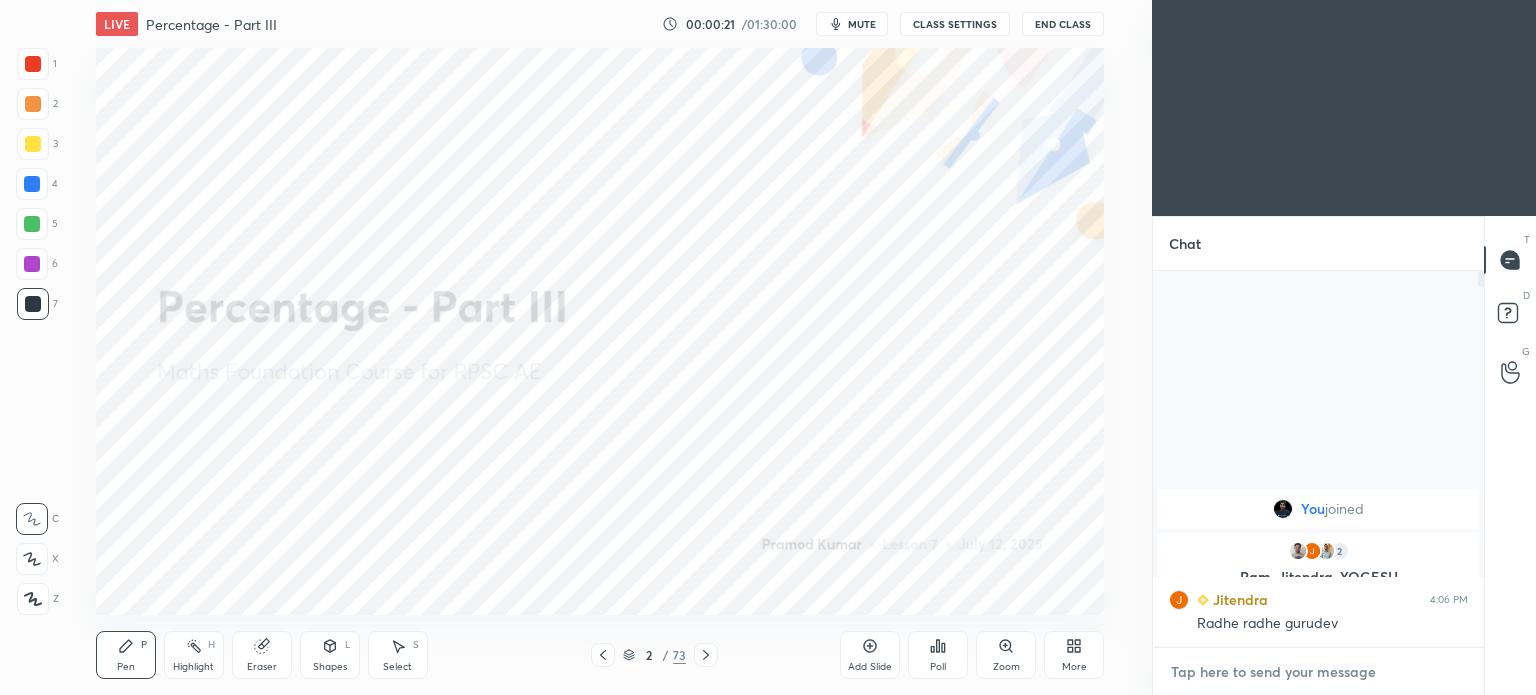 paste on "https://t.me/unacademypramod" 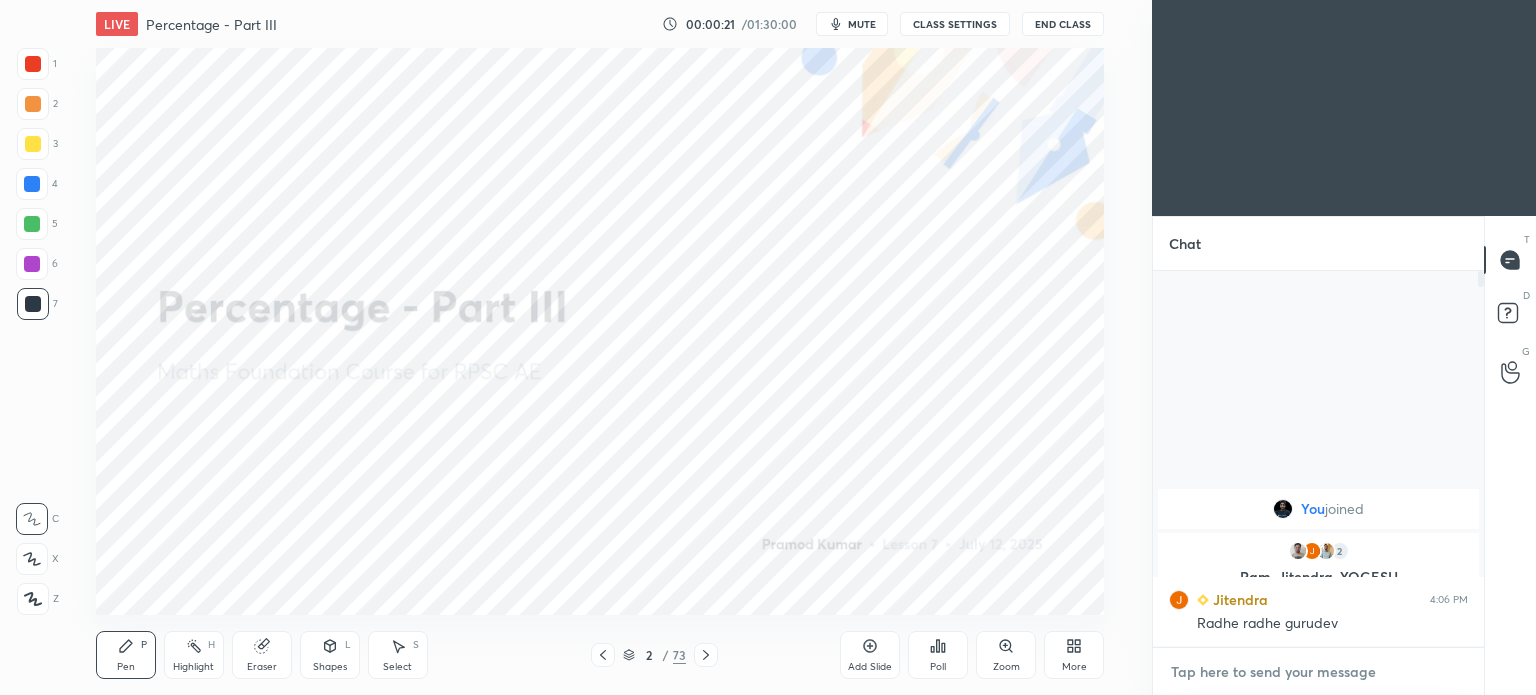 type on "https://t.me/unacademypramod" 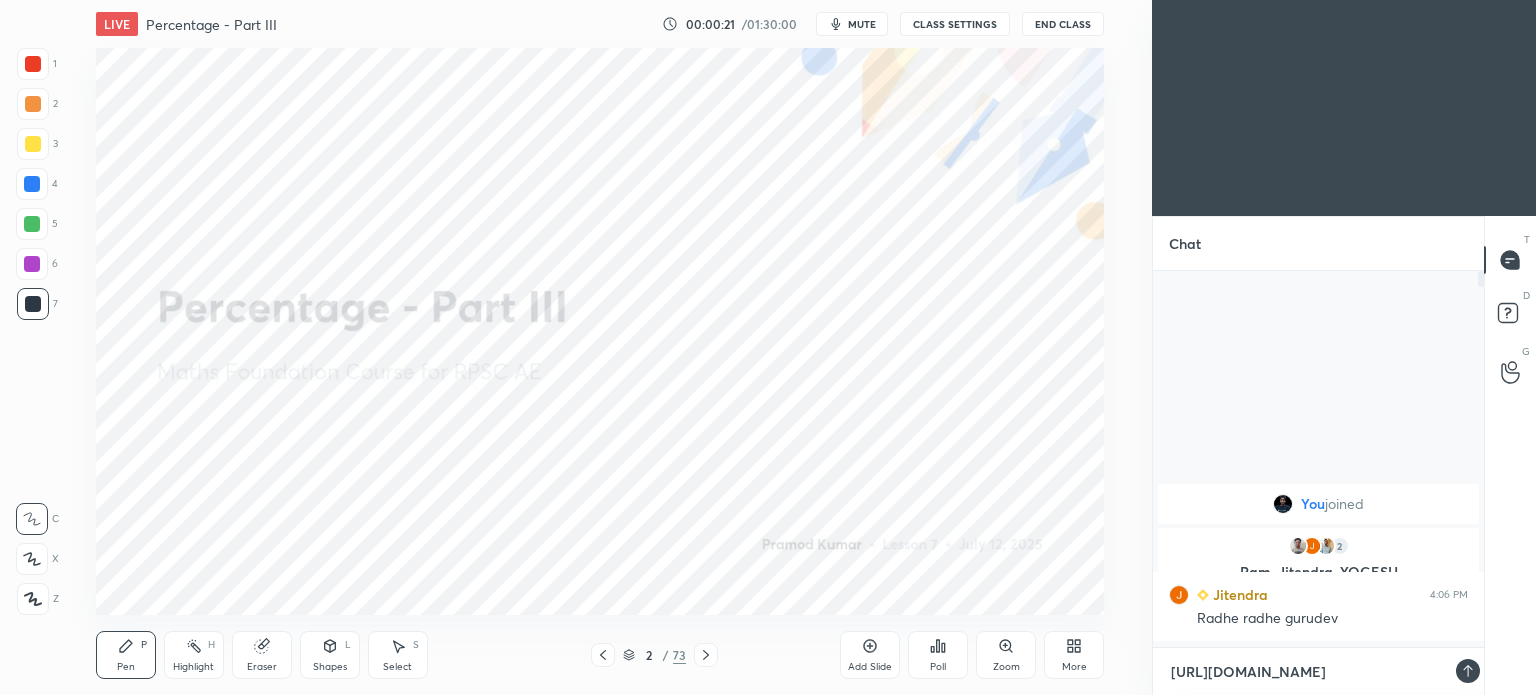 scroll, scrollTop: 370, scrollLeft: 325, axis: both 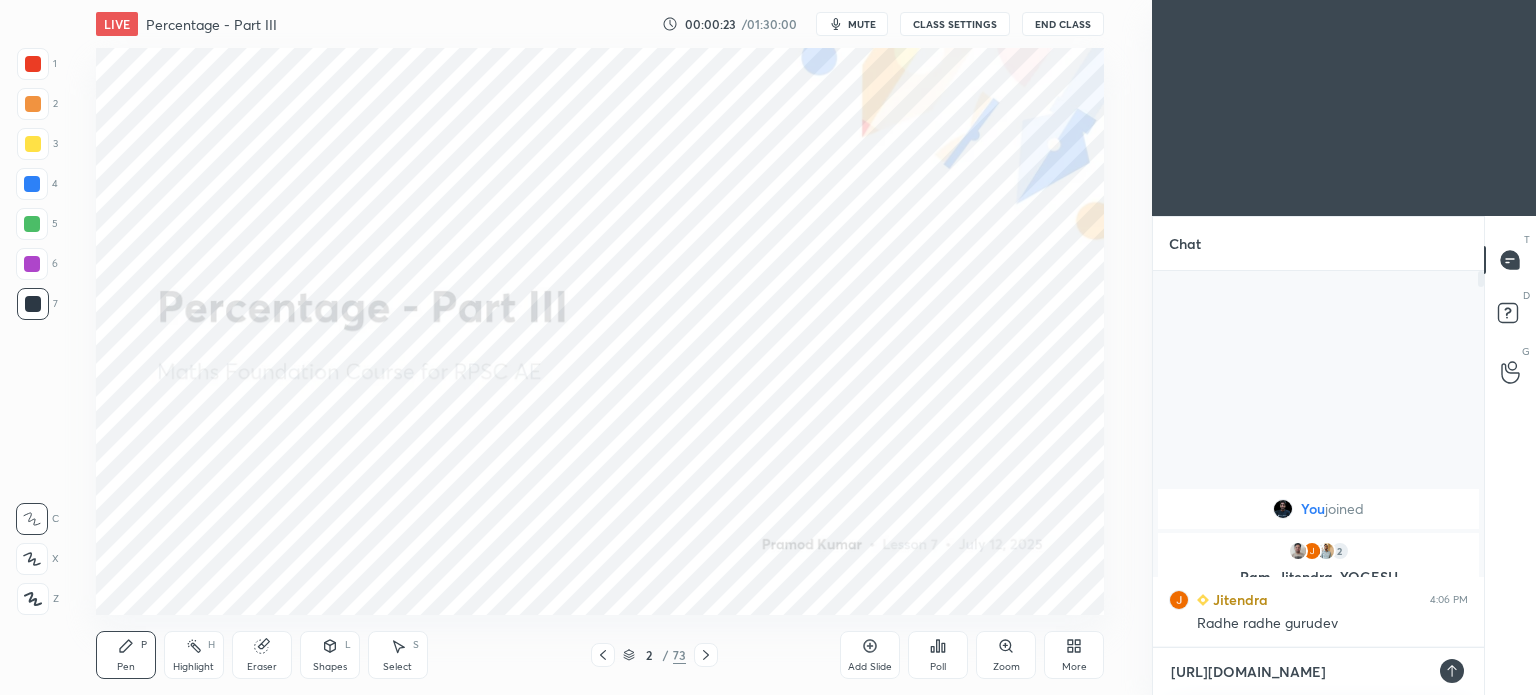 click on "https://t.me/unacademypramod" at bounding box center (1298, 672) 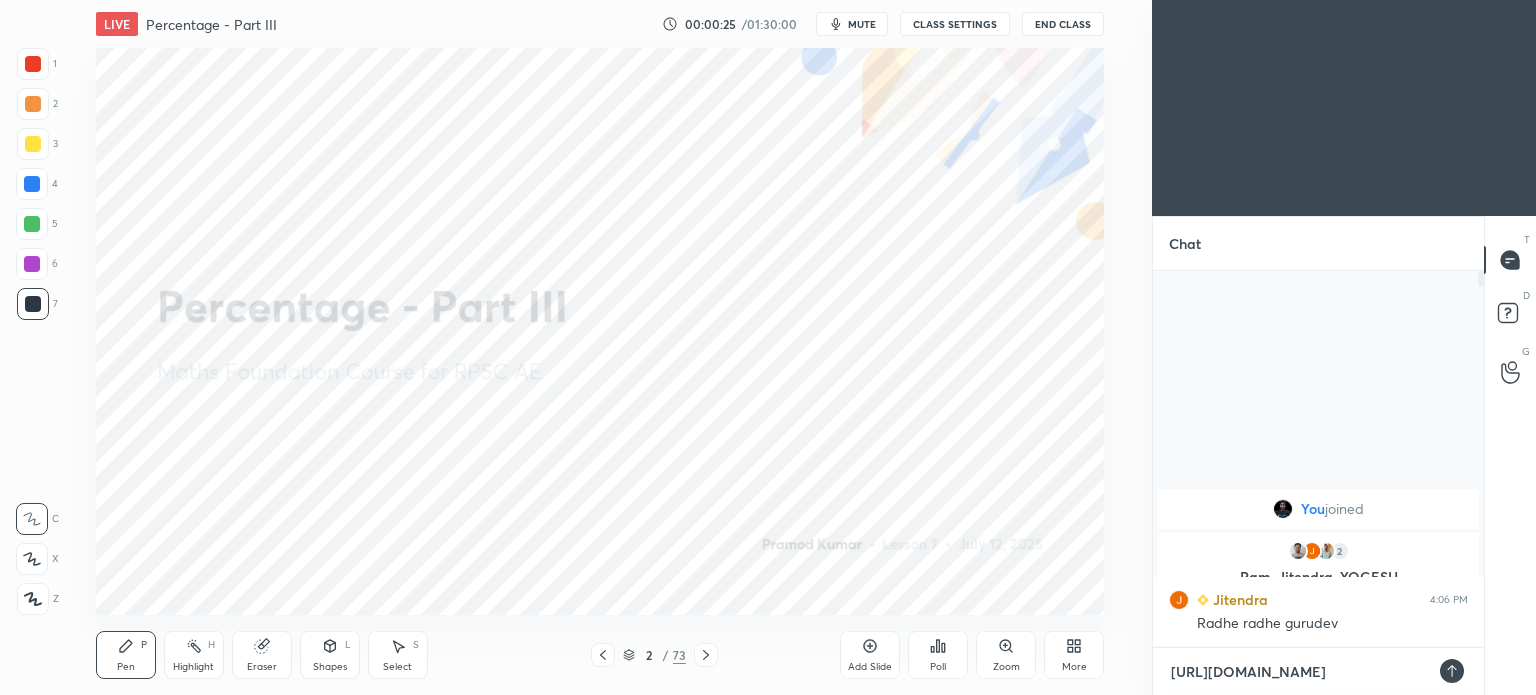 click on "https://t.me/unacademypramod" at bounding box center (1298, 672) 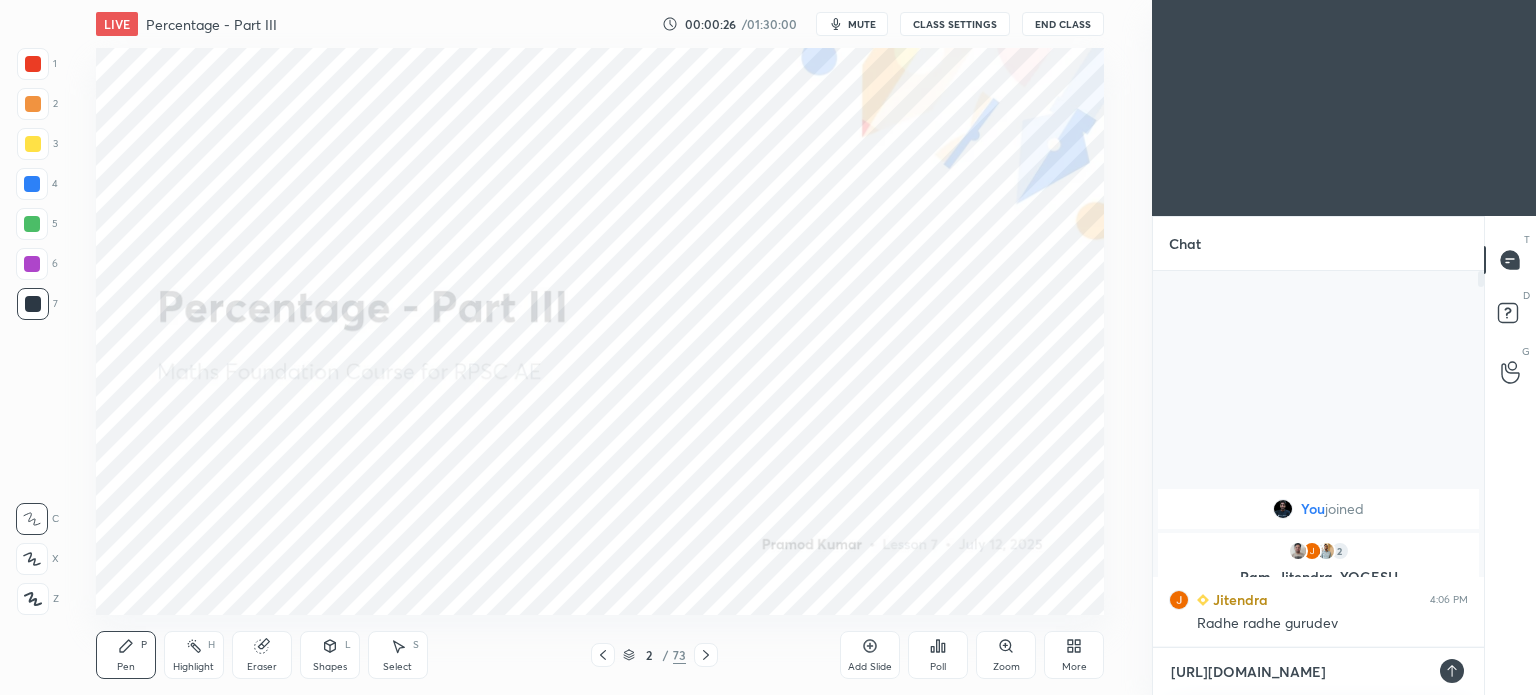 type on "https://te.me/unacademypramod" 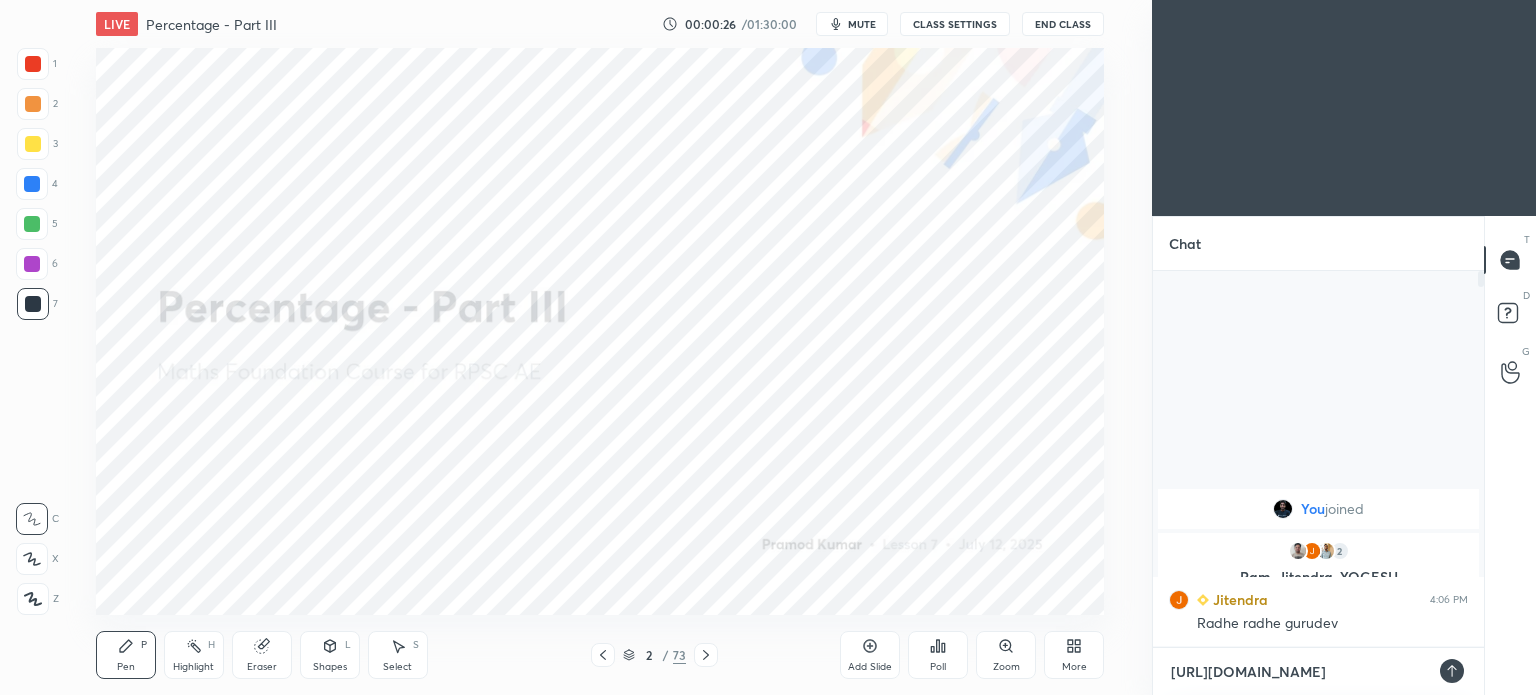 type on "x" 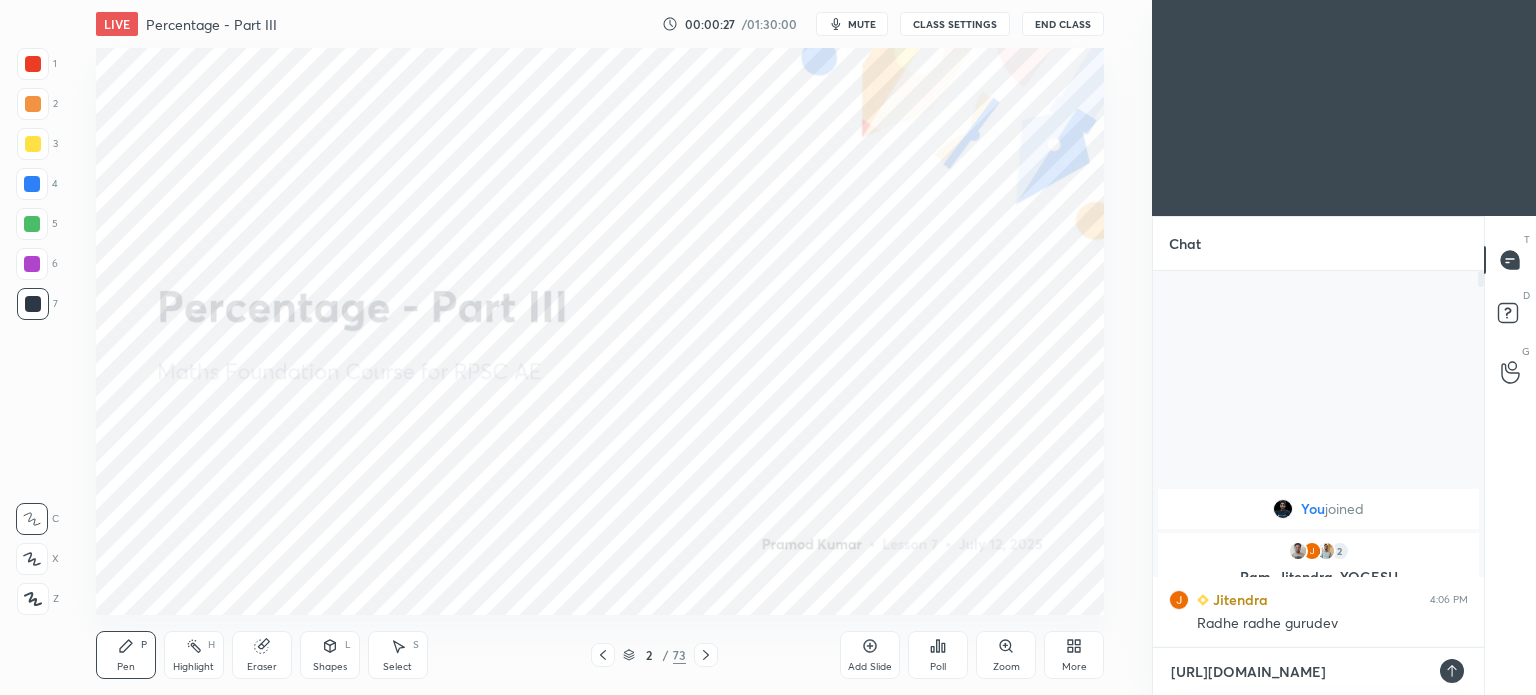 type on "https://tele.me/unacademypramod" 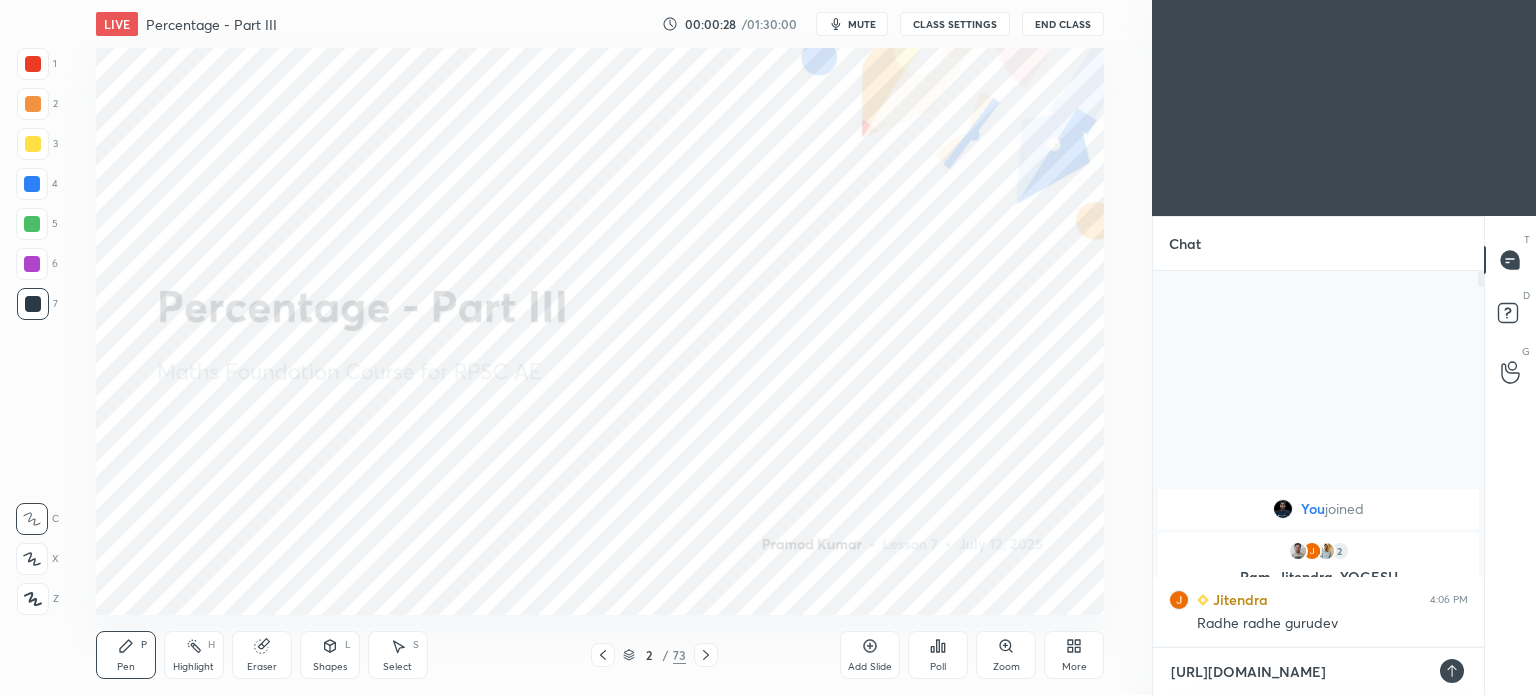 type on "https://telegra.me/unacademypramod" 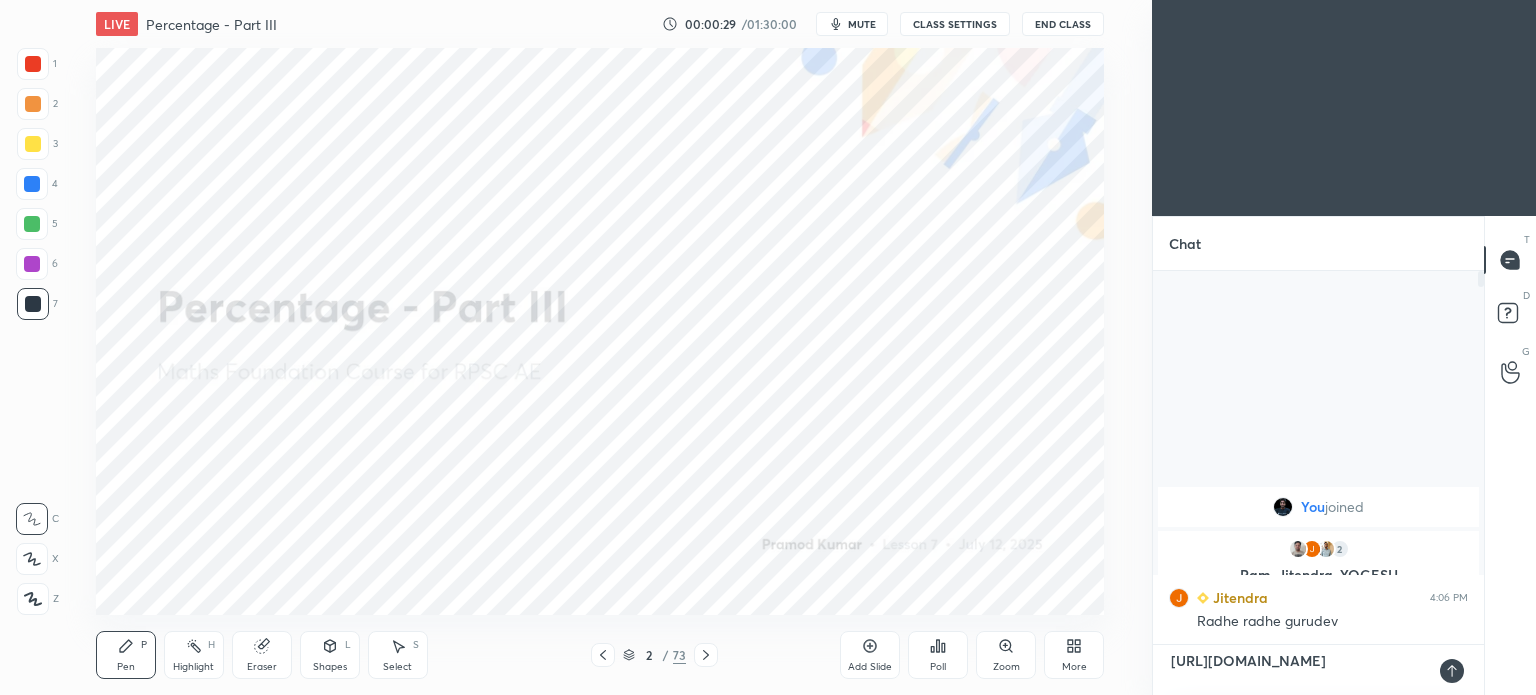 type 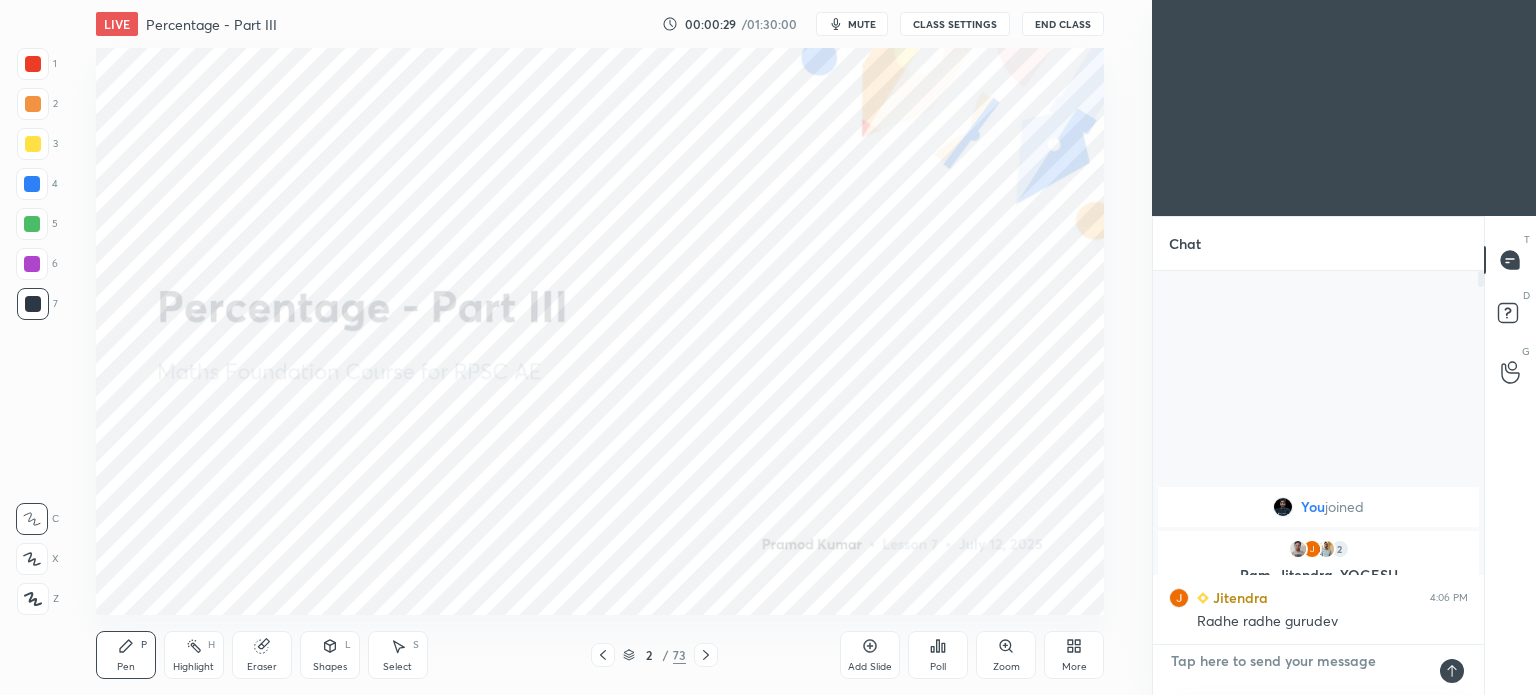 scroll, scrollTop: 5, scrollLeft: 6, axis: both 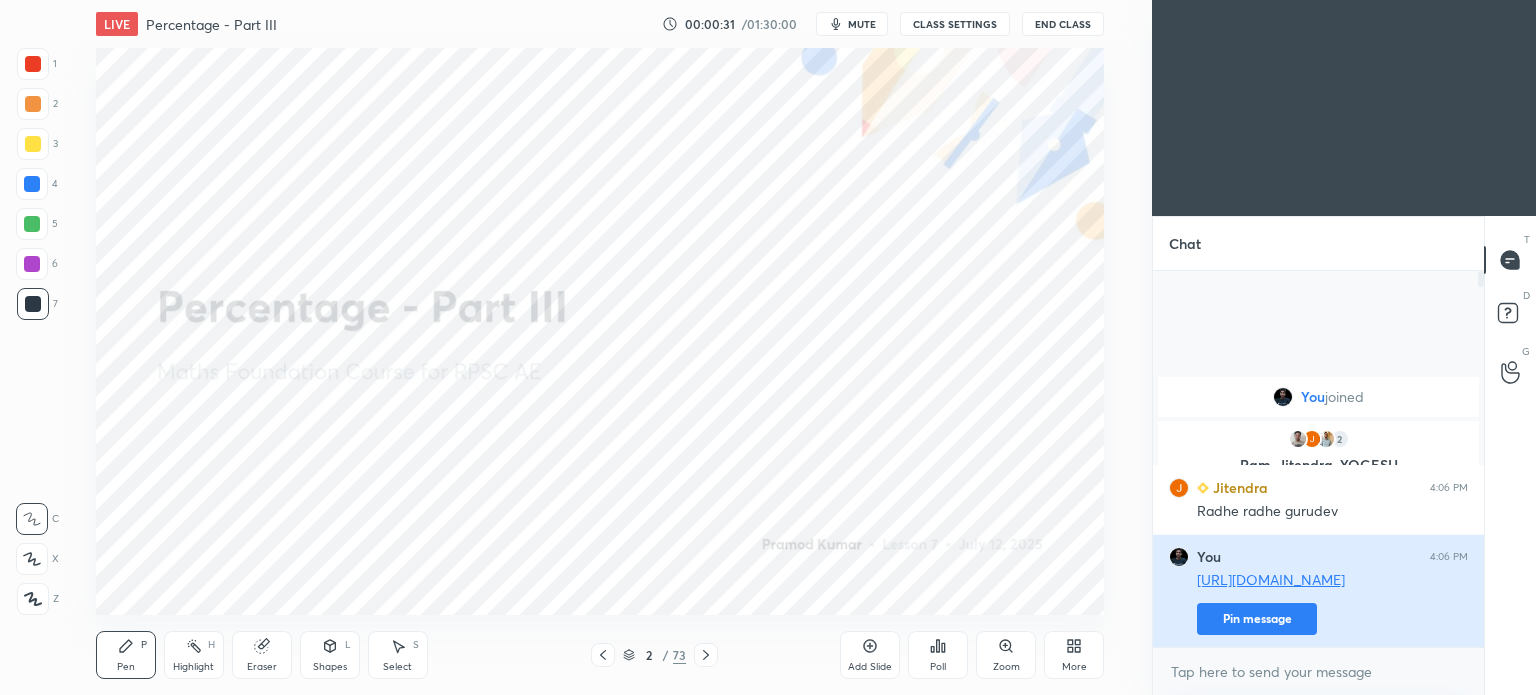 type on "x" 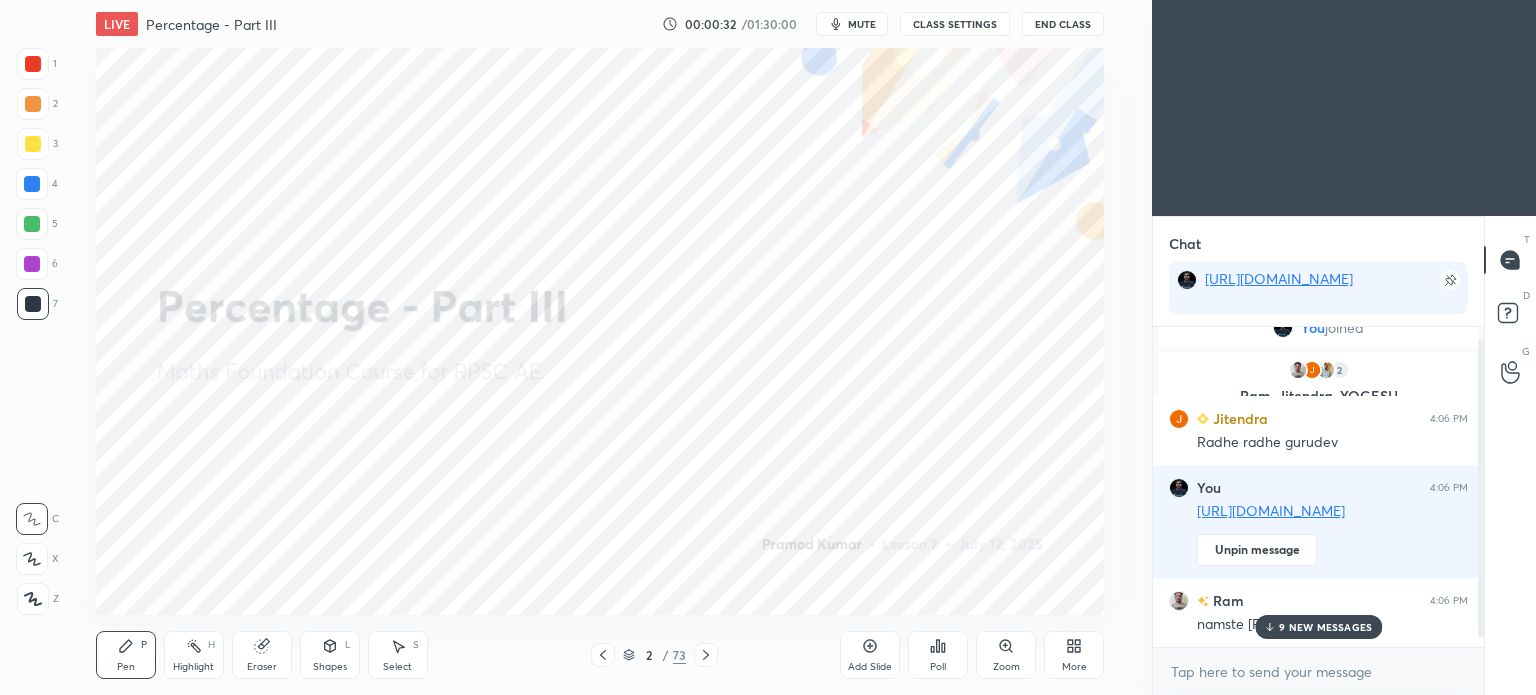 scroll, scrollTop: 24, scrollLeft: 0, axis: vertical 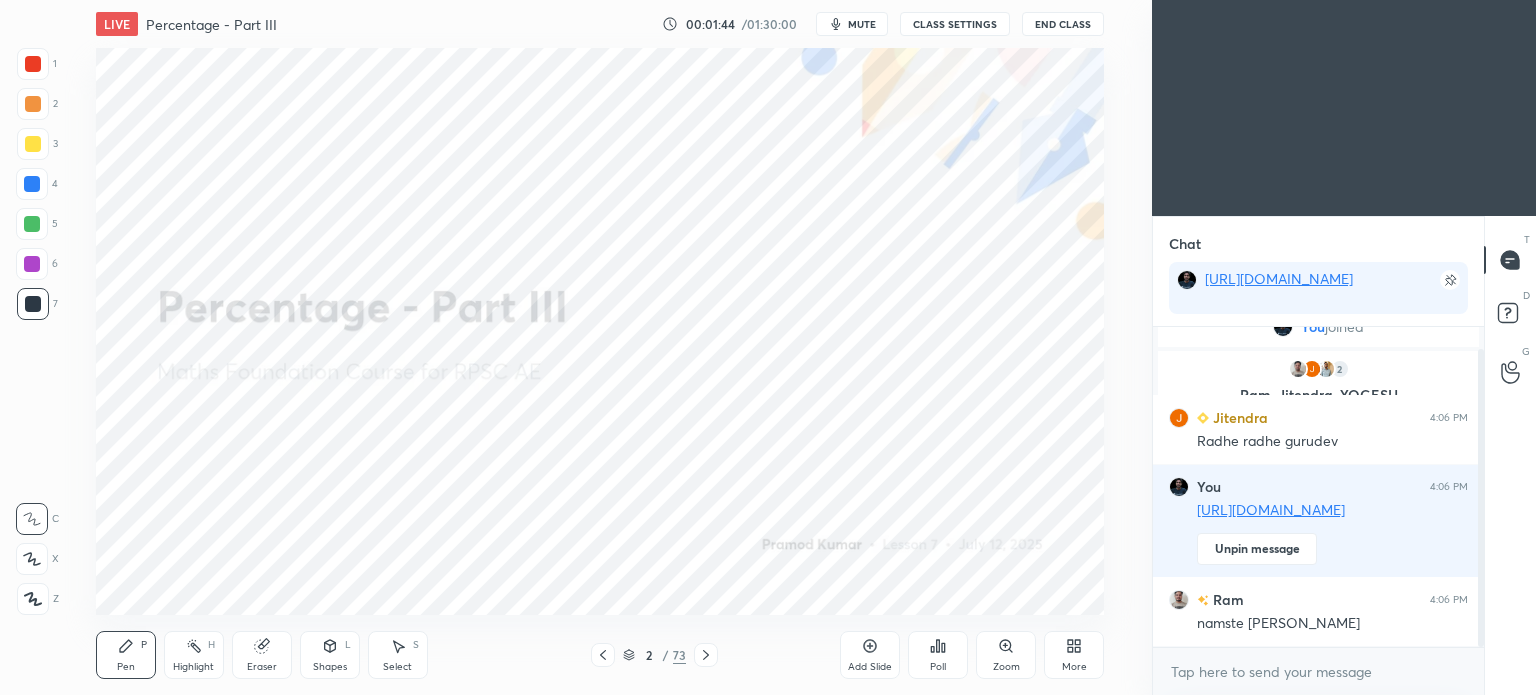 click 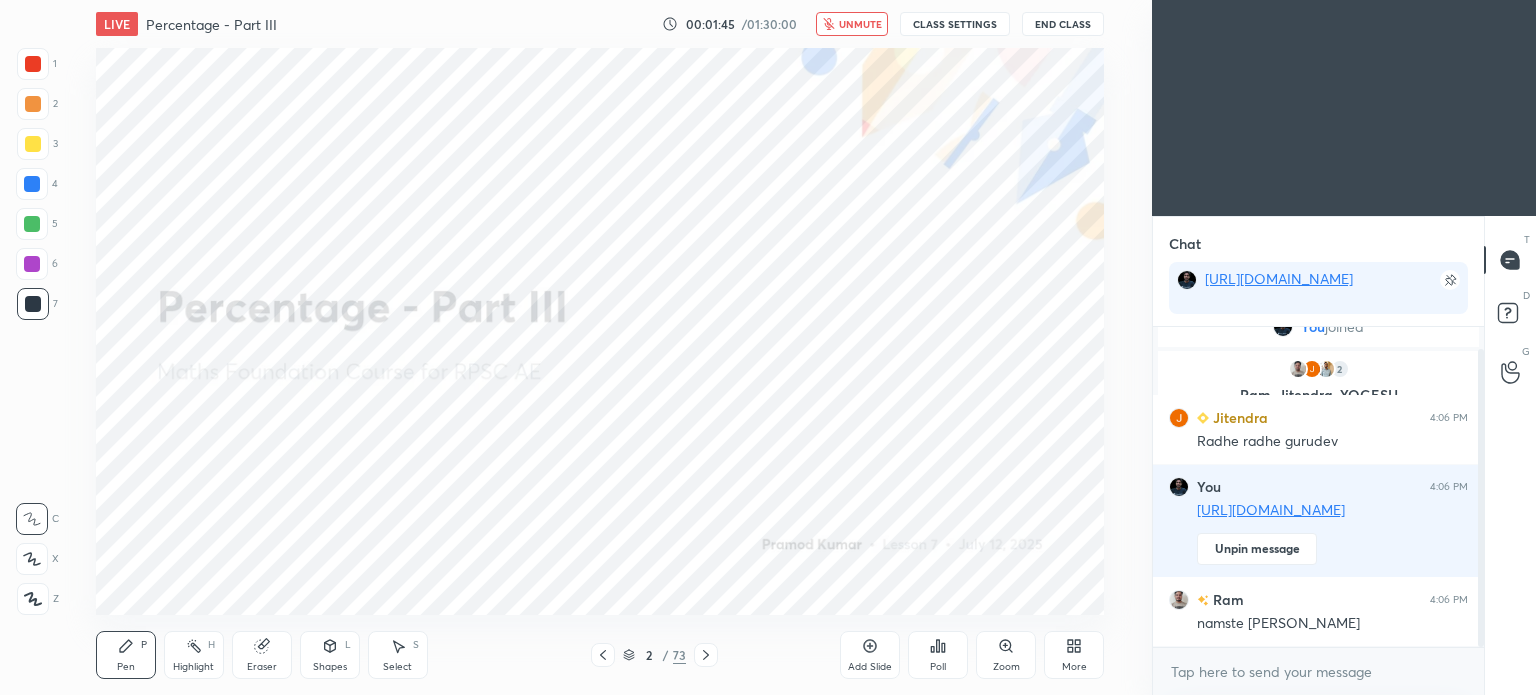 click on "unmute" at bounding box center (860, 24) 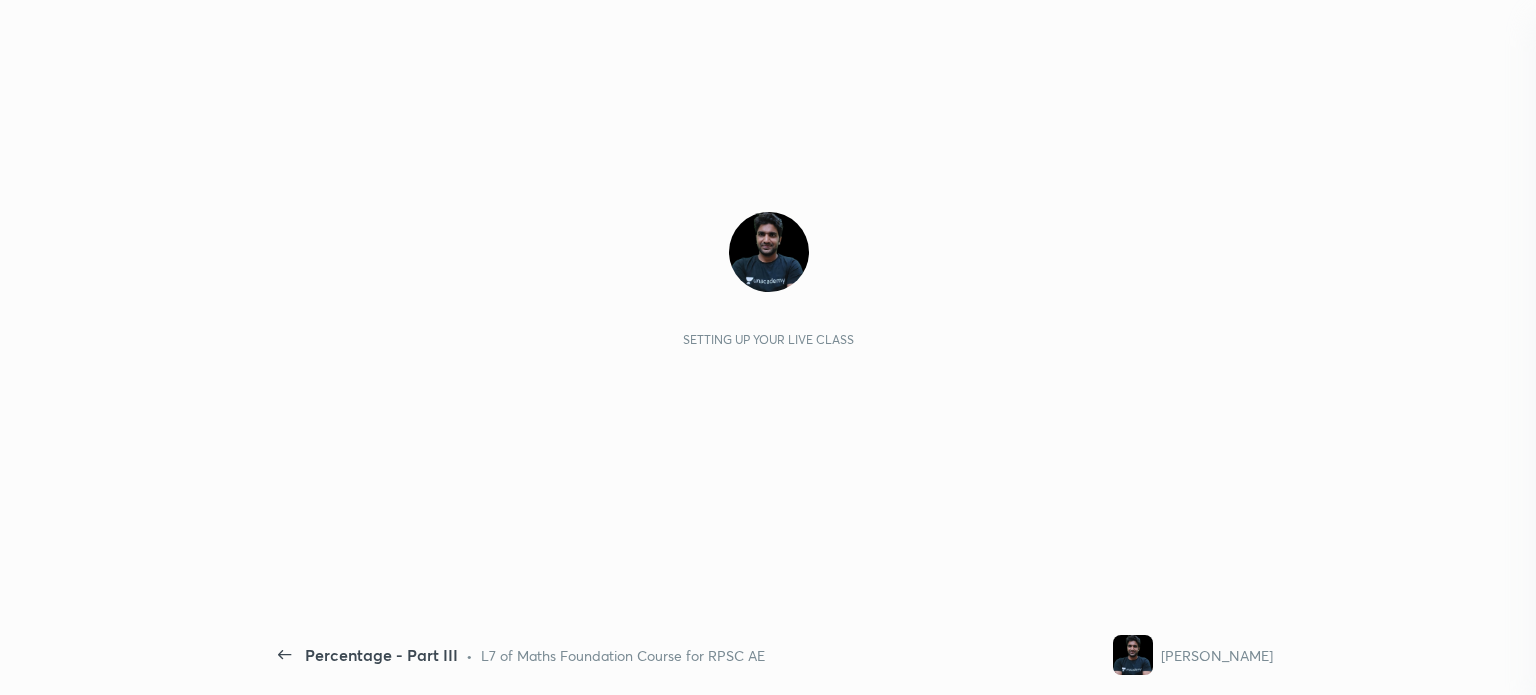 scroll, scrollTop: 0, scrollLeft: 0, axis: both 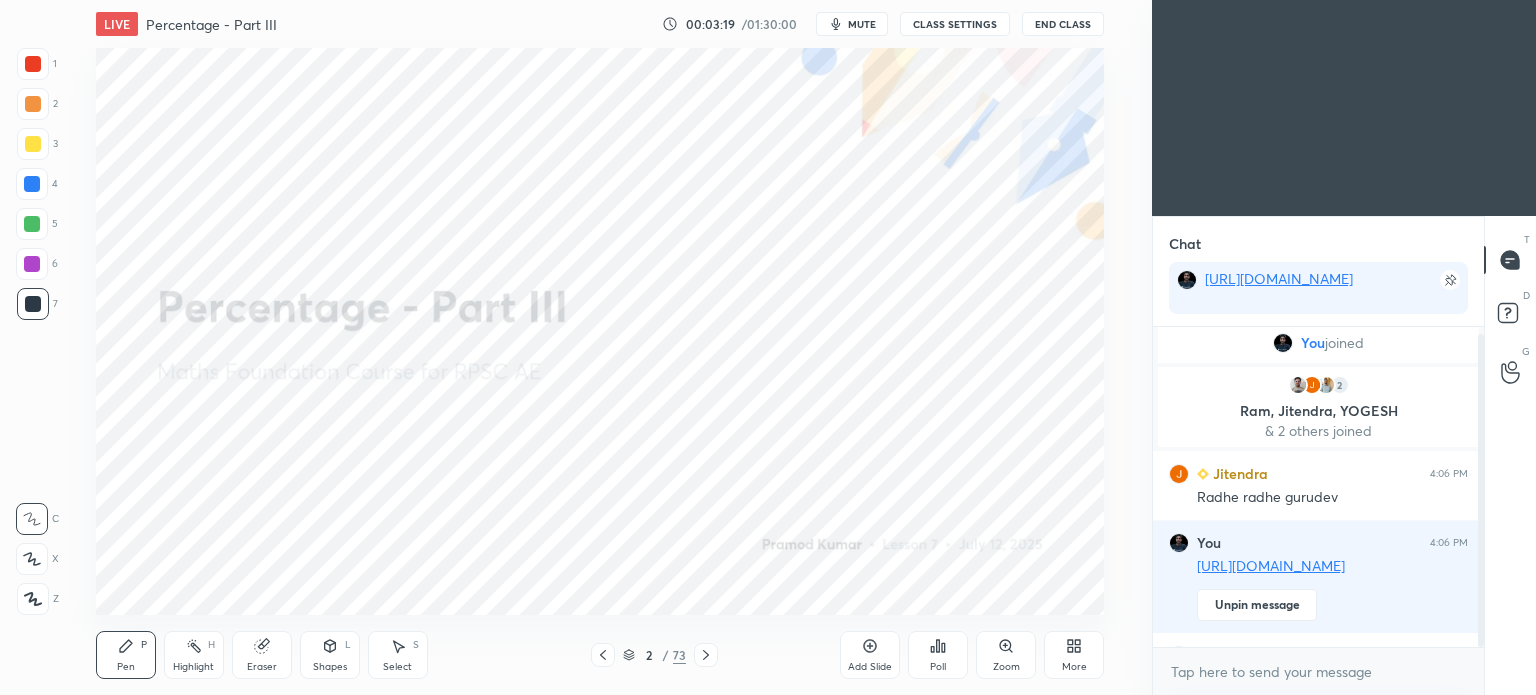 click on "CLASS SETTINGS" at bounding box center [955, 24] 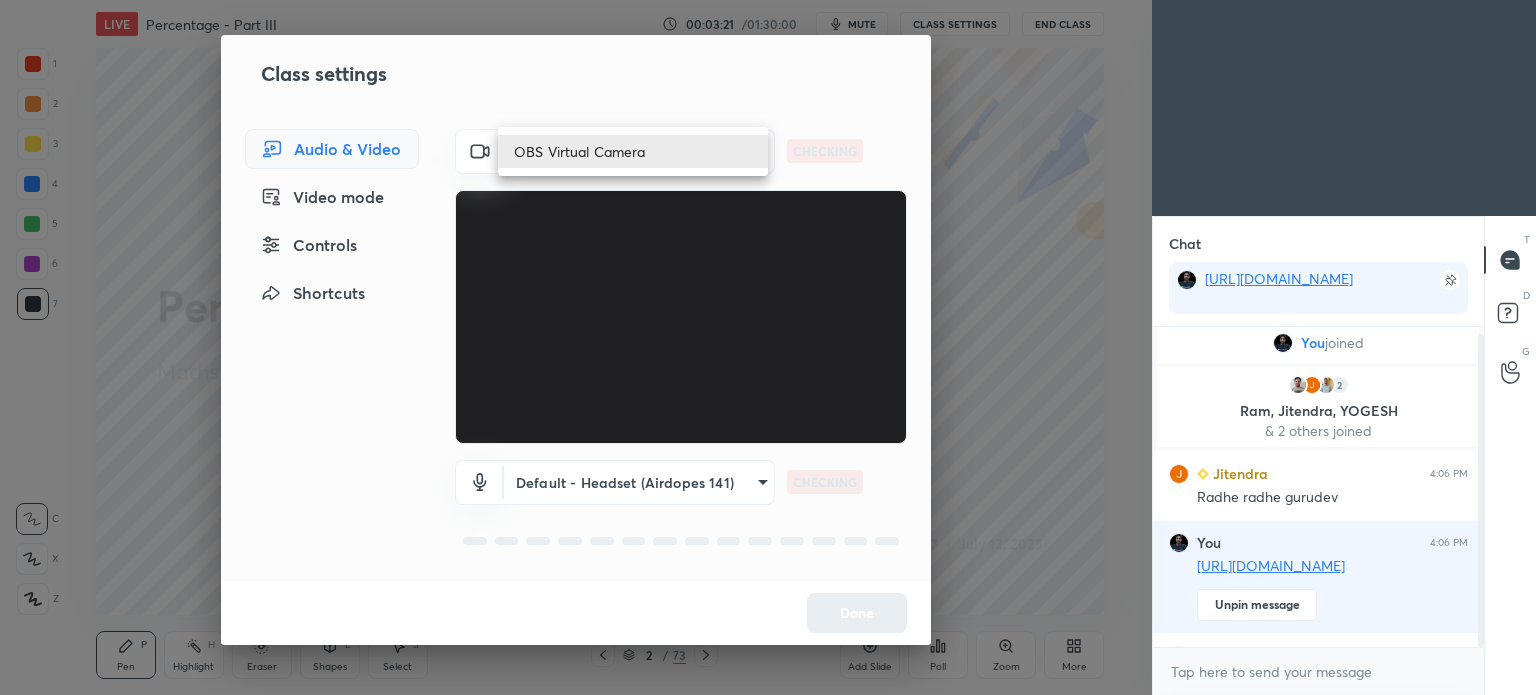 click on "1 2 3 4 5 6 7 C X Z C X Z E E Erase all   H H LIVE Percentage - Part III 00:03:21 /  01:30:00 mute CLASS SETTINGS End Class Setting up your live class Poll for   secs No correct answer Start poll Back Percentage - Part III • L7 of Maths Foundation Course for RPSC AE [PERSON_NAME] Pen P Highlight H Eraser Shapes L Select S 2 / 73 Add Slide Poll Zoom More Chat [URL][DOMAIN_NAME] You  joined 2 Ram, [PERSON_NAME], [PERSON_NAME] &  2 others  joined Jitendra 4:06 PM Radhe radhe gurudev You 4:06 PM [URL][DOMAIN_NAME] Unpin message Ram 4:06 PM namste [PERSON_NAME] JUMP TO LATEST Enable hand raising Enable raise hand to speak to learners. Once enabled, chat will be turned off temporarily. Enable x   introducing Raise a hand with a doubt Now learners can raise their hand along with a doubt  How it works? Doubts asked by learners will show up here NEW DOUBTS ASKED No one has raised a hand yet Can't raise hand Got it T Messages (T) D Doubts (D) G Raise Hand (G) Report an issue Reason for reporting ​" at bounding box center (768, 347) 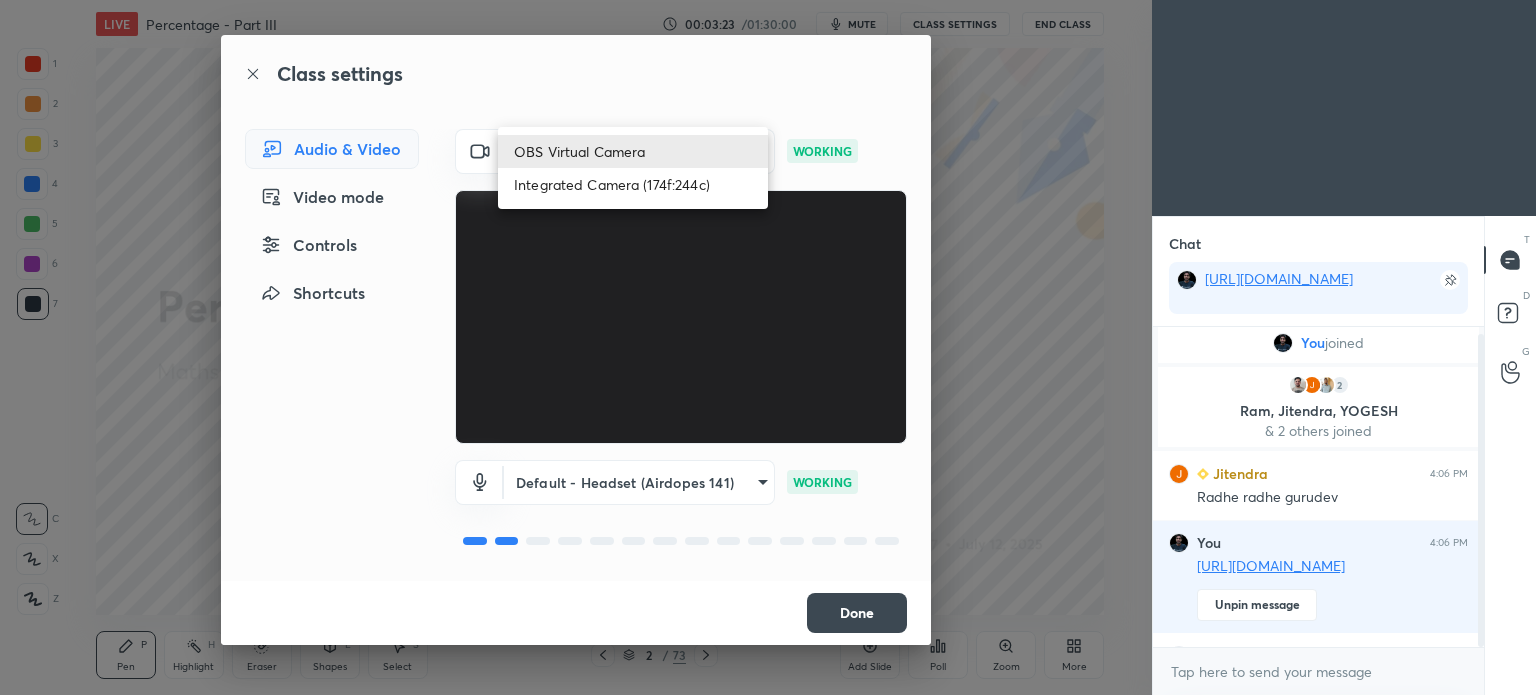 click on "Integrated Camera (174f:244c)" at bounding box center (633, 184) 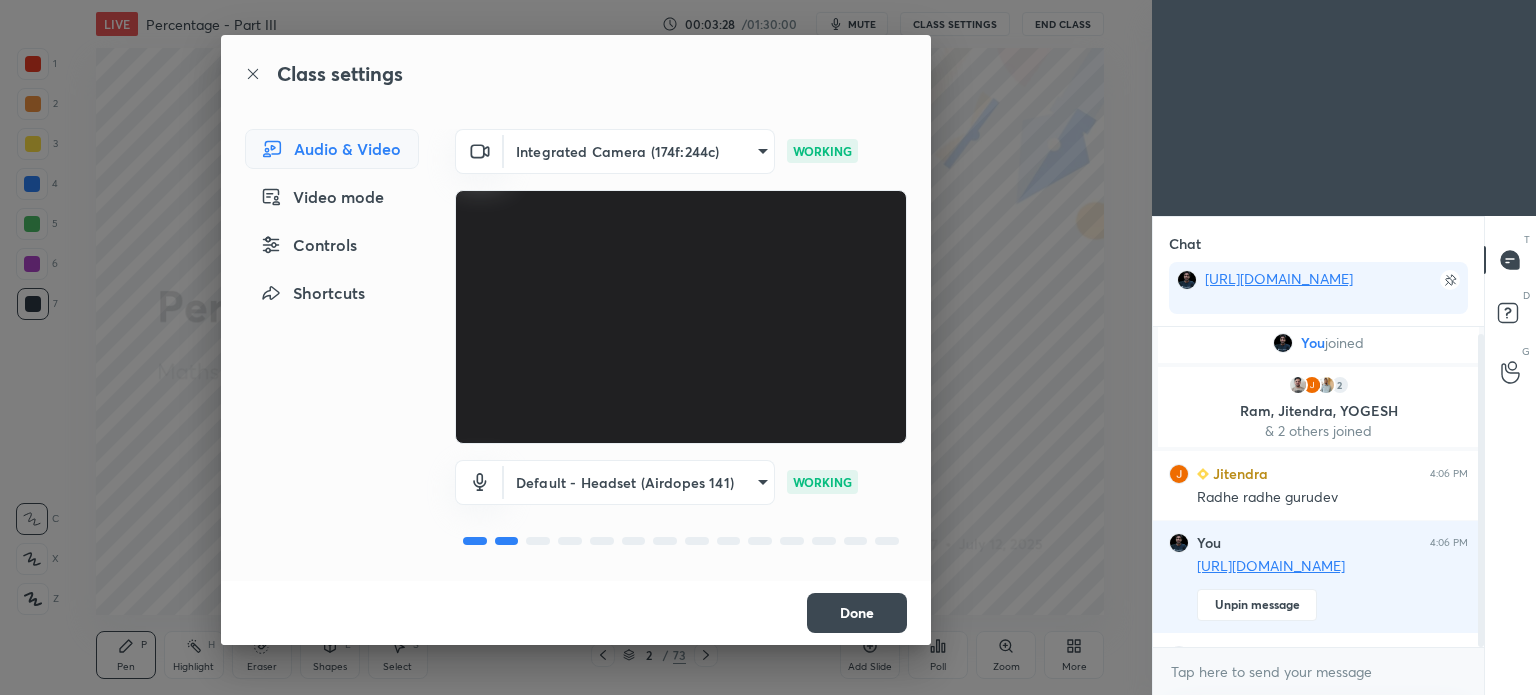 click on "Done" at bounding box center [857, 613] 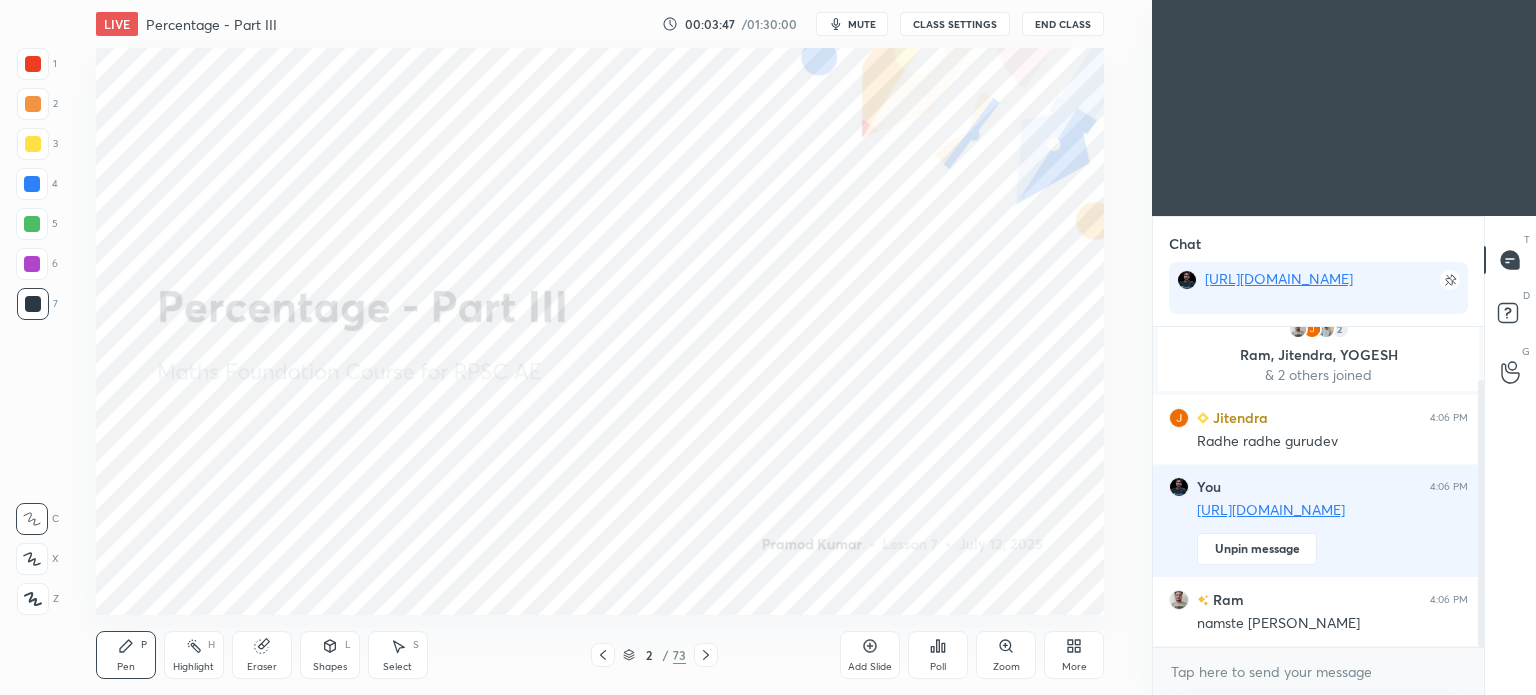 scroll, scrollTop: 134, scrollLeft: 0, axis: vertical 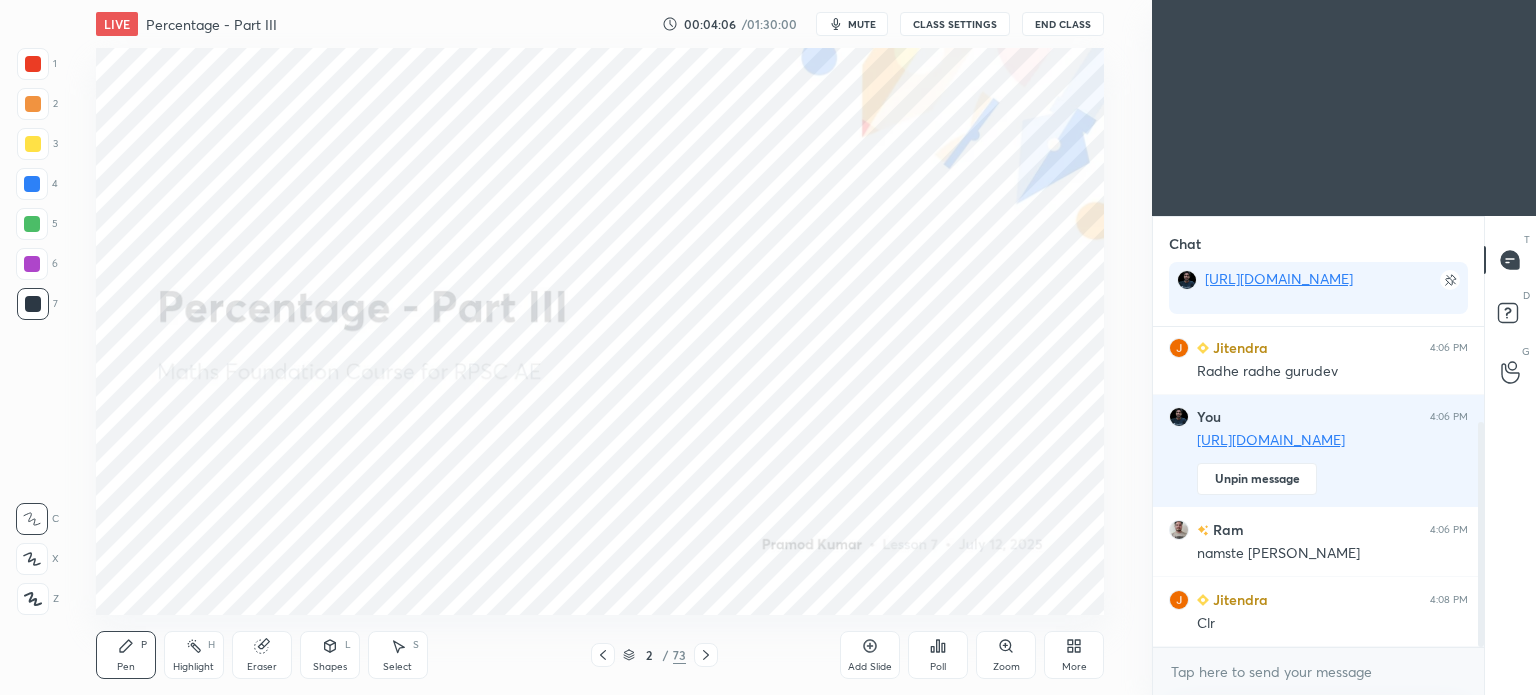click on "mute" at bounding box center (862, 24) 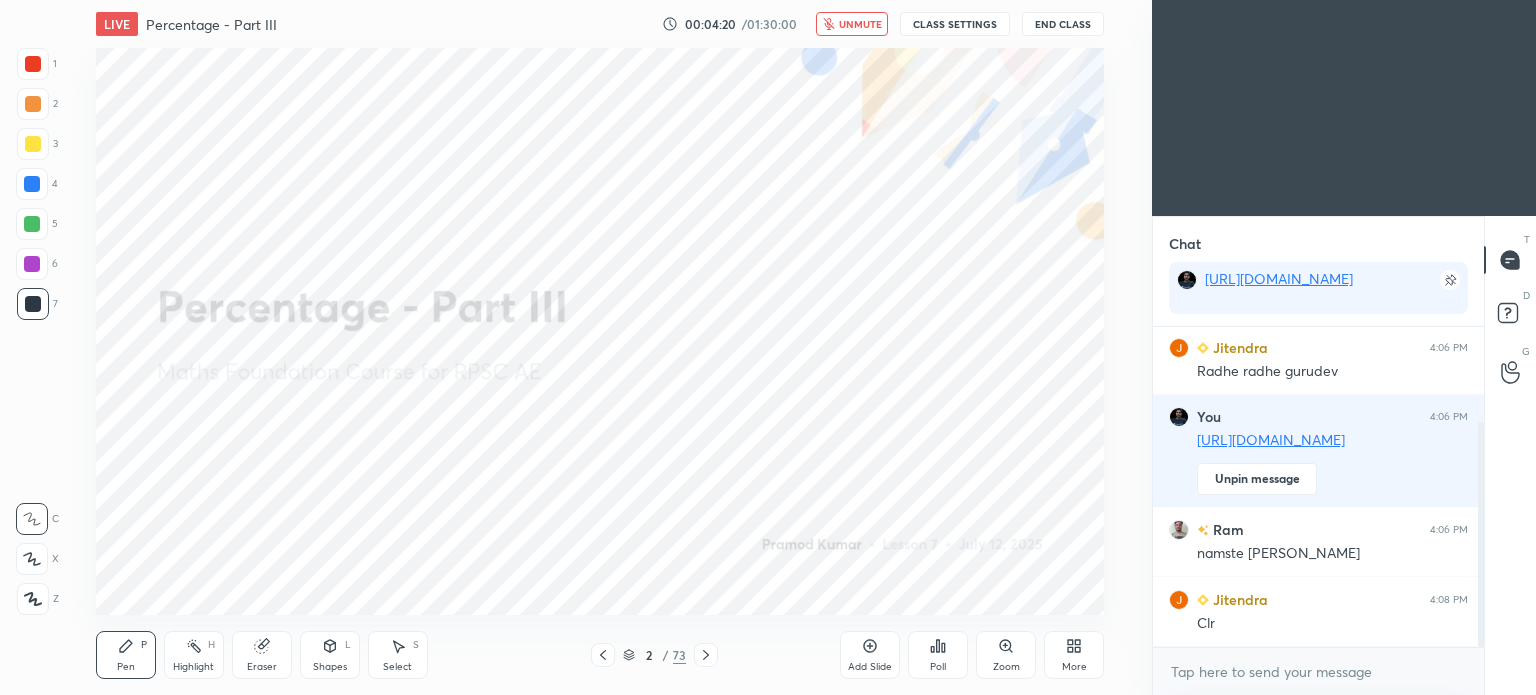drag, startPoint x: 1300, startPoint y: 89, endPoint x: 404, endPoint y: -48, distance: 906.41327 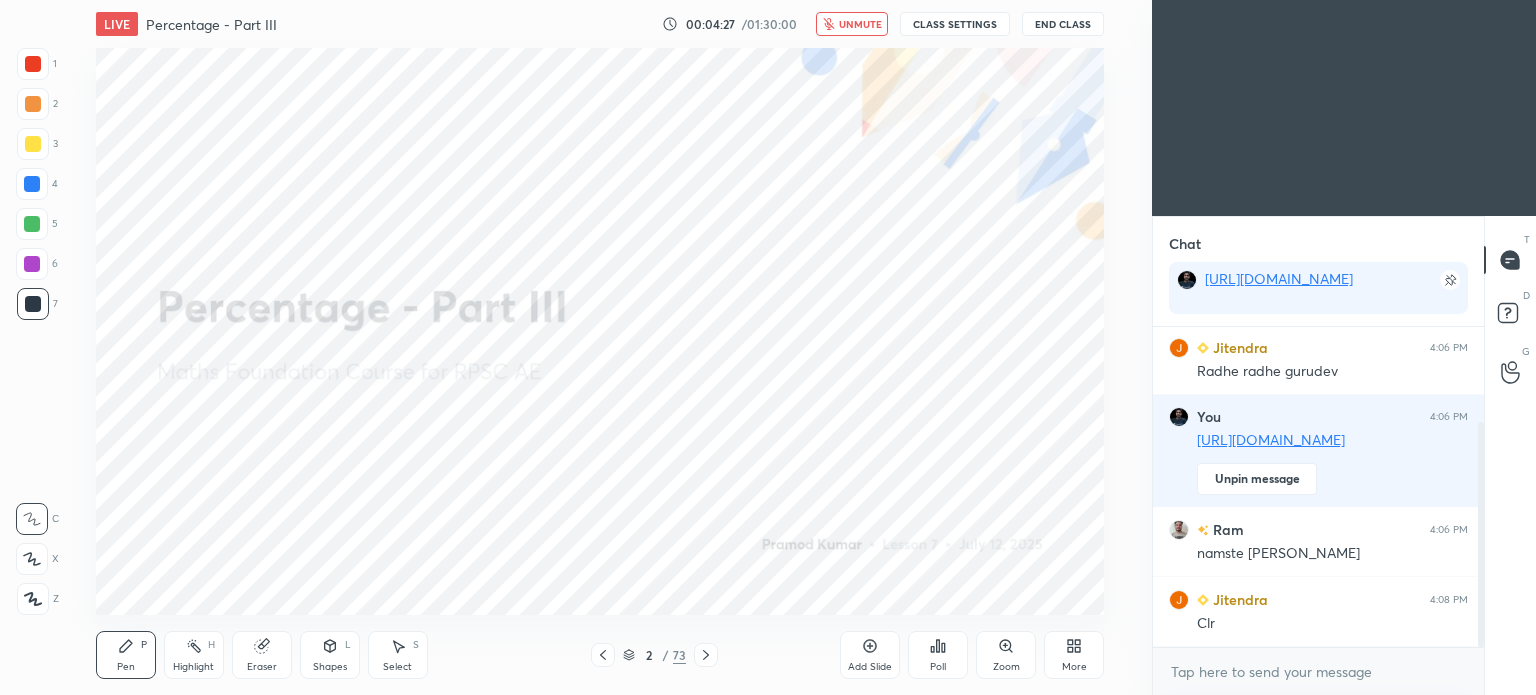 click 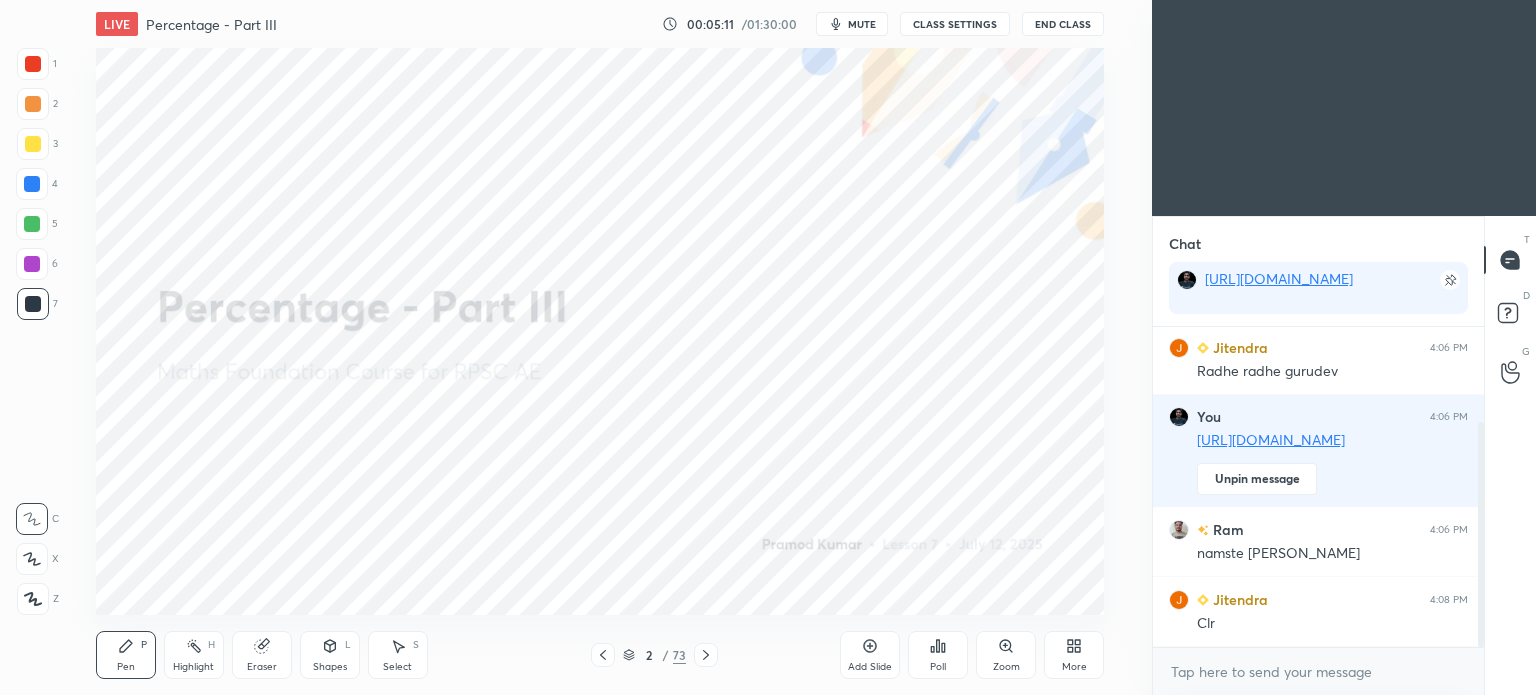 drag, startPoint x: 602, startPoint y: 643, endPoint x: 696, endPoint y: 680, distance: 101.0198 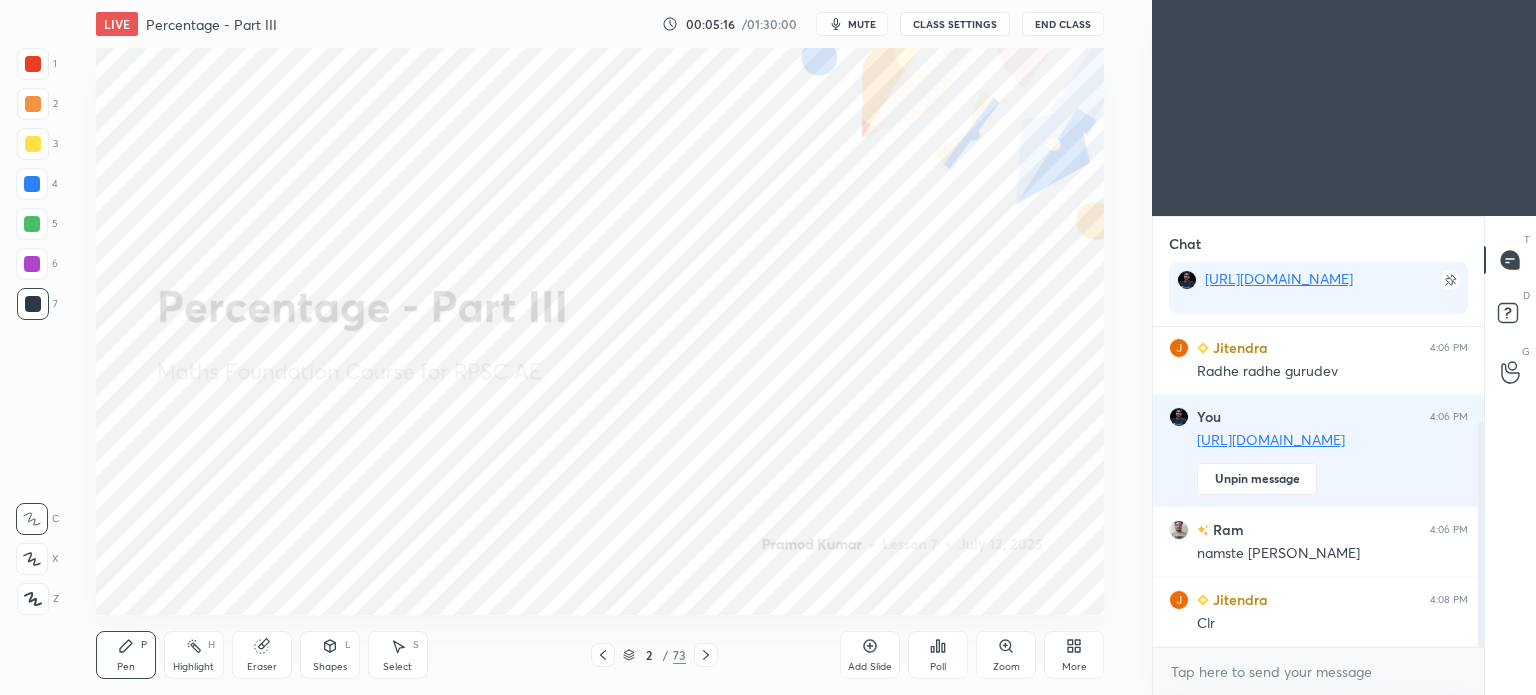 click 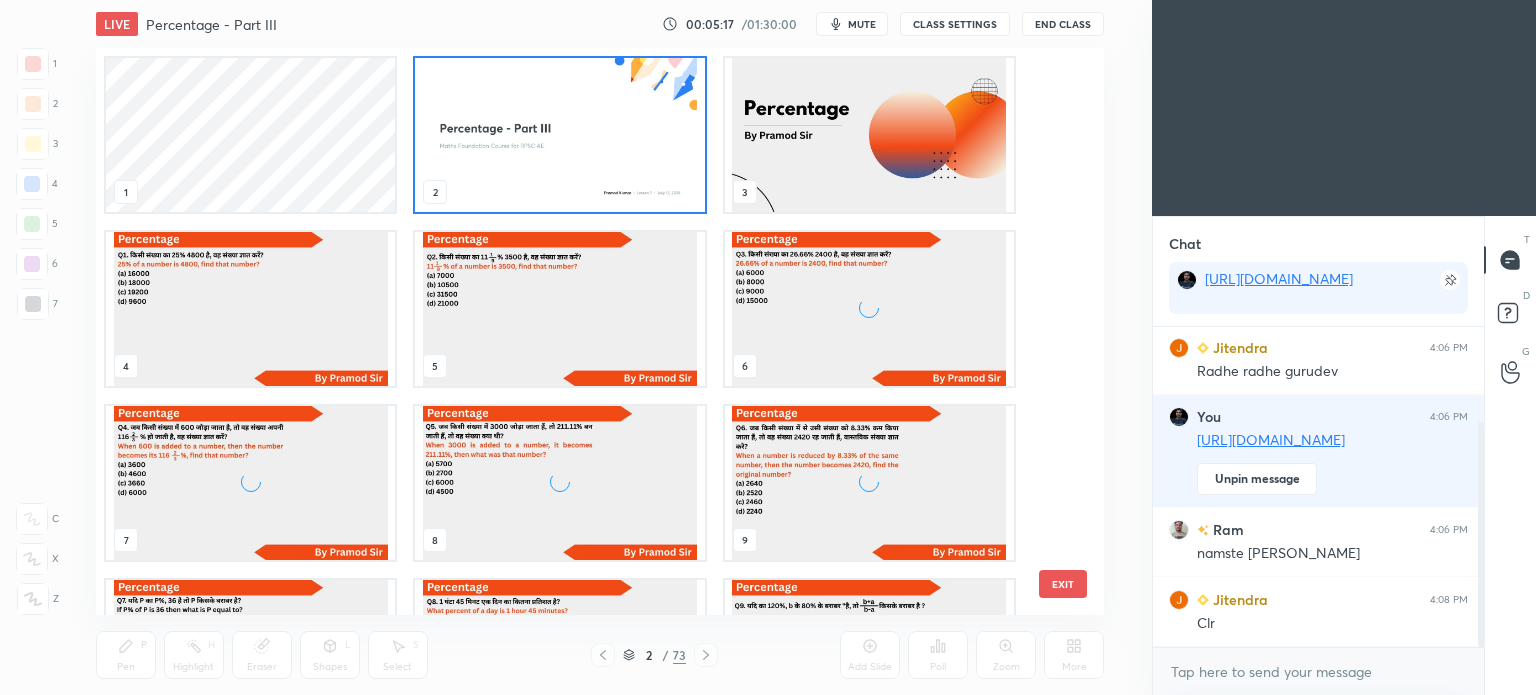 scroll, scrollTop: 6, scrollLeft: 10, axis: both 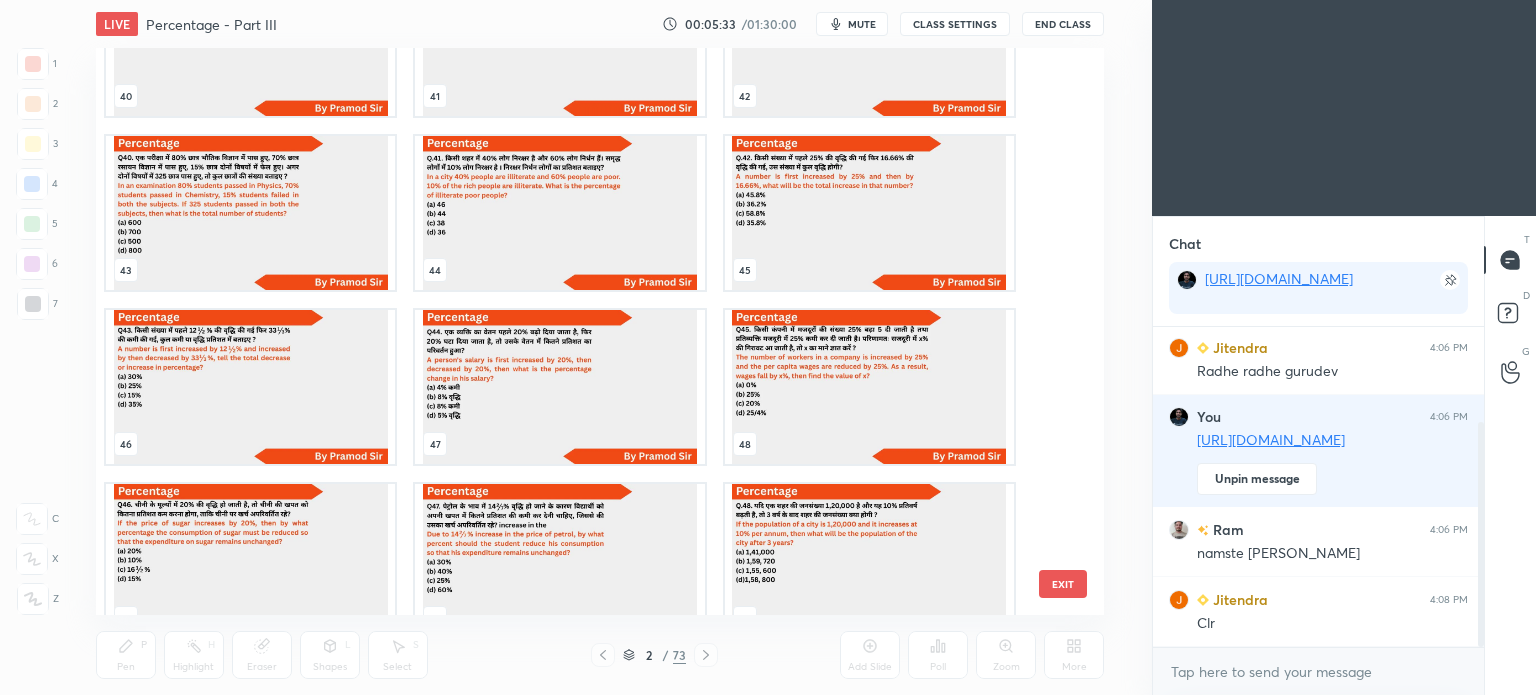 click at bounding box center (868, 213) 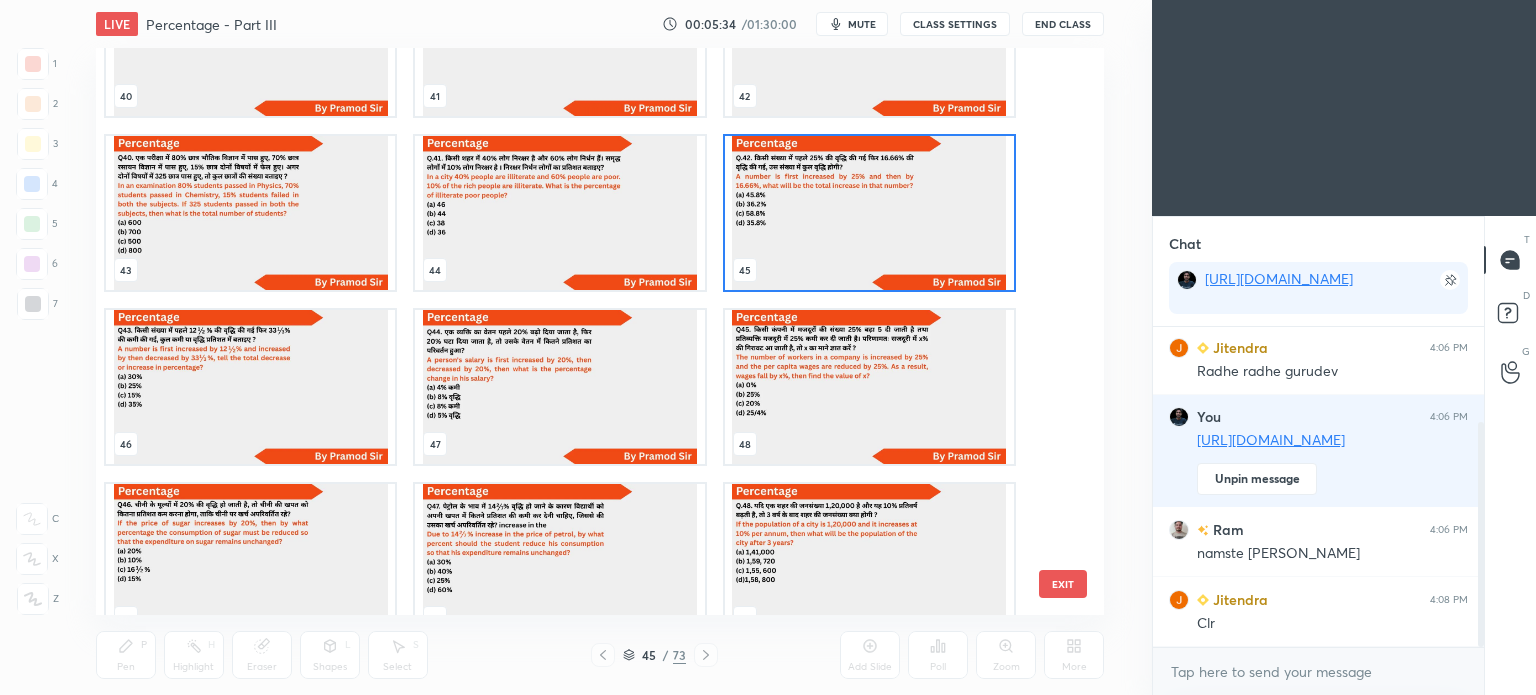 click at bounding box center (868, 213) 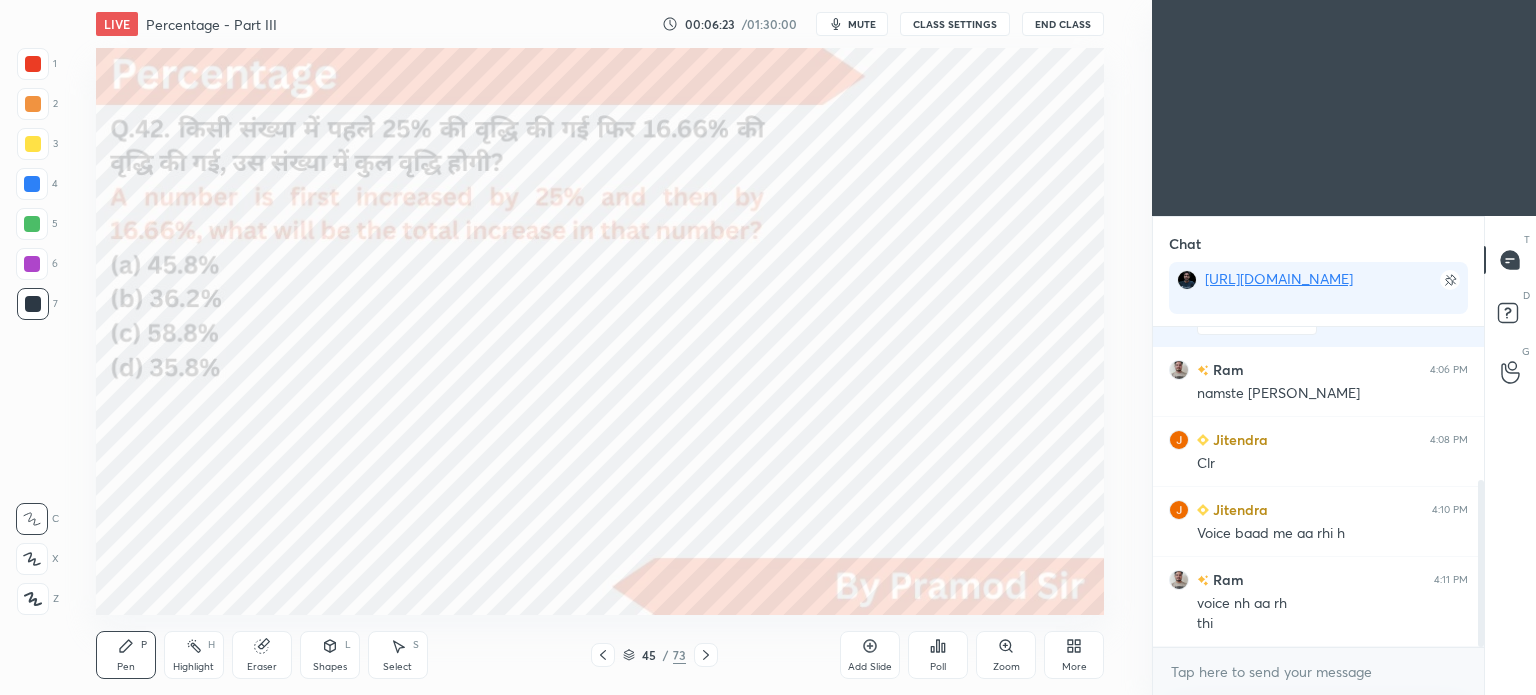 scroll, scrollTop: 314, scrollLeft: 0, axis: vertical 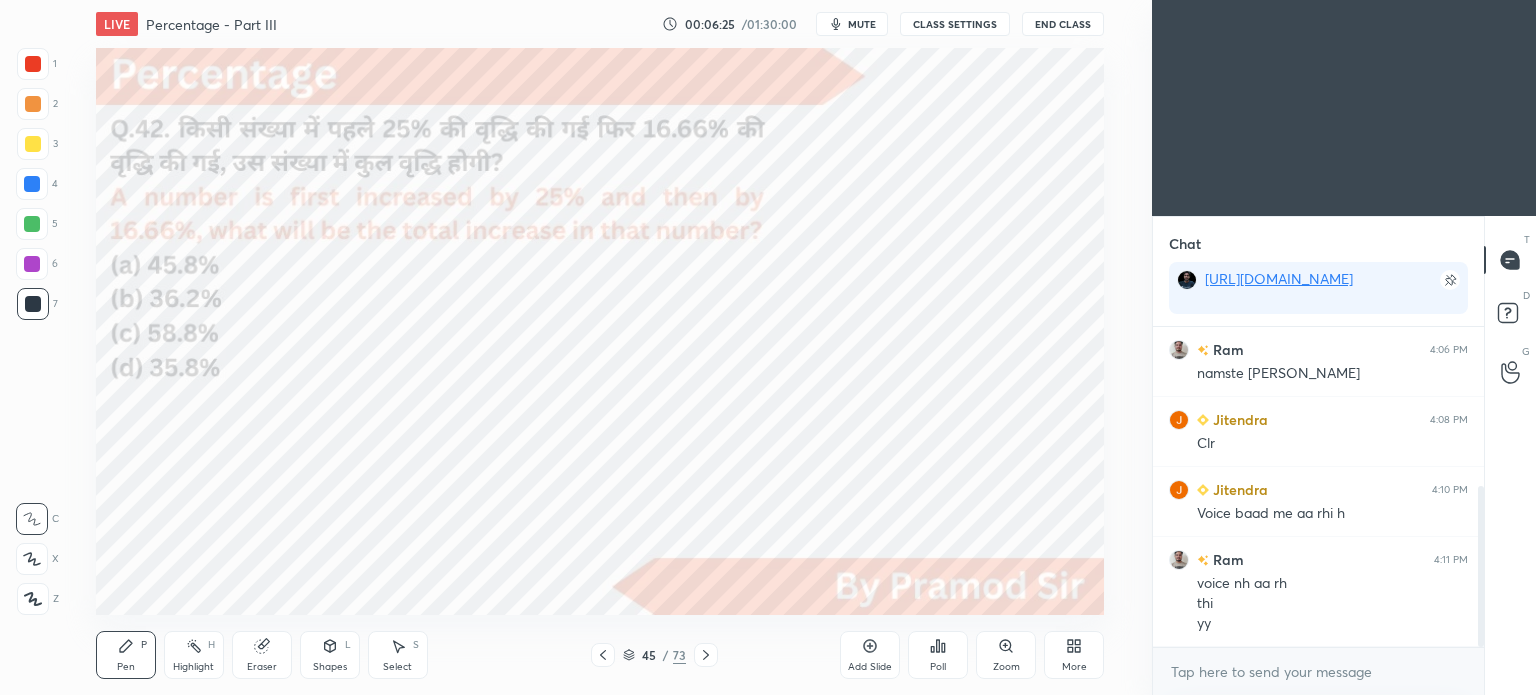 click 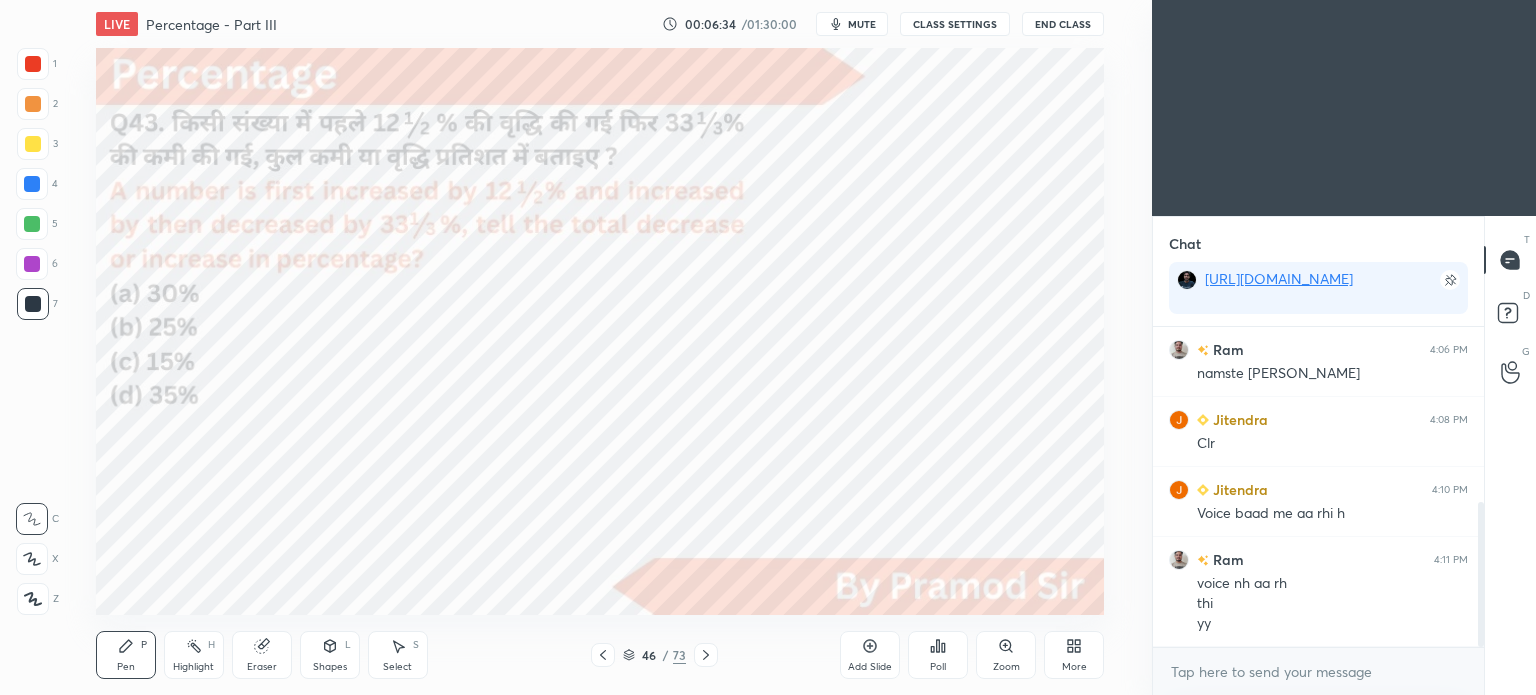 scroll, scrollTop: 384, scrollLeft: 0, axis: vertical 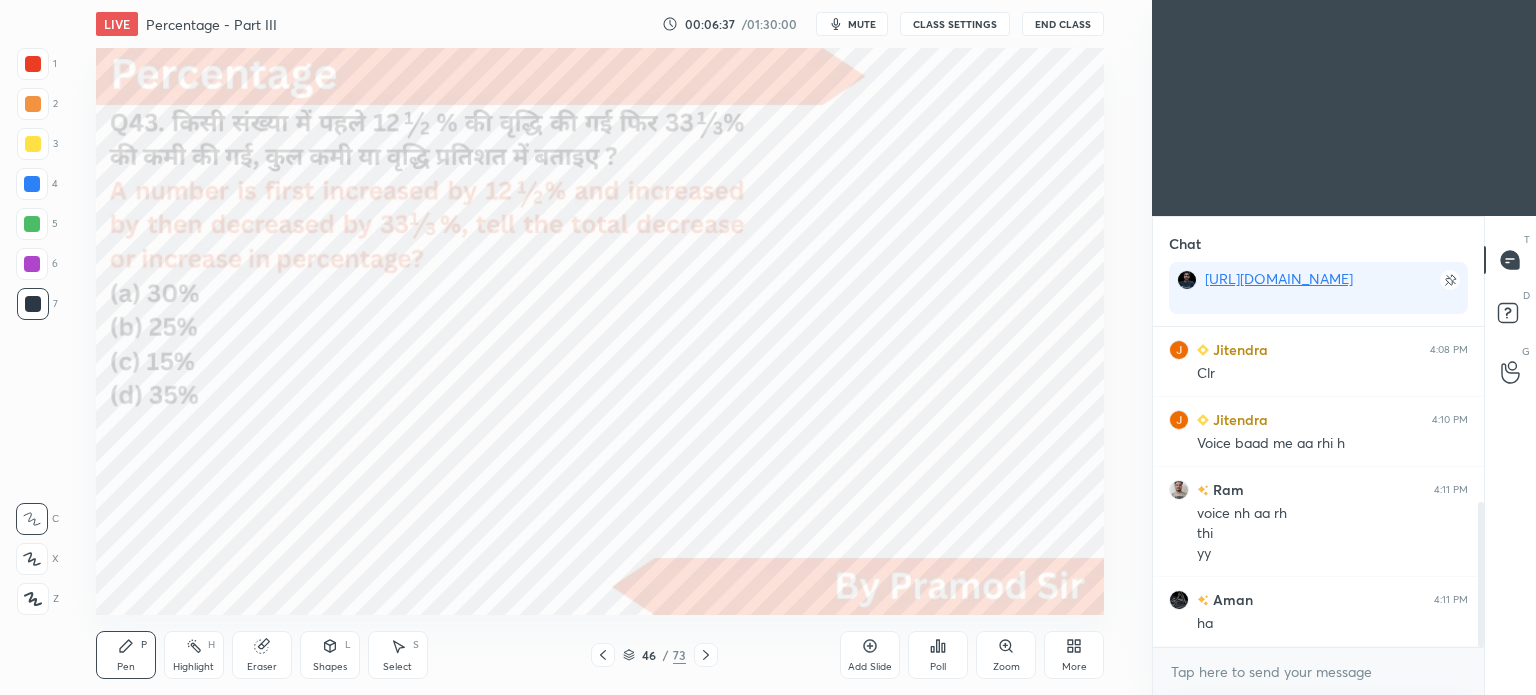 click 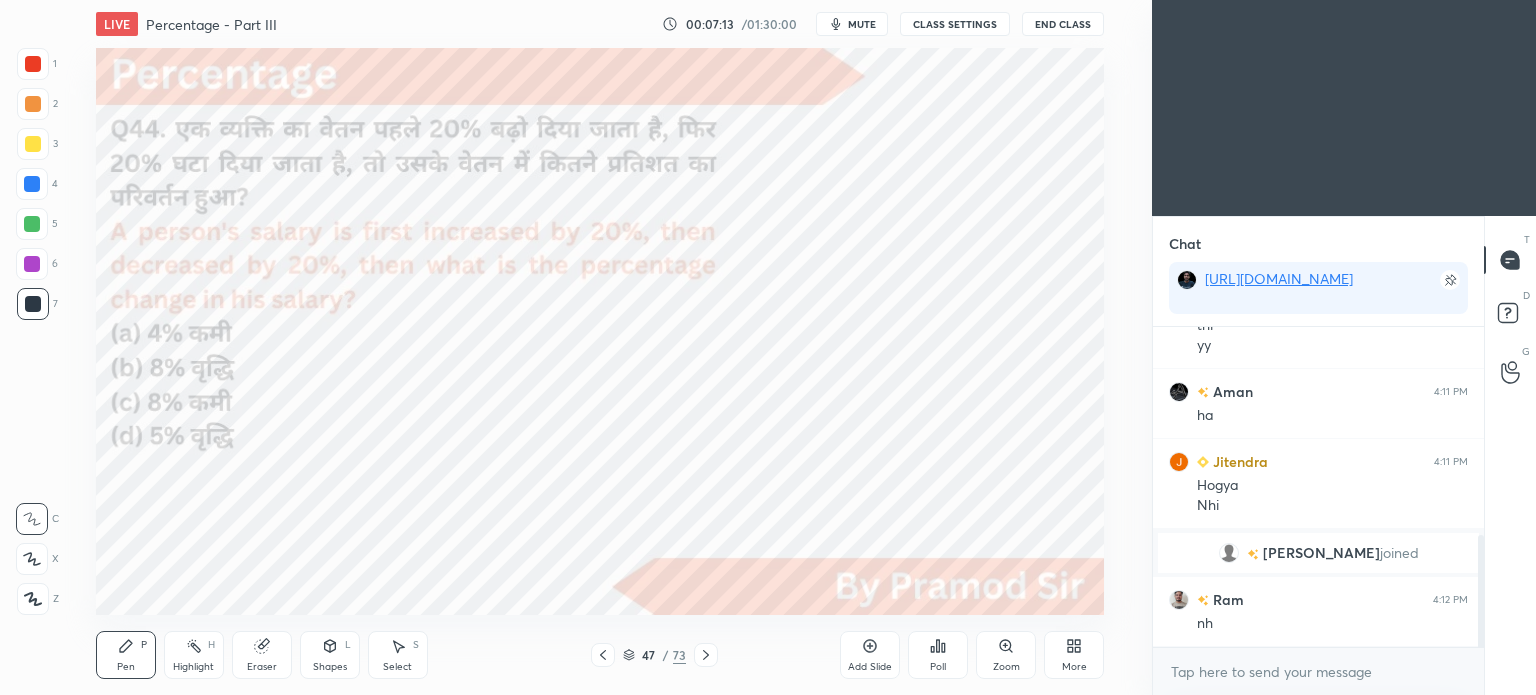 scroll, scrollTop: 662, scrollLeft: 0, axis: vertical 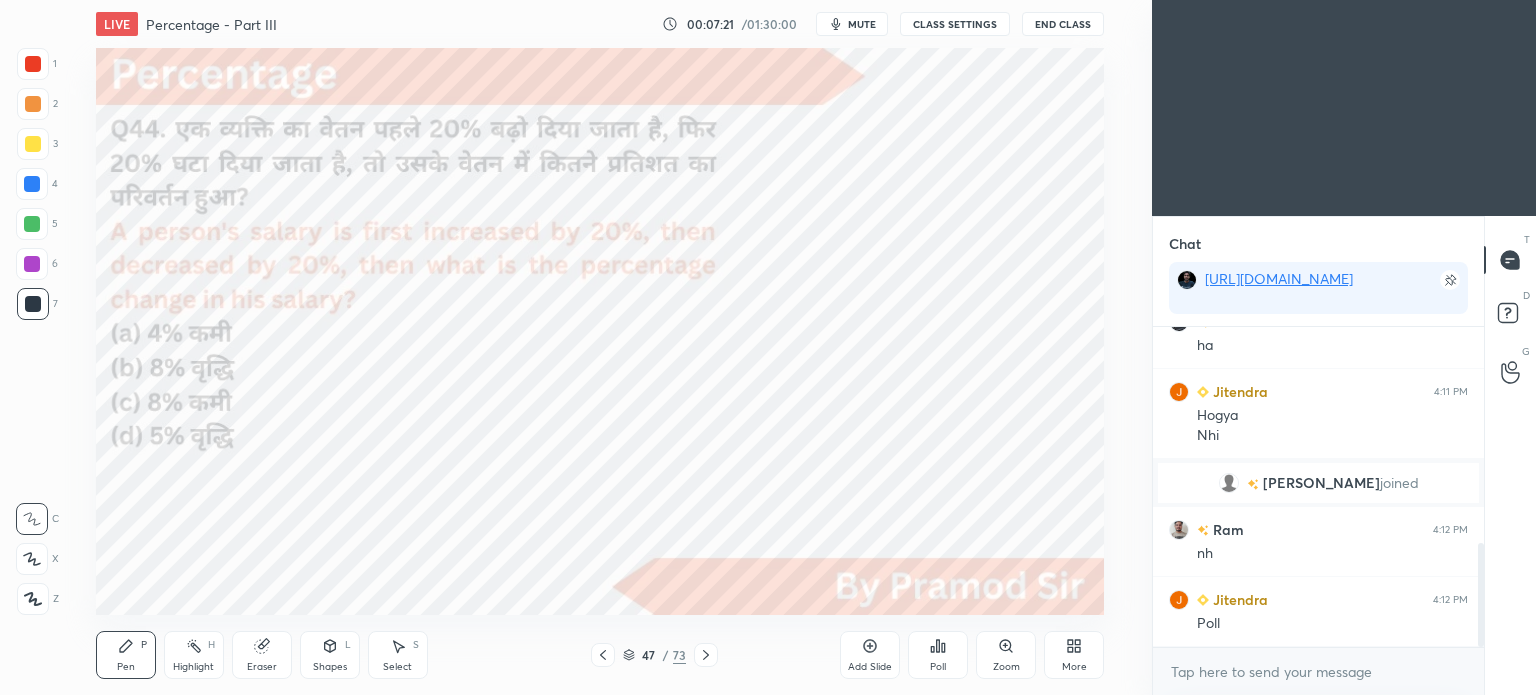 click on "Poll" at bounding box center [938, 655] 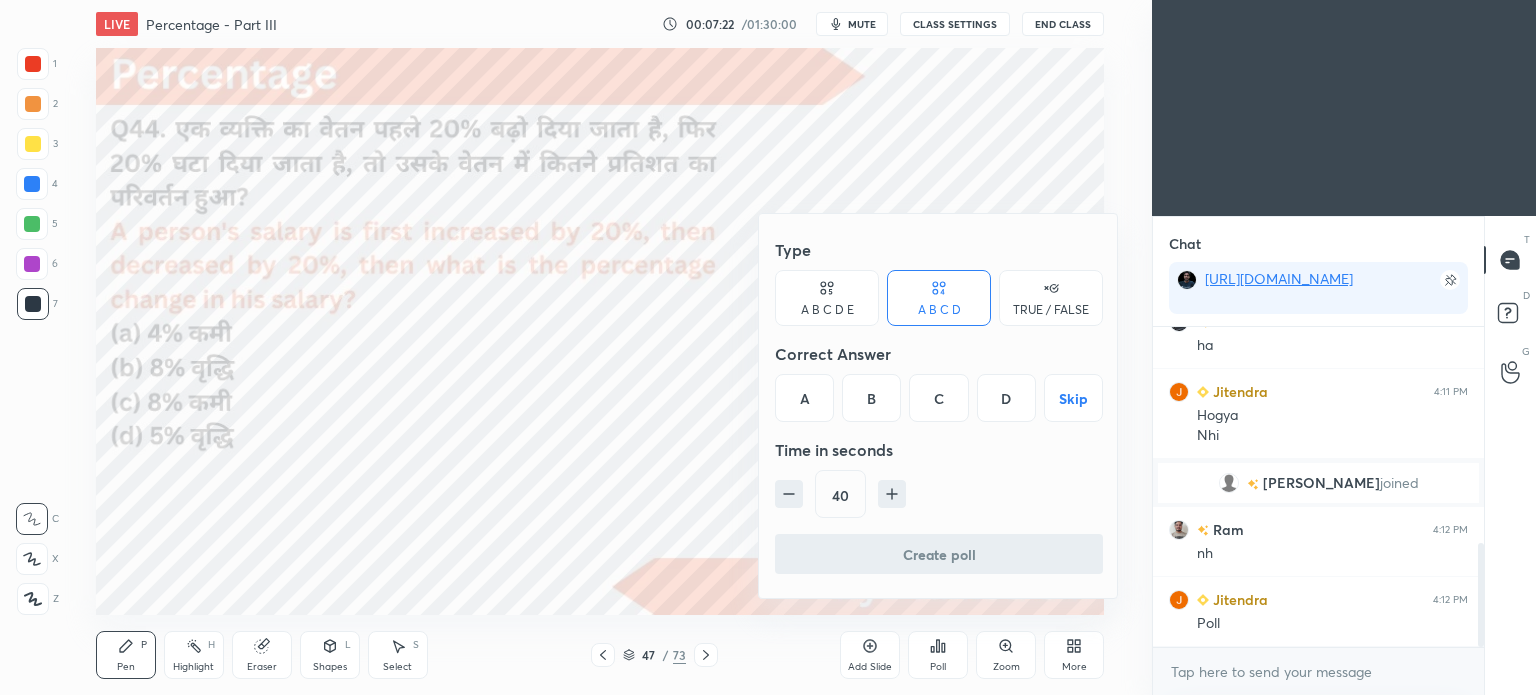 click on "A" at bounding box center (804, 398) 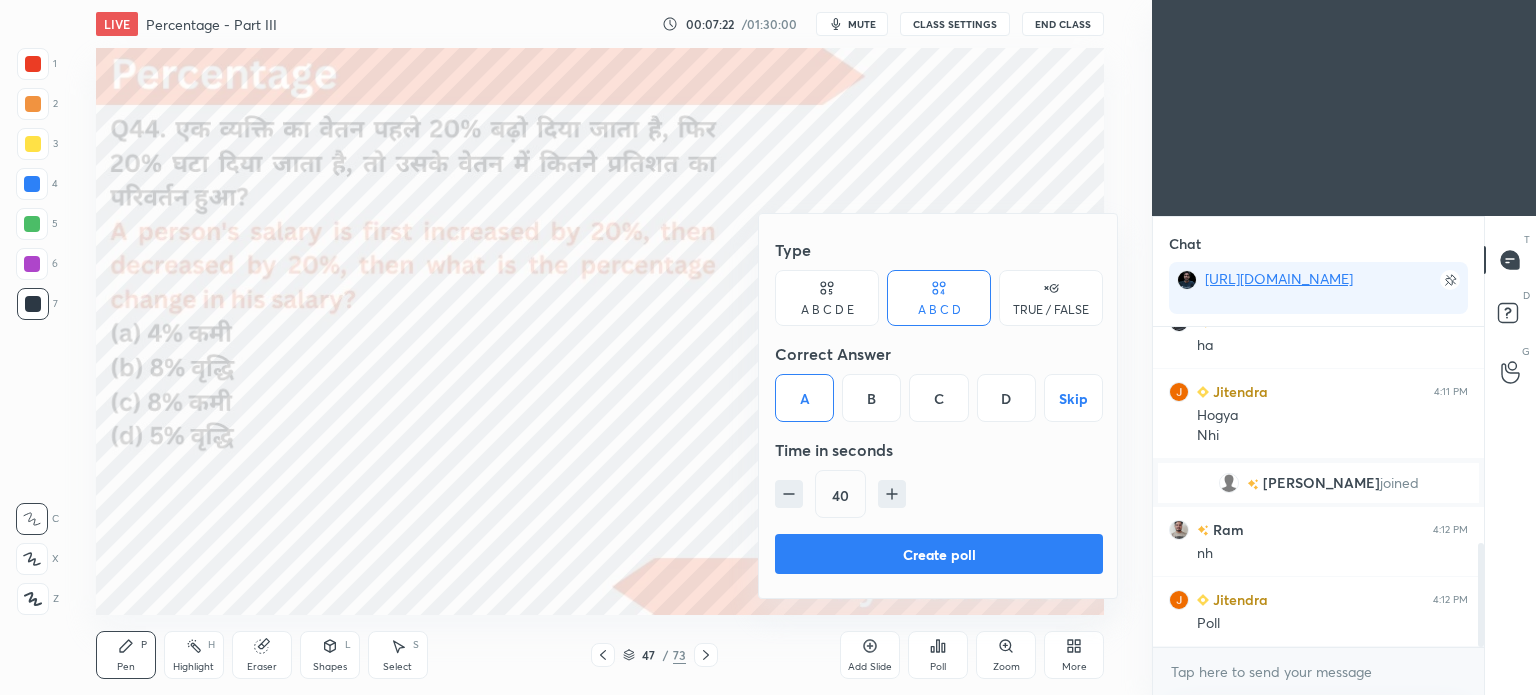 click on "Create poll" at bounding box center (939, 554) 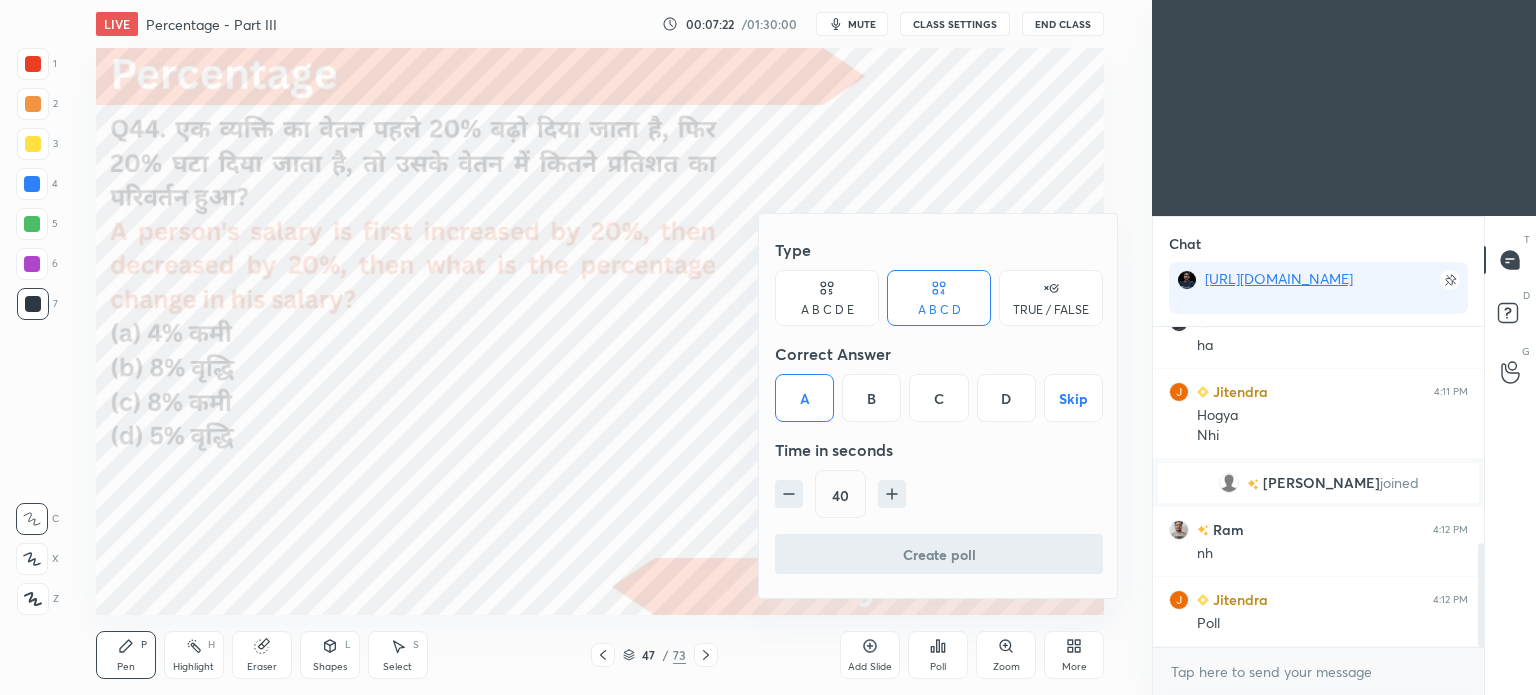 scroll, scrollTop: 81, scrollLeft: 325, axis: both 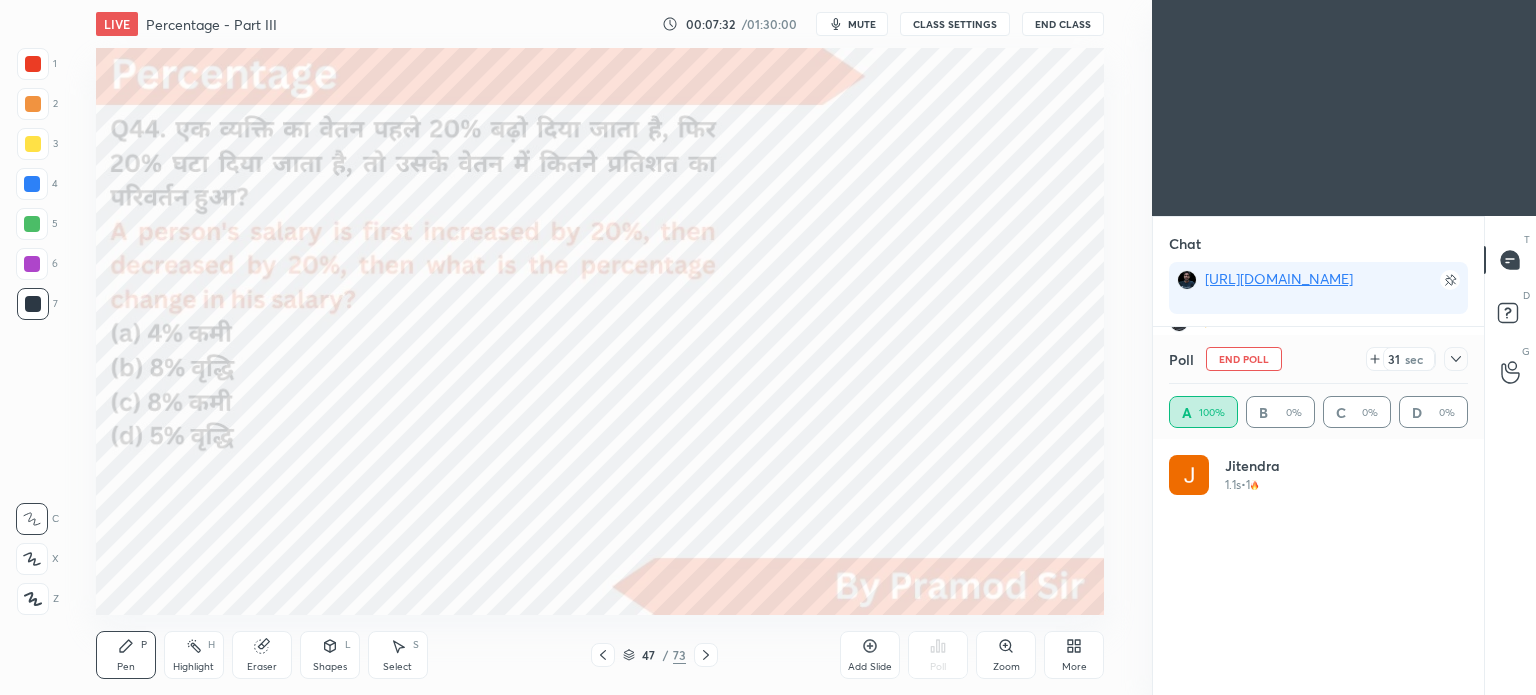click on "mute" at bounding box center [862, 24] 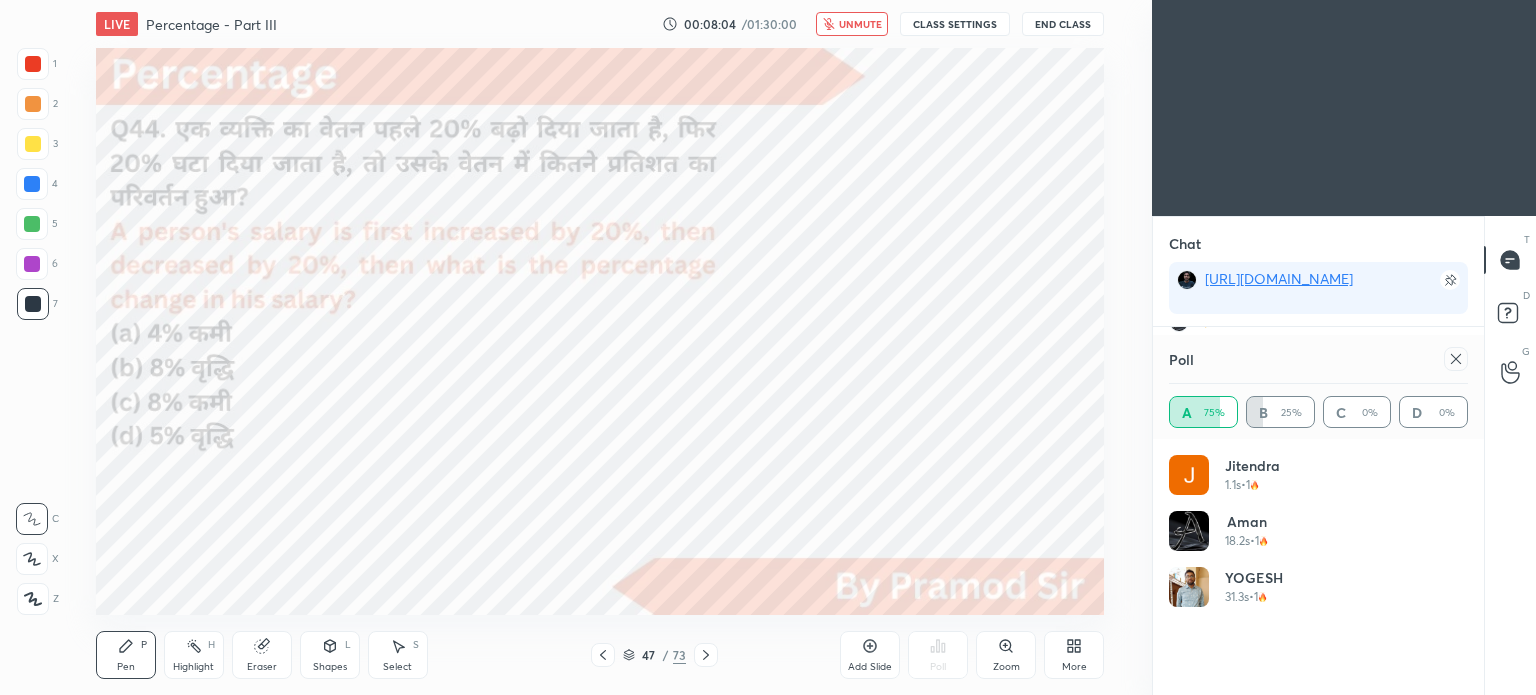 click on "unmute" at bounding box center (860, 24) 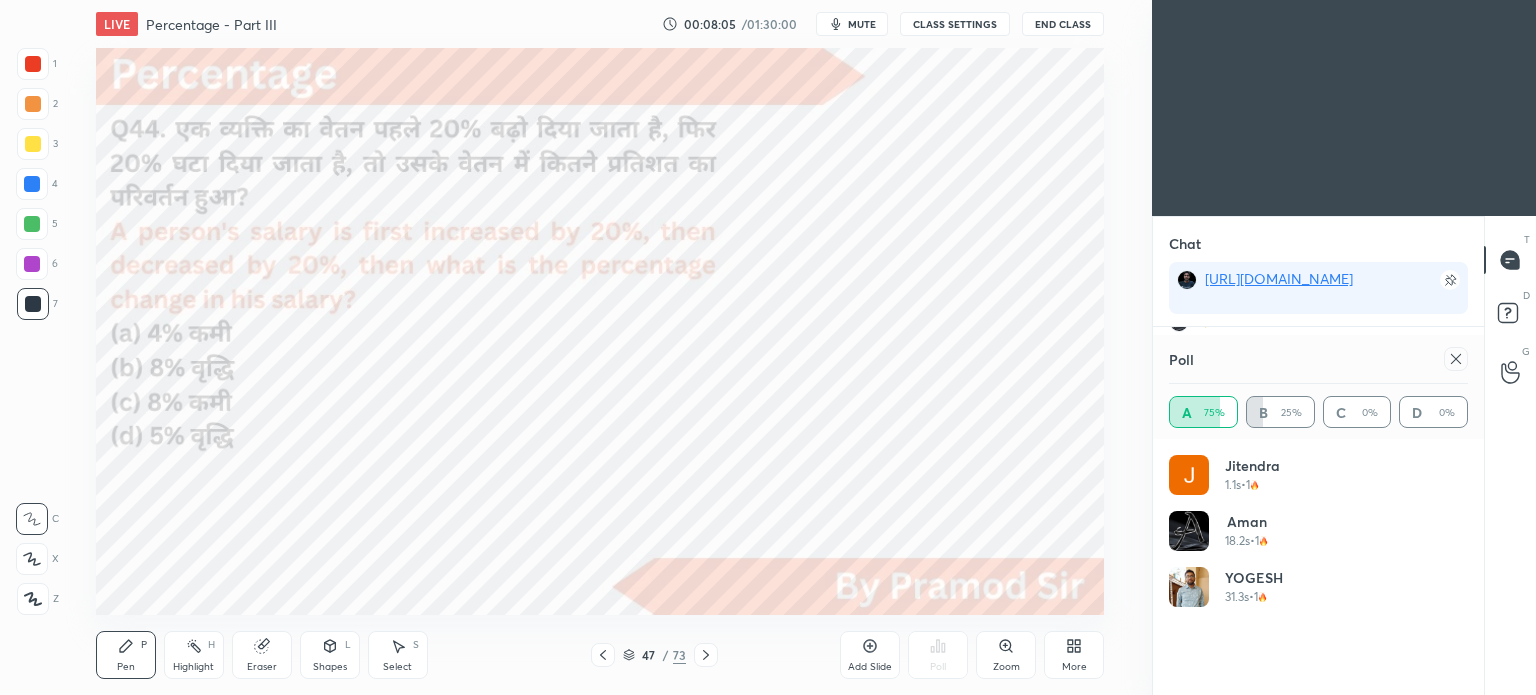 click 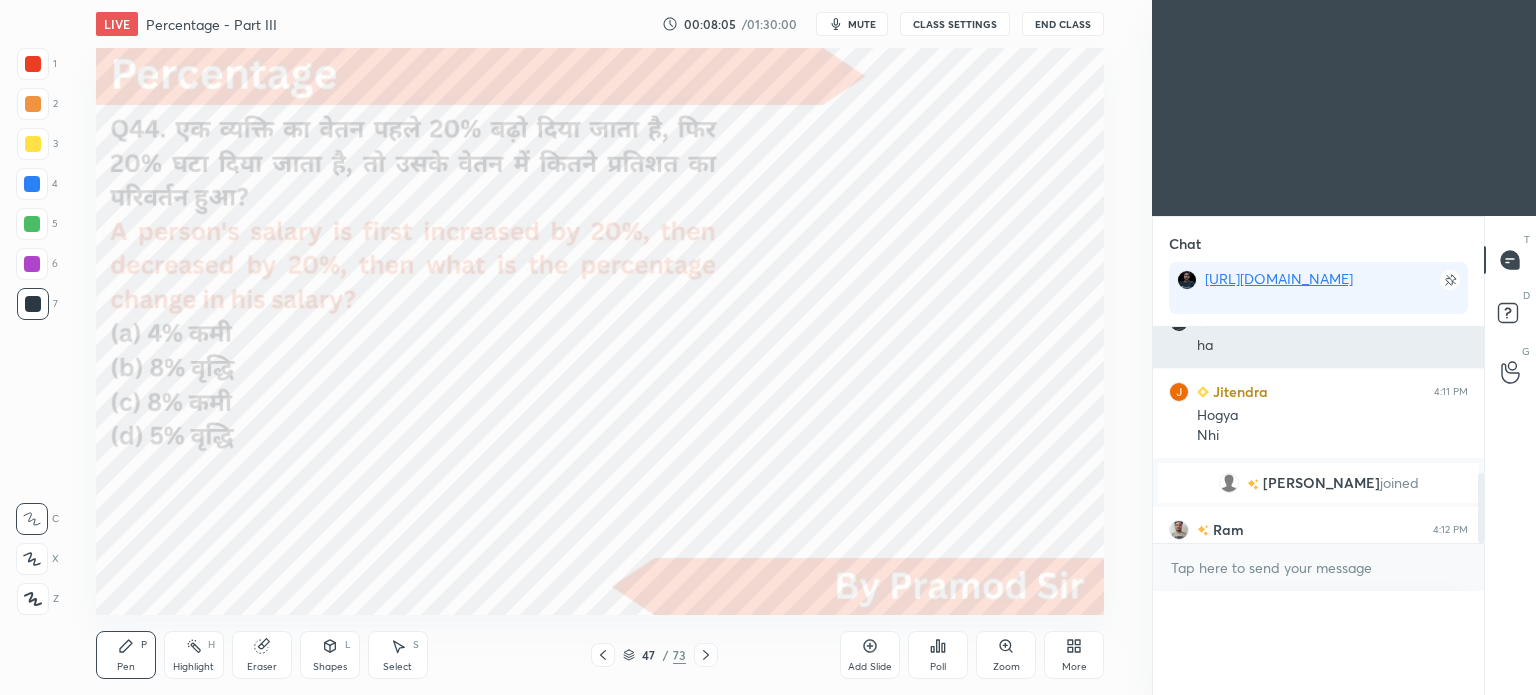 scroll, scrollTop: 150, scrollLeft: 293, axis: both 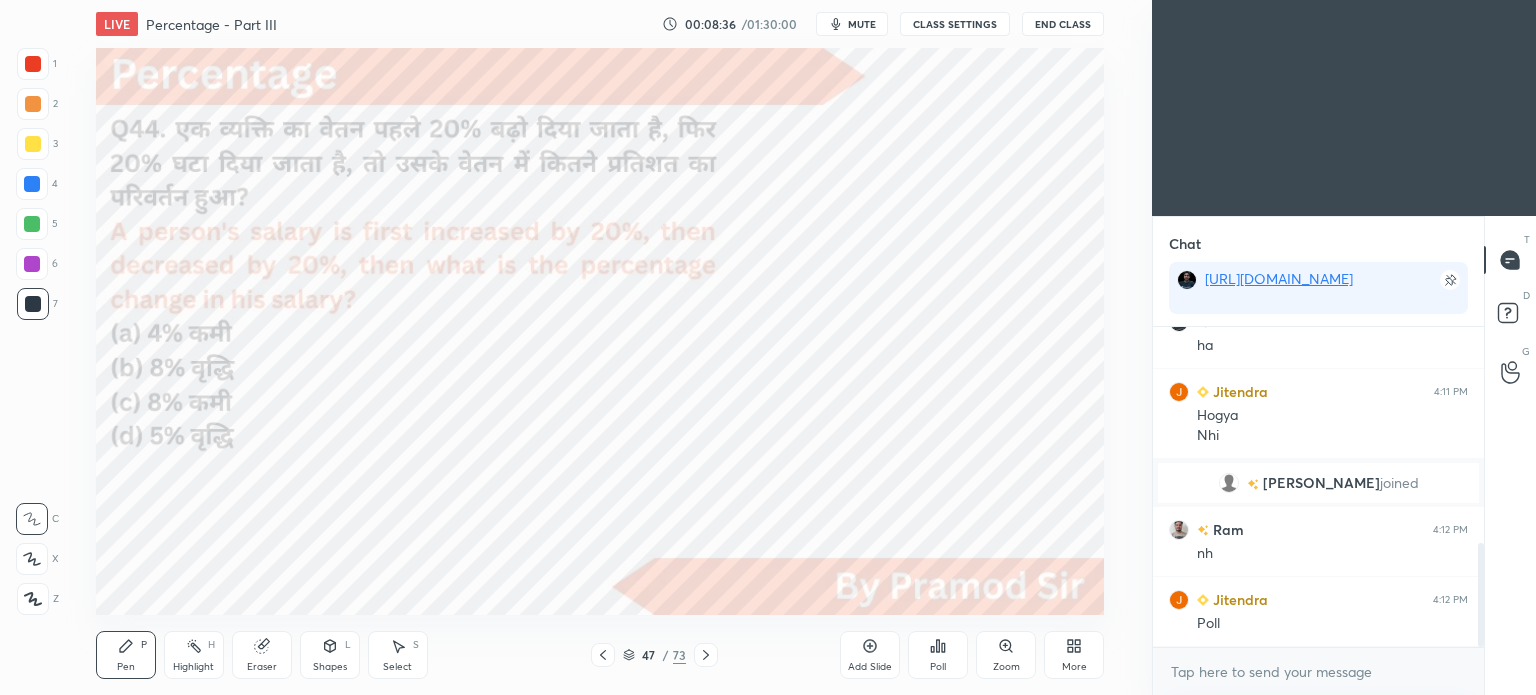 click at bounding box center [33, 64] 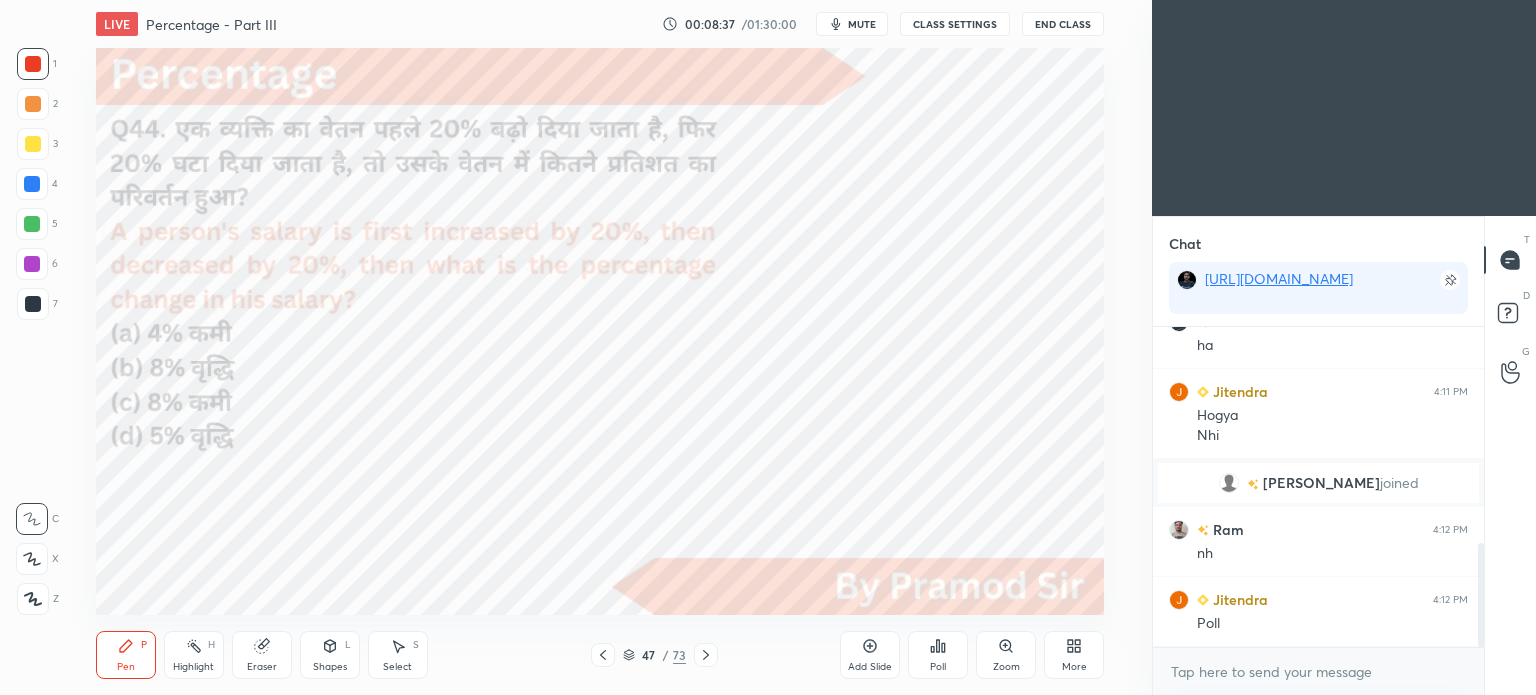click at bounding box center [33, 64] 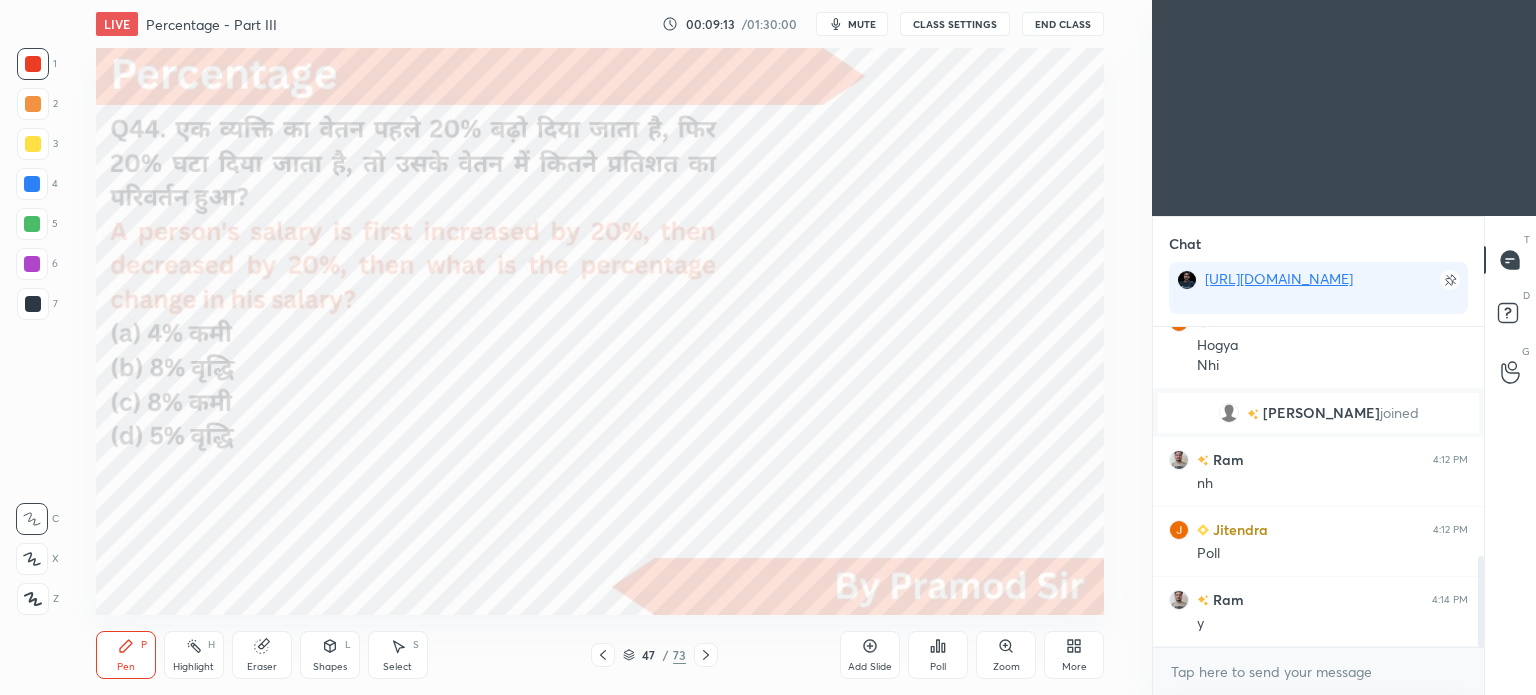 scroll, scrollTop: 802, scrollLeft: 0, axis: vertical 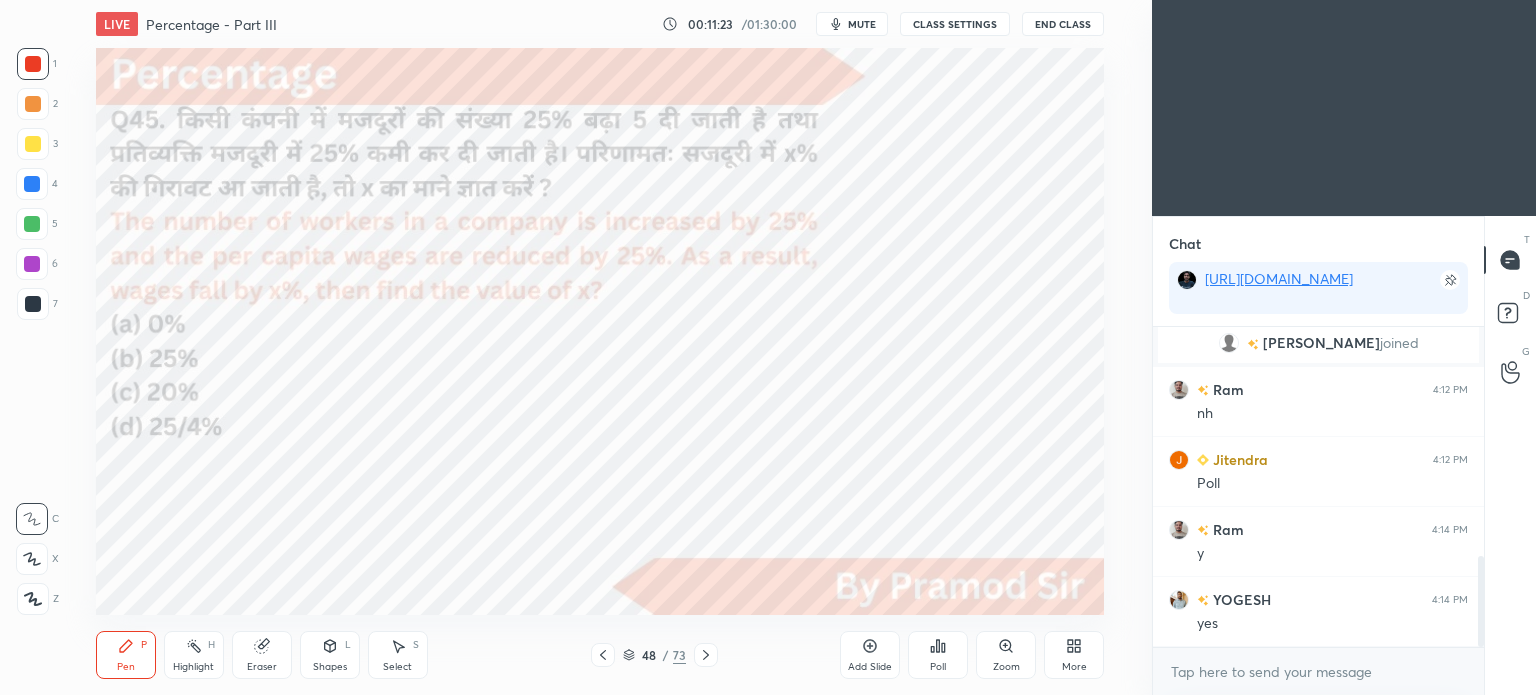 click on "Poll" at bounding box center (938, 655) 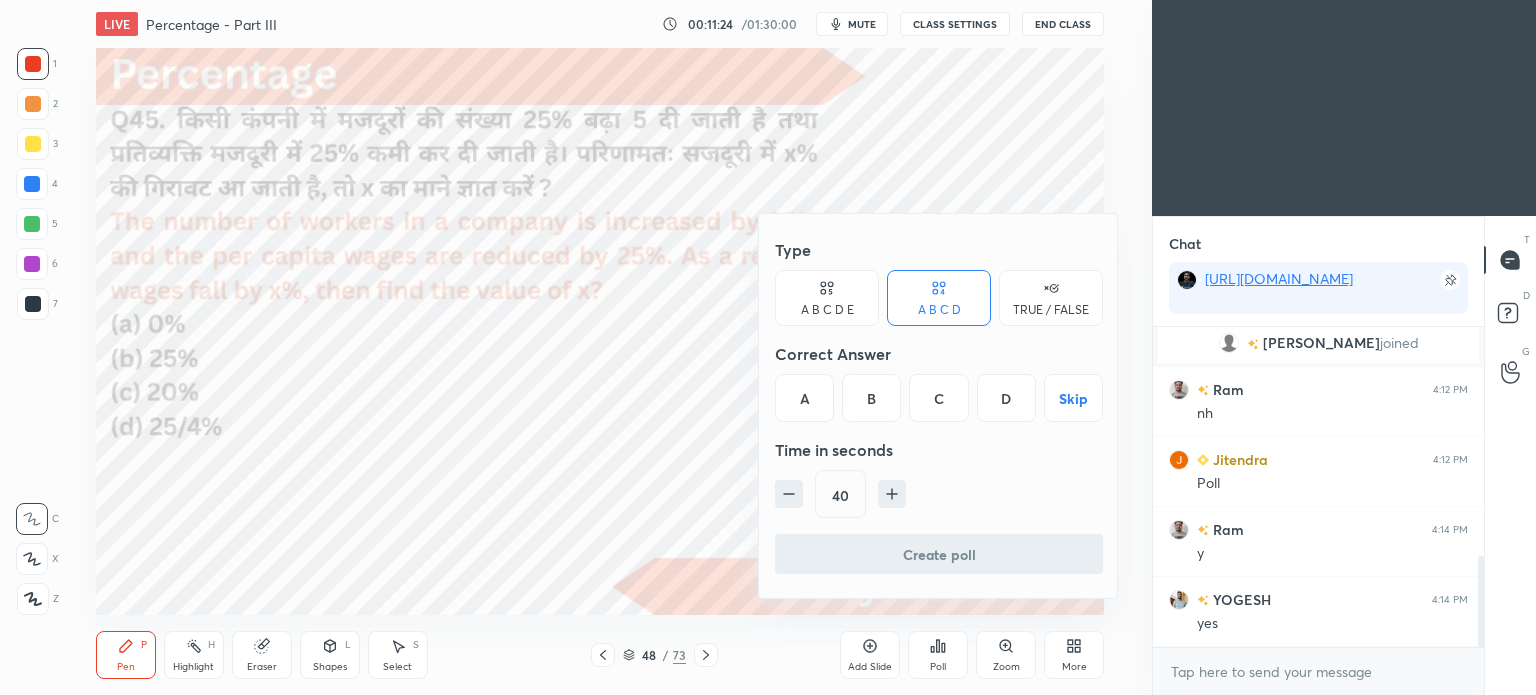 click on "D" at bounding box center [1006, 398] 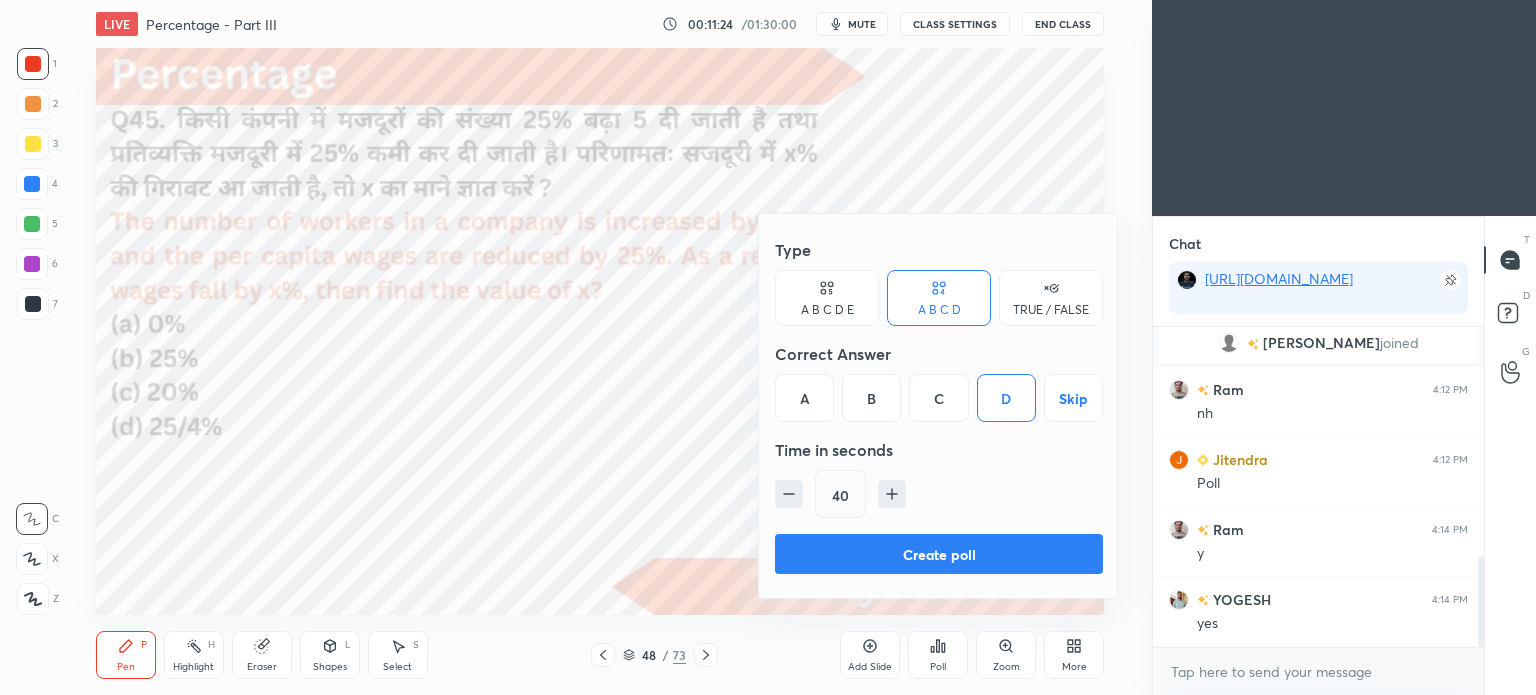click on "Create poll" at bounding box center [939, 554] 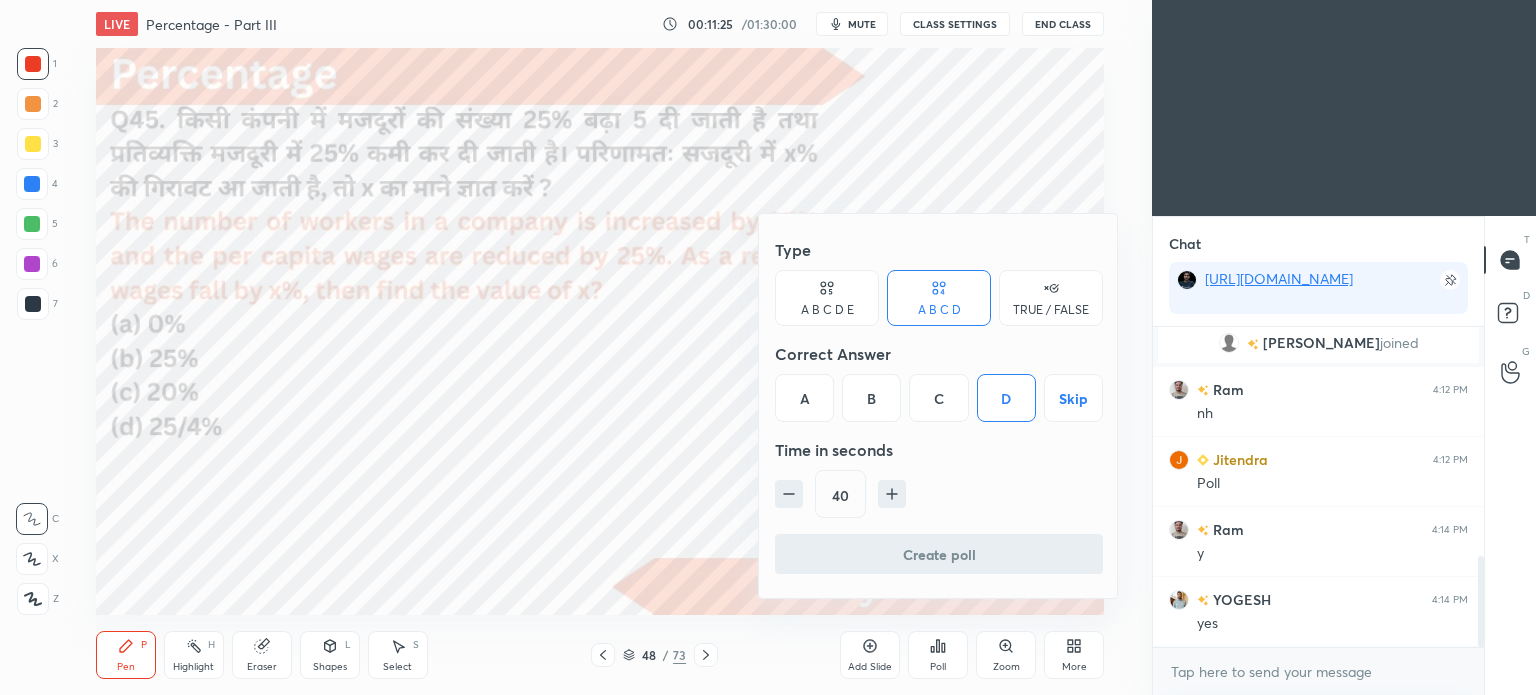 scroll, scrollTop: 128, scrollLeft: 325, axis: both 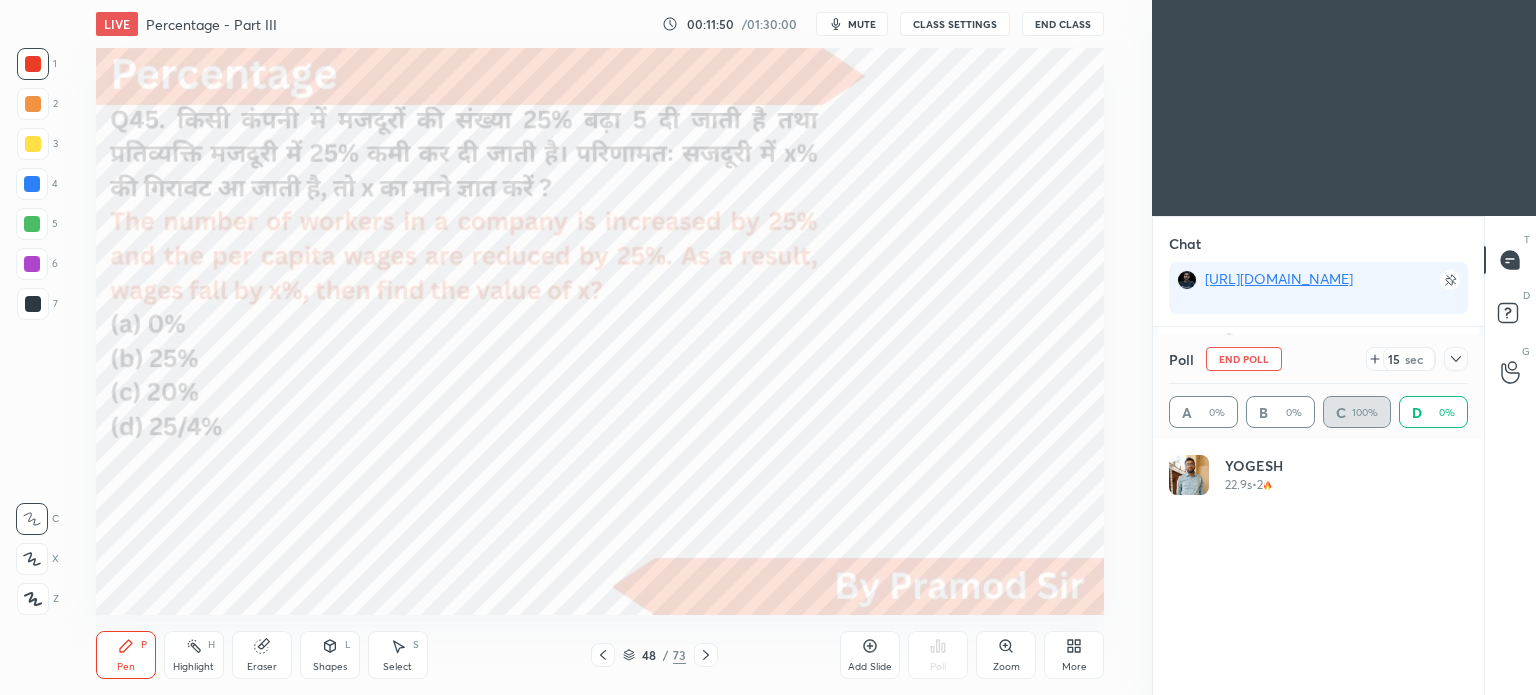click 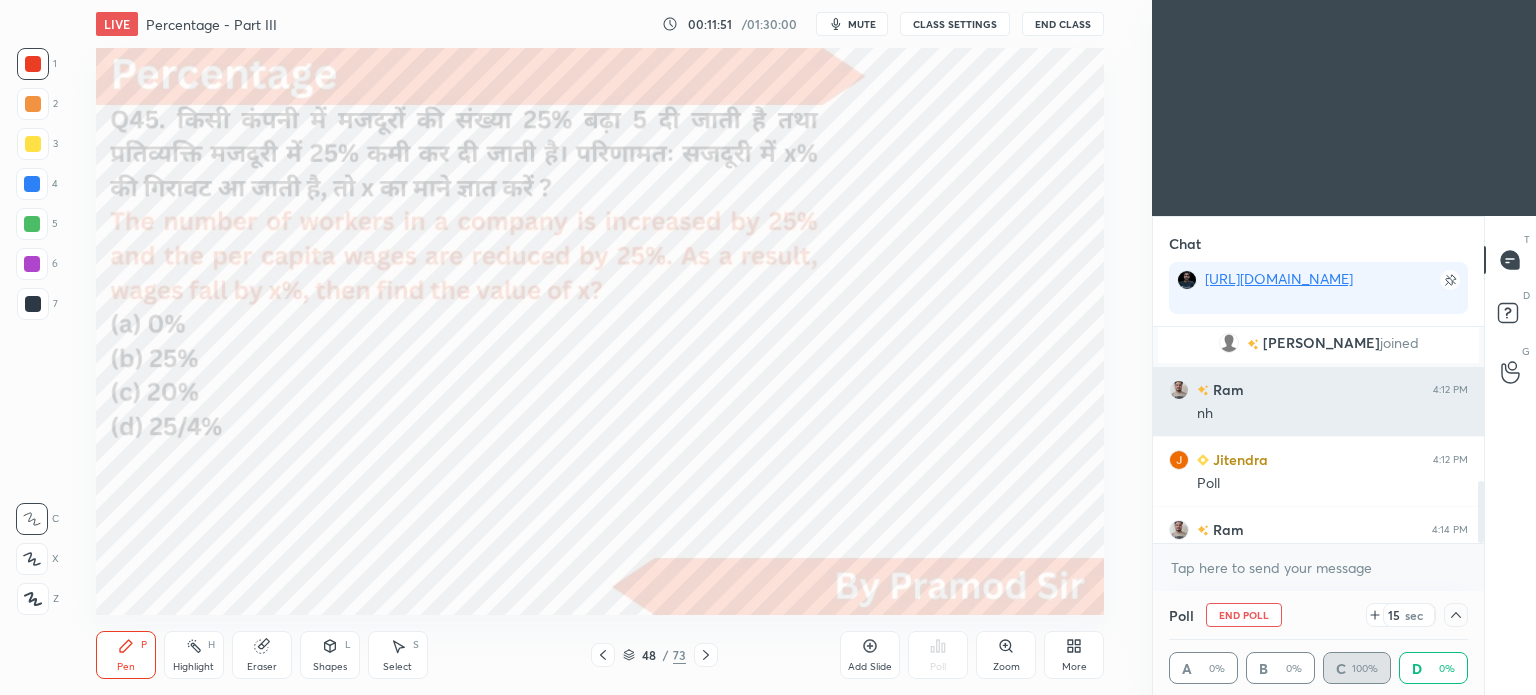 scroll, scrollTop: 70, scrollLeft: 293, axis: both 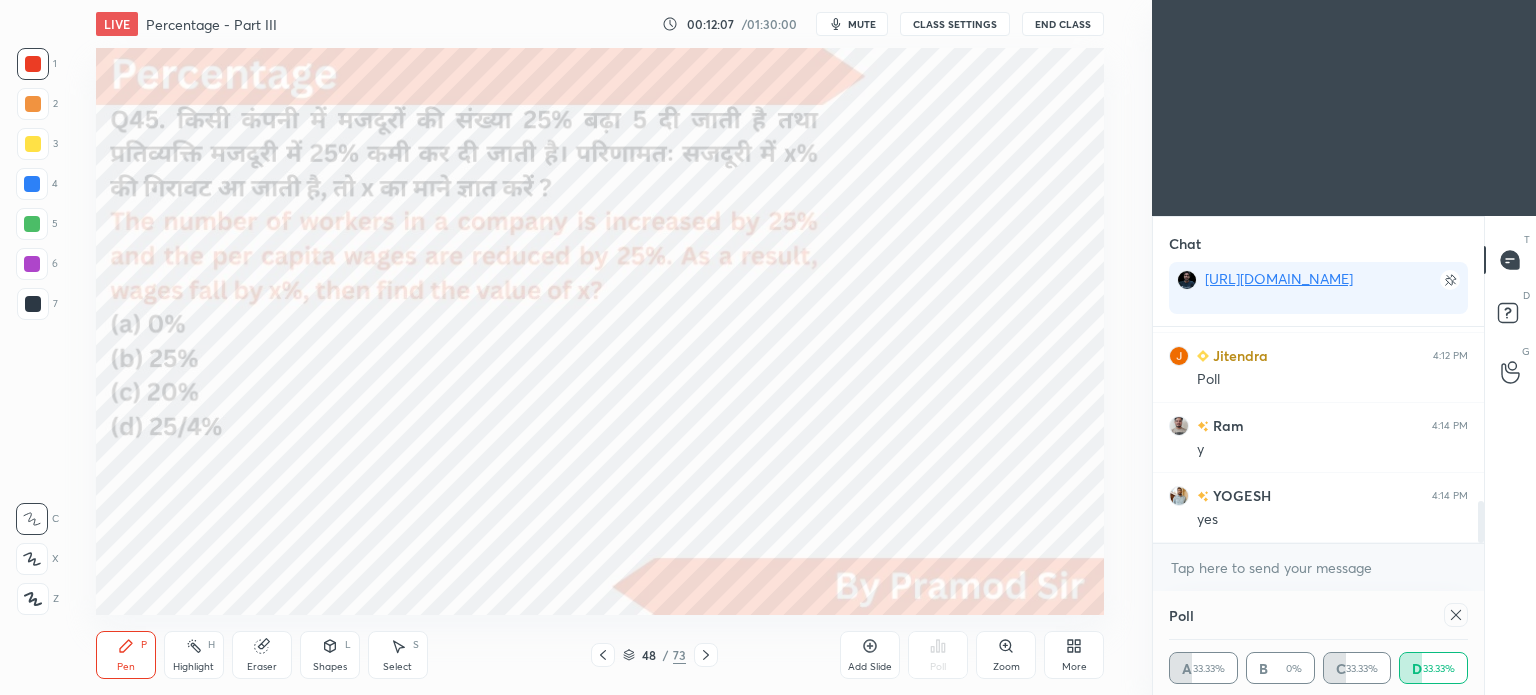 click 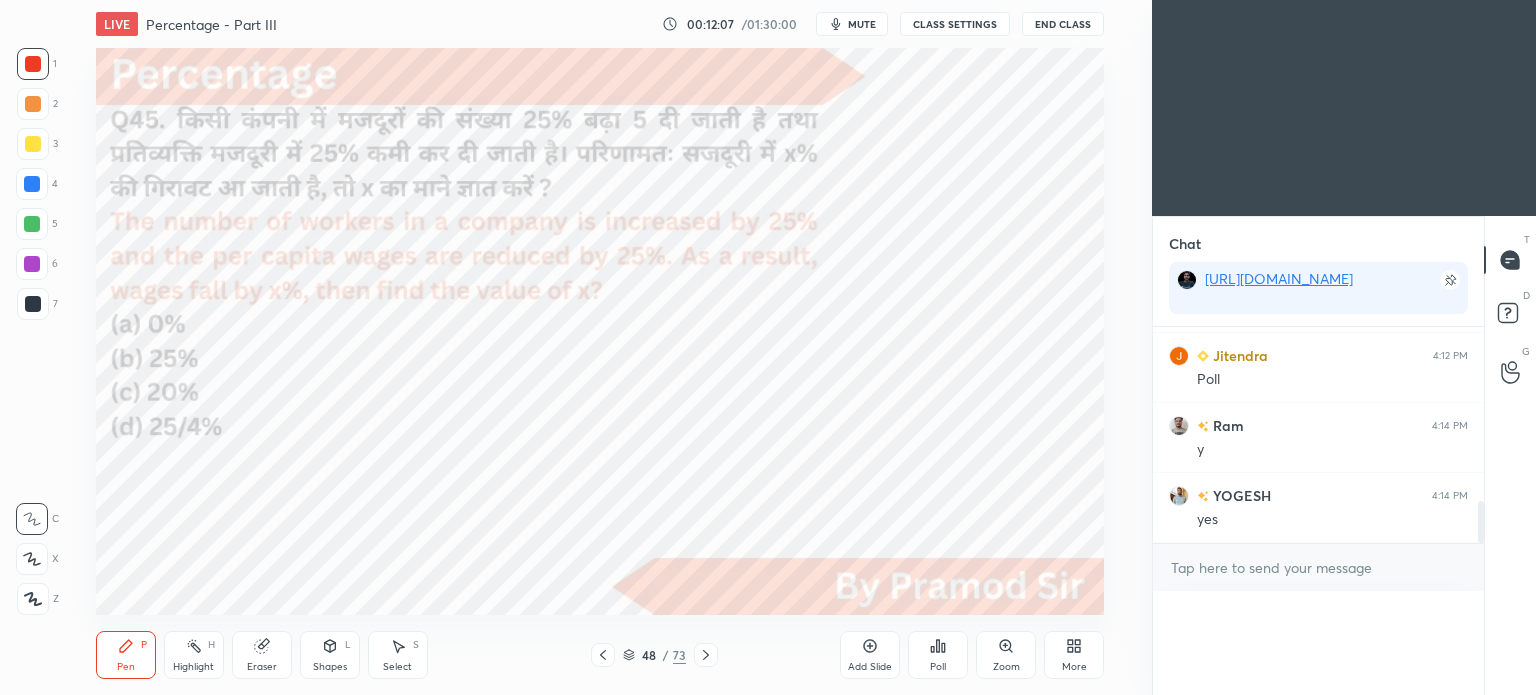 scroll, scrollTop: 7, scrollLeft: 6, axis: both 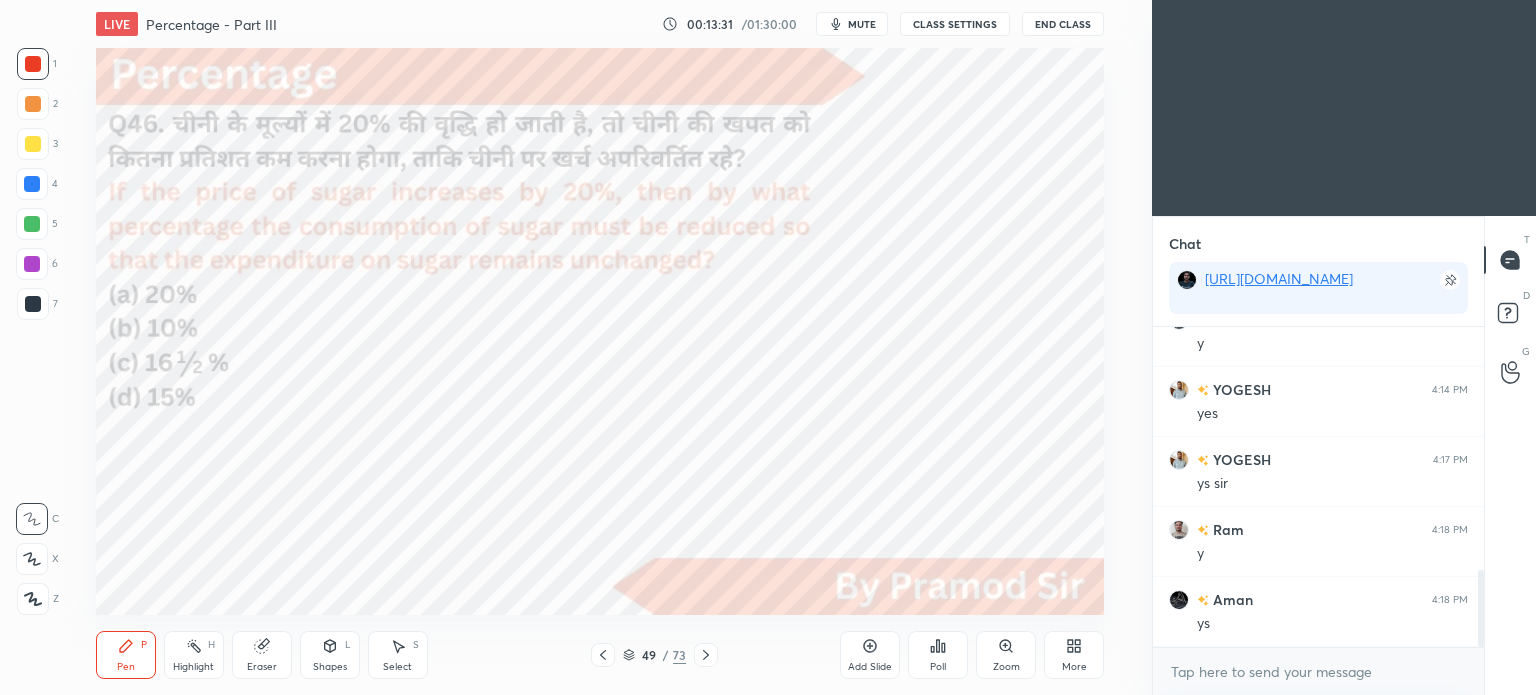 click 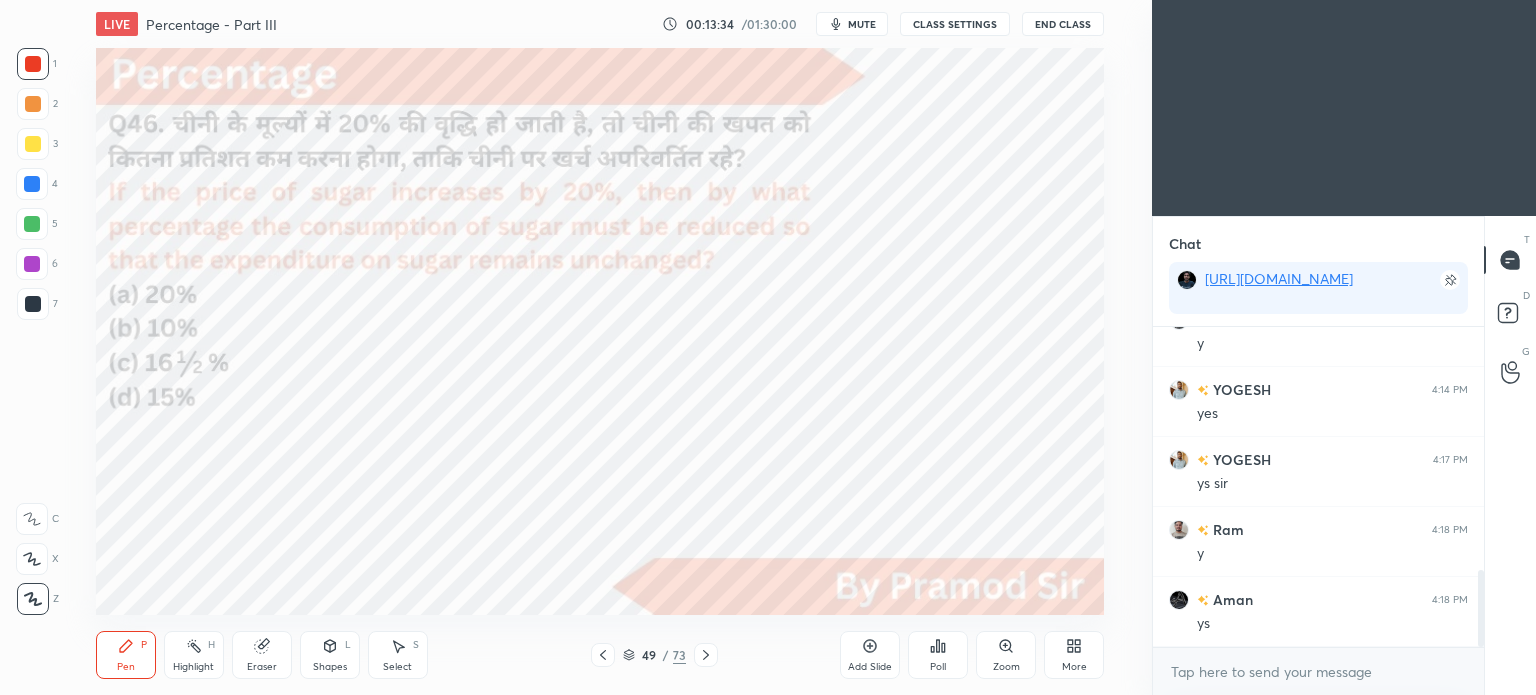 click at bounding box center [33, 304] 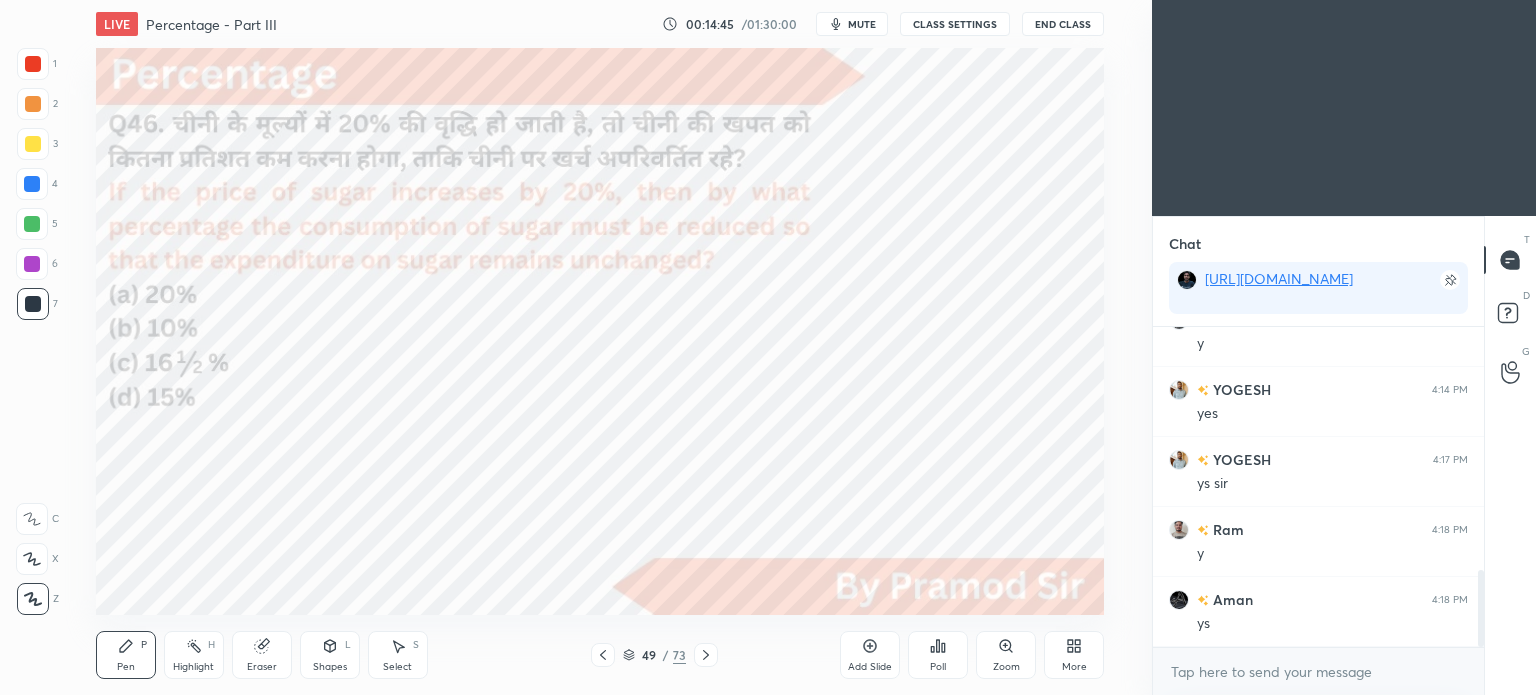 click 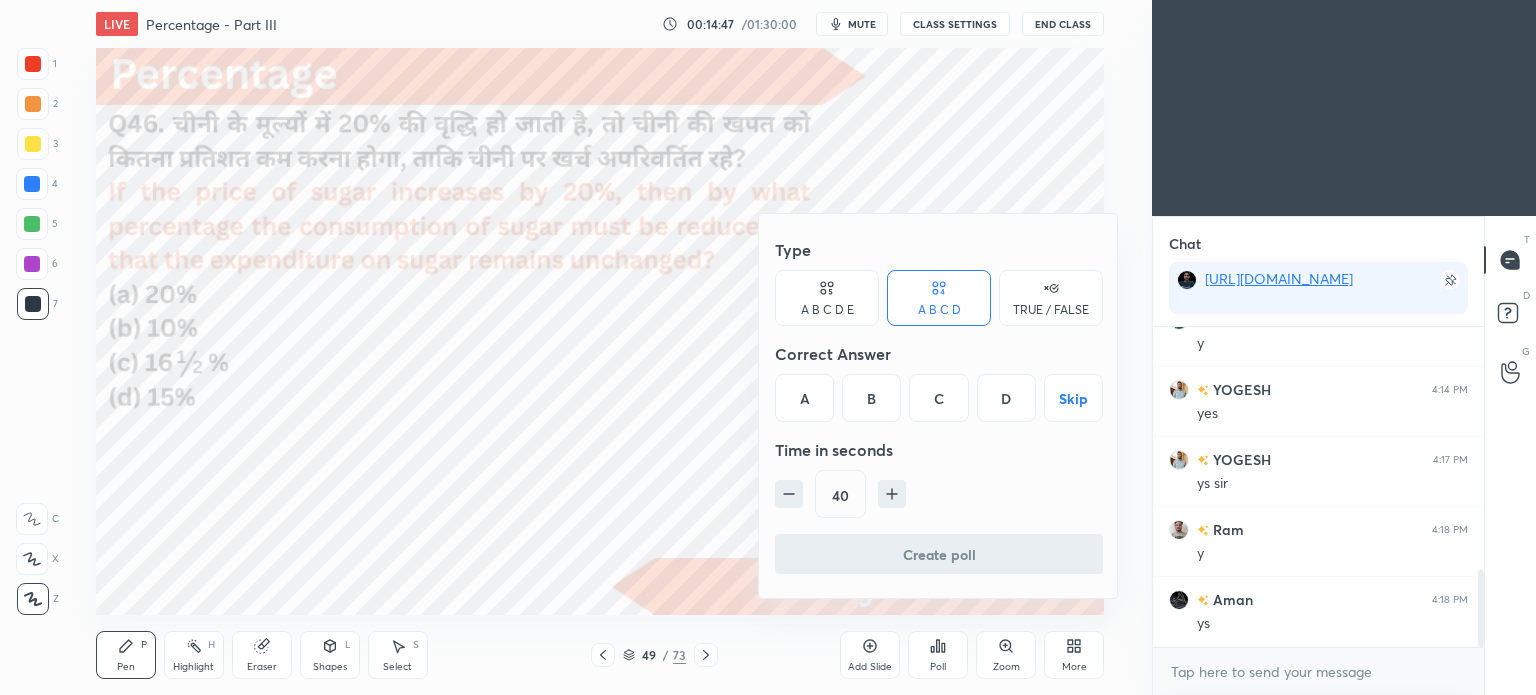 click on "C" at bounding box center (938, 398) 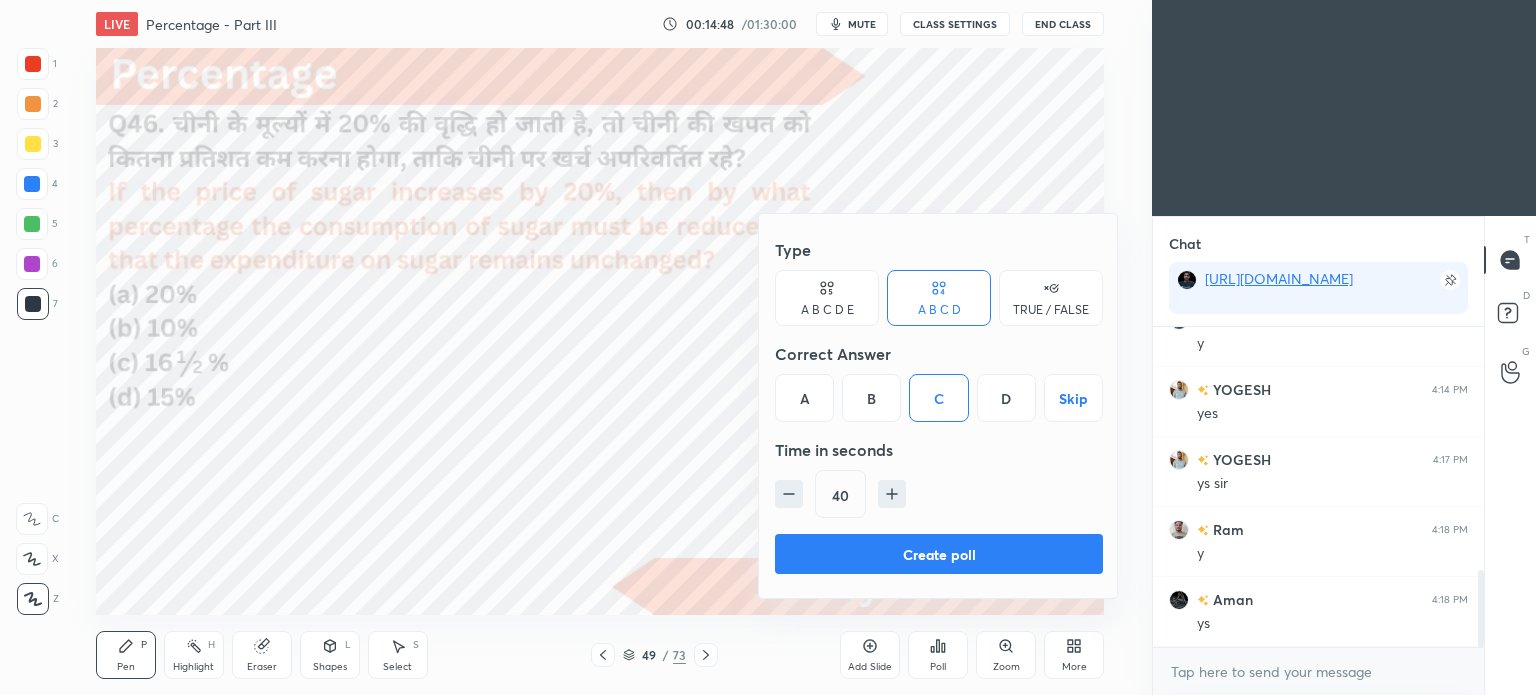 click on "Create poll" at bounding box center (939, 554) 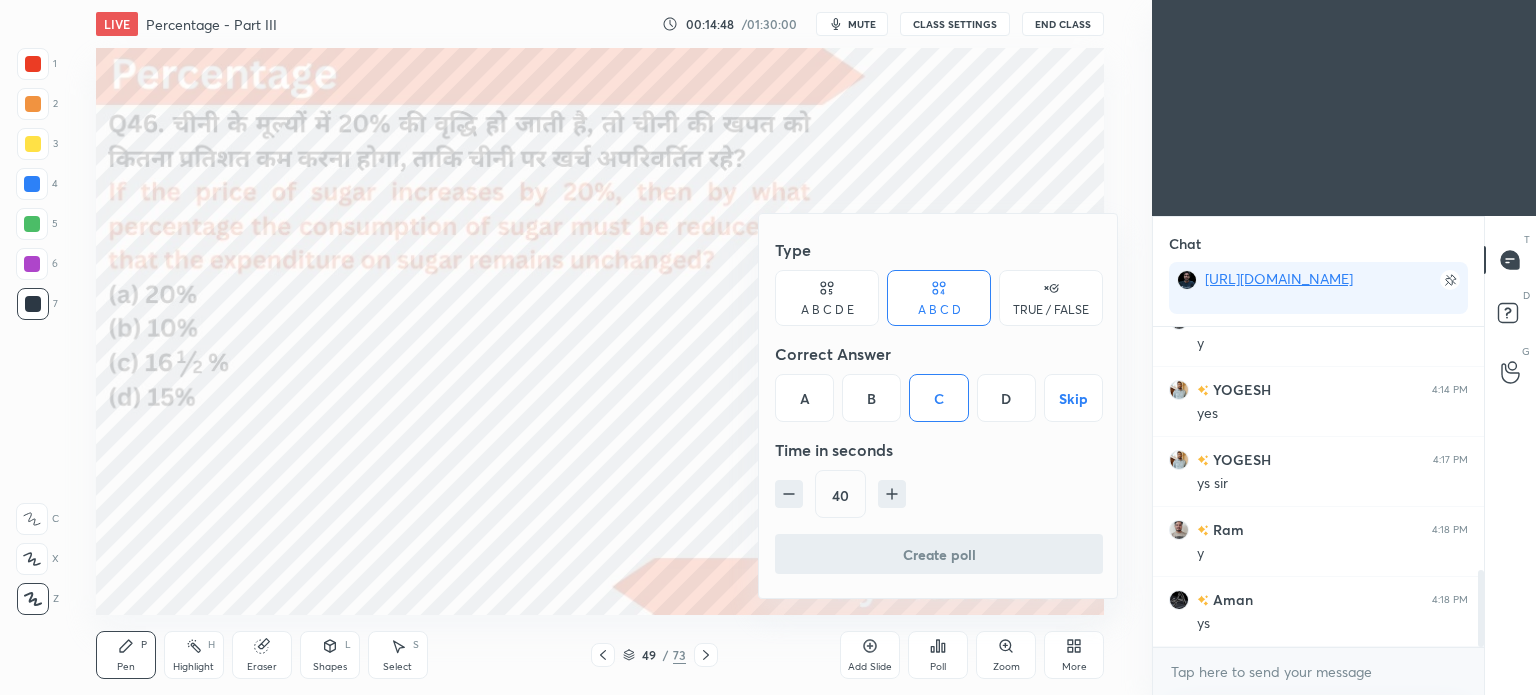 scroll, scrollTop: 81, scrollLeft: 325, axis: both 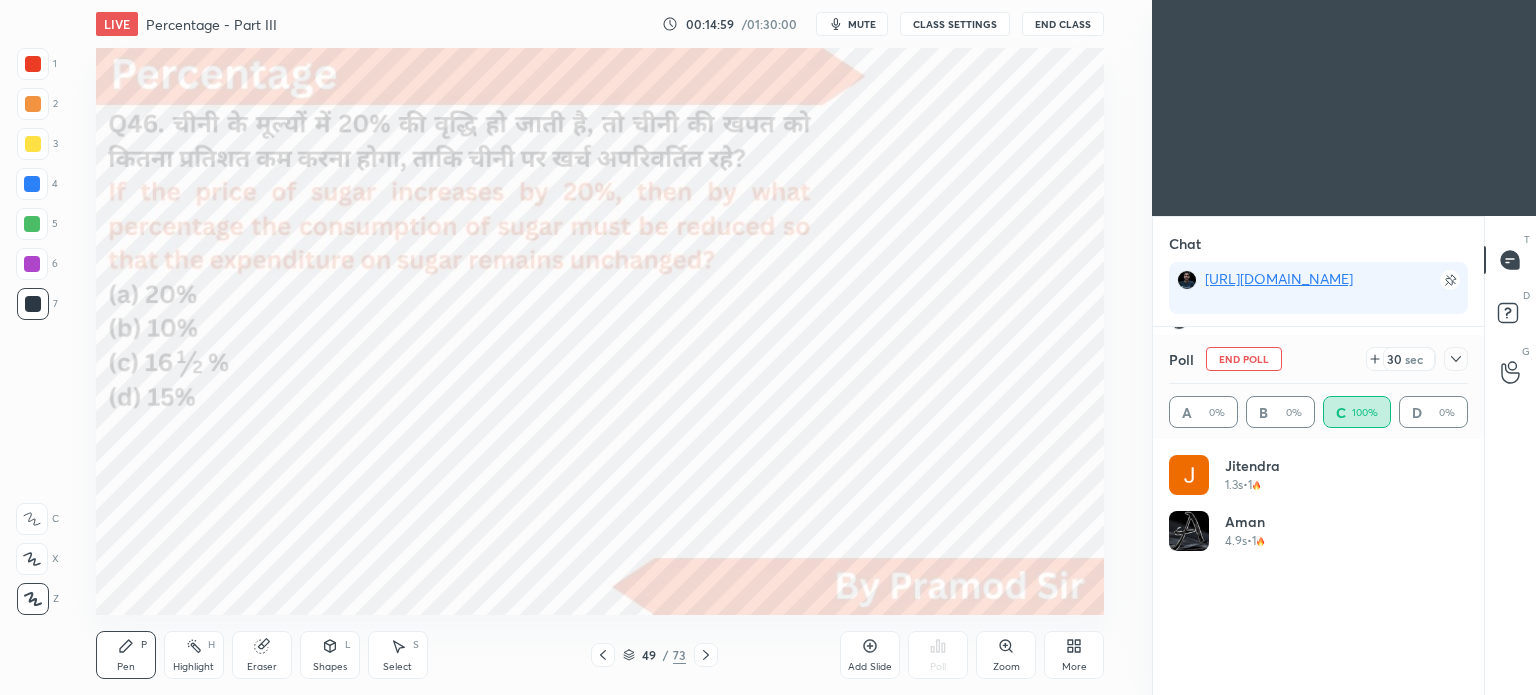 click at bounding box center [32, 184] 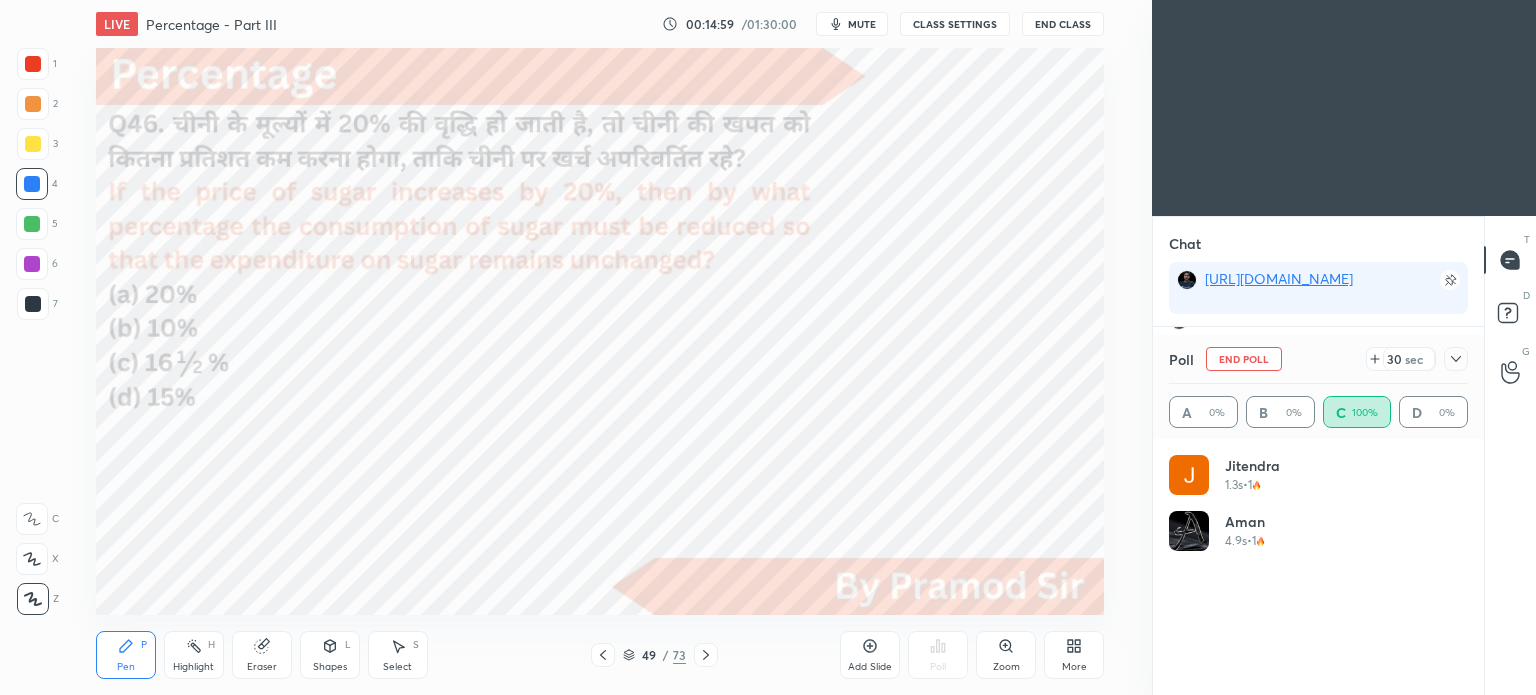 click at bounding box center [32, 184] 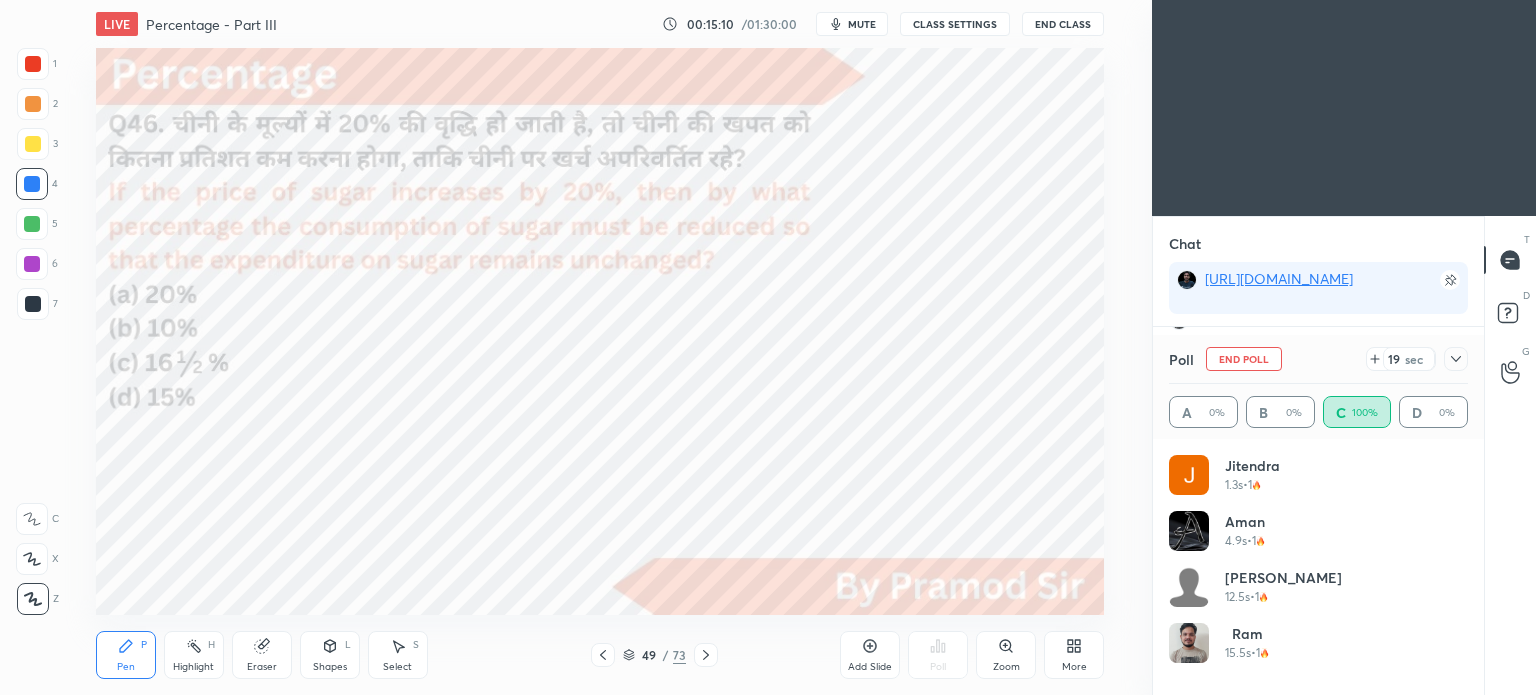 click 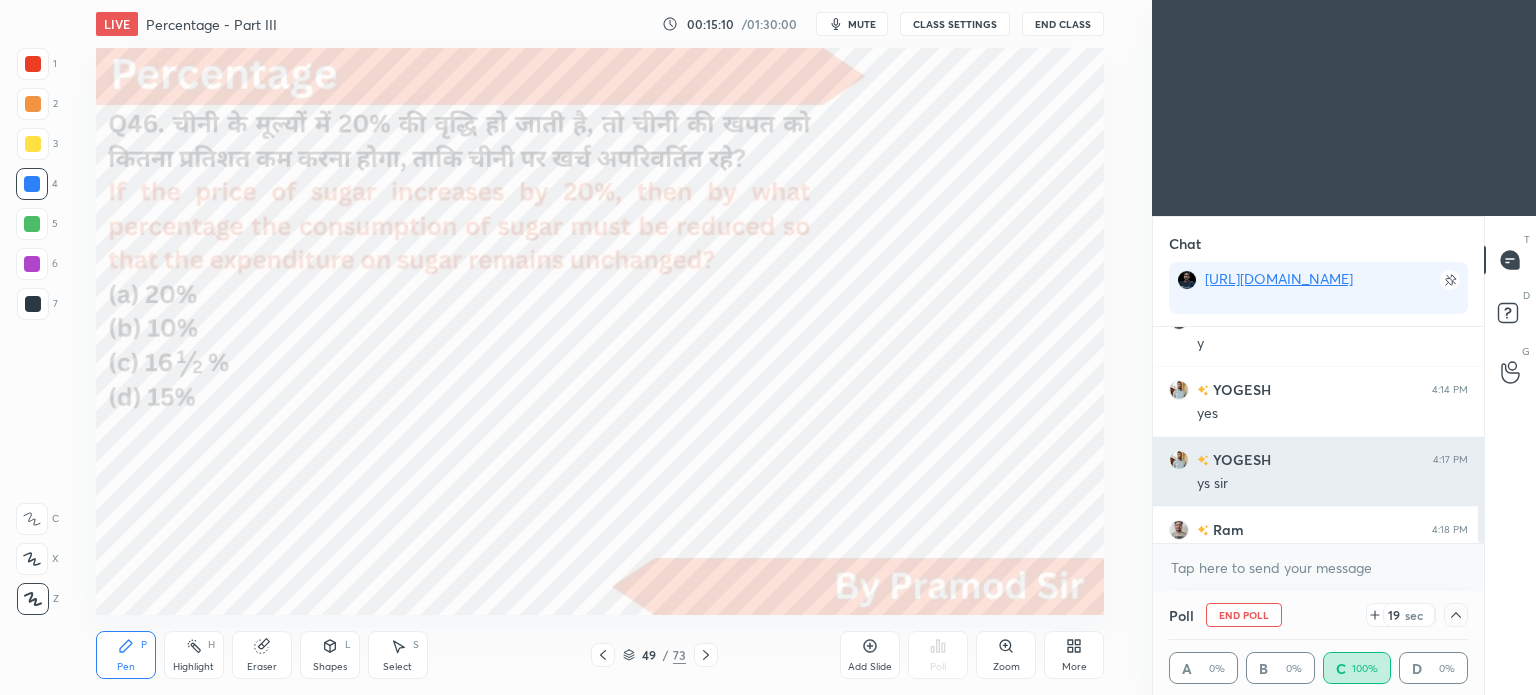 scroll, scrollTop: 0, scrollLeft: 0, axis: both 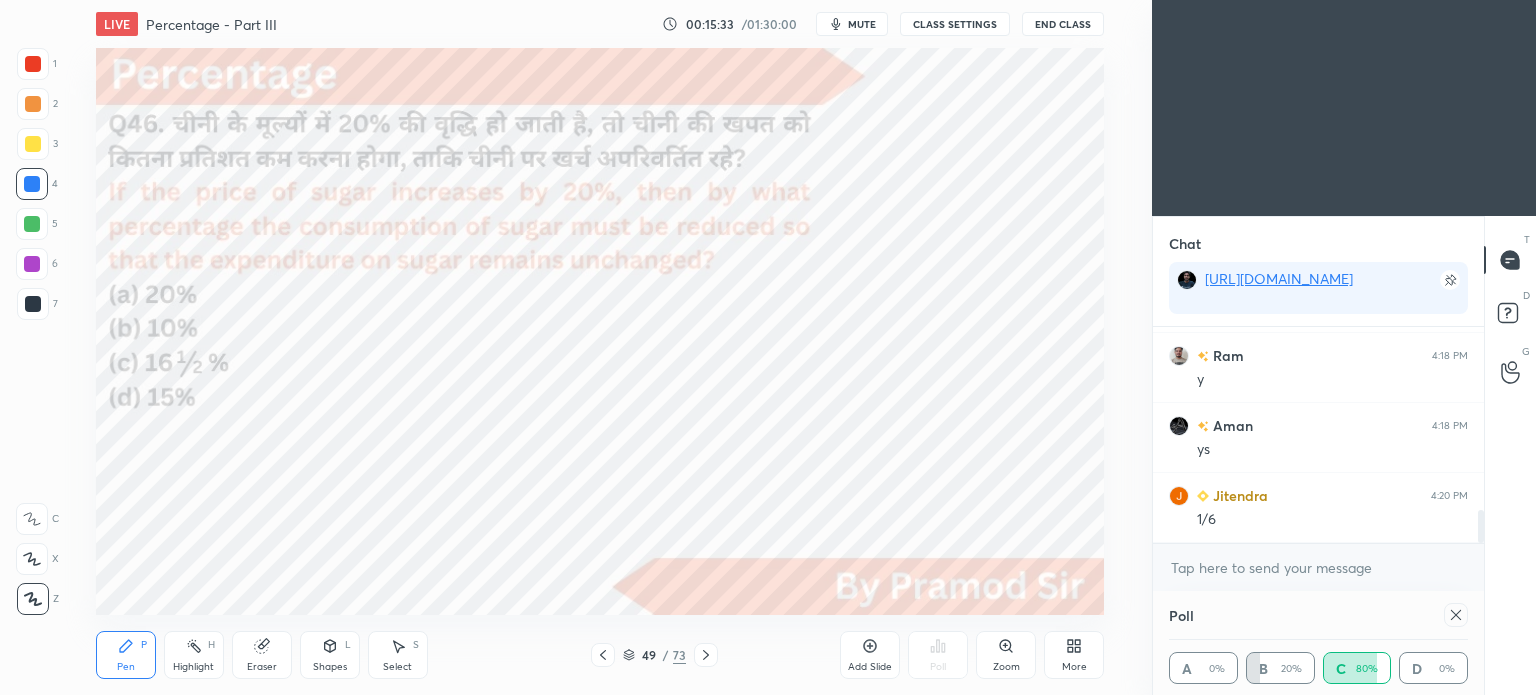 click 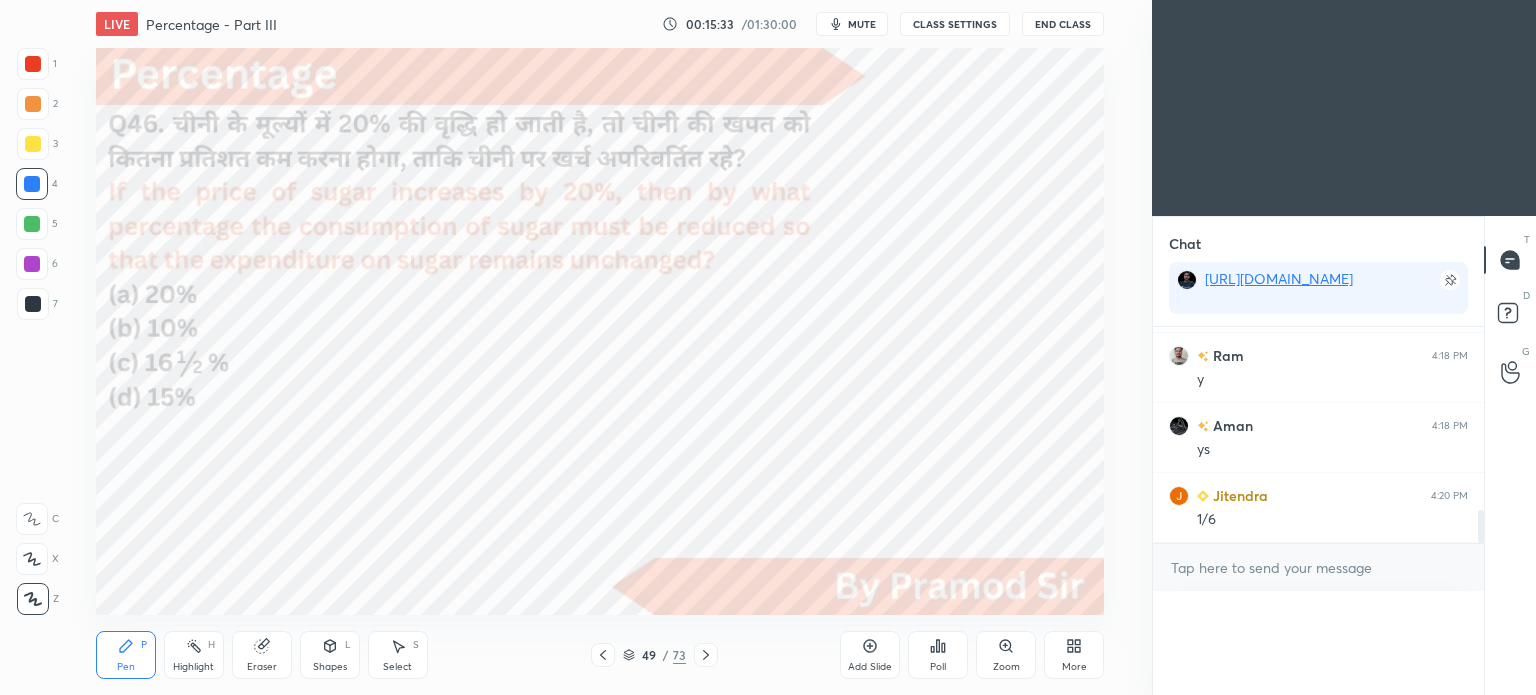 scroll, scrollTop: 7, scrollLeft: 6, axis: both 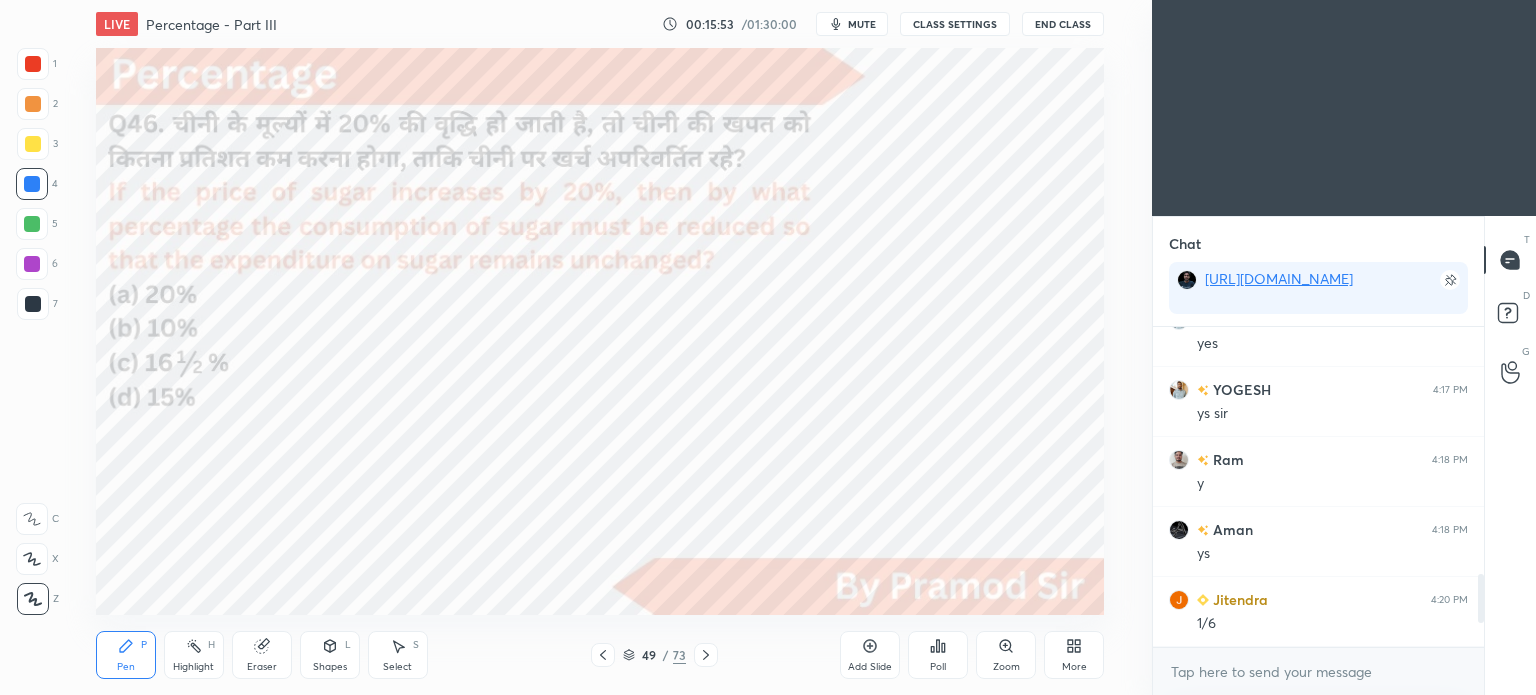 click at bounding box center (33, 144) 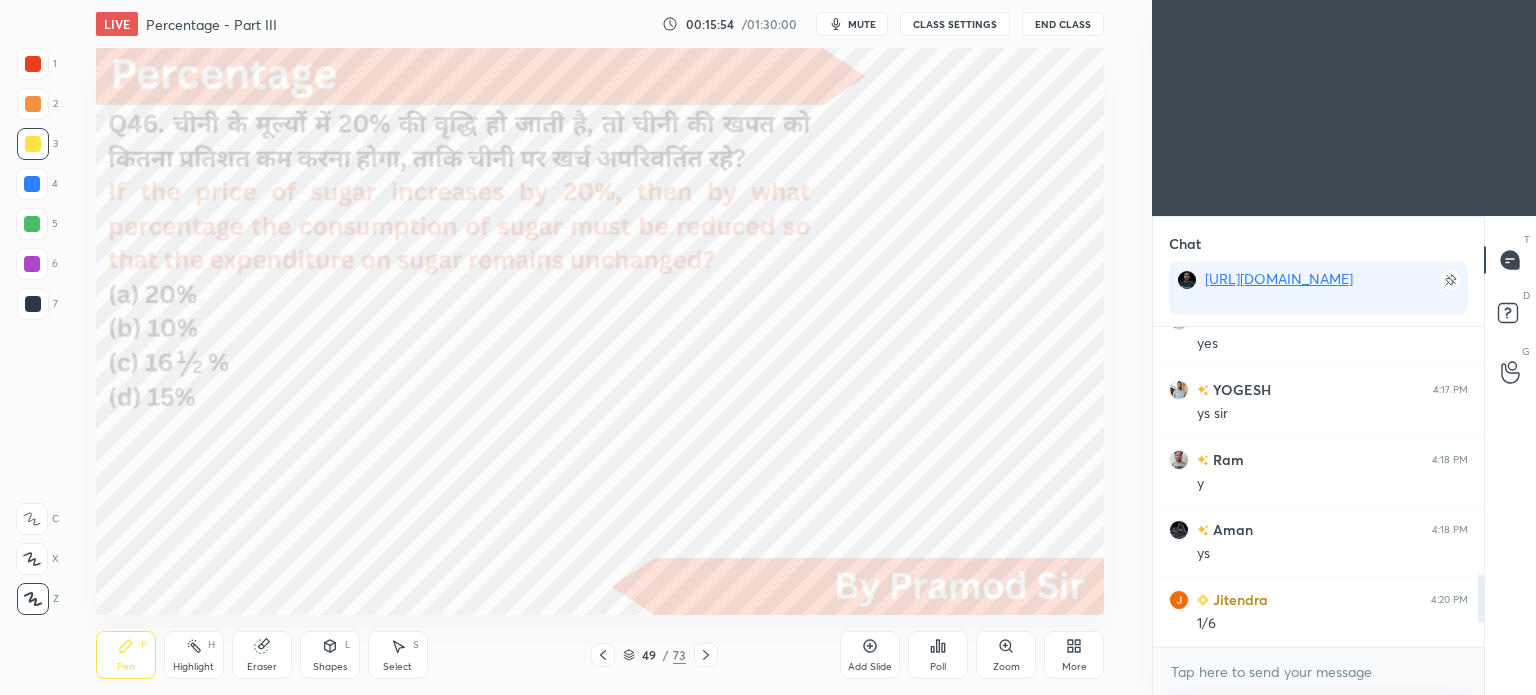 click at bounding box center (33, 64) 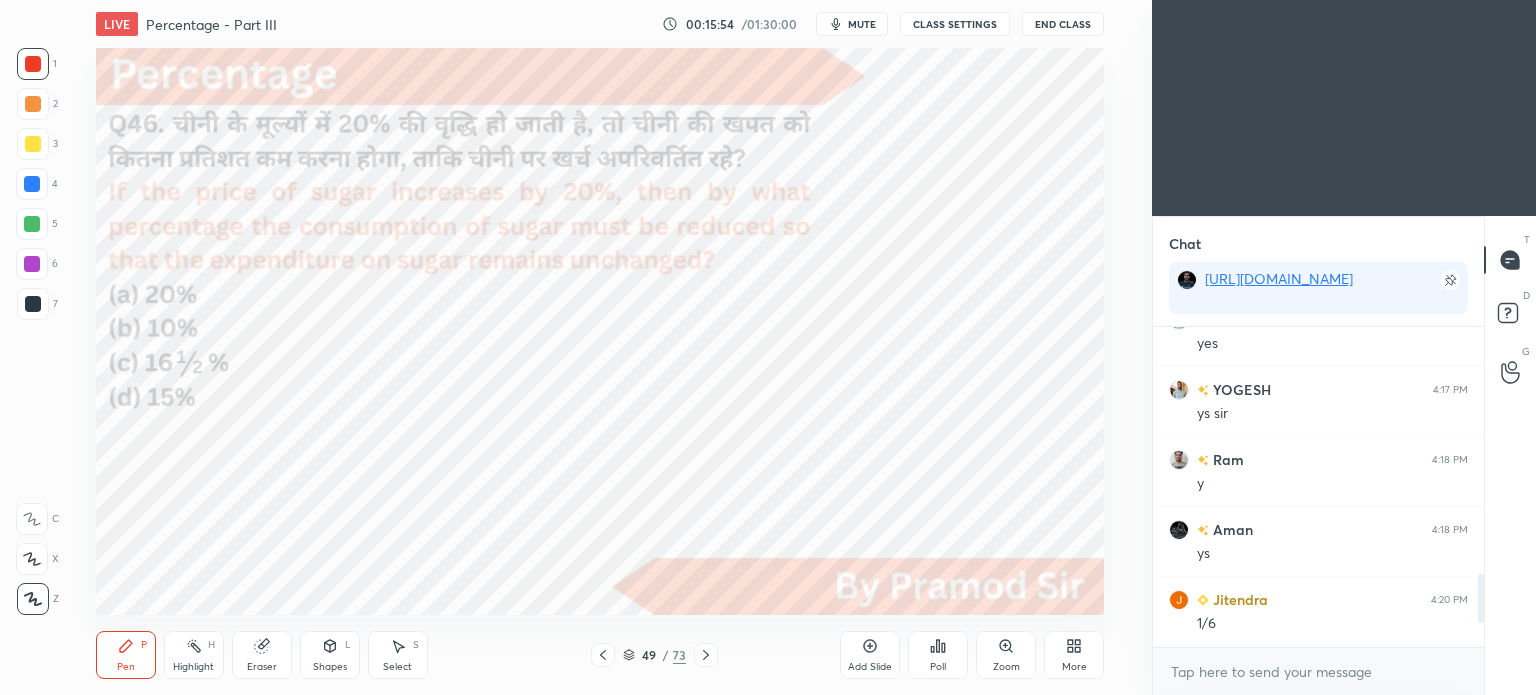 click at bounding box center [33, 64] 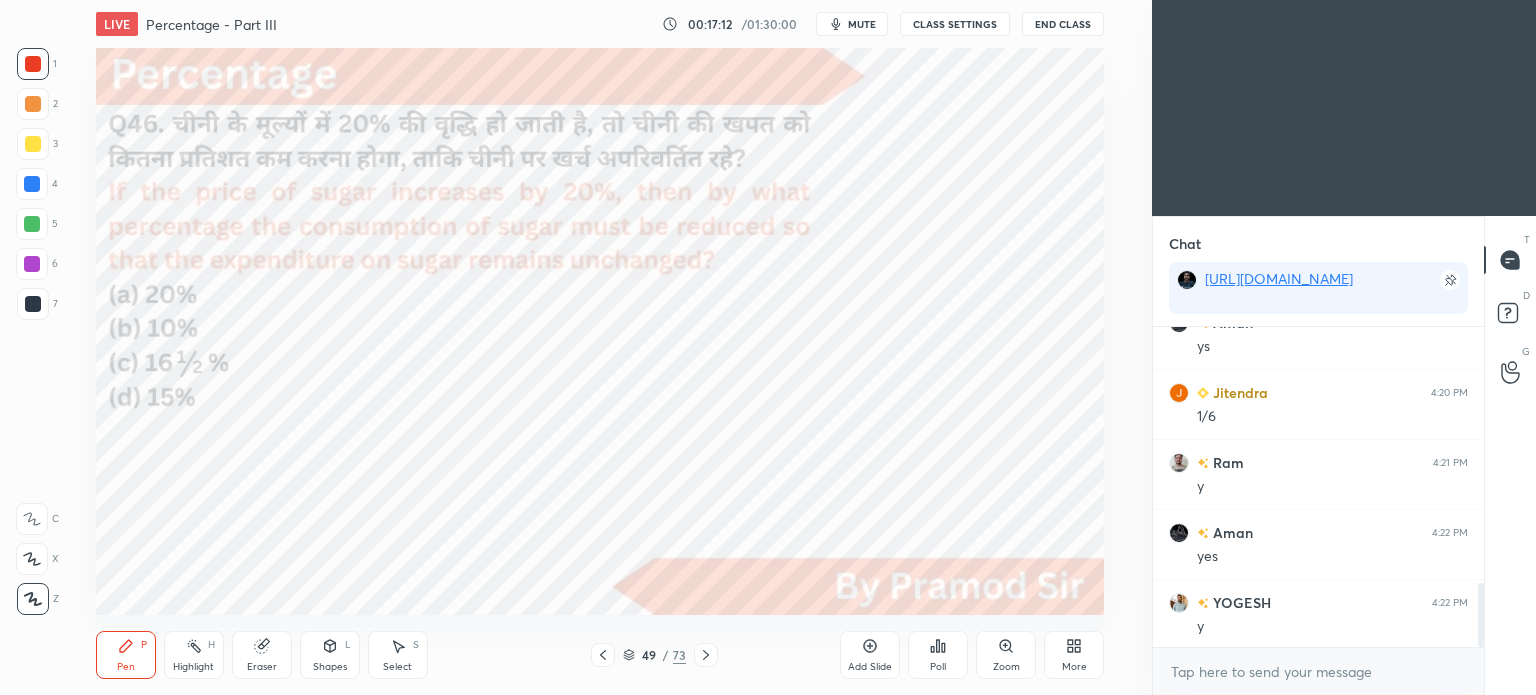 scroll, scrollTop: 1292, scrollLeft: 0, axis: vertical 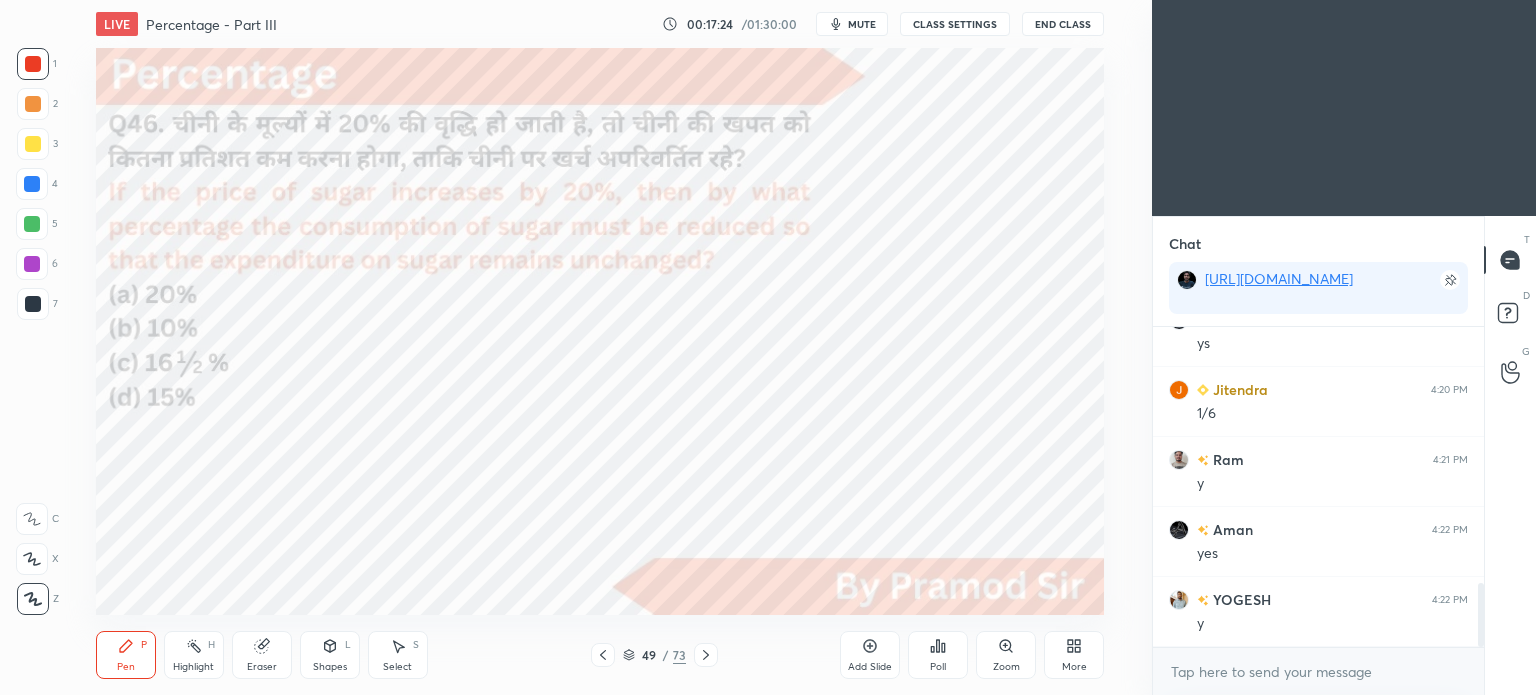 click 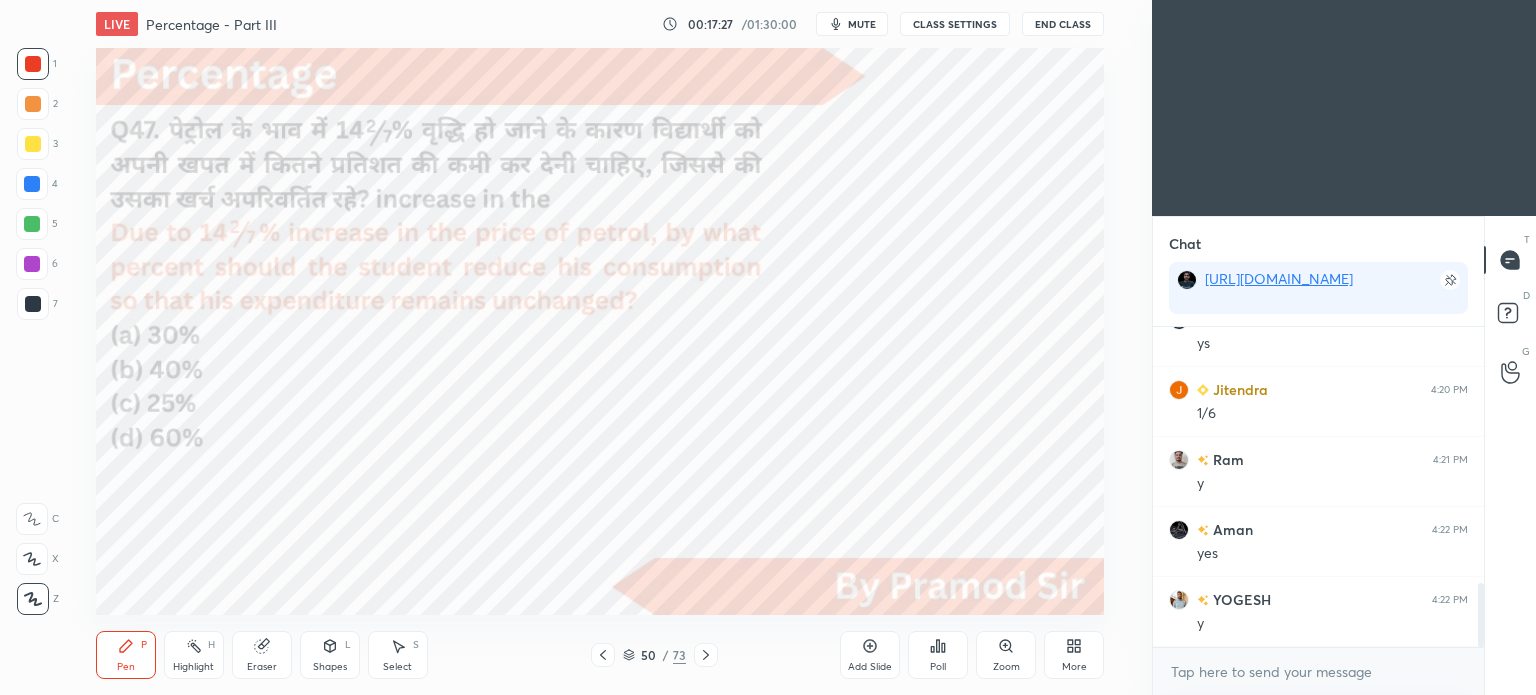 click on "mute" at bounding box center (852, 24) 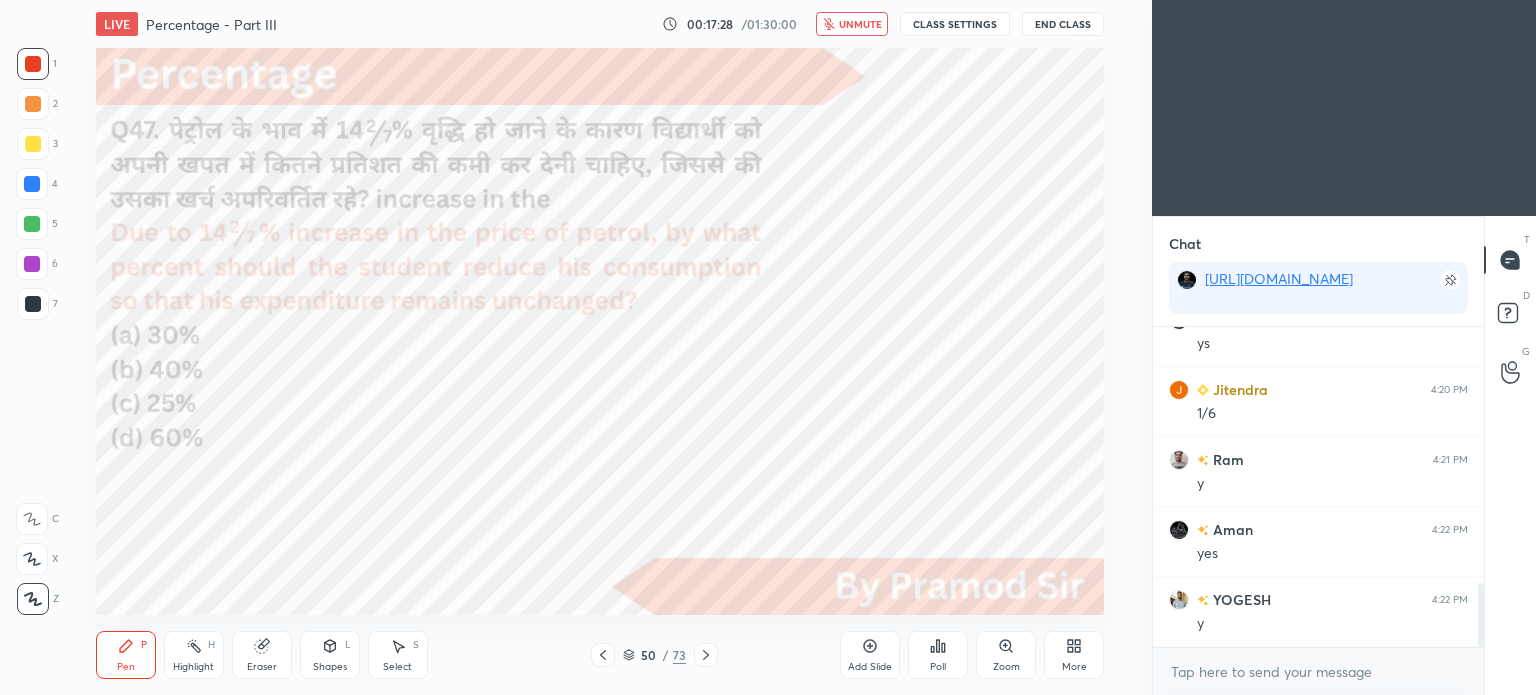 click on "End Class" at bounding box center [1063, 24] 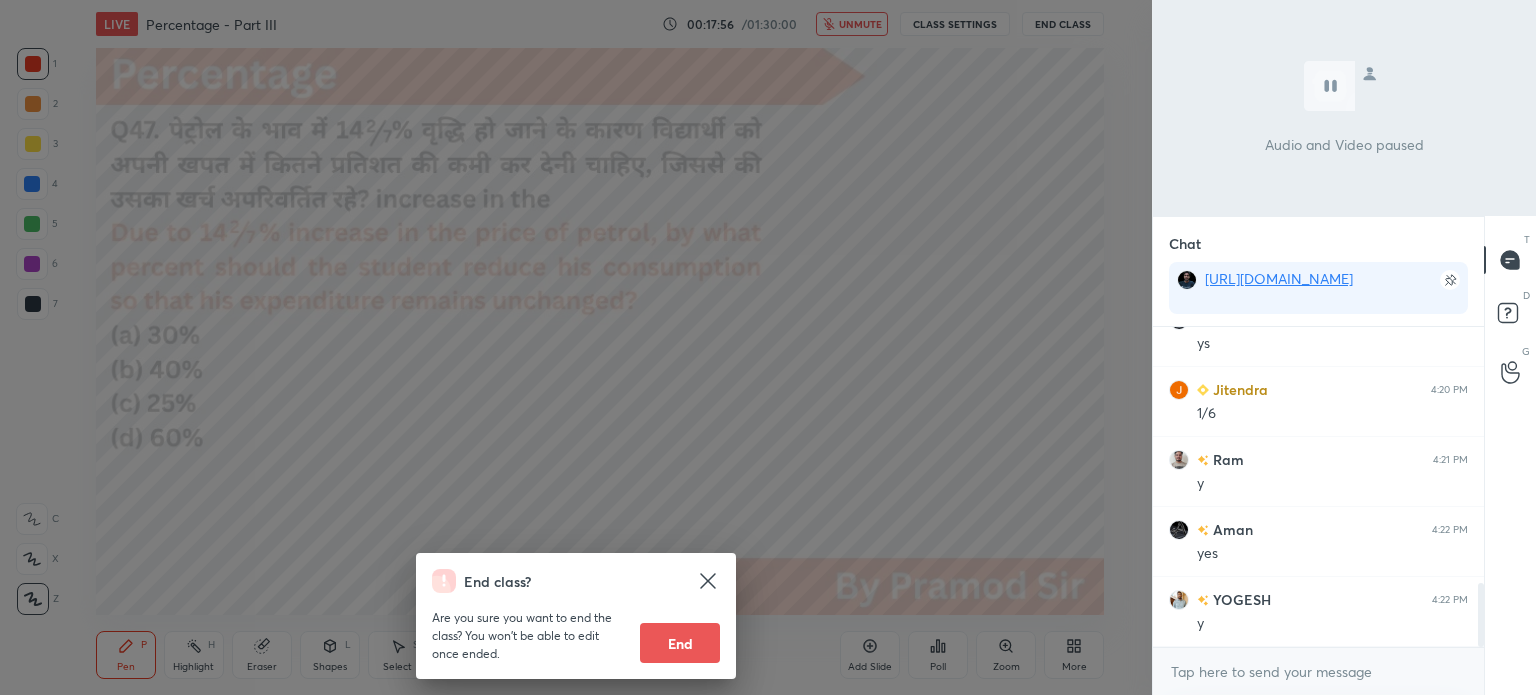 click on "End class? Are you sure you want to end the class? You won’t be able to edit once ended. End" at bounding box center [576, 347] 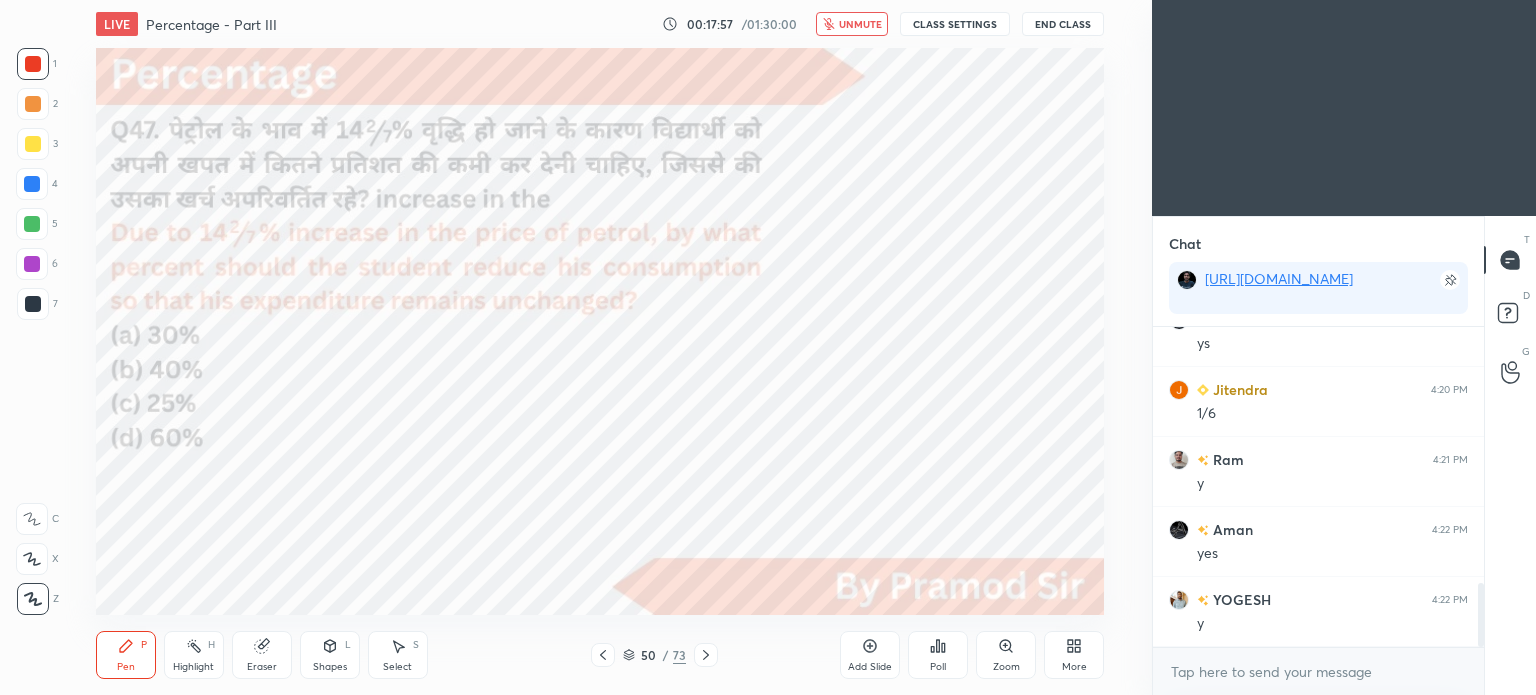 click on "unmute" at bounding box center [860, 24] 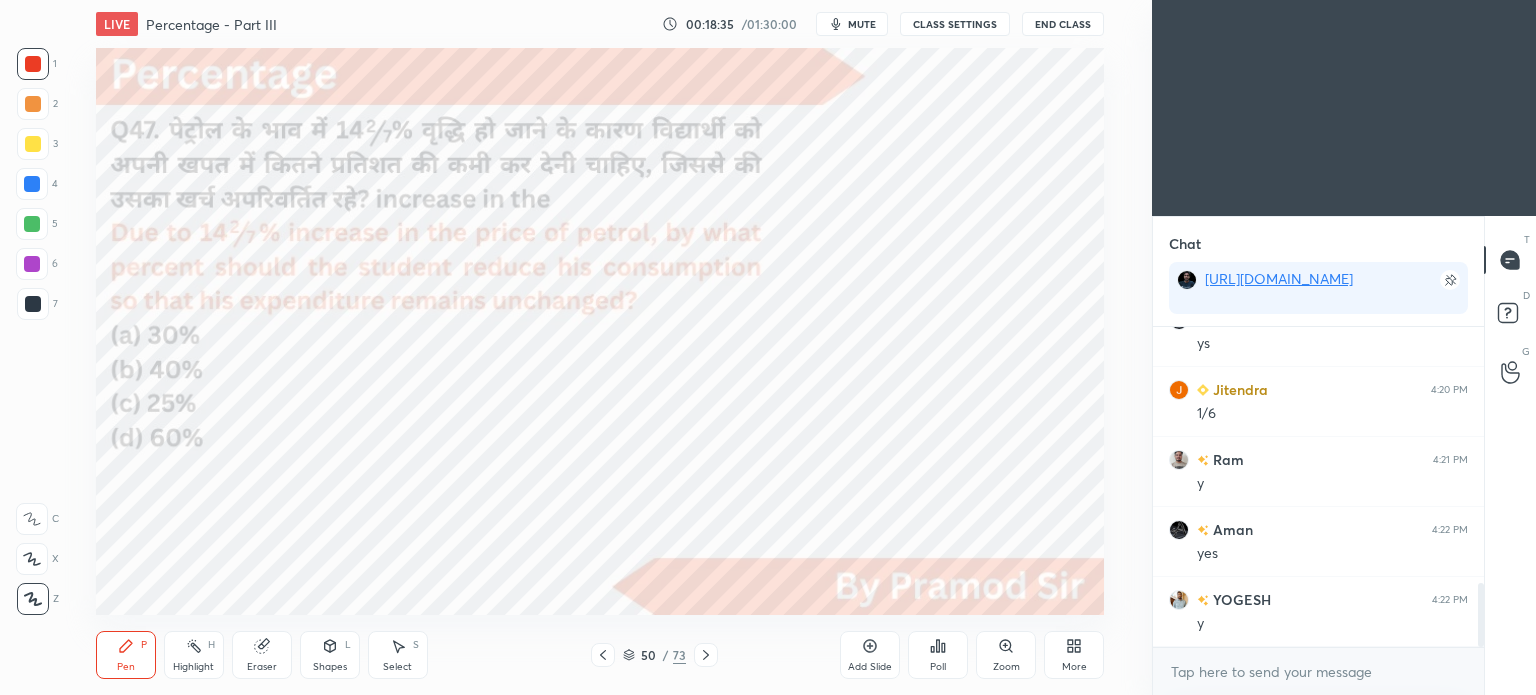 click on "mute" at bounding box center [852, 24] 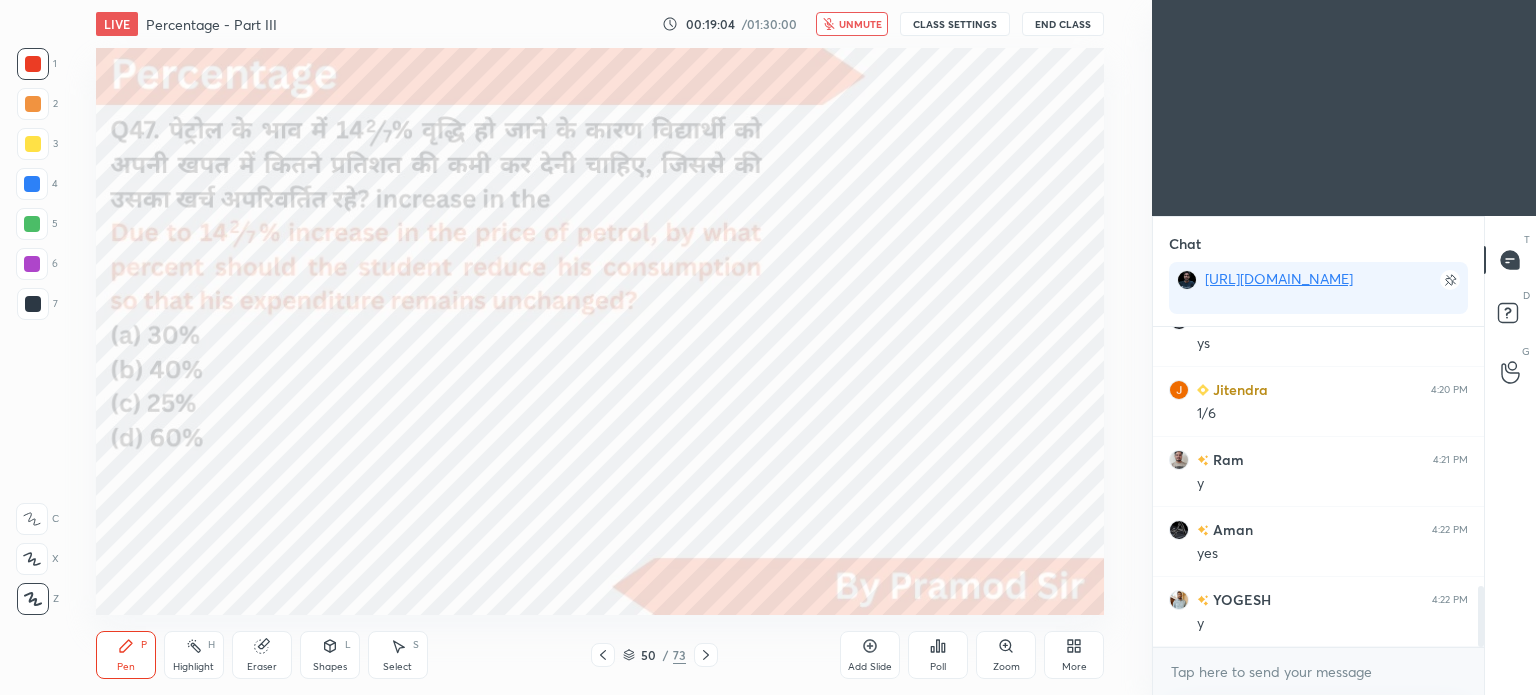 scroll, scrollTop: 1362, scrollLeft: 0, axis: vertical 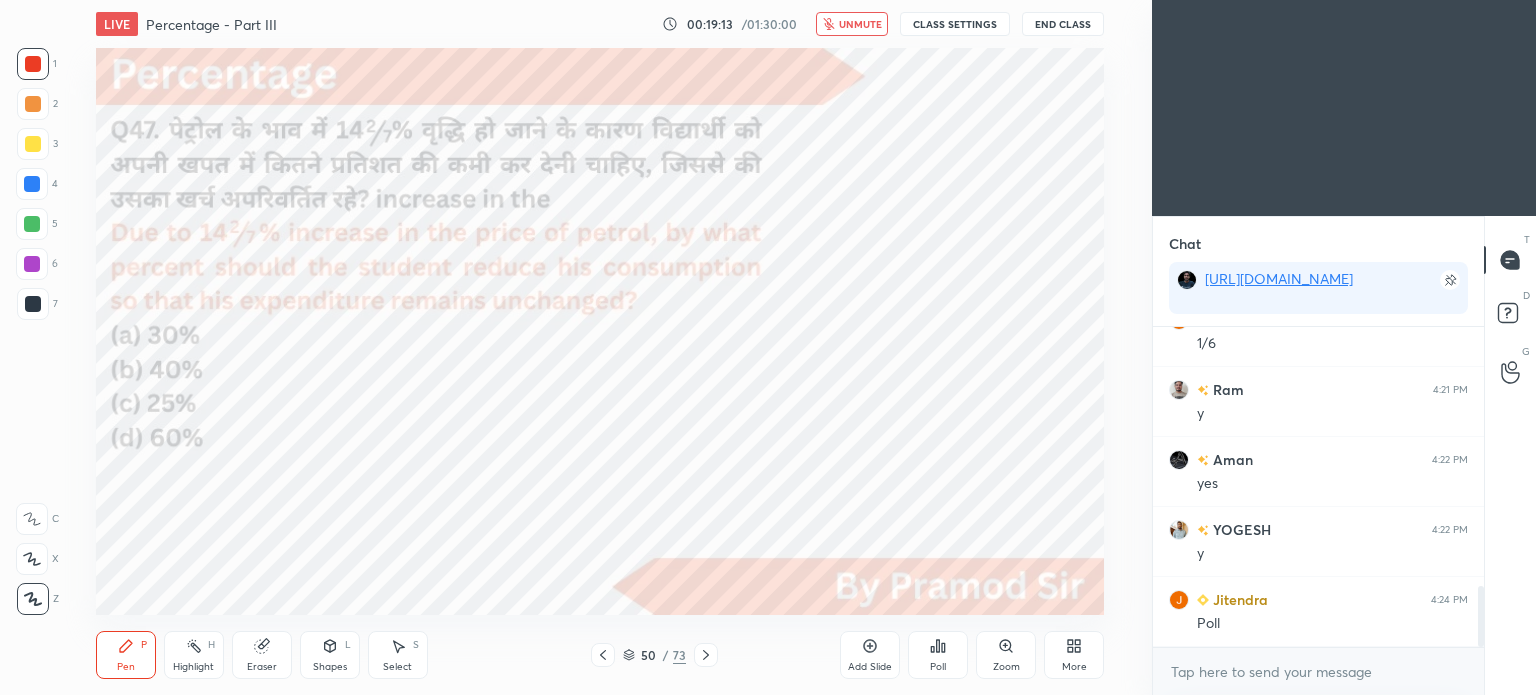click on "Poll" at bounding box center (938, 655) 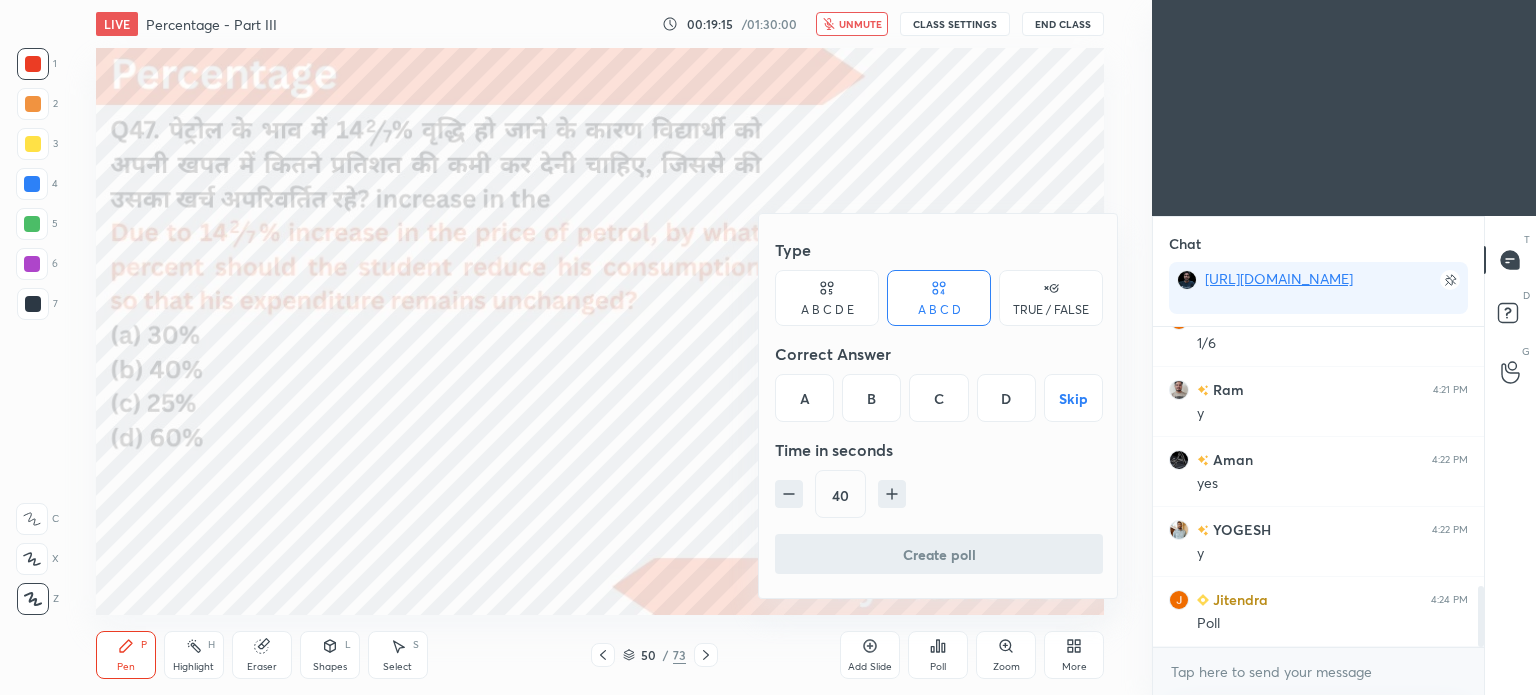 click 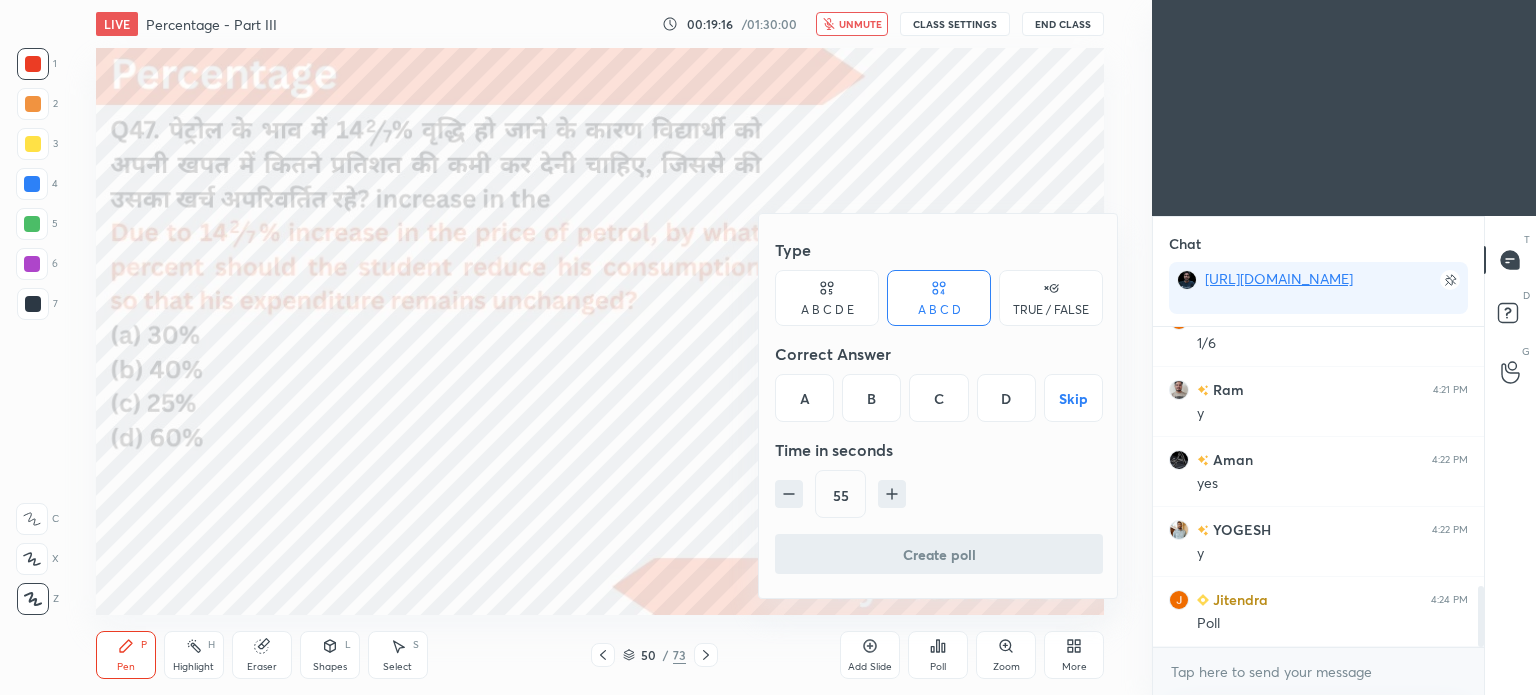 click 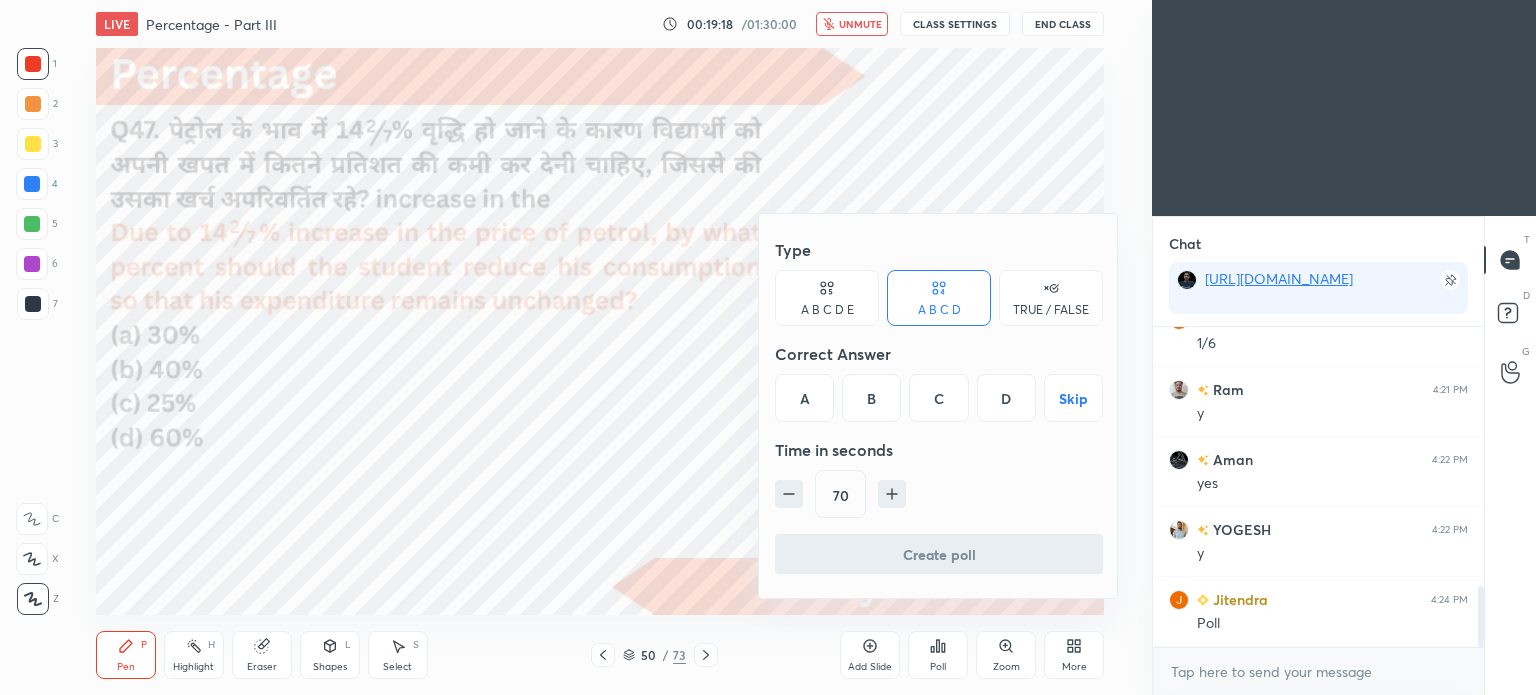 click on "C" at bounding box center (938, 398) 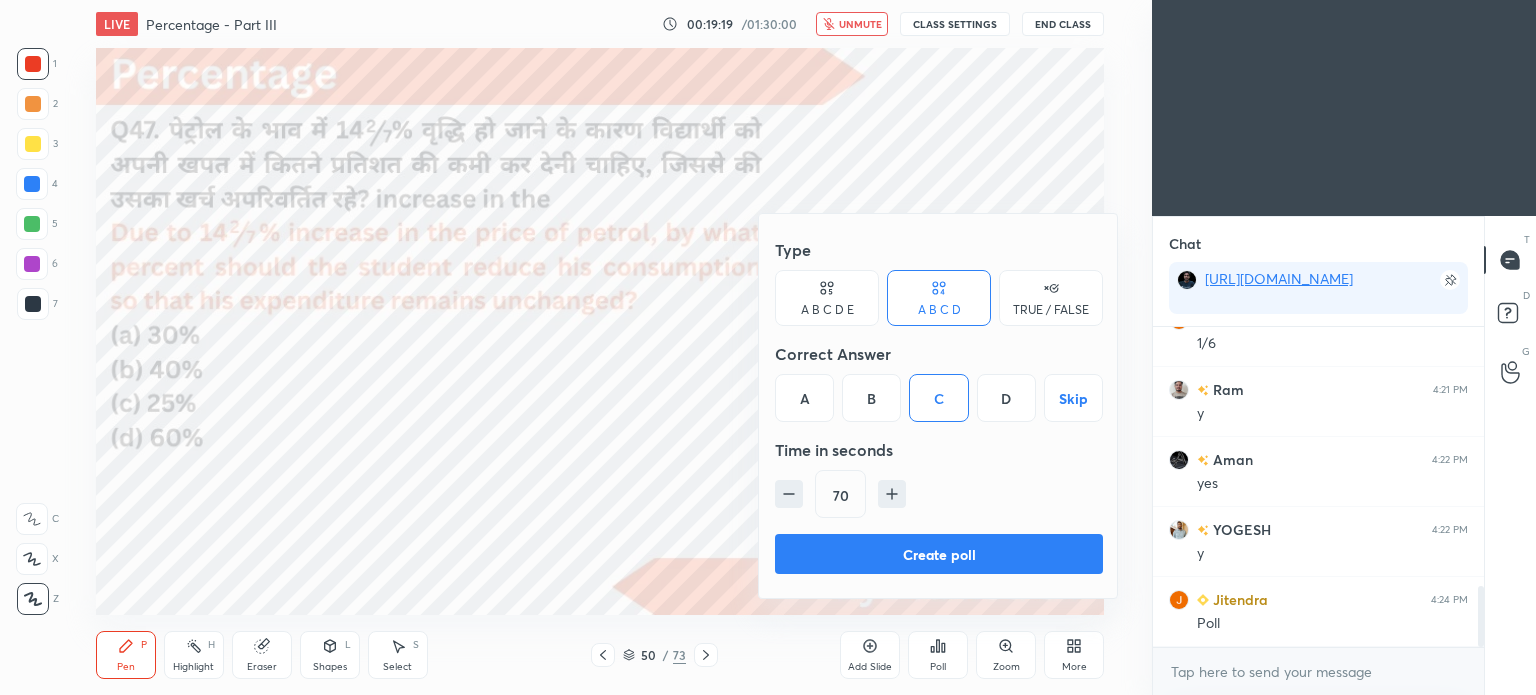 click on "Create poll" at bounding box center [939, 554] 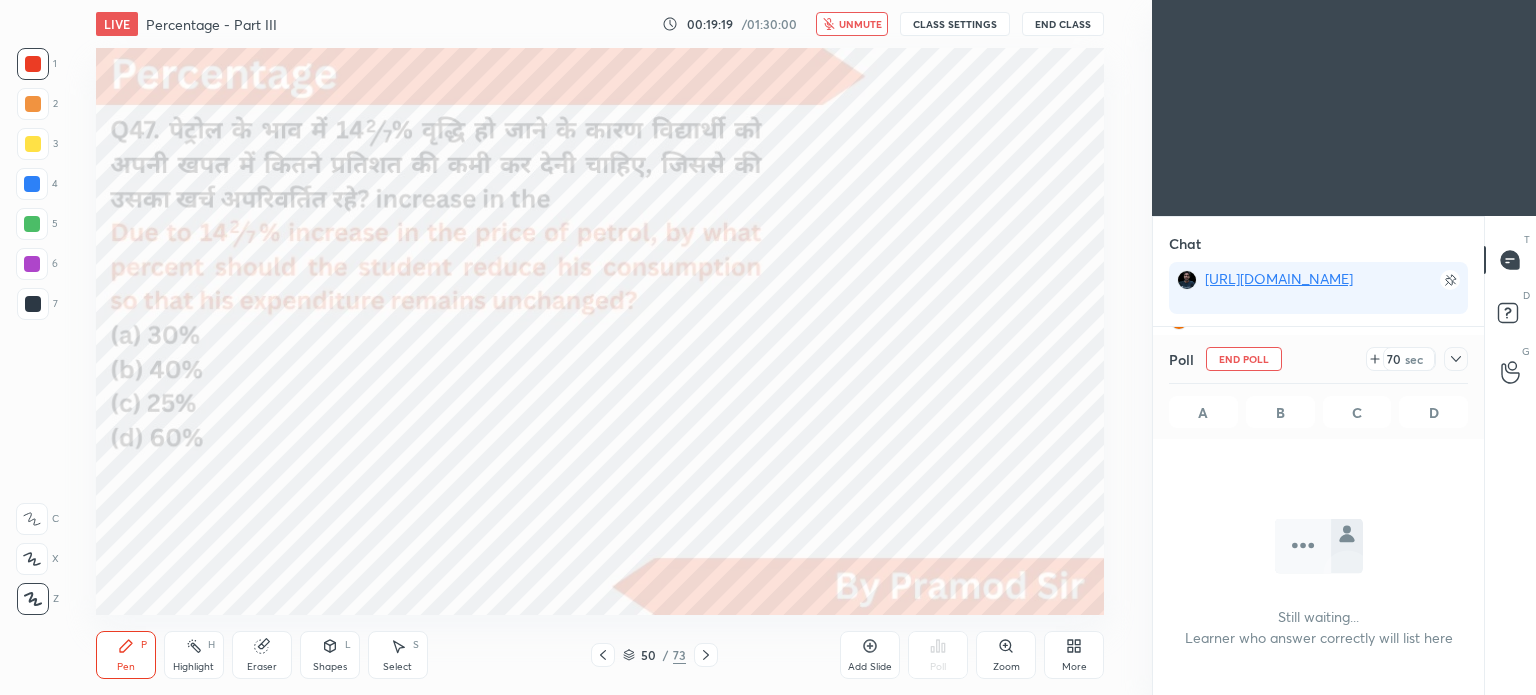 scroll, scrollTop: 214, scrollLeft: 325, axis: both 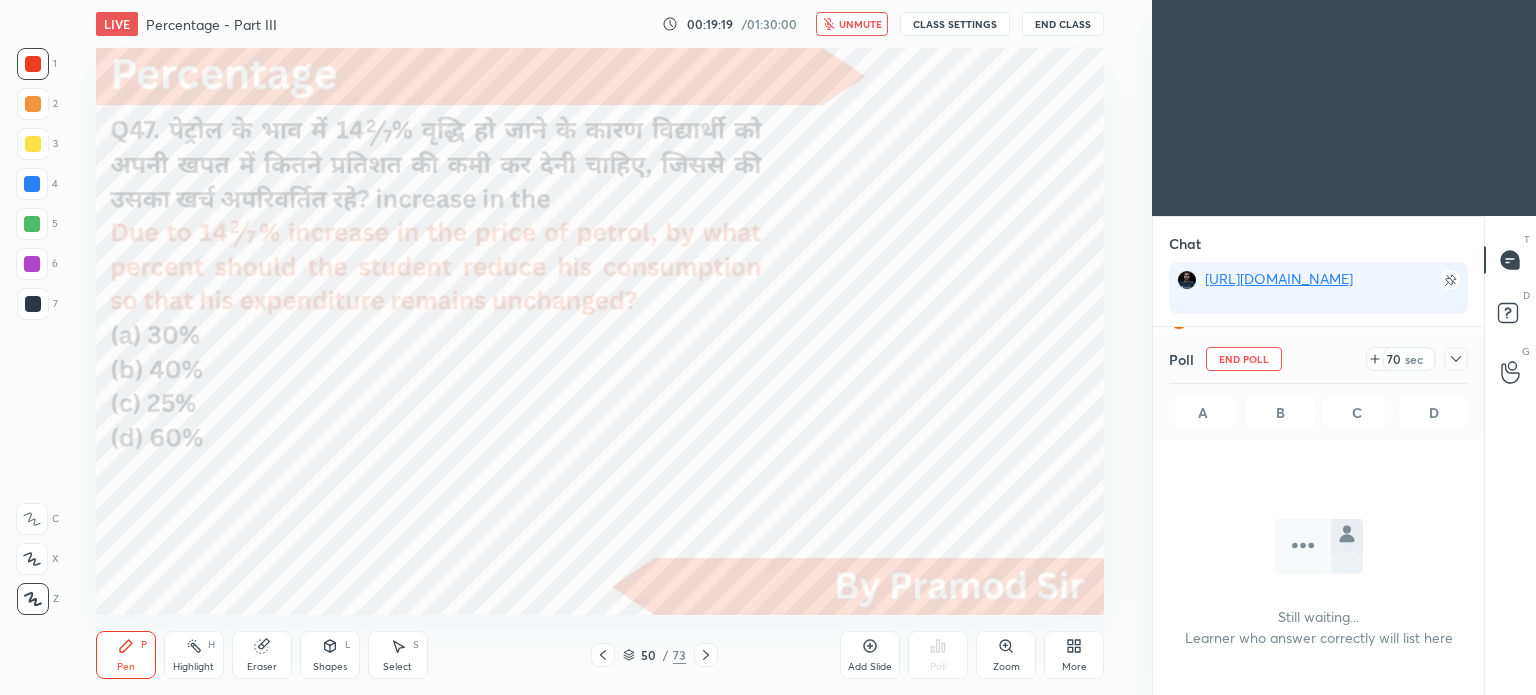 click on "End Class" at bounding box center [1063, 24] 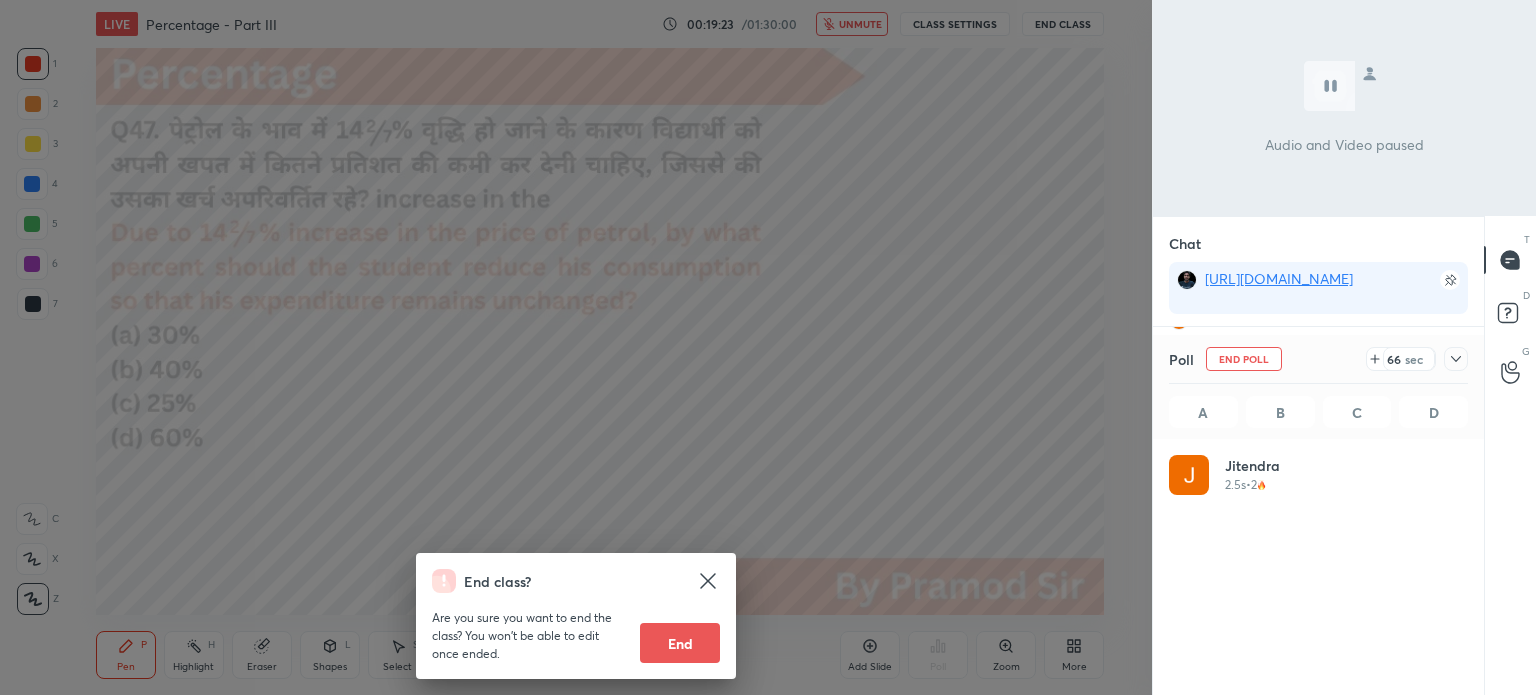 scroll, scrollTop: 6, scrollLeft: 6, axis: both 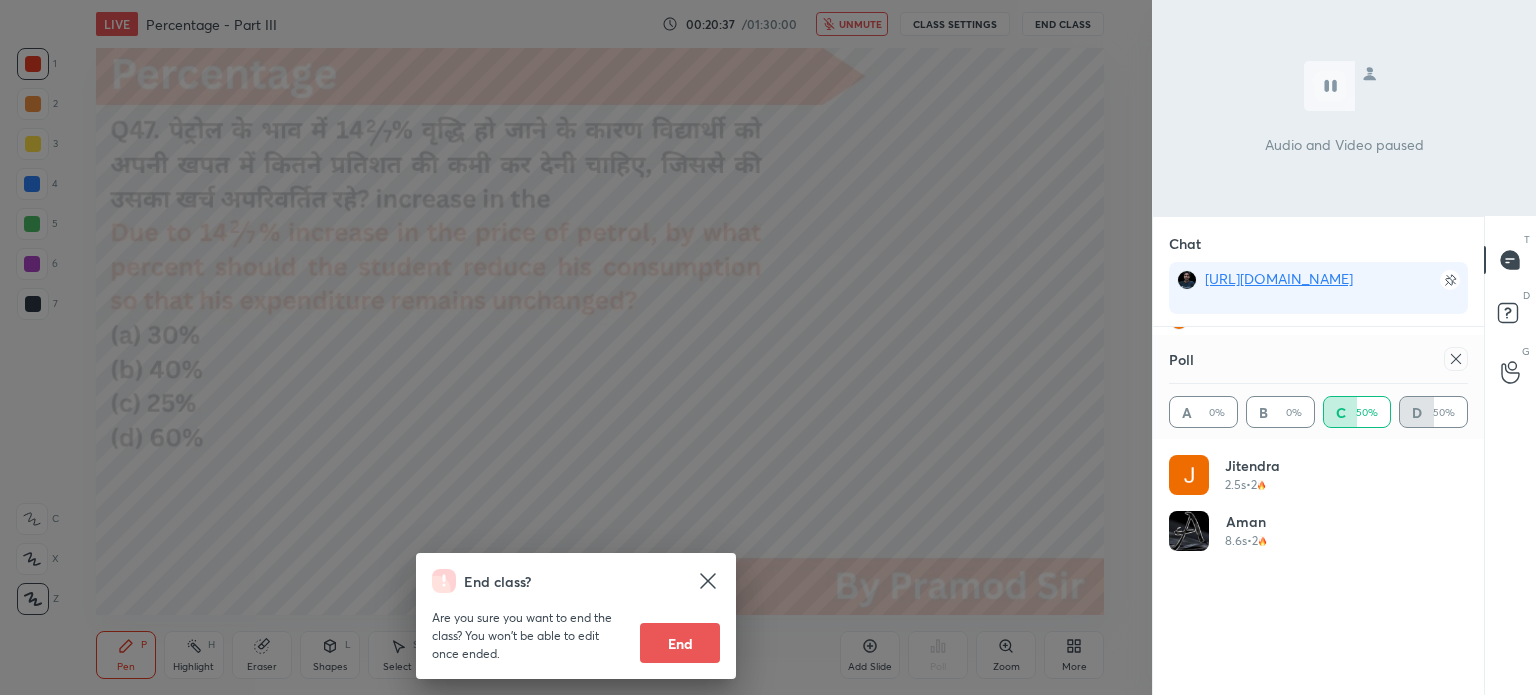 click on "End class? Are you sure you want to end the class? You won’t be able to edit once ended. End" at bounding box center [576, 347] 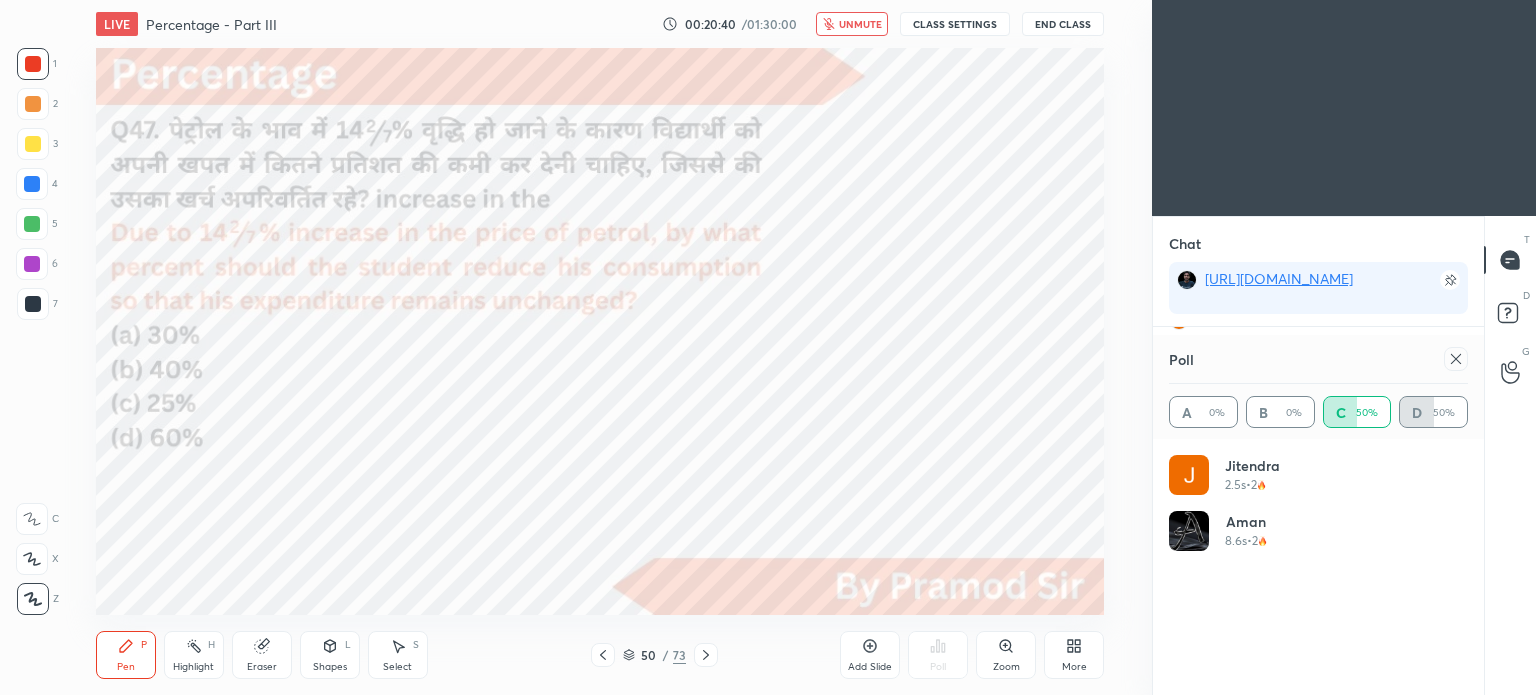 click on "unmute" at bounding box center [860, 24] 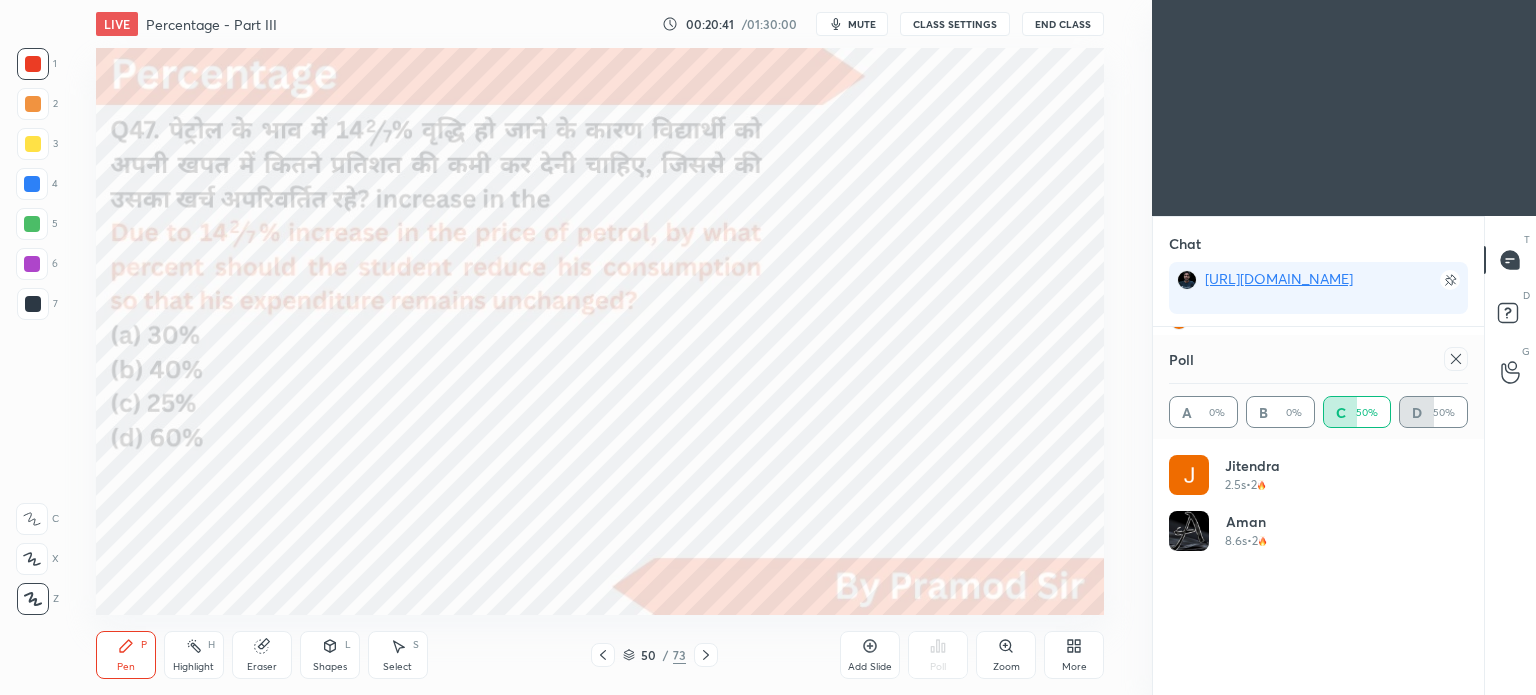 click 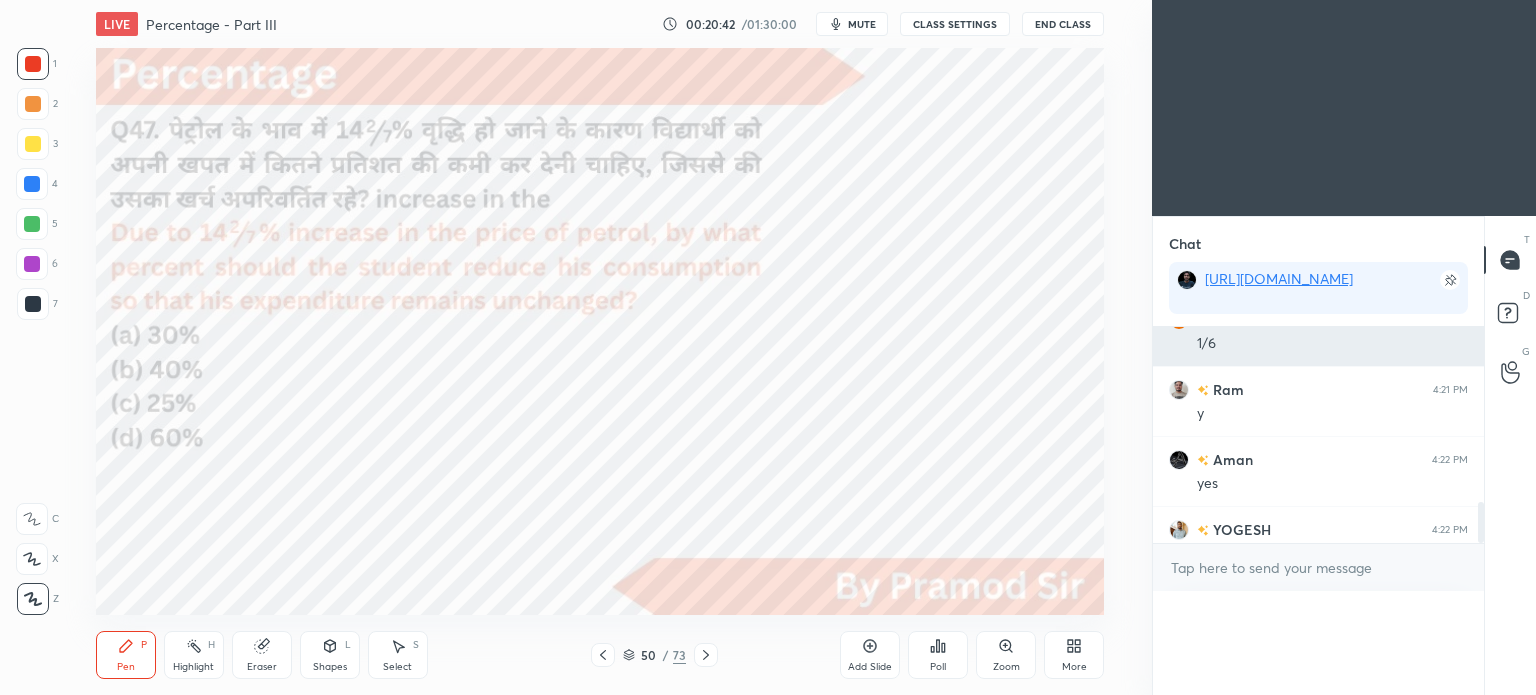 scroll, scrollTop: 150, scrollLeft: 293, axis: both 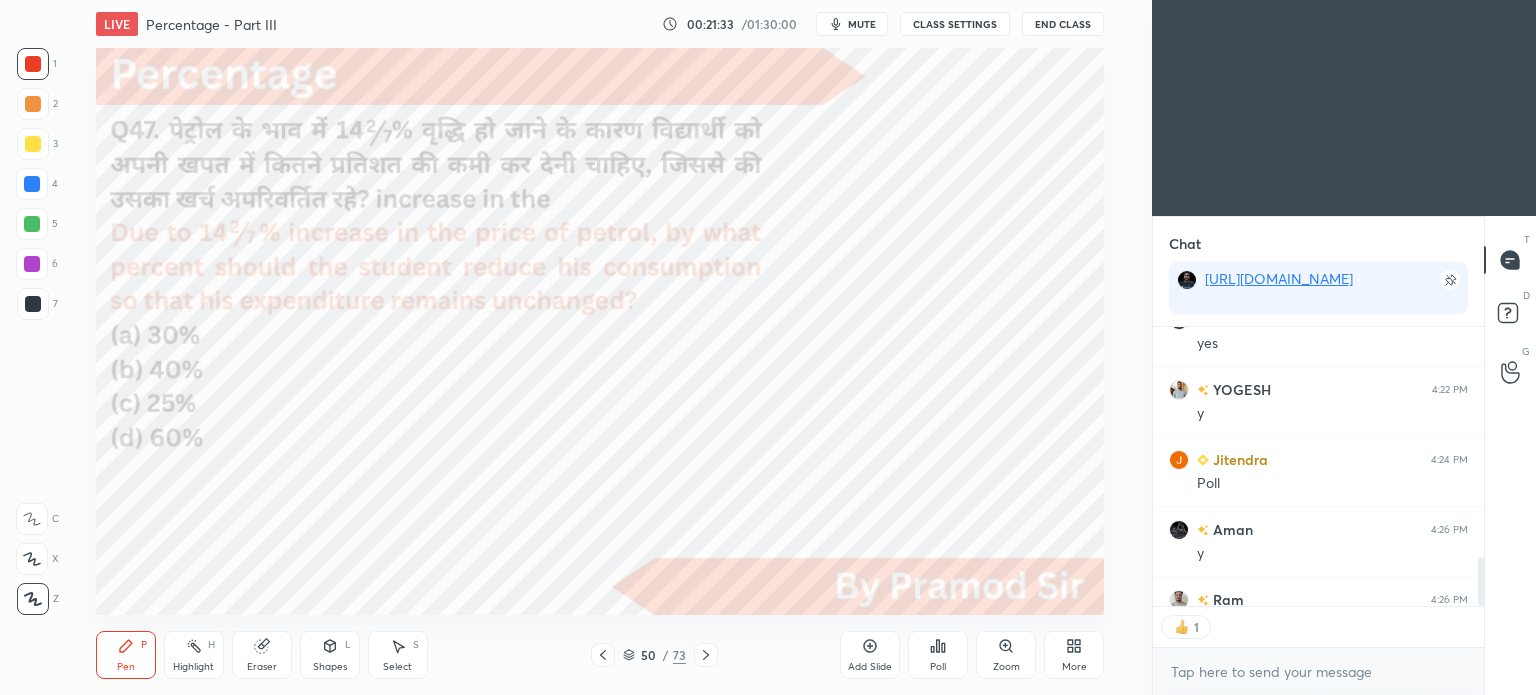 click 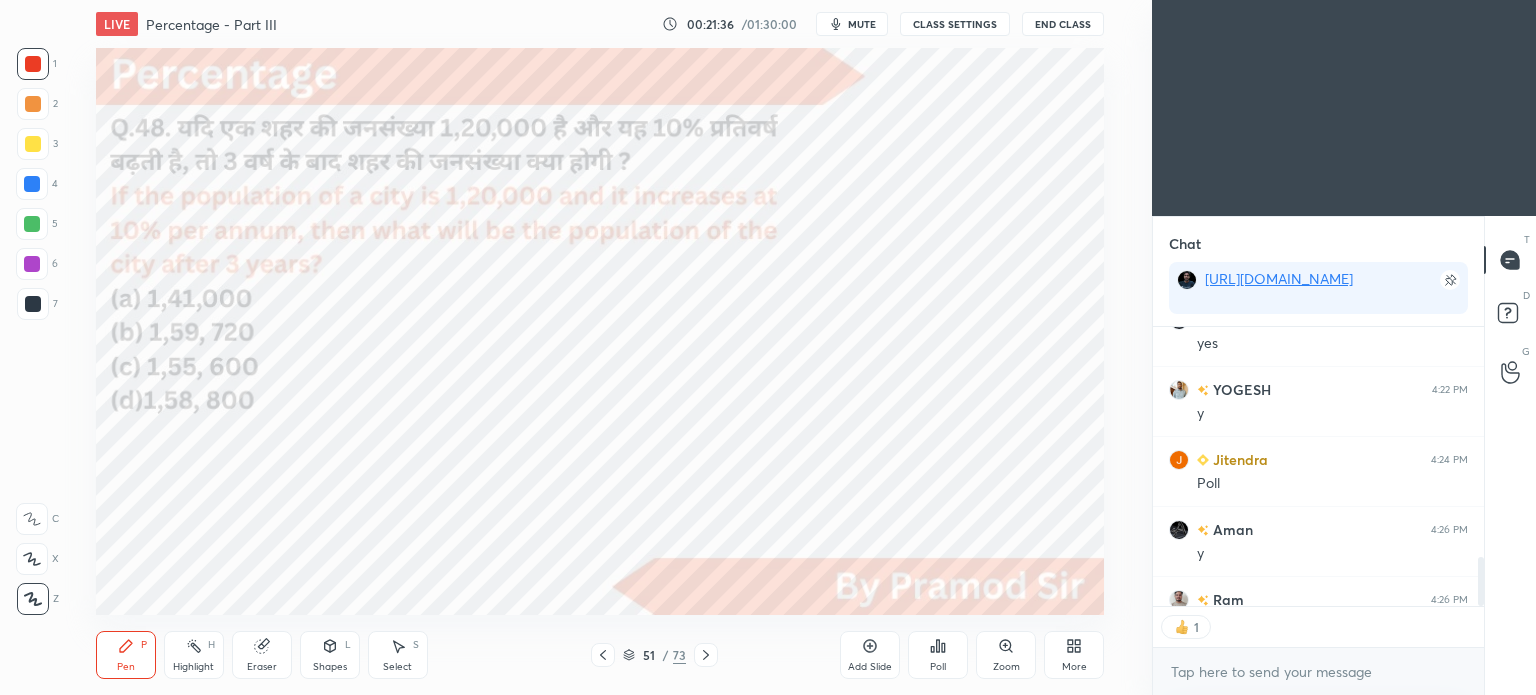 click on "mute" at bounding box center (862, 24) 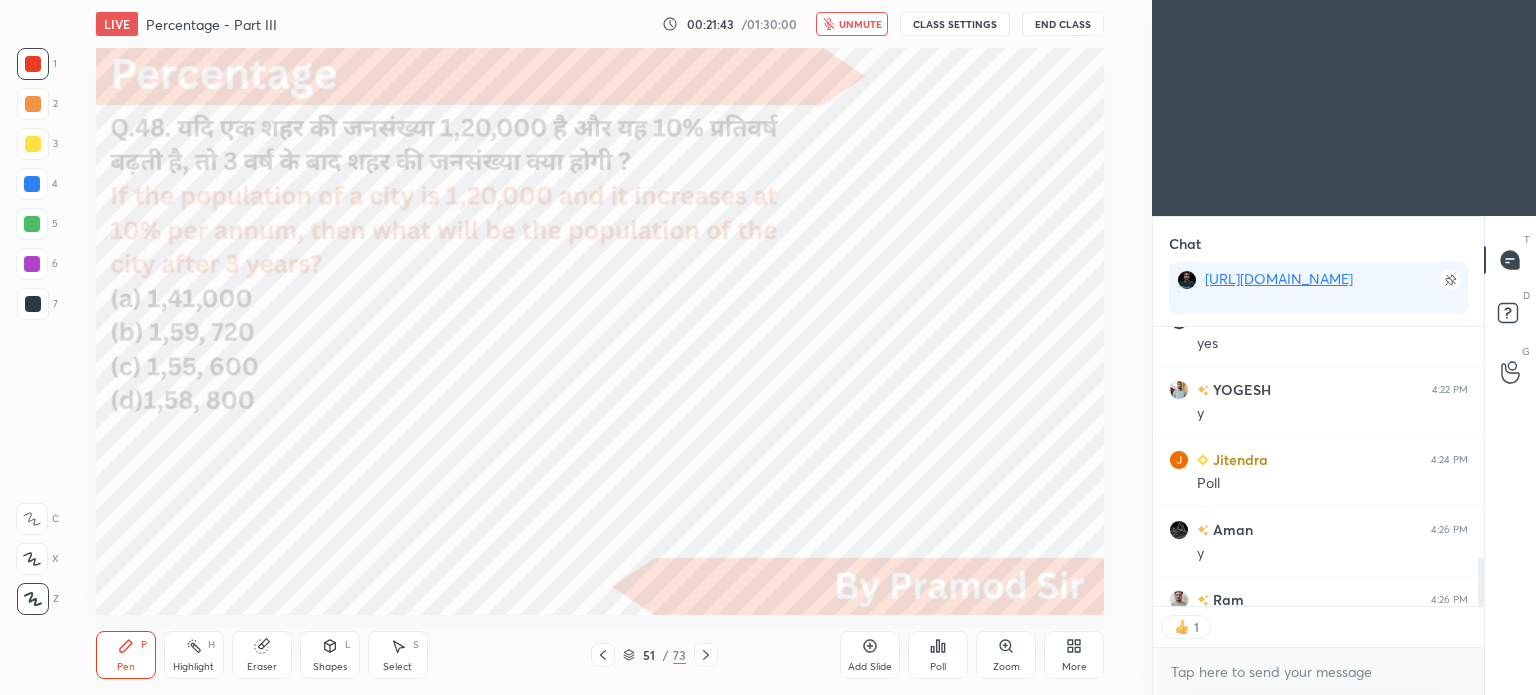 scroll, scrollTop: 6, scrollLeft: 6, axis: both 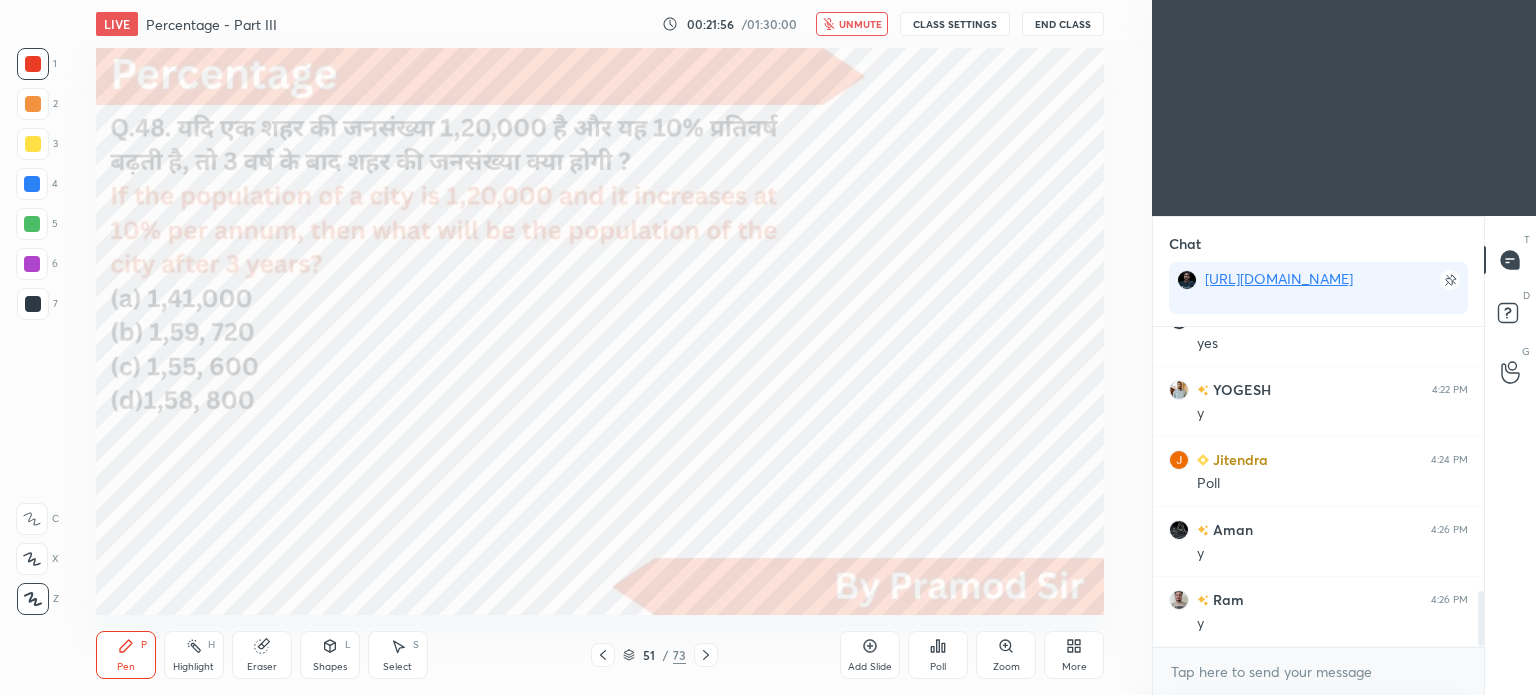 click on "End Class" at bounding box center (1063, 24) 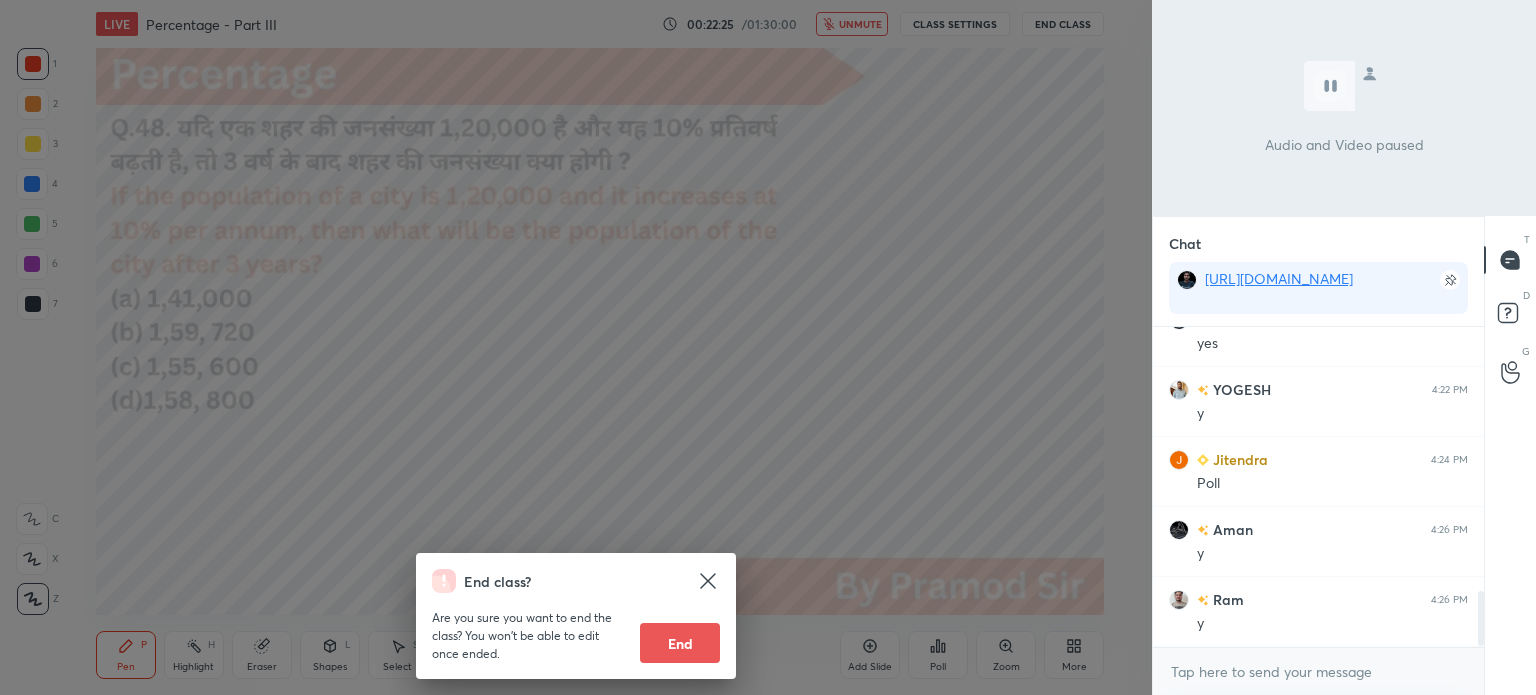 click on "End class? Are you sure you want to end the class? You won’t be able to edit once ended. End" at bounding box center (576, 347) 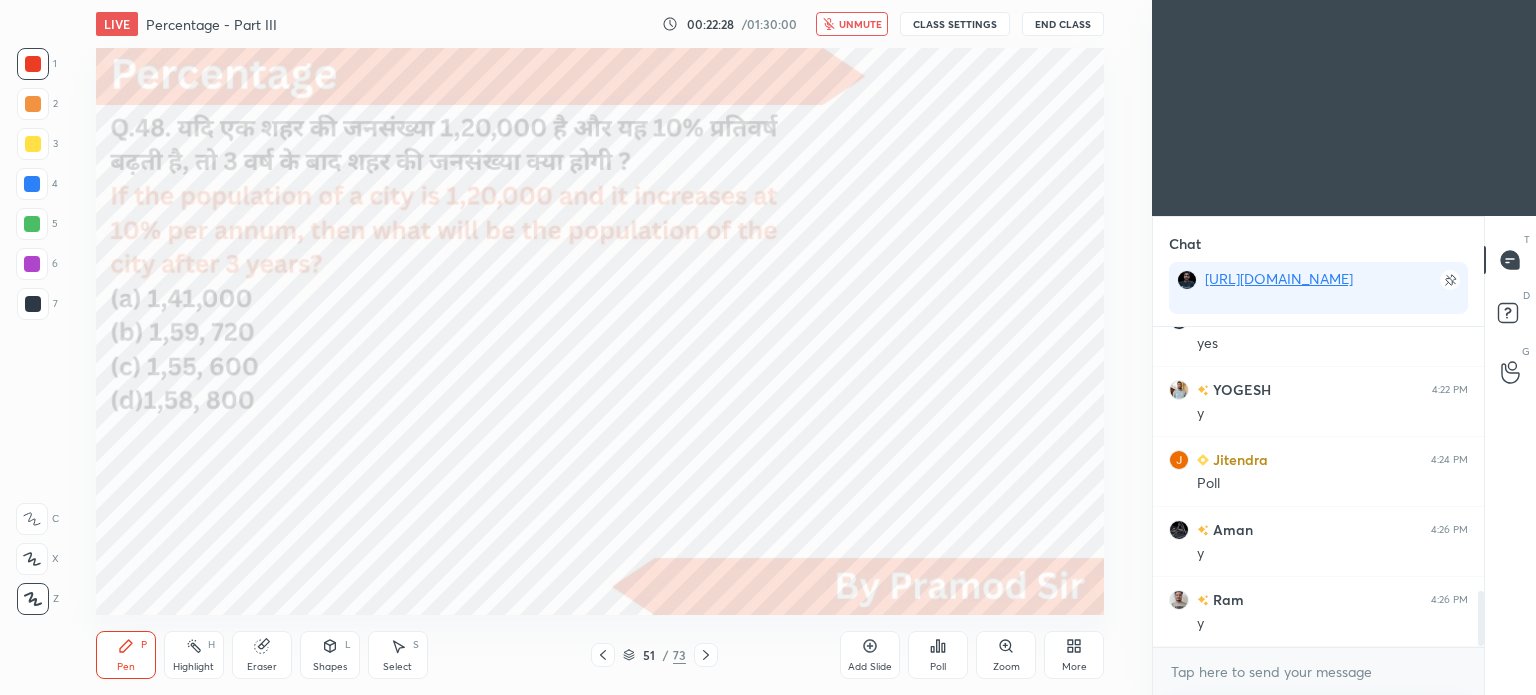click on "unmute" at bounding box center [852, 24] 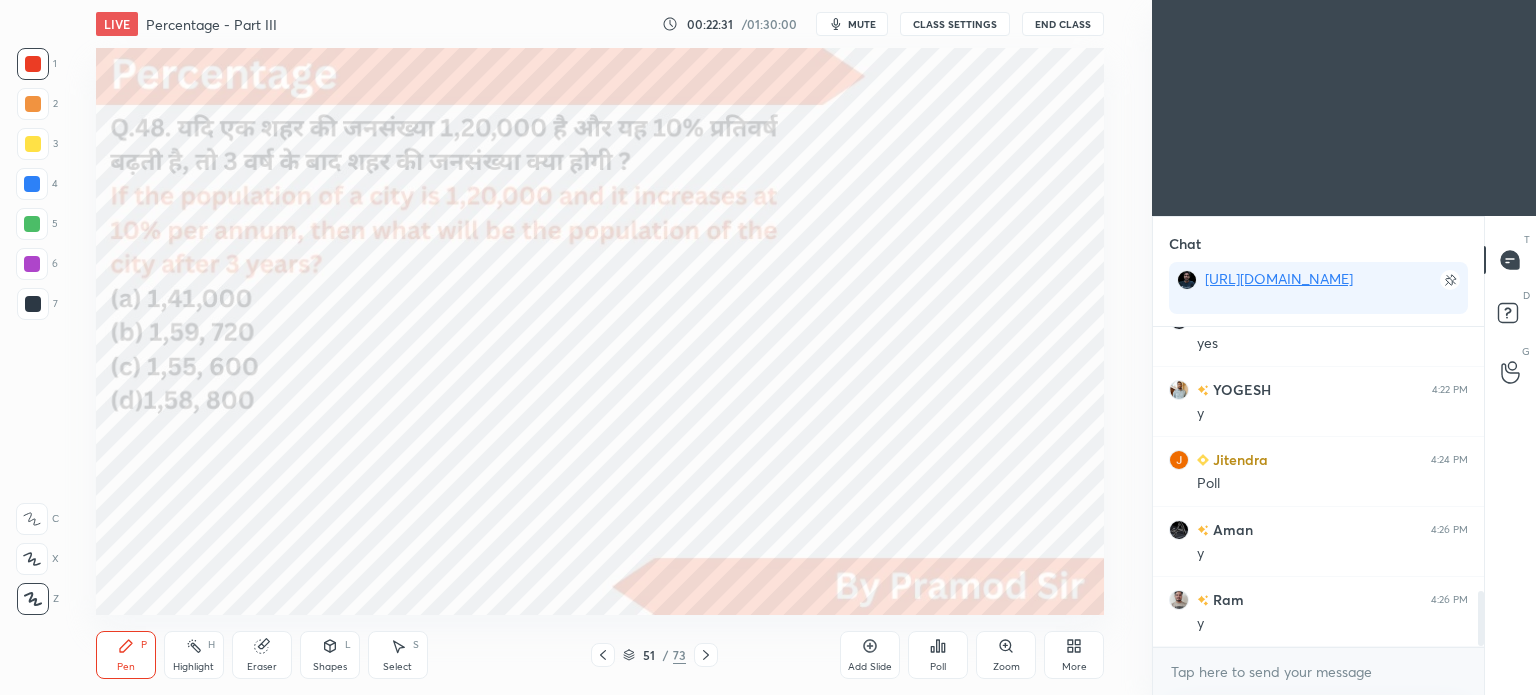click on "Poll" at bounding box center [938, 655] 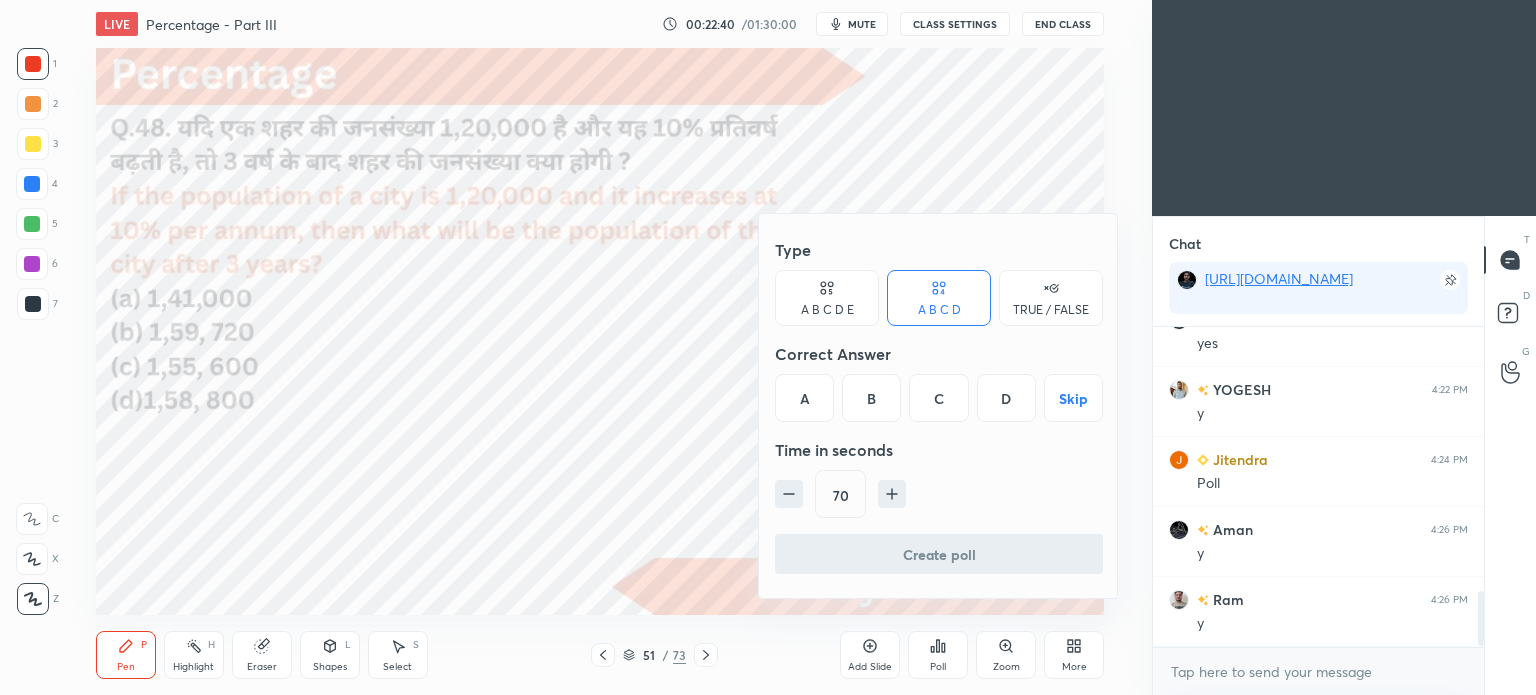 click at bounding box center [768, 347] 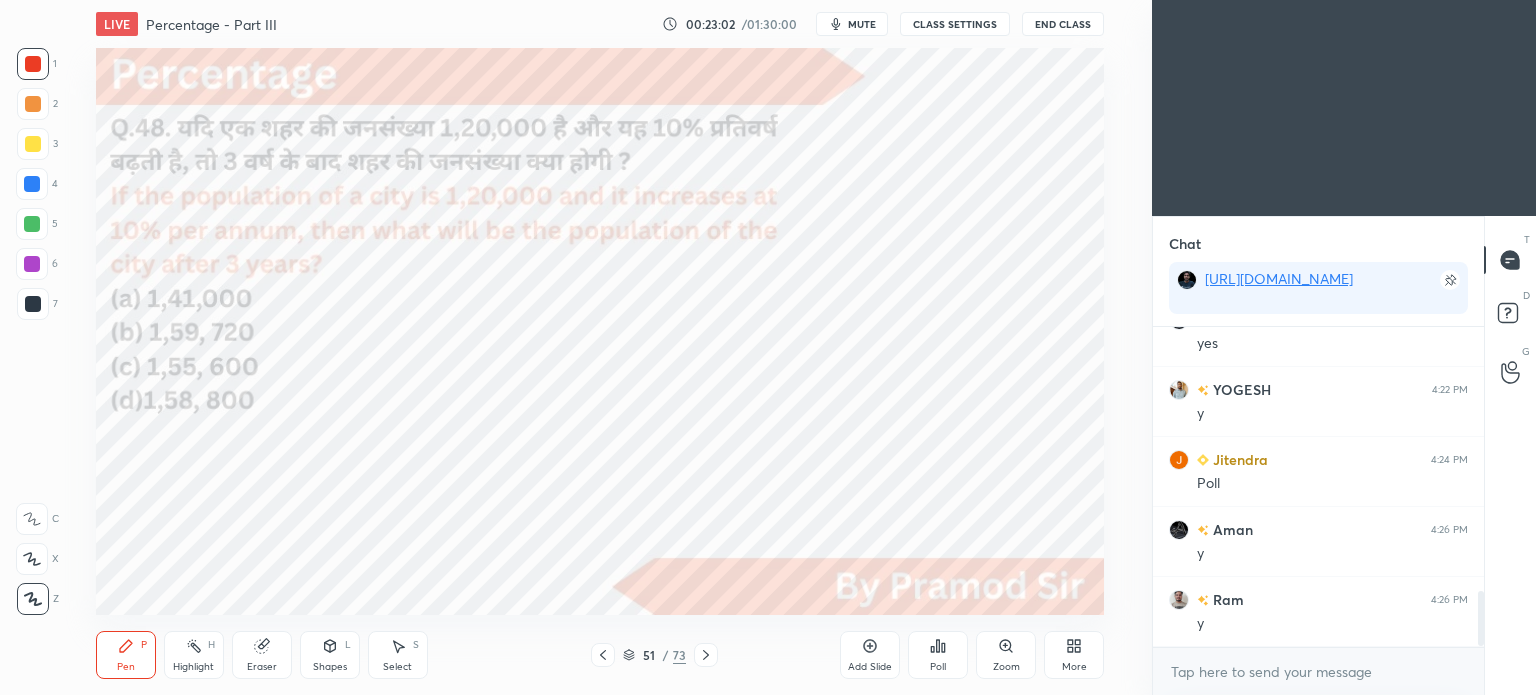 click on "Eraser" at bounding box center (262, 655) 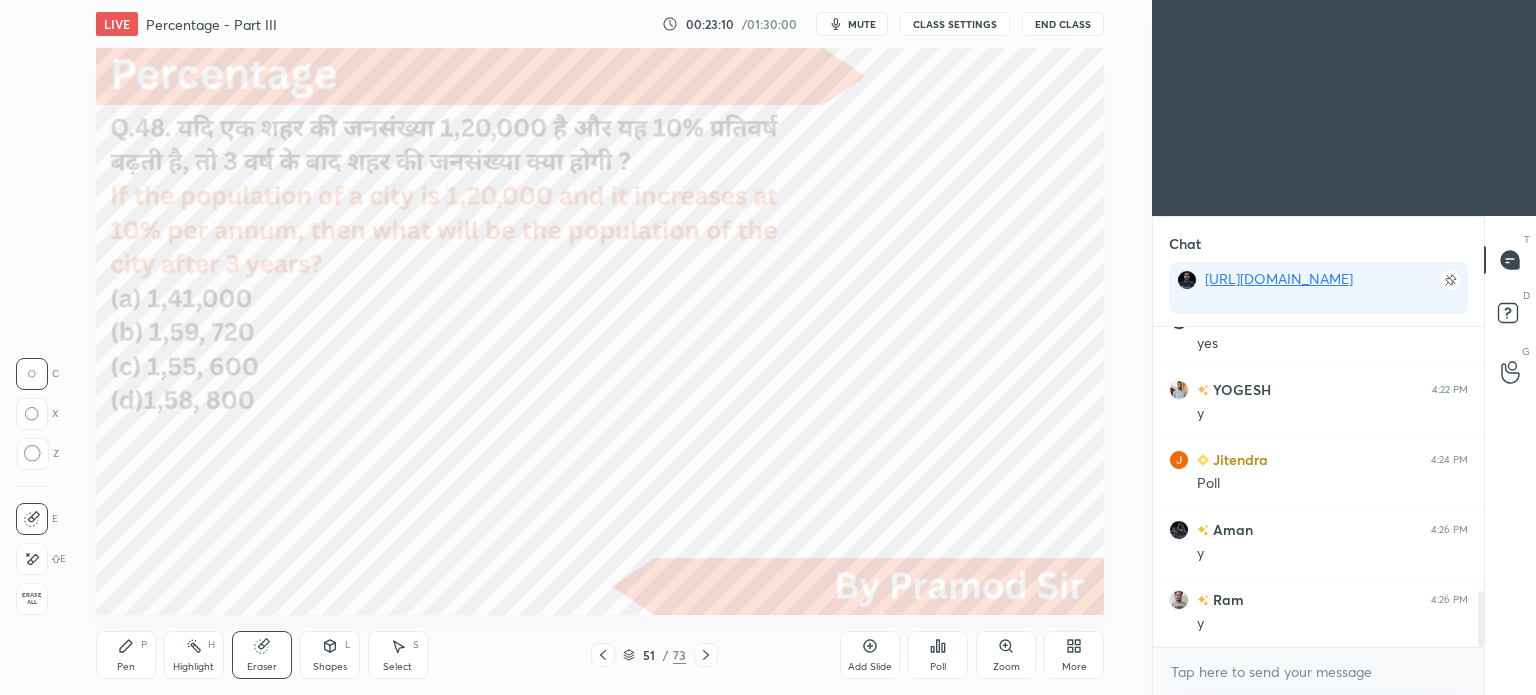 click on "Poll" at bounding box center (938, 655) 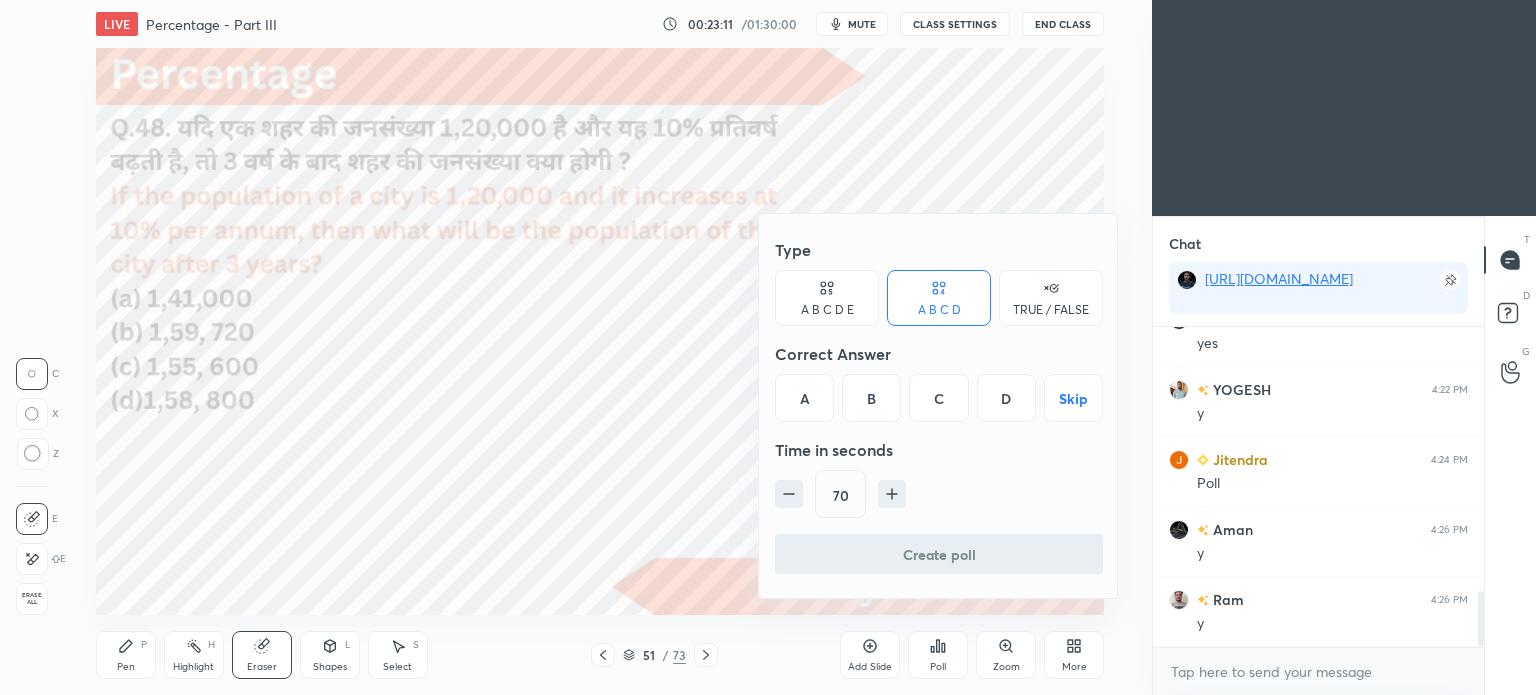 click on "B" at bounding box center [871, 398] 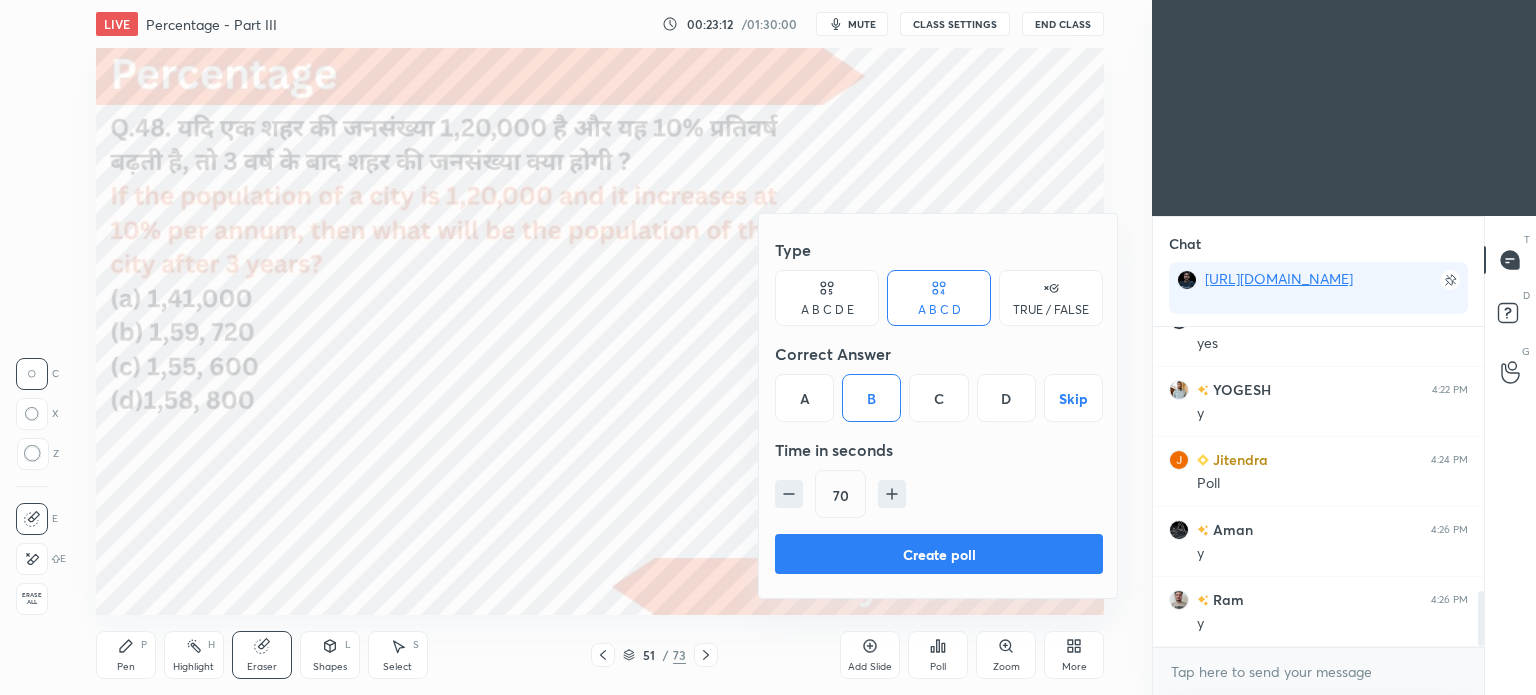 click on "Create poll" at bounding box center [939, 554] 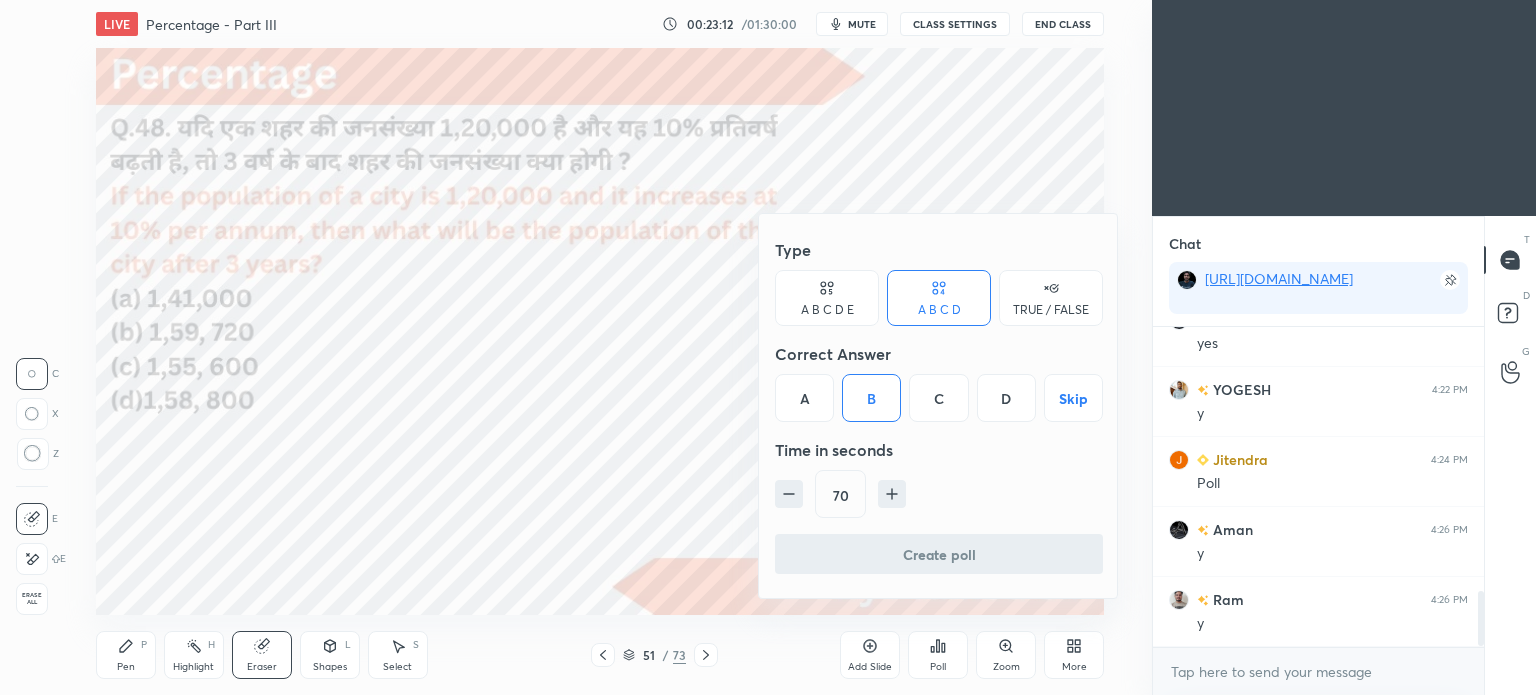 scroll, scrollTop: 128, scrollLeft: 325, axis: both 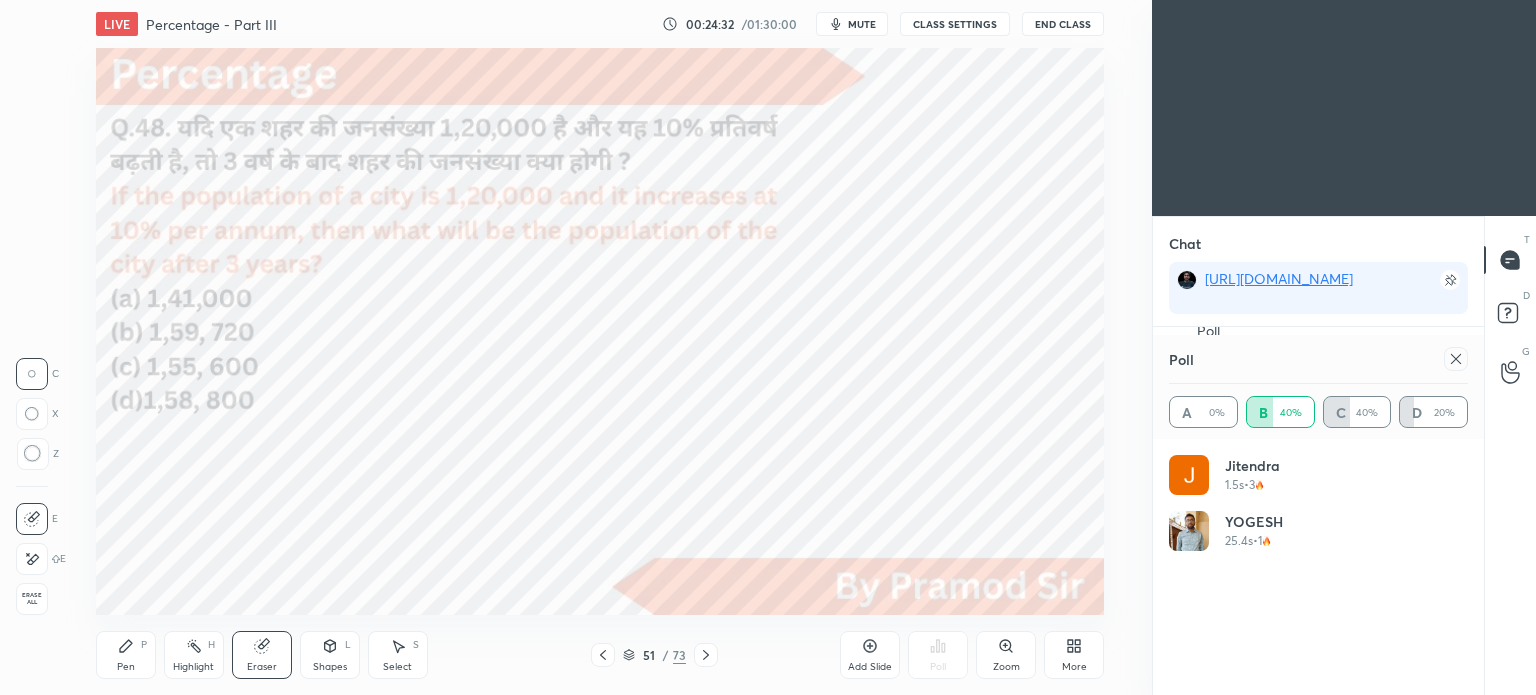 click 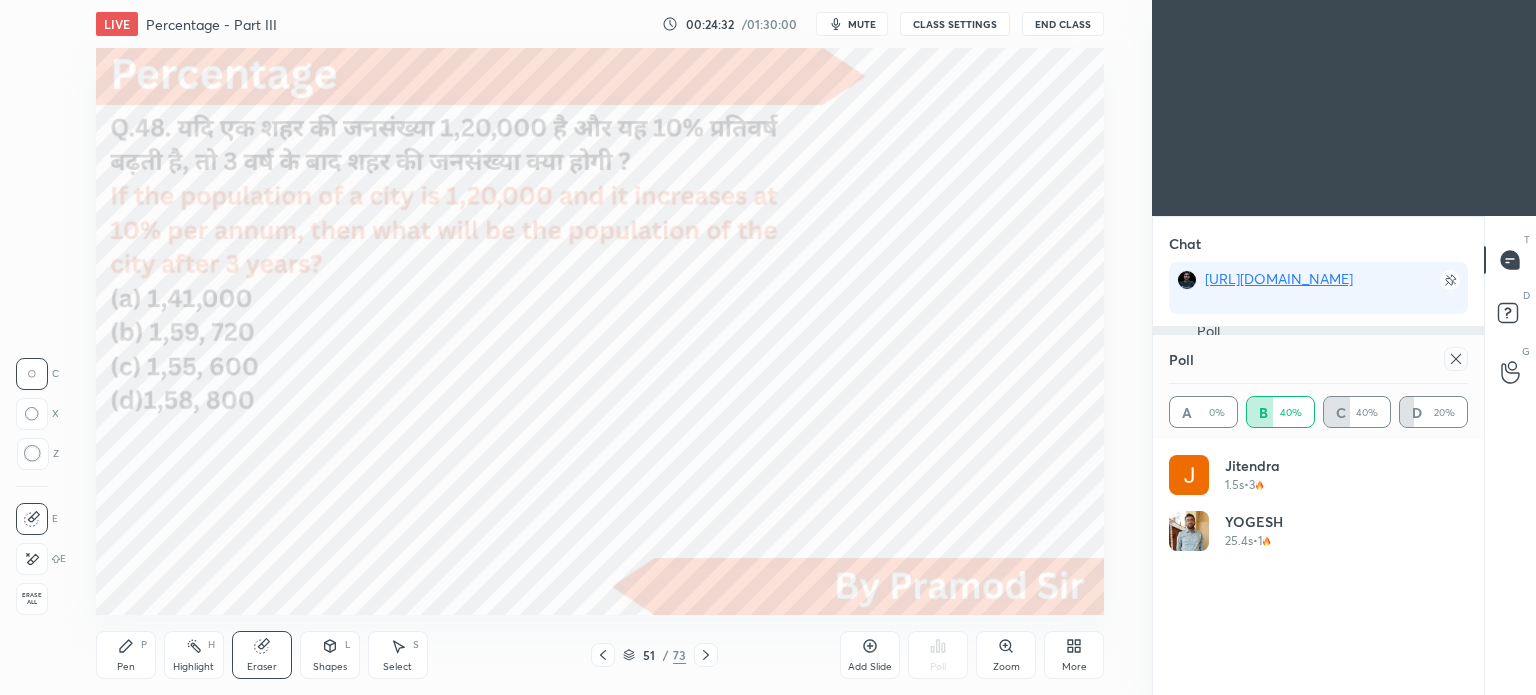 scroll, scrollTop: 7, scrollLeft: 6, axis: both 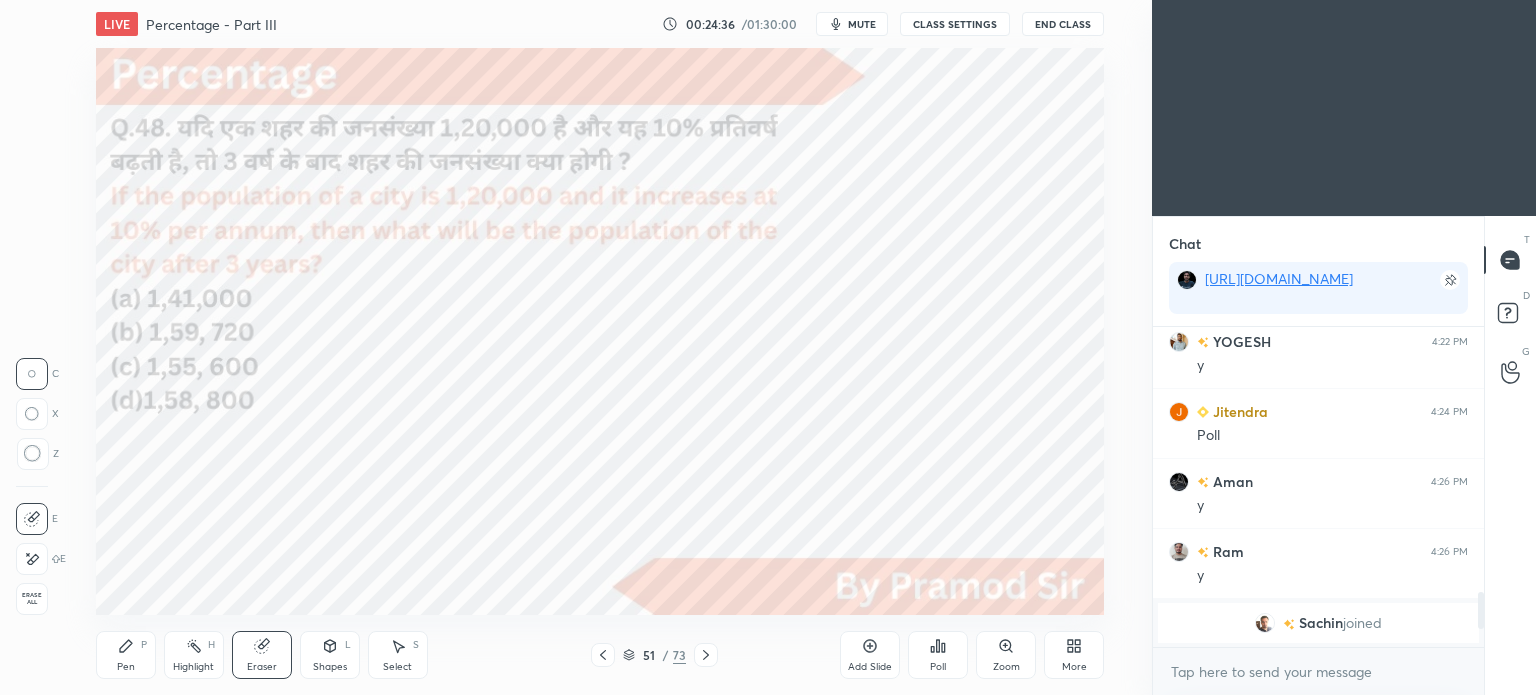 click on "Pen P" at bounding box center [126, 655] 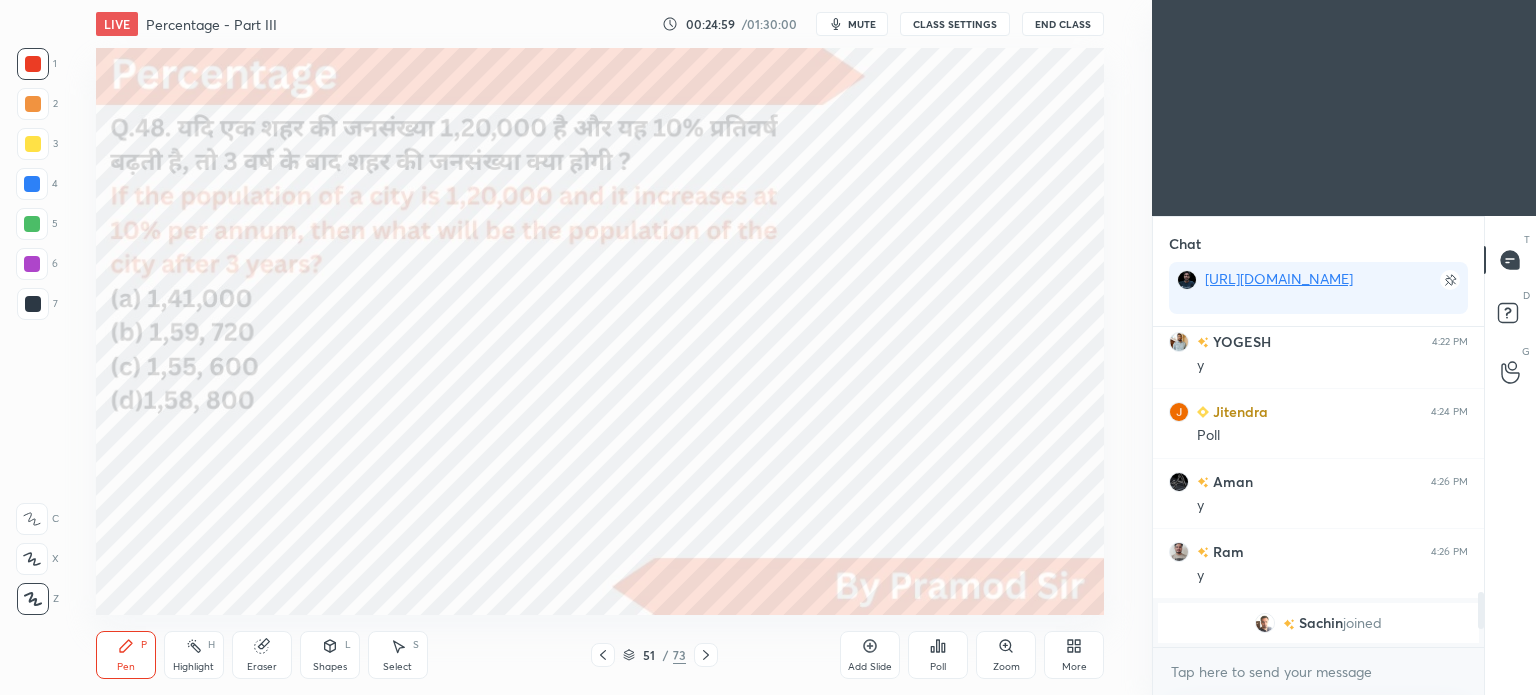 click at bounding box center [33, 64] 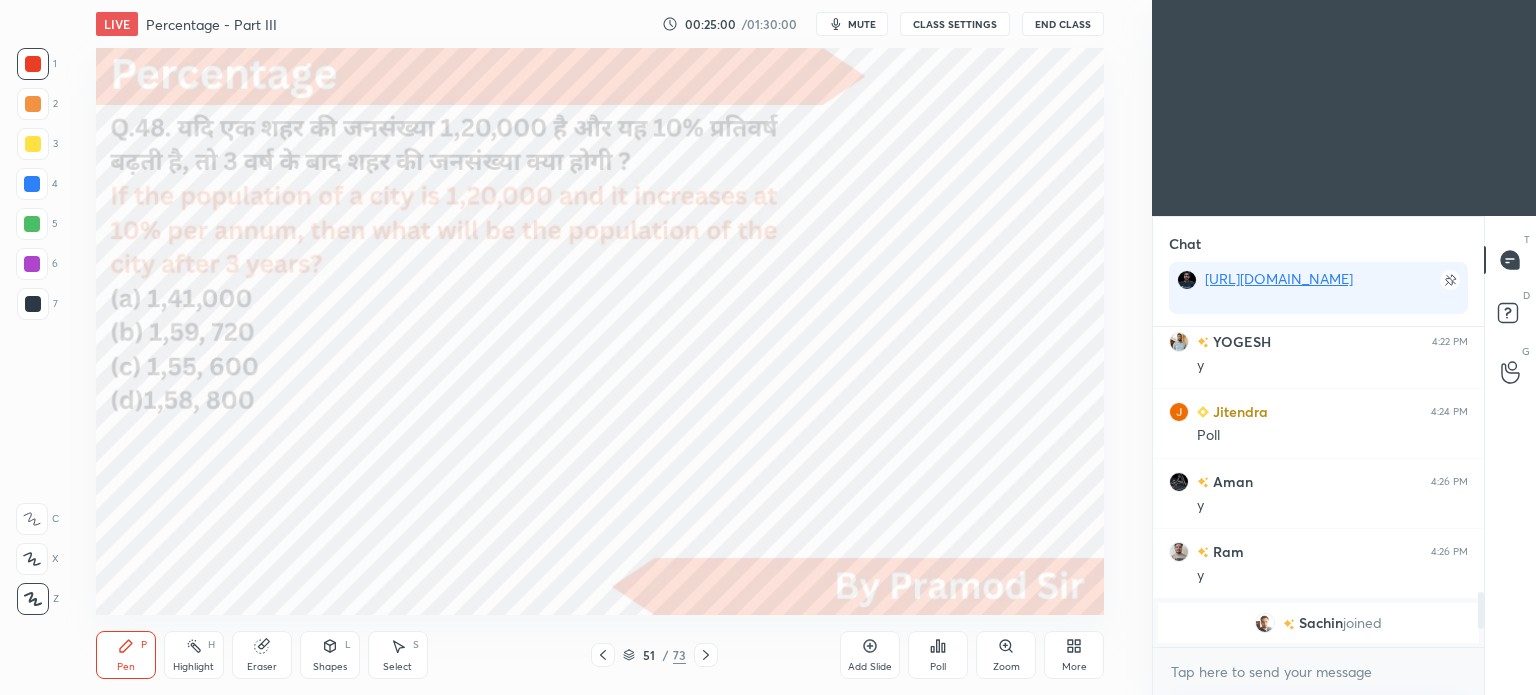 click at bounding box center [33, 304] 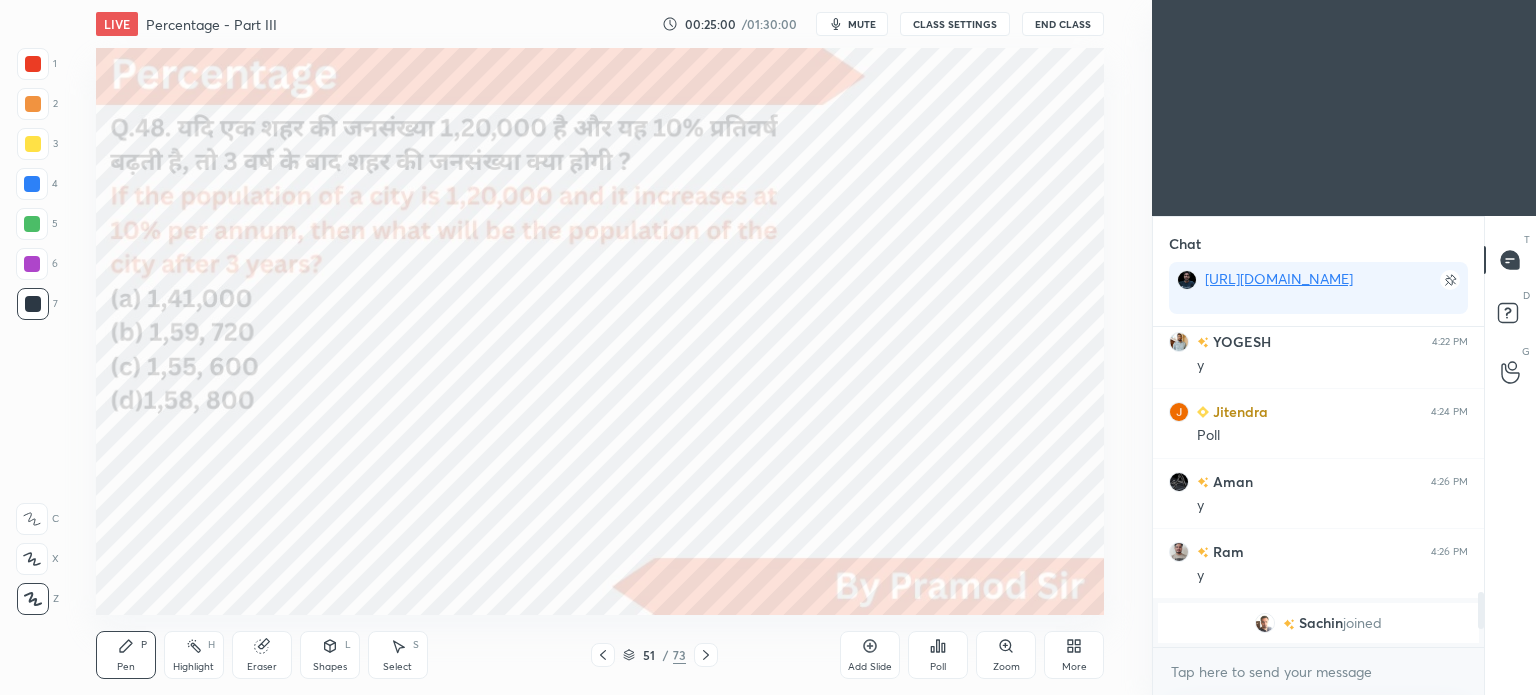 click at bounding box center (33, 304) 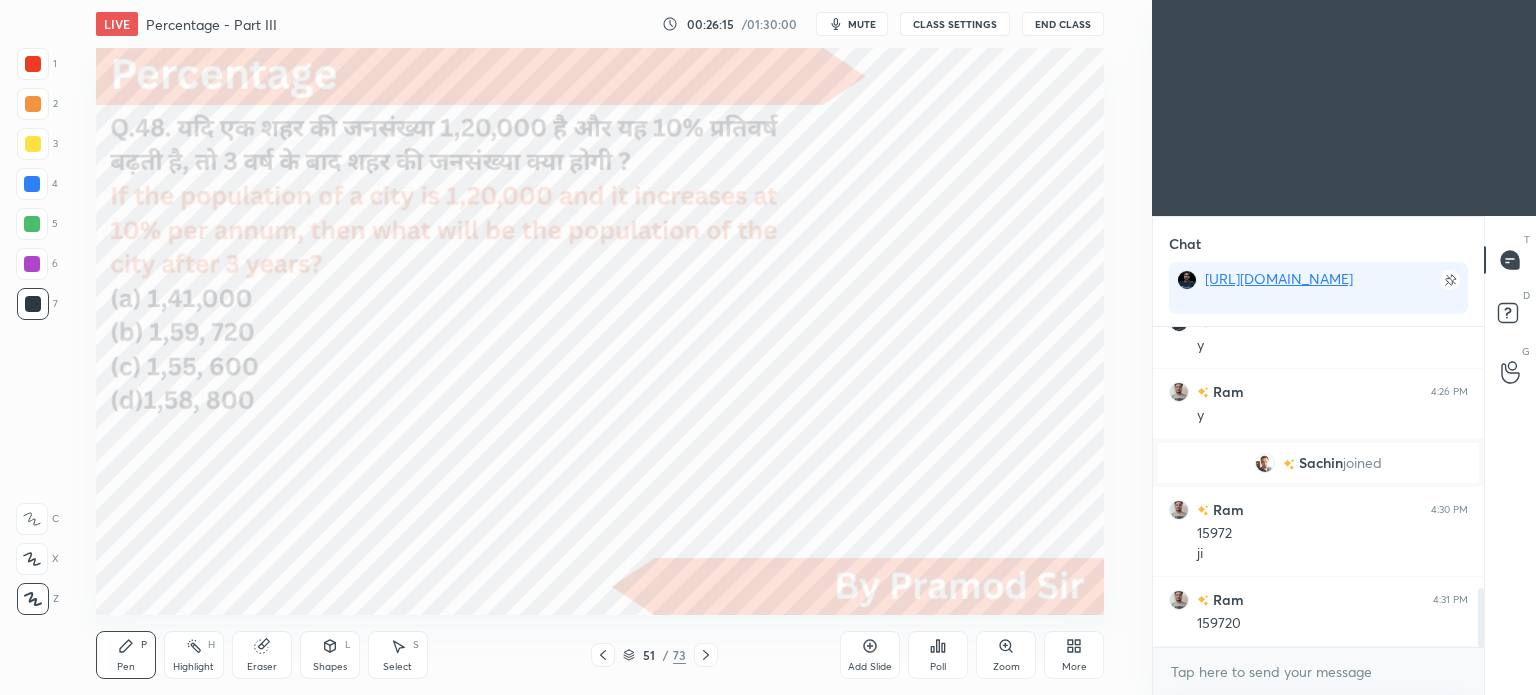 scroll, scrollTop: 1438, scrollLeft: 0, axis: vertical 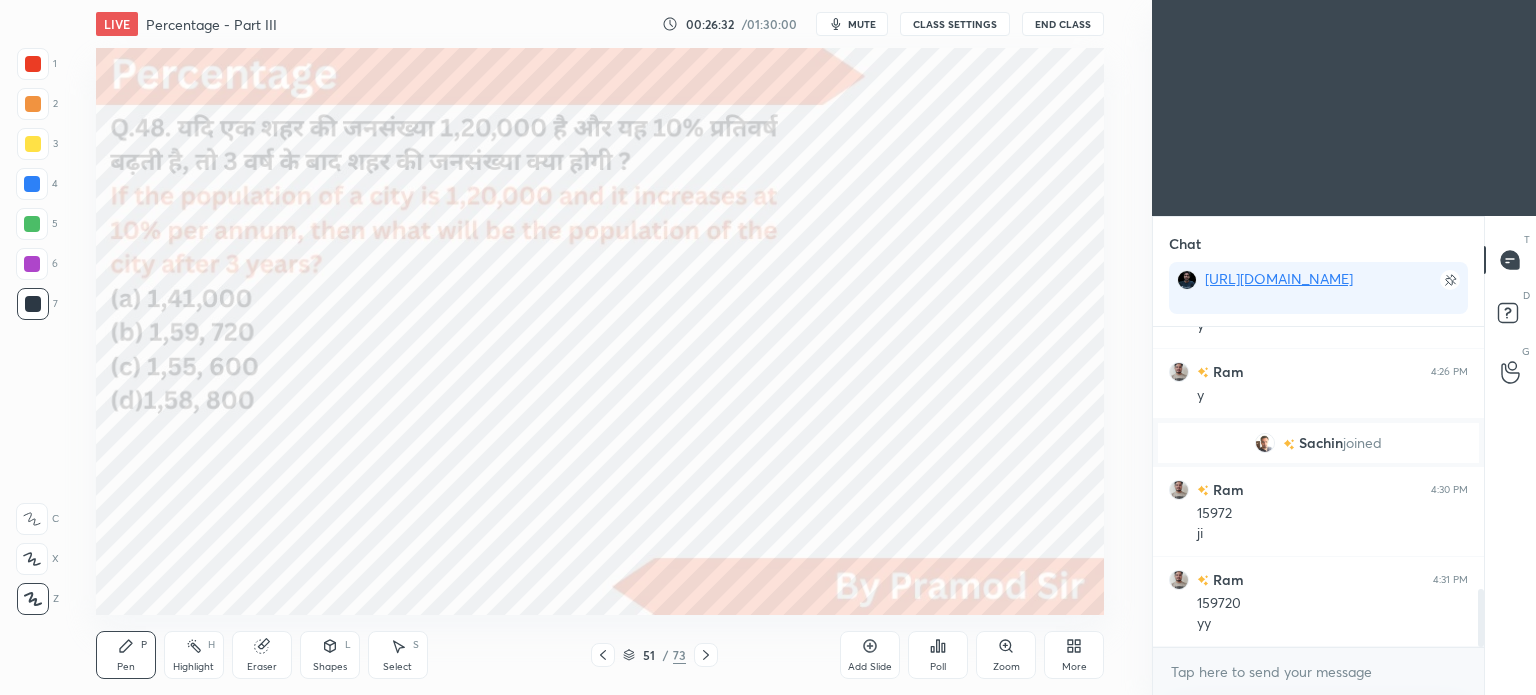 click 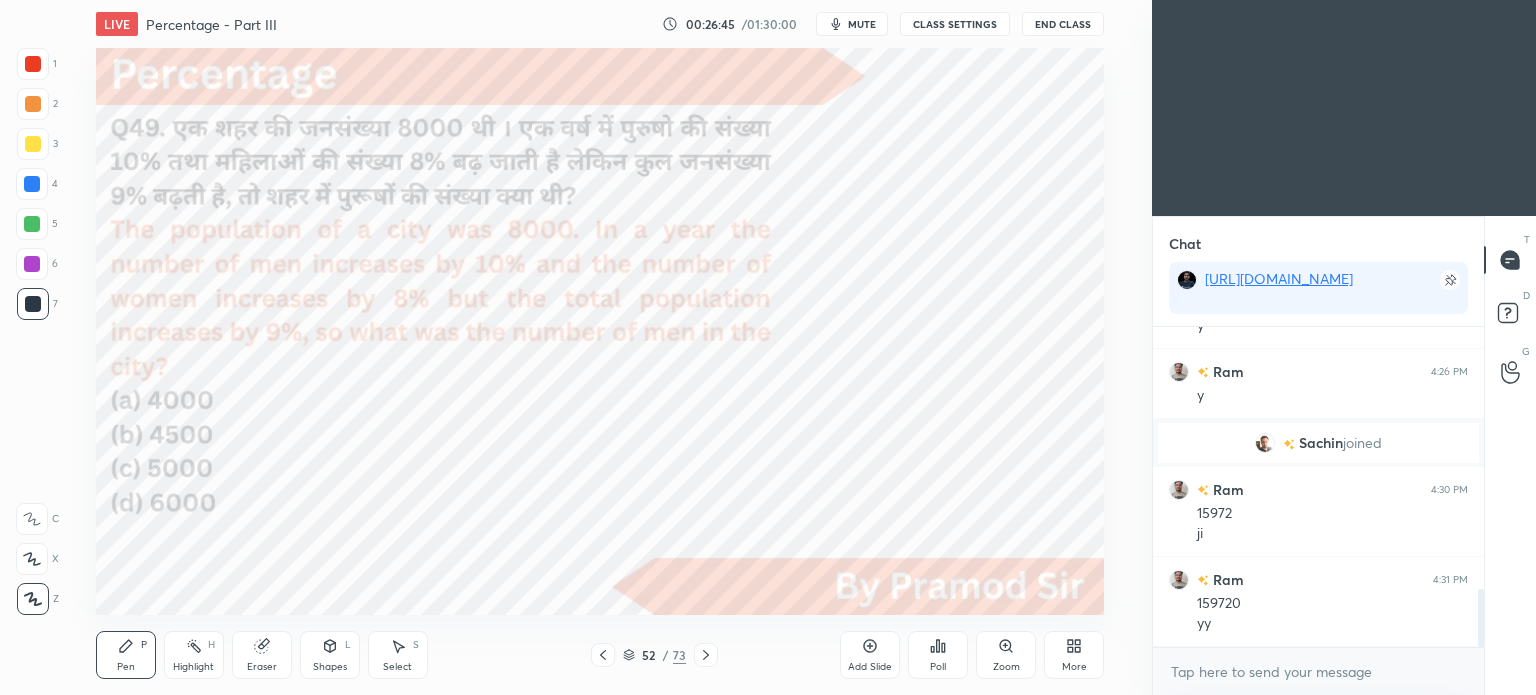 click on "mute" at bounding box center [852, 24] 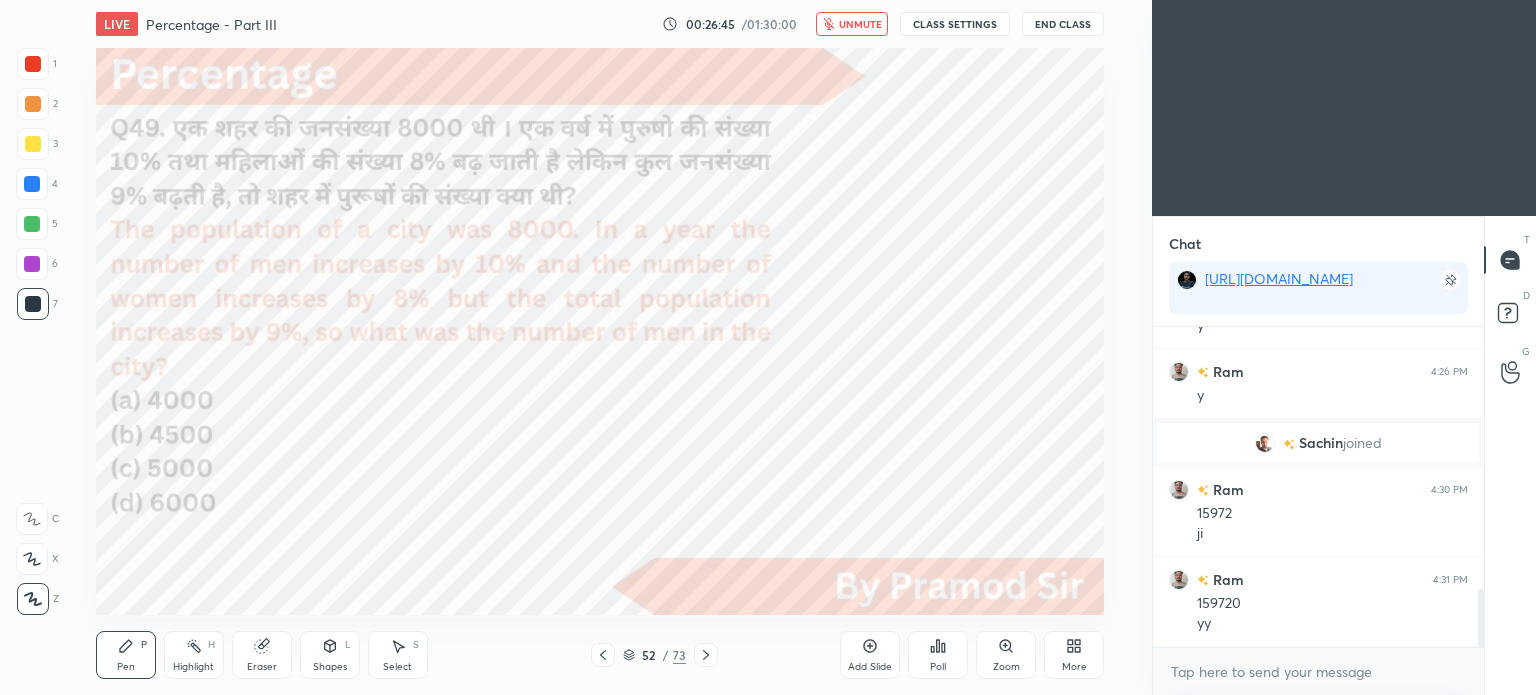 click on "End Class" at bounding box center (1063, 24) 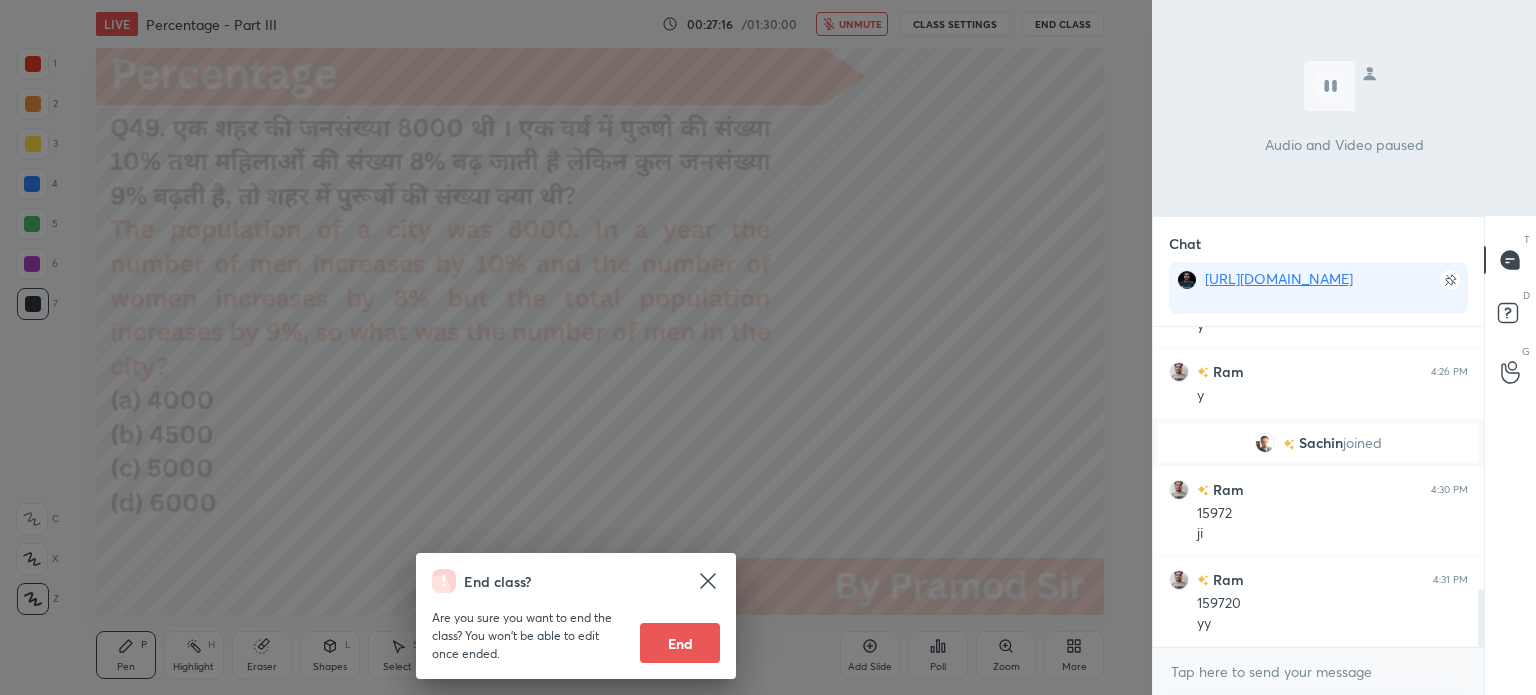 click on "End class? Are you sure you want to end the class? You won’t be able to edit once ended. End" at bounding box center [576, 347] 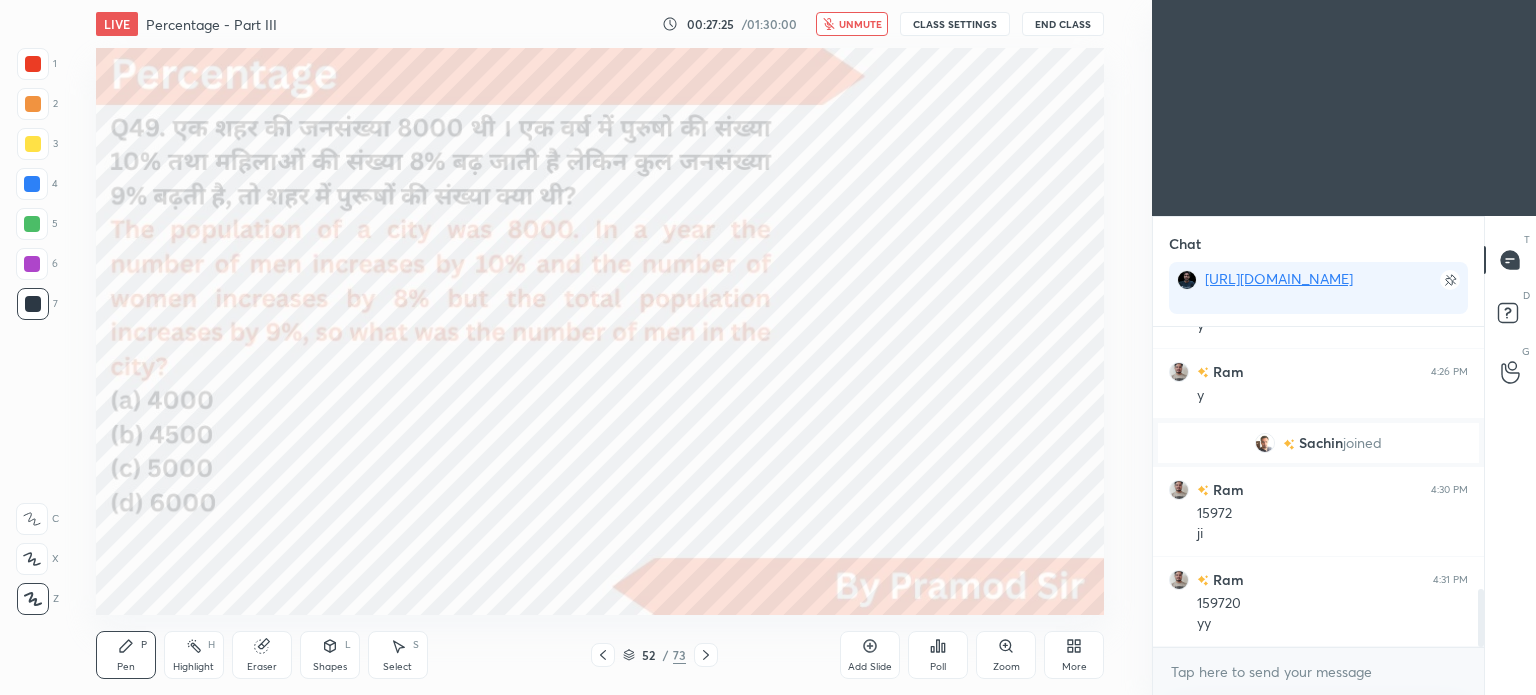scroll, scrollTop: 1508, scrollLeft: 0, axis: vertical 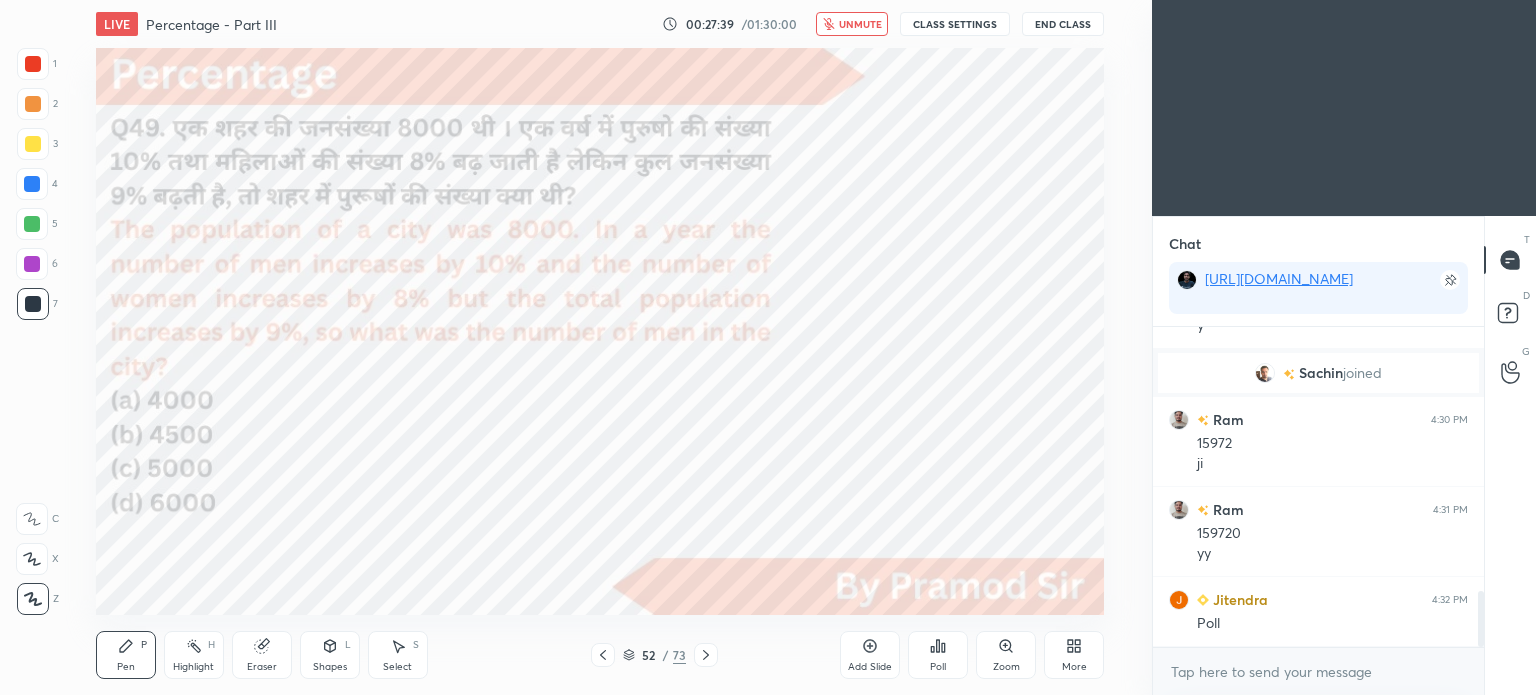 click on "Poll" at bounding box center [938, 667] 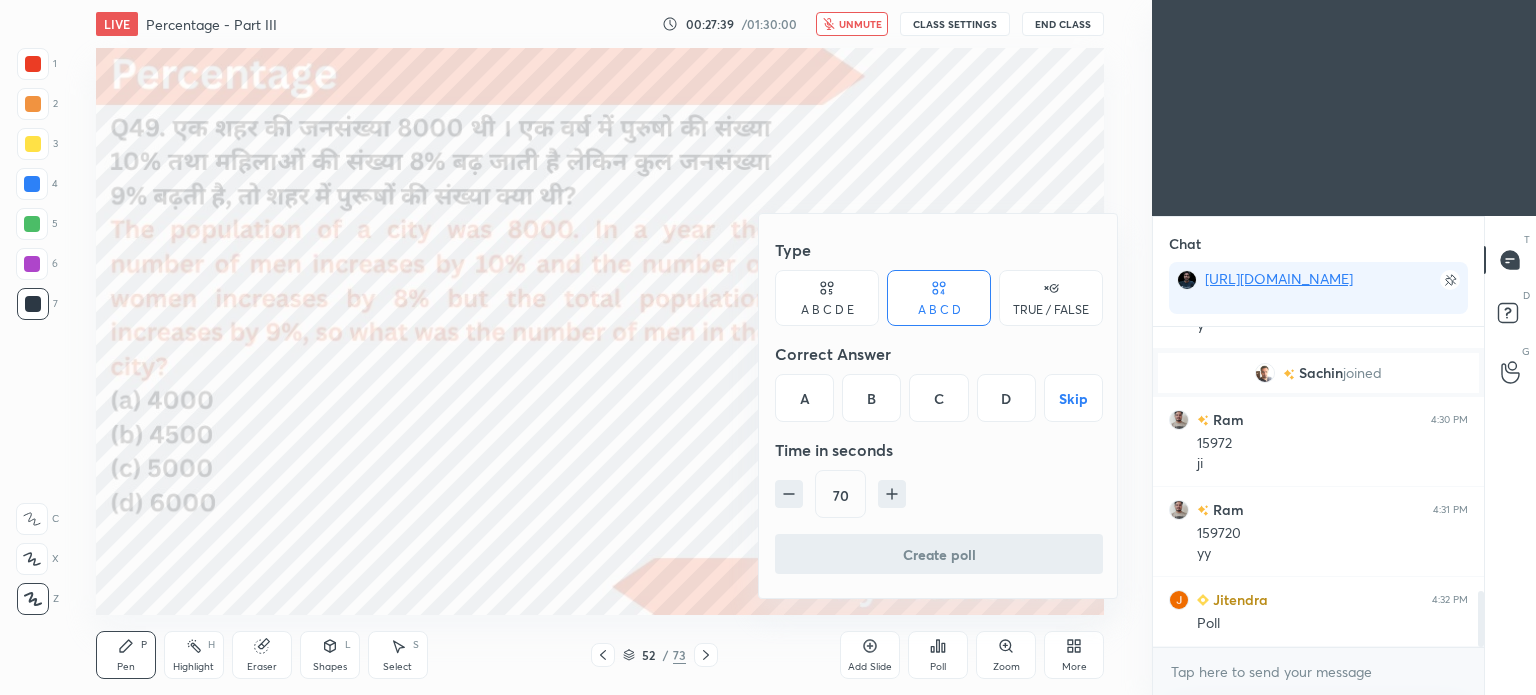 click on "A" at bounding box center (804, 398) 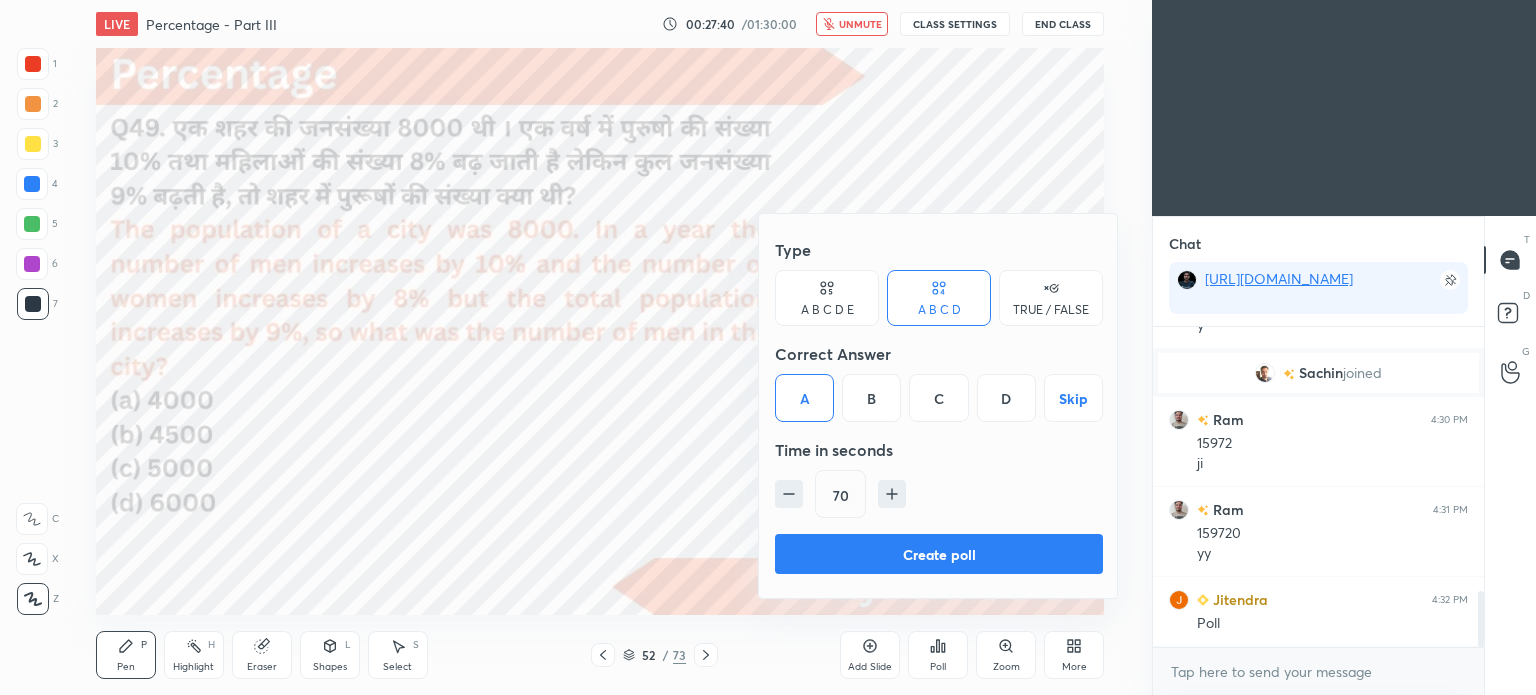 click on "Create poll" at bounding box center [939, 554] 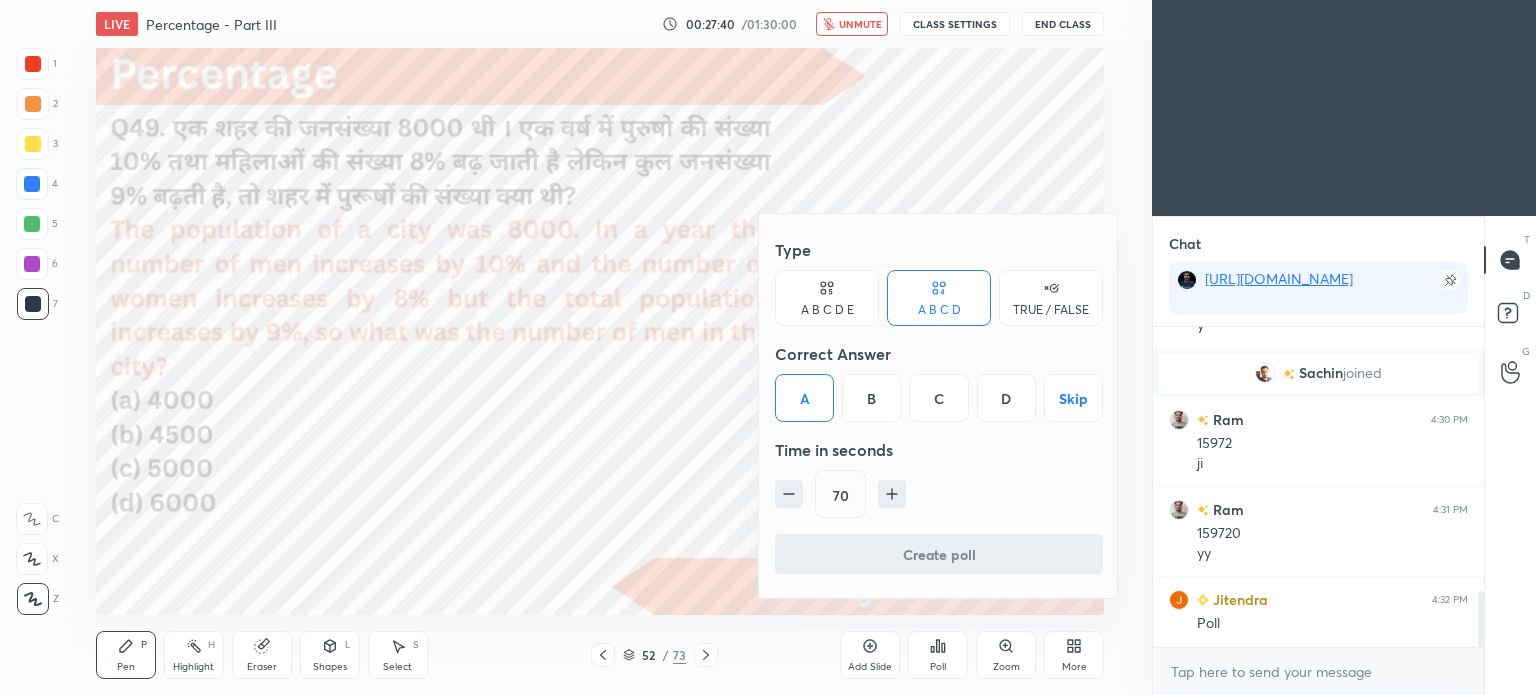 scroll, scrollTop: 128, scrollLeft: 325, axis: both 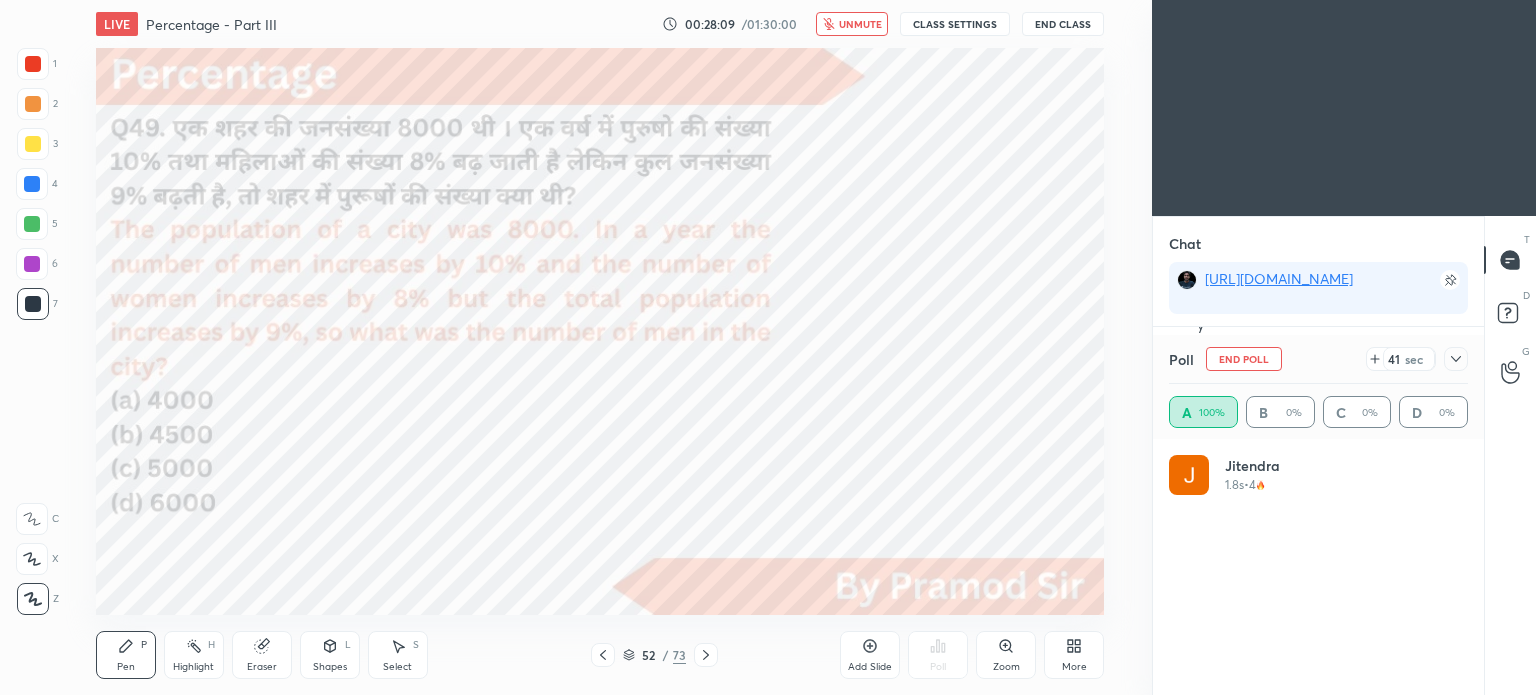 click 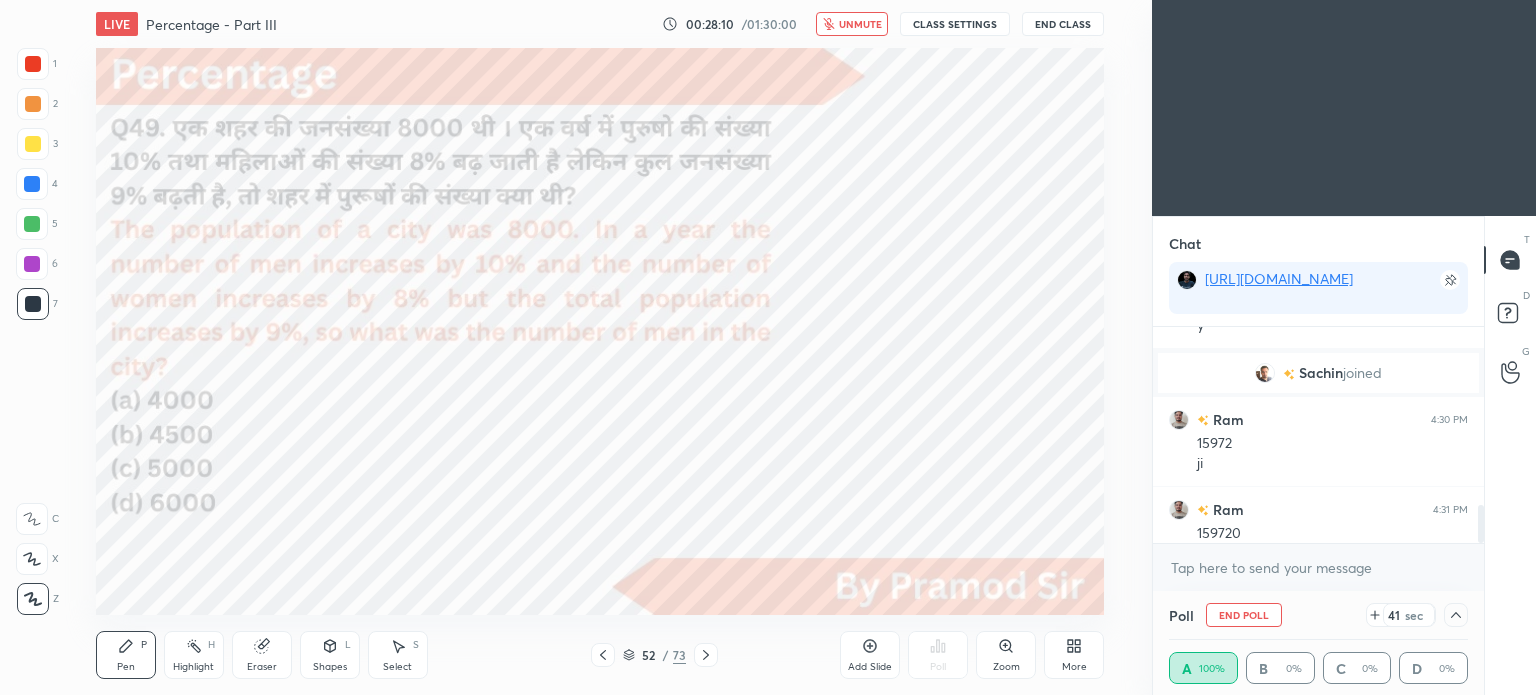 scroll, scrollTop: 184, scrollLeft: 293, axis: both 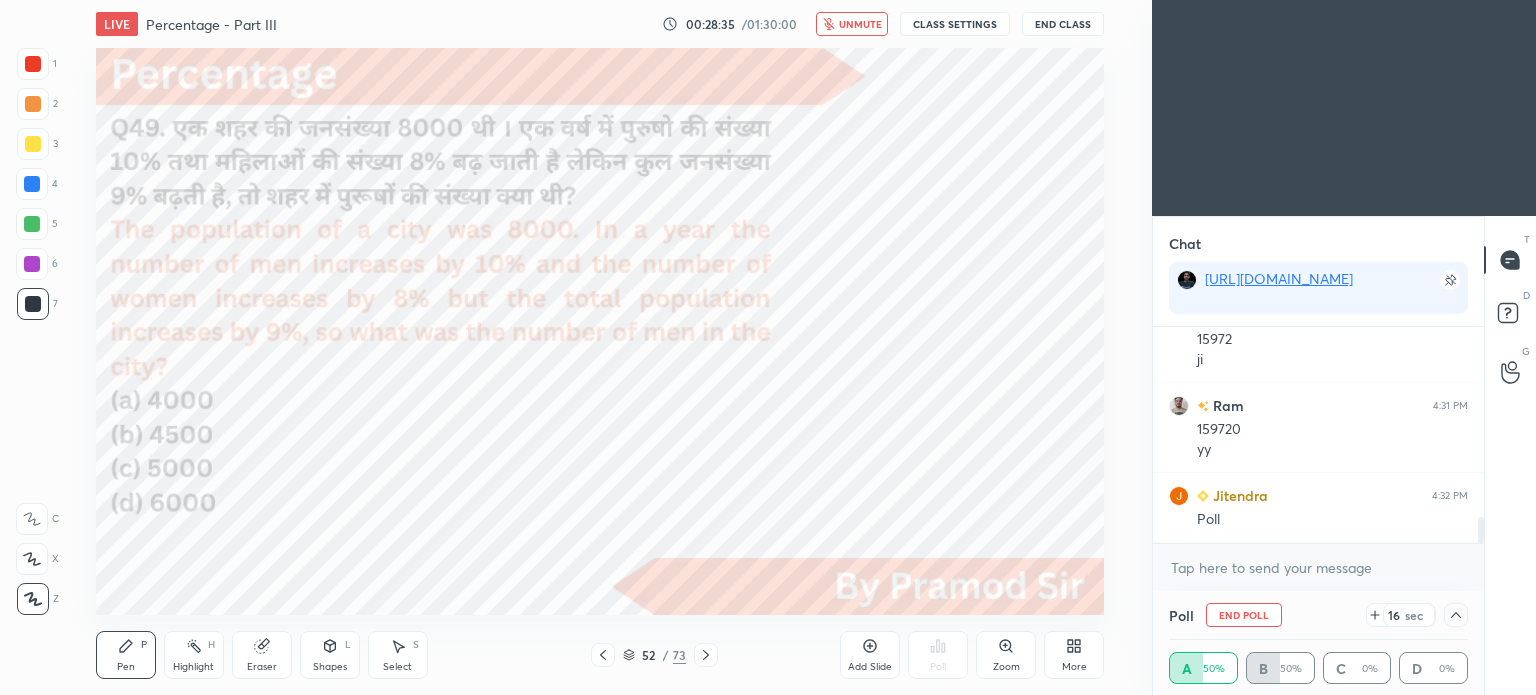 click on "unmute" at bounding box center [860, 24] 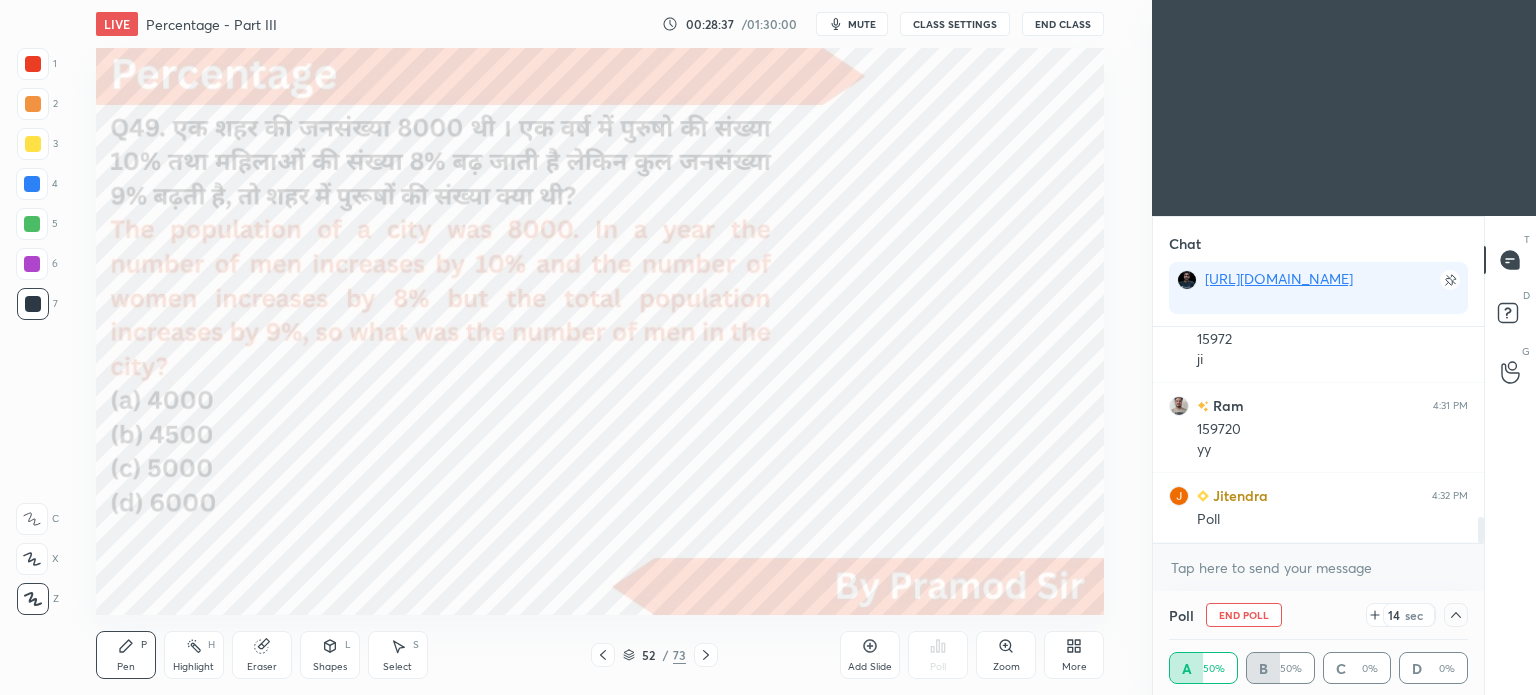 click 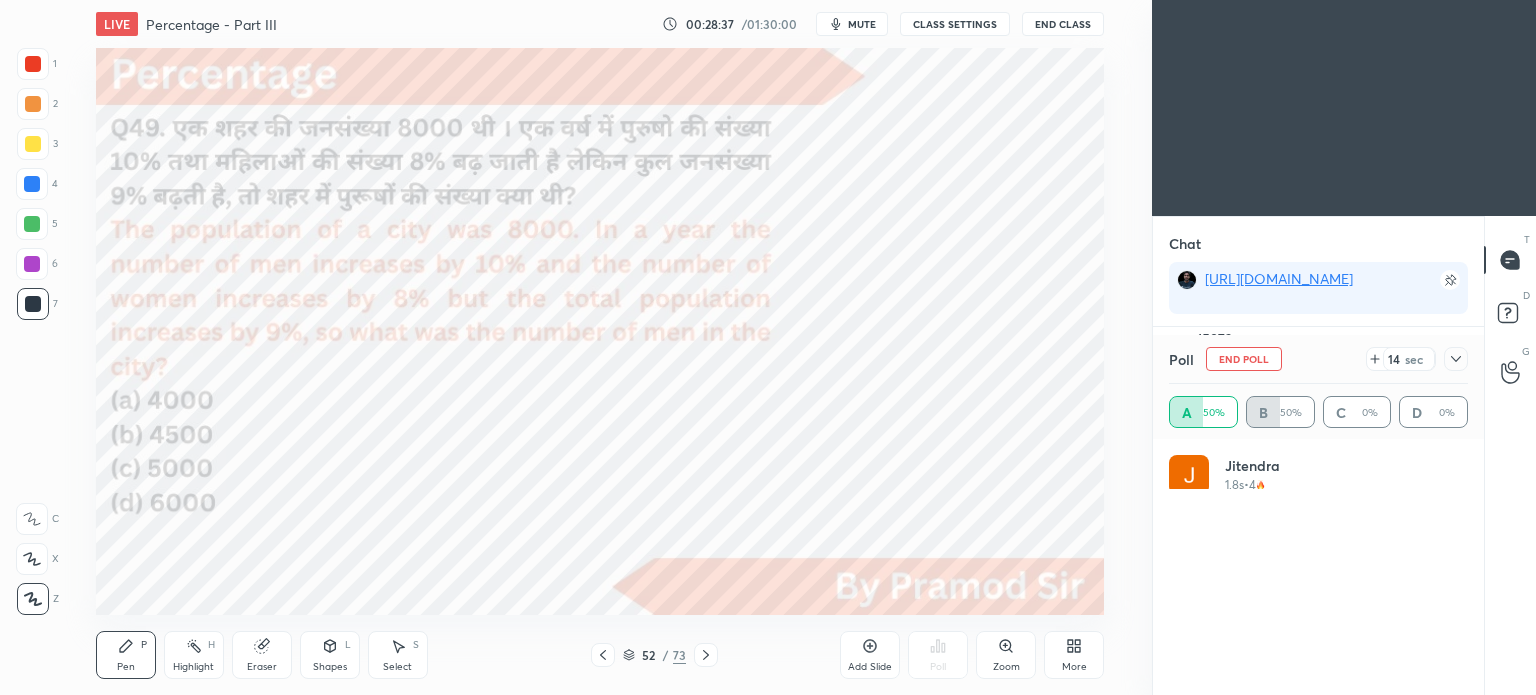 scroll, scrollTop: 0, scrollLeft: 0, axis: both 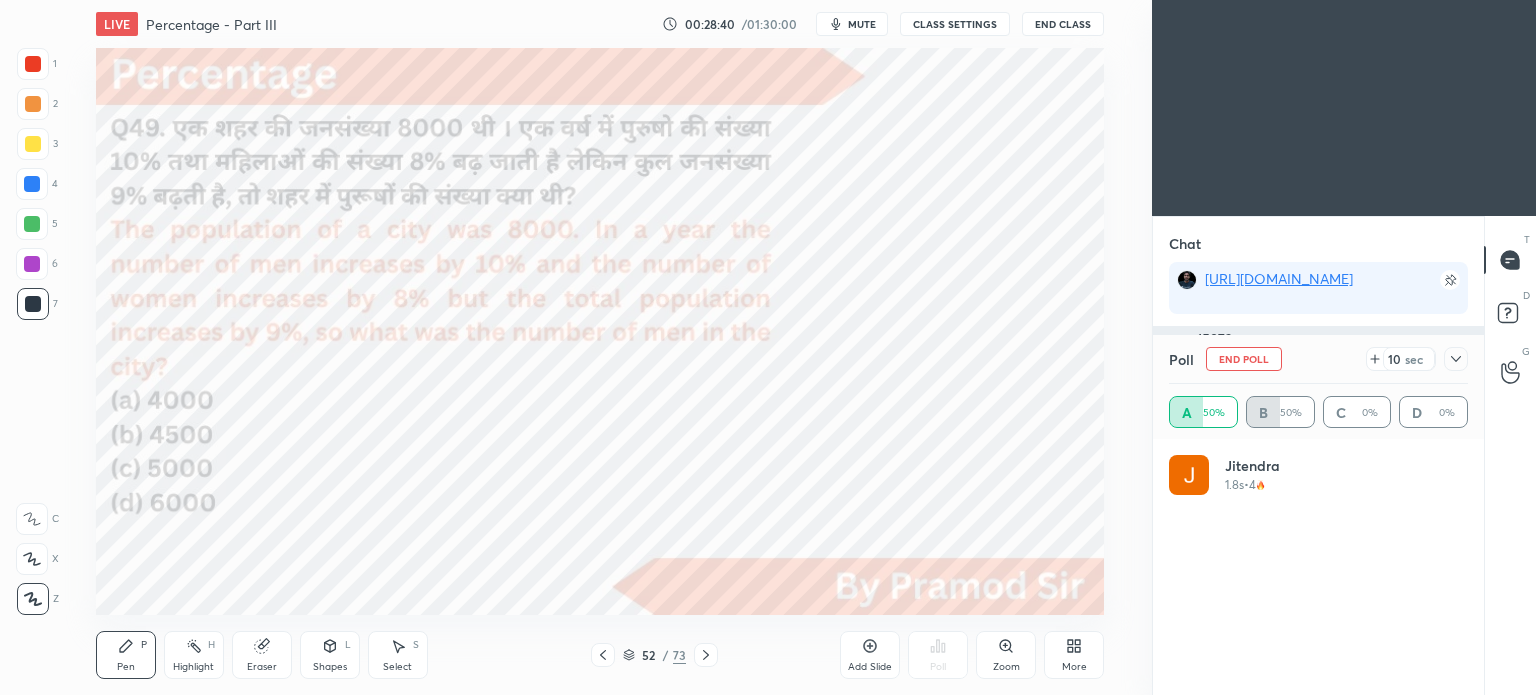 click on "End Poll" at bounding box center (1244, 359) 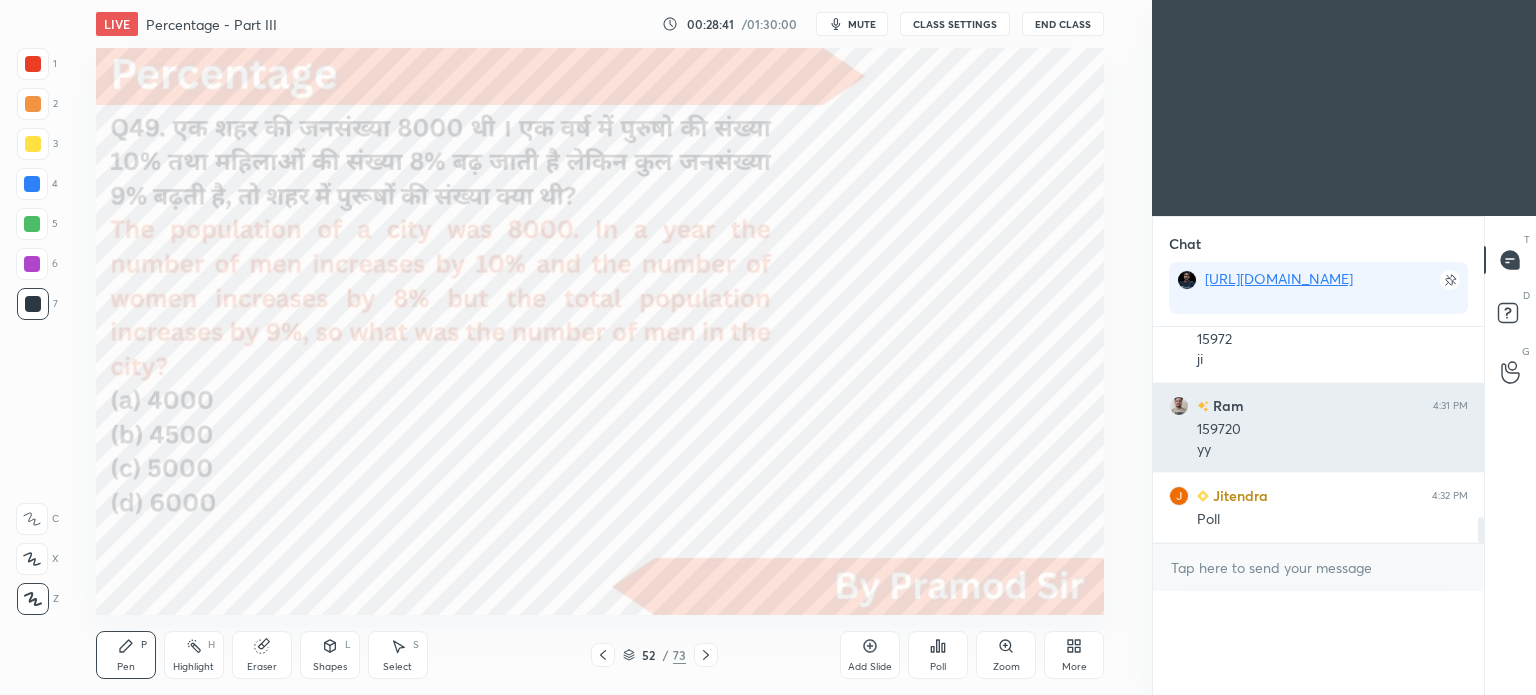 scroll, scrollTop: 0, scrollLeft: 6, axis: horizontal 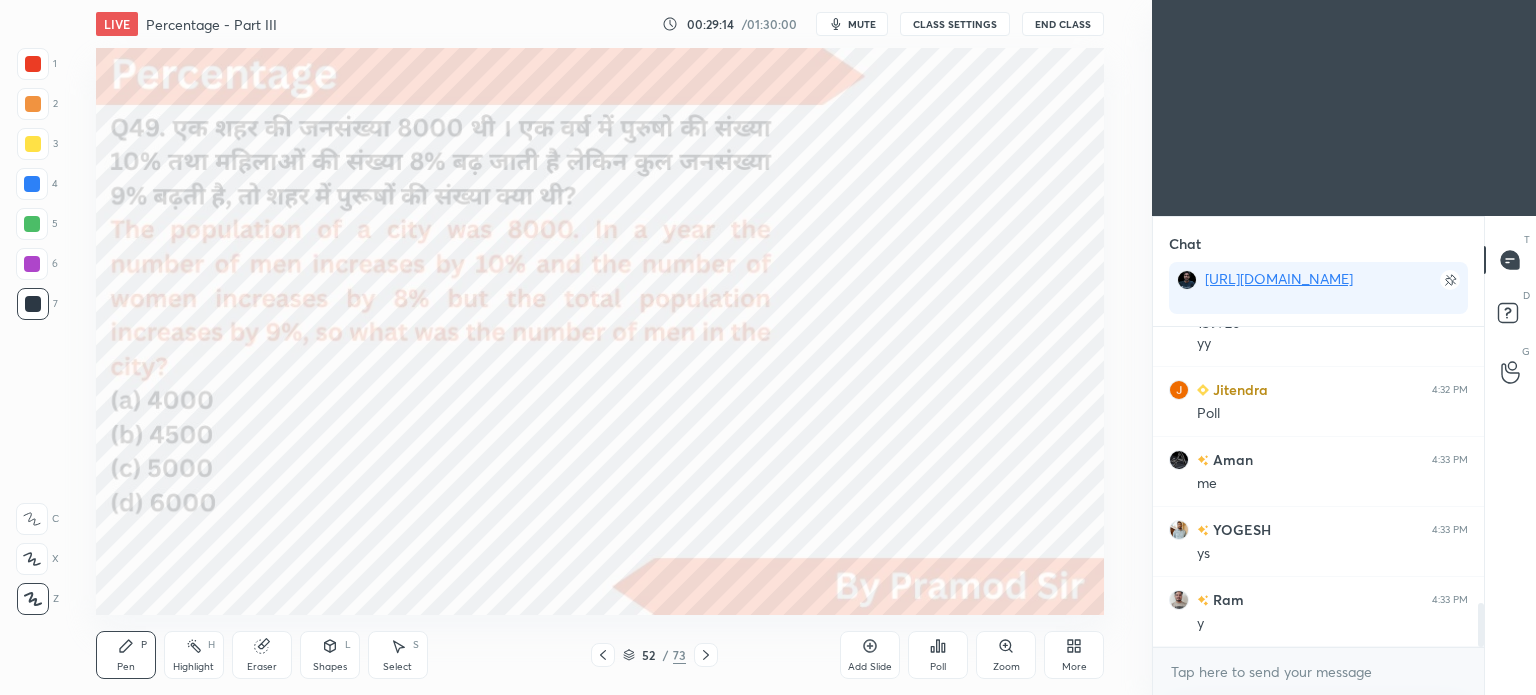 click at bounding box center [33, 64] 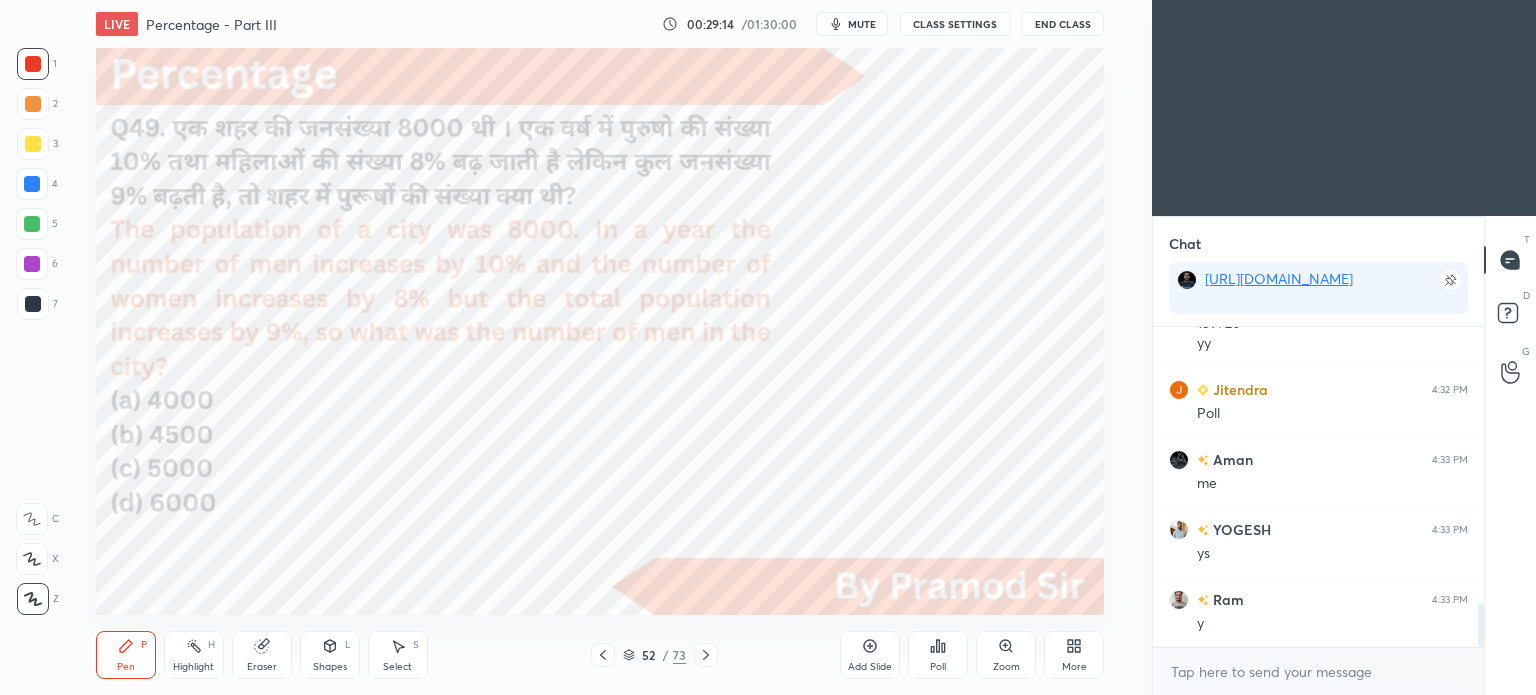 click at bounding box center [33, 64] 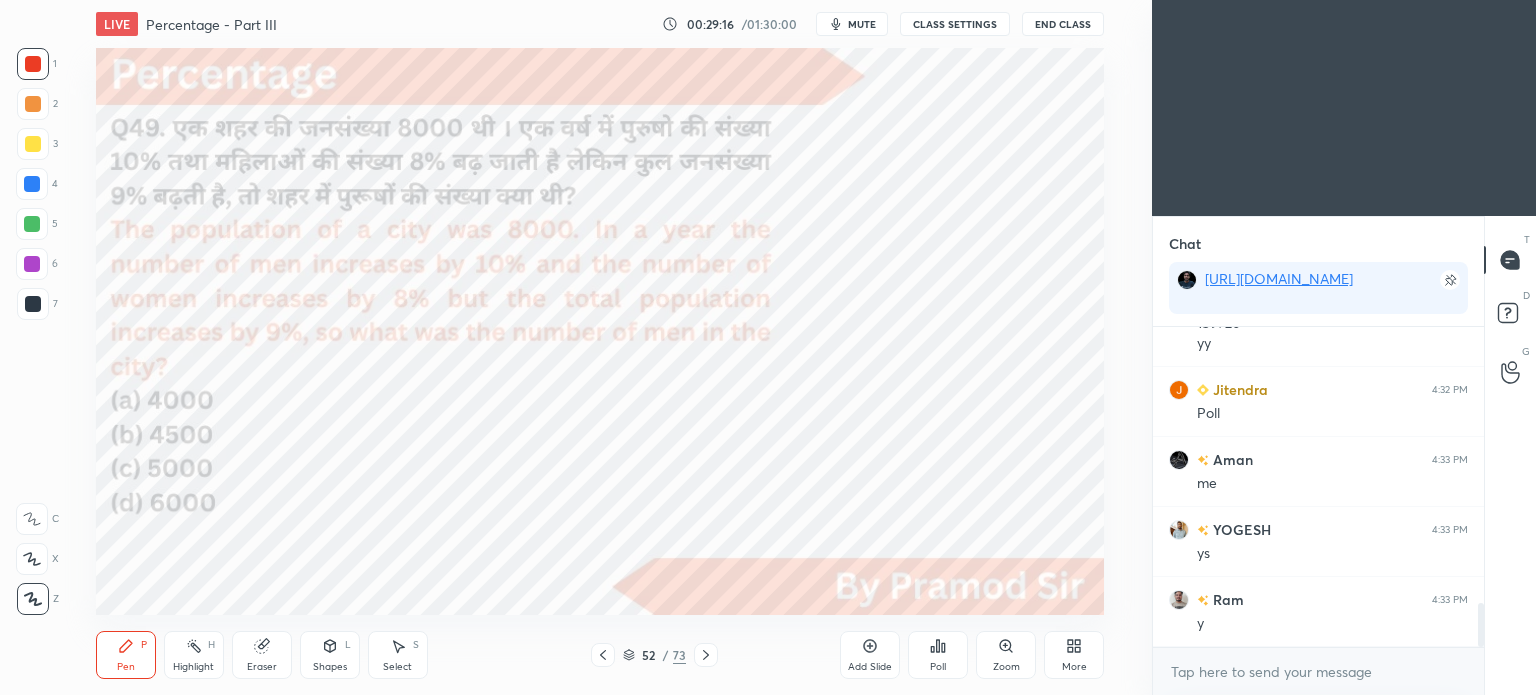 click at bounding box center (33, 304) 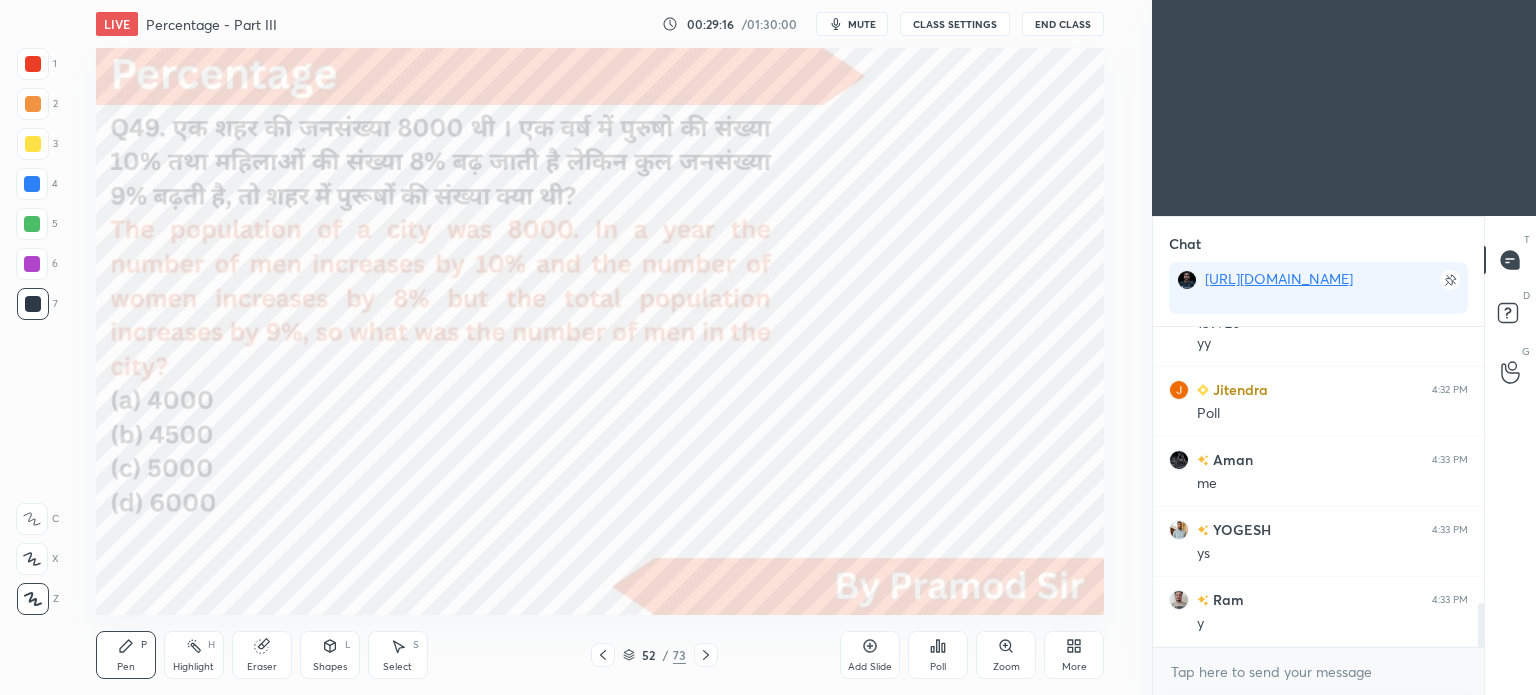 click at bounding box center [33, 304] 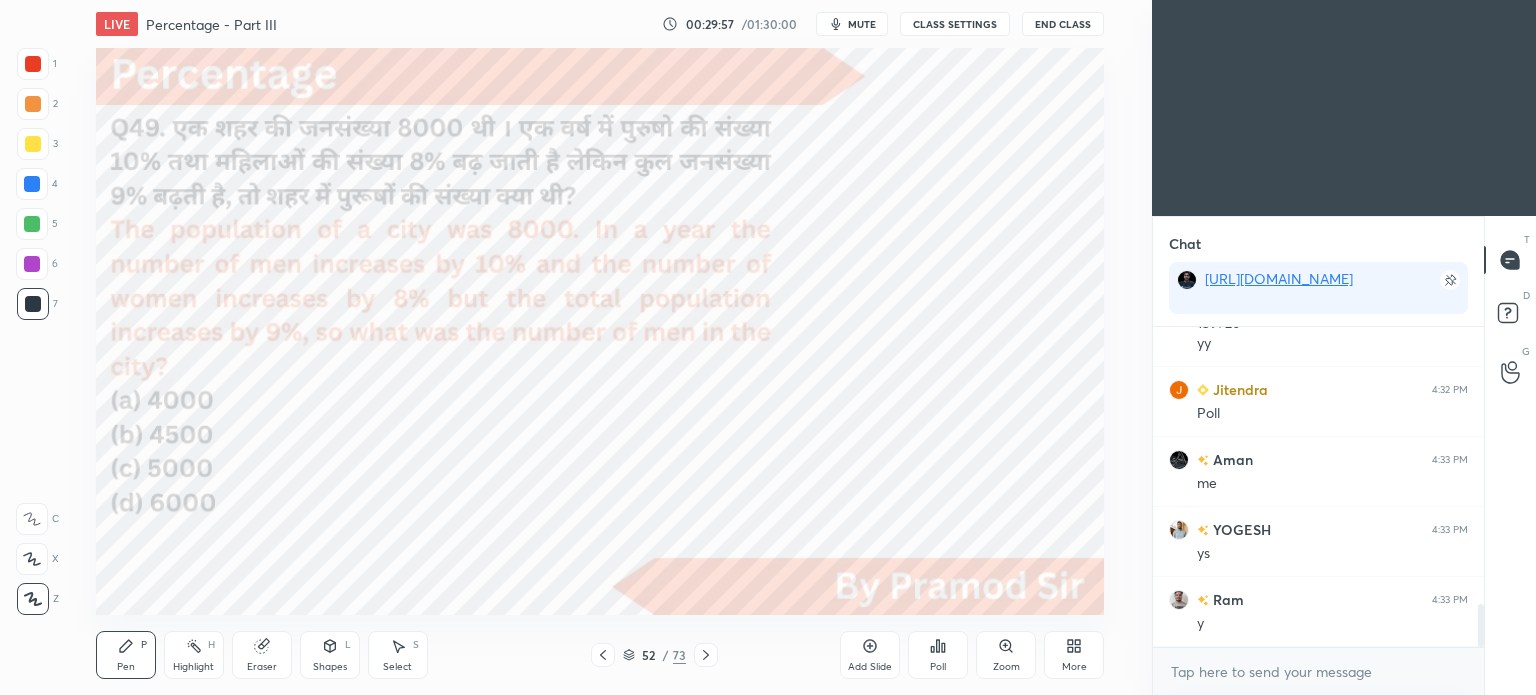 scroll, scrollTop: 2080, scrollLeft: 0, axis: vertical 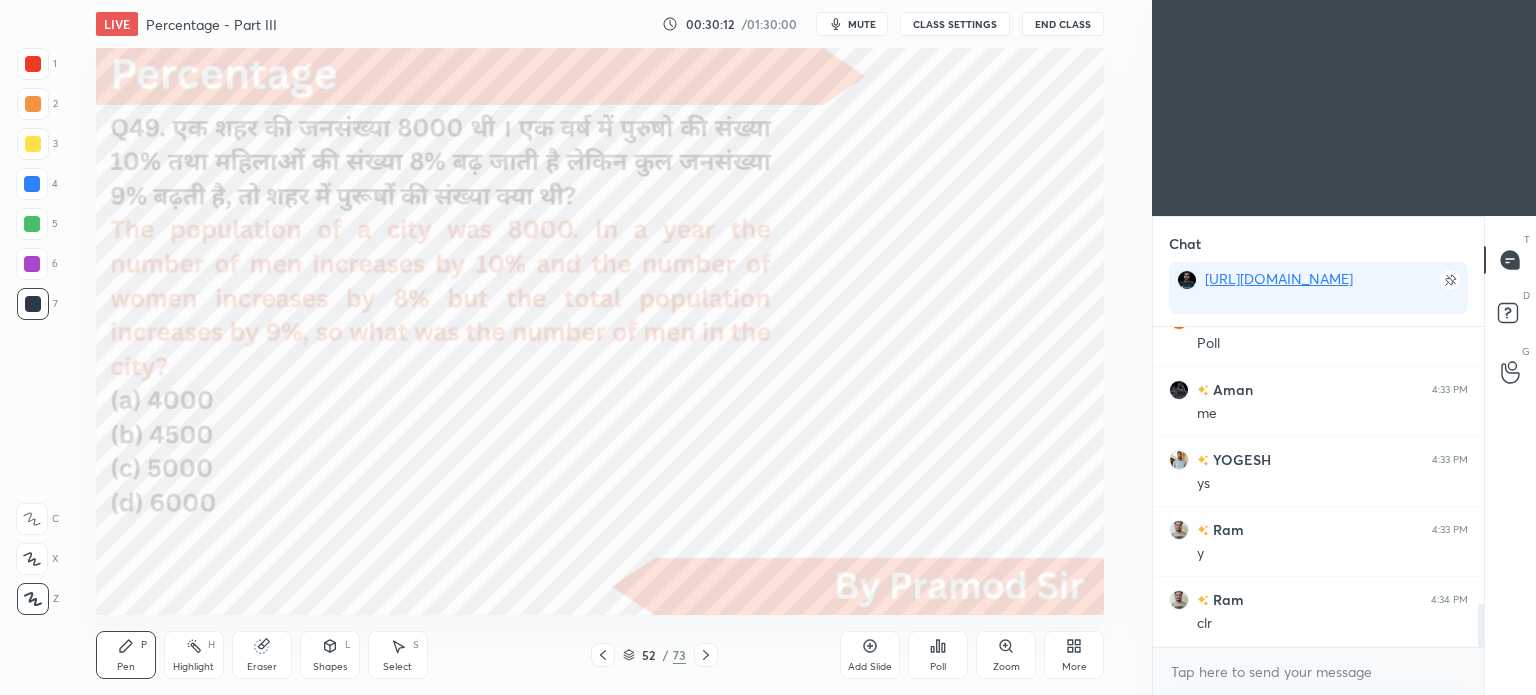 click 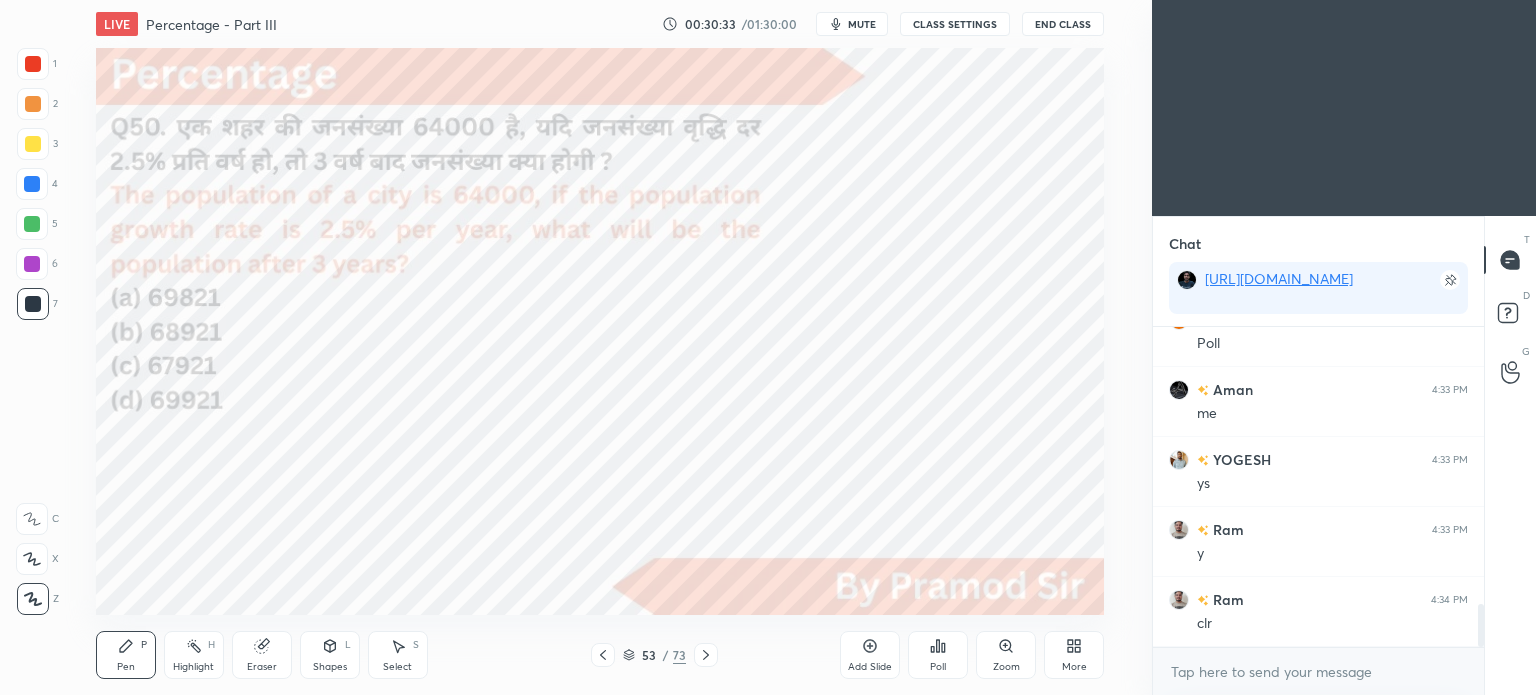 click on "mute" at bounding box center [862, 24] 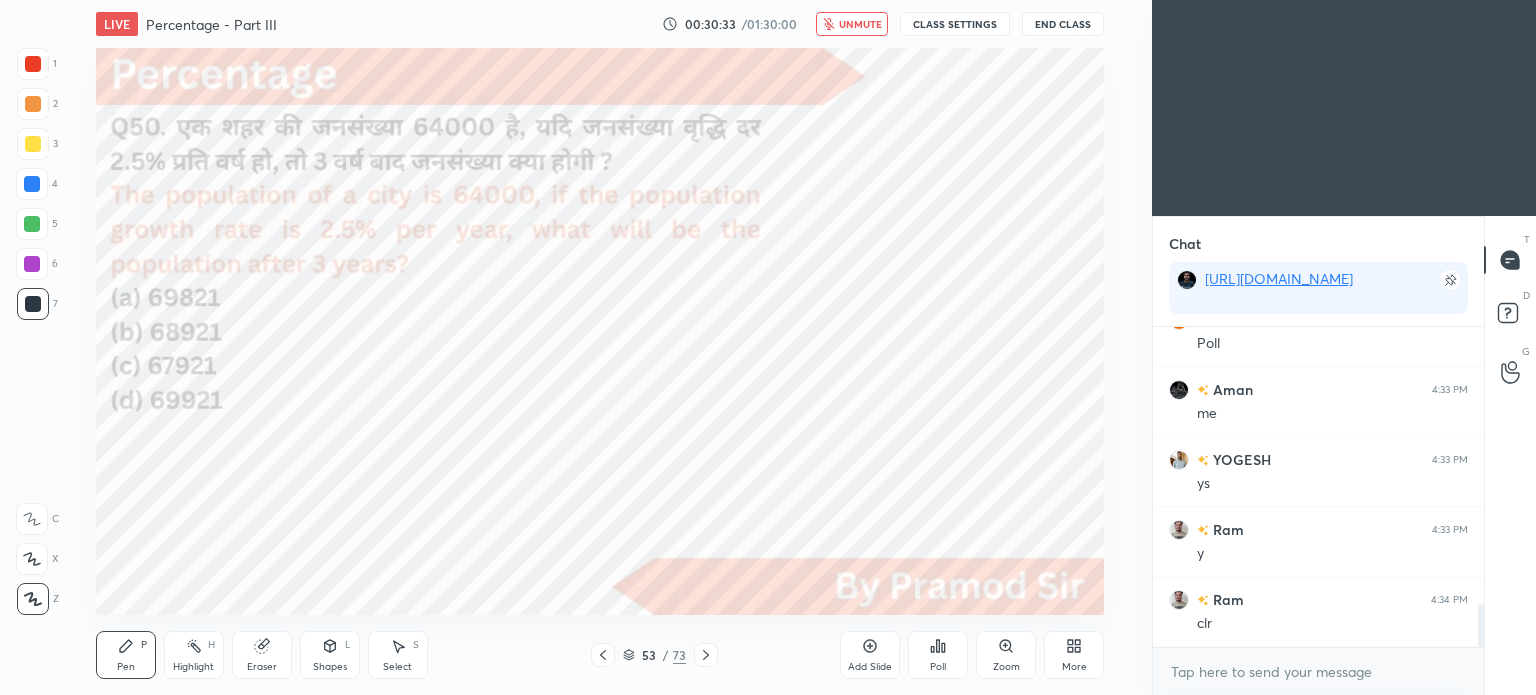 click on "End Class" at bounding box center (1063, 24) 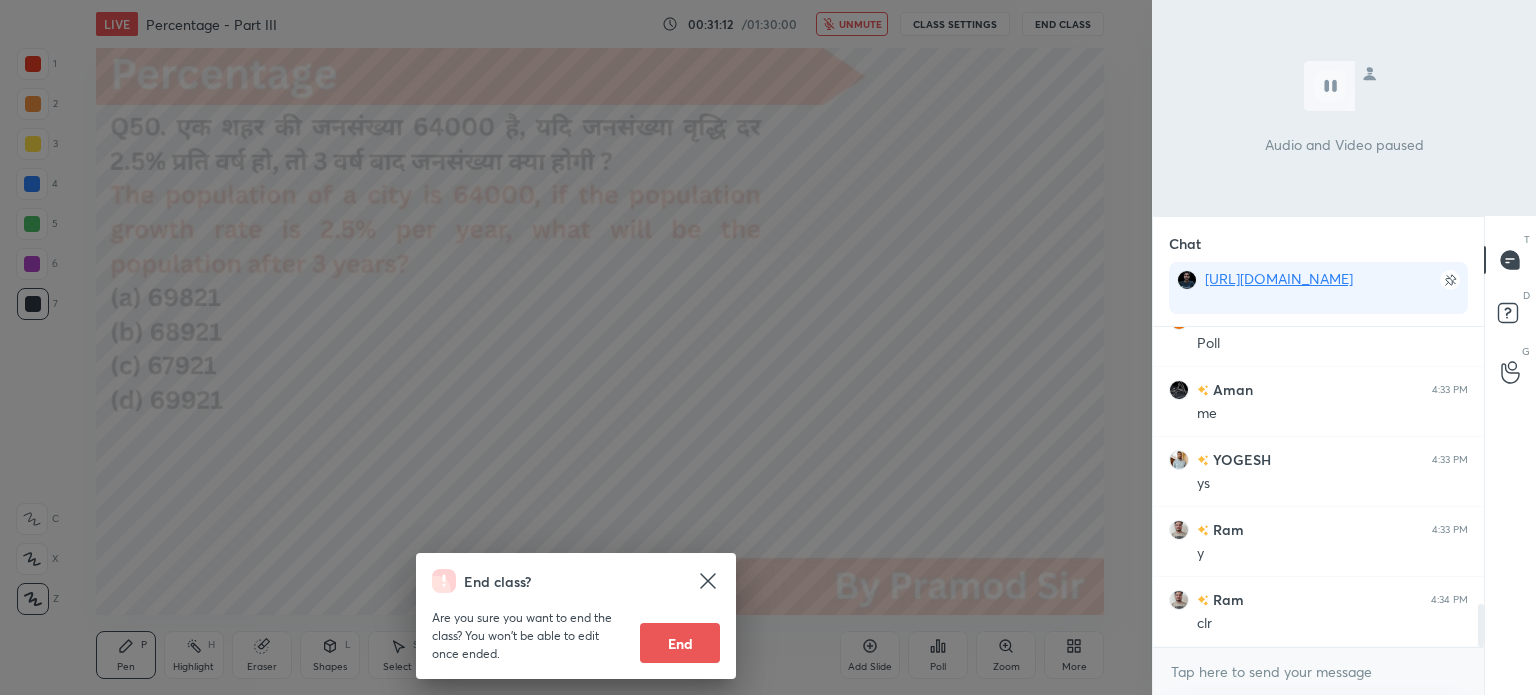 click on "End class? Are you sure you want to end the class? You won’t be able to edit once ended. End" at bounding box center [576, 347] 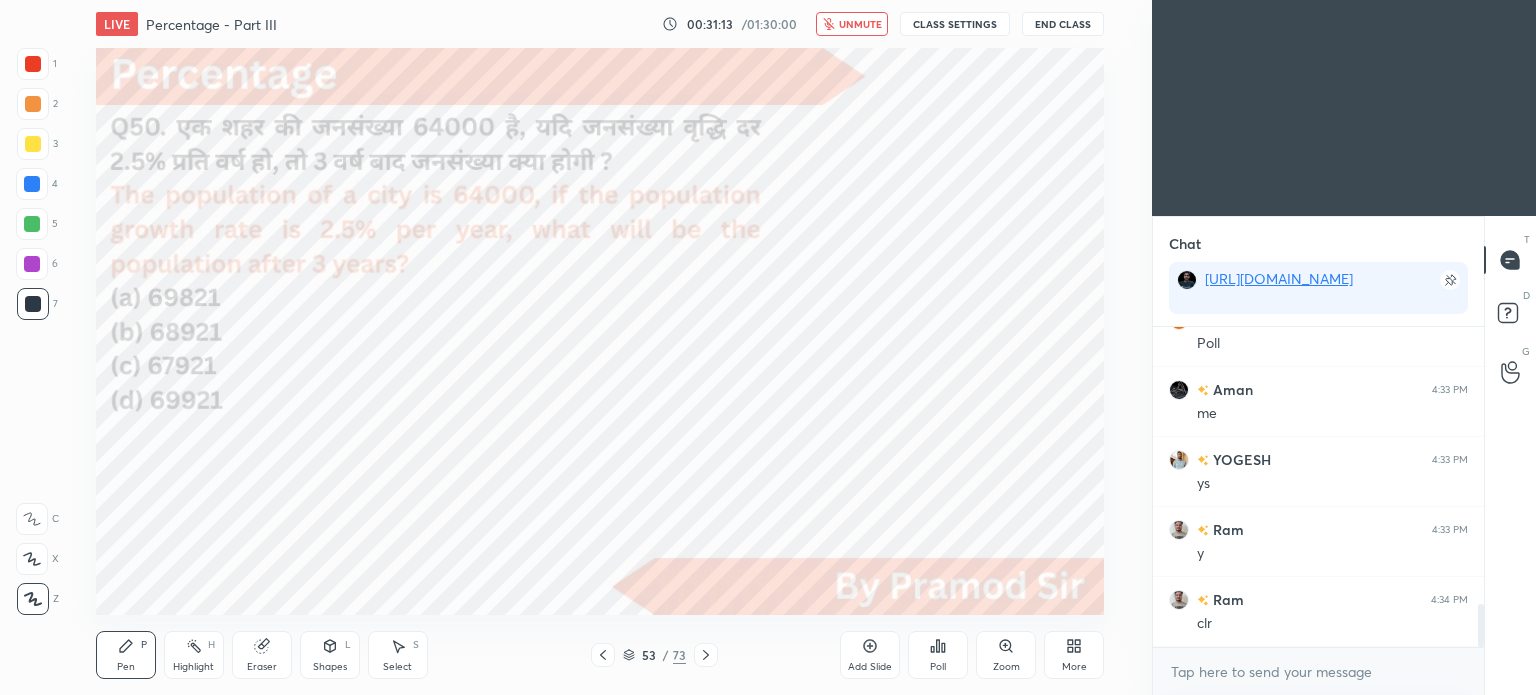 click on "unmute" at bounding box center (860, 24) 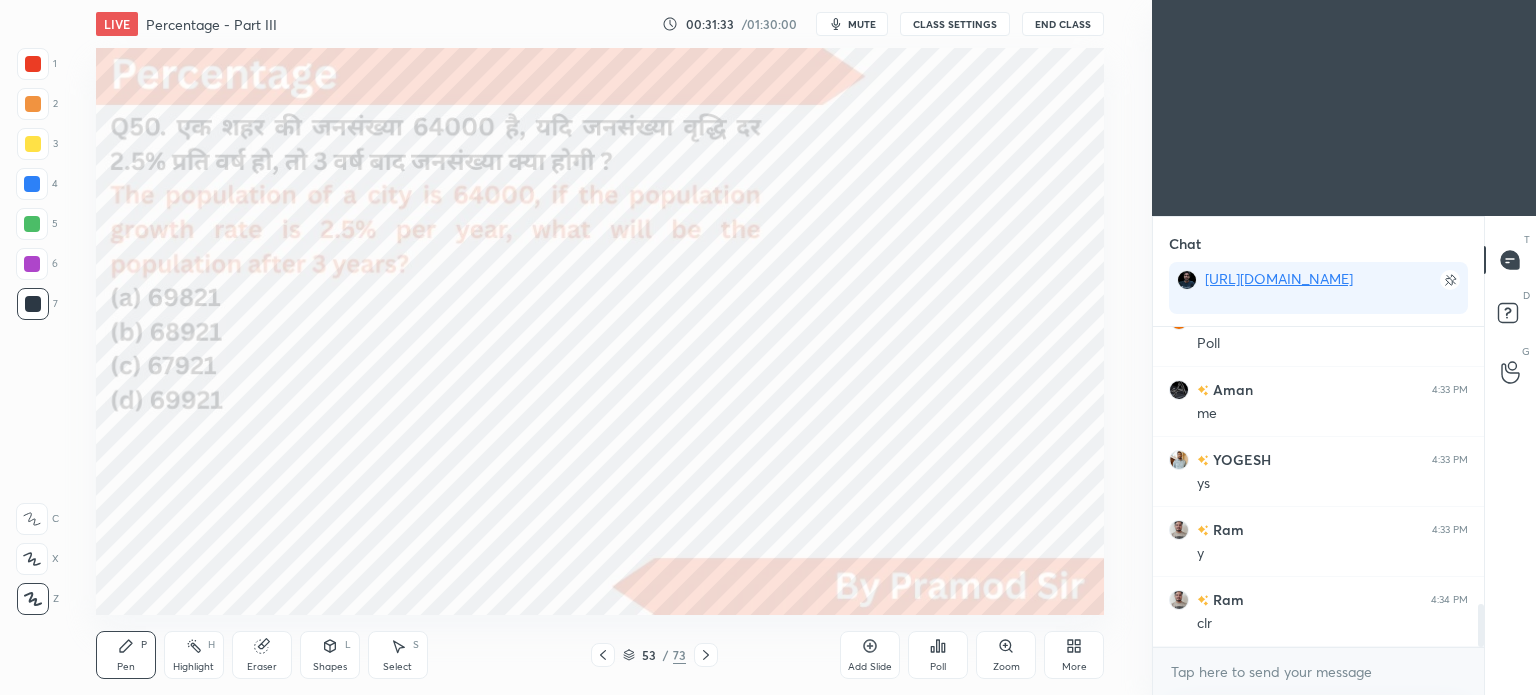 click on "Poll" at bounding box center (938, 655) 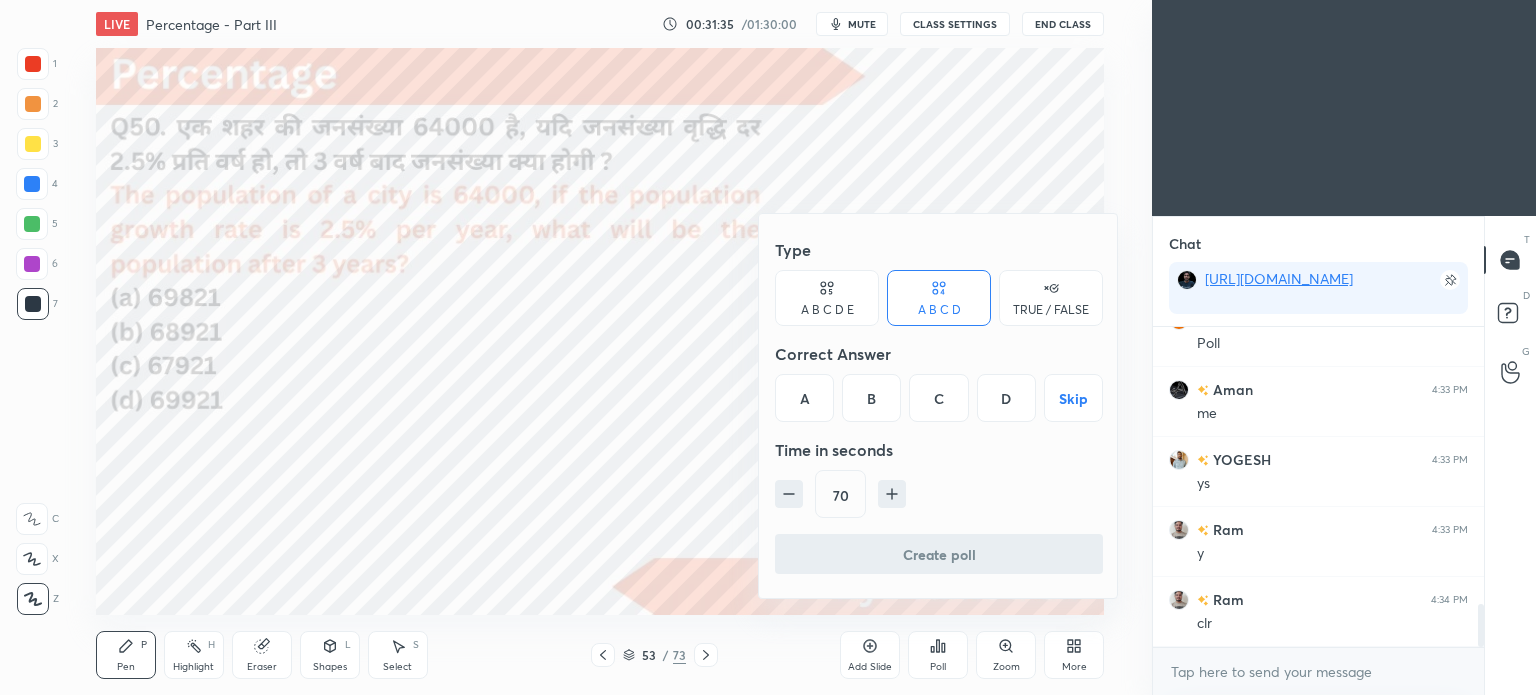 click on "B" at bounding box center (871, 398) 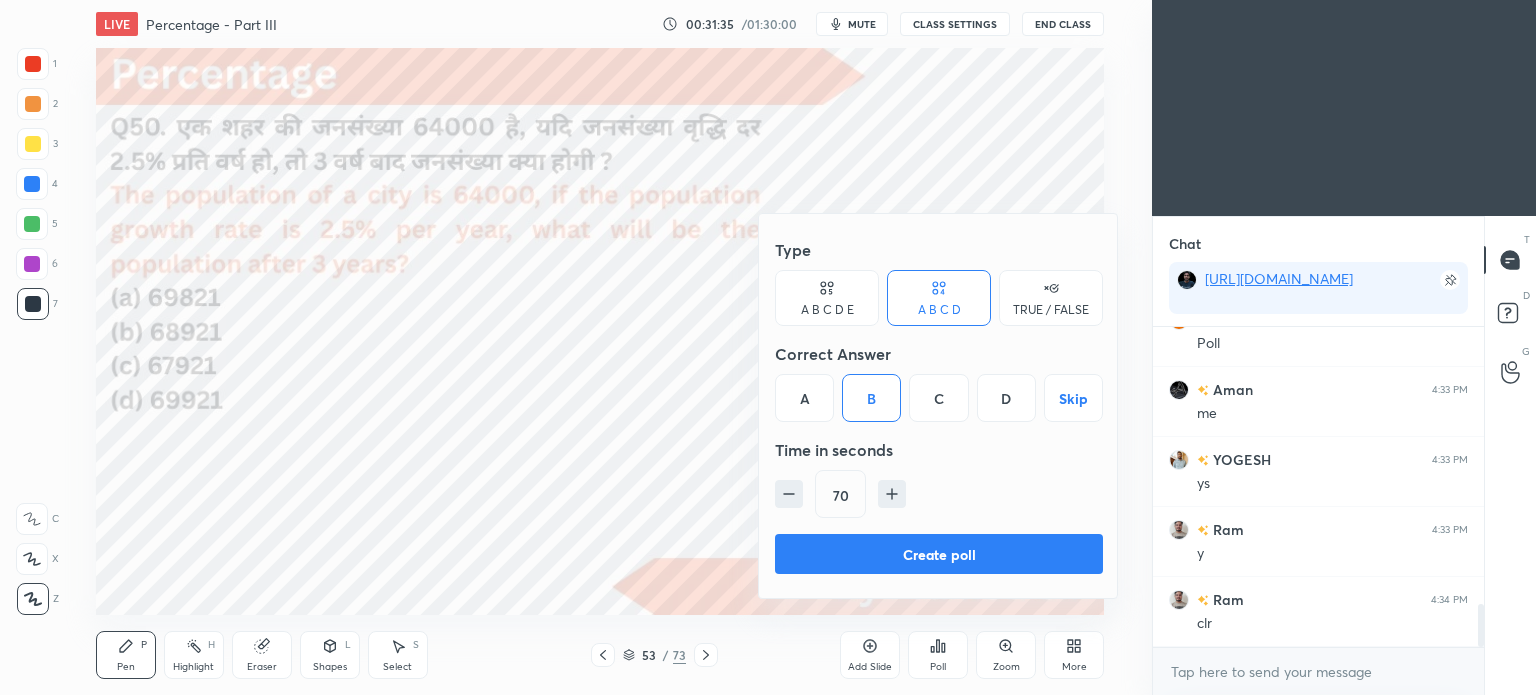 click on "Create poll" at bounding box center (939, 554) 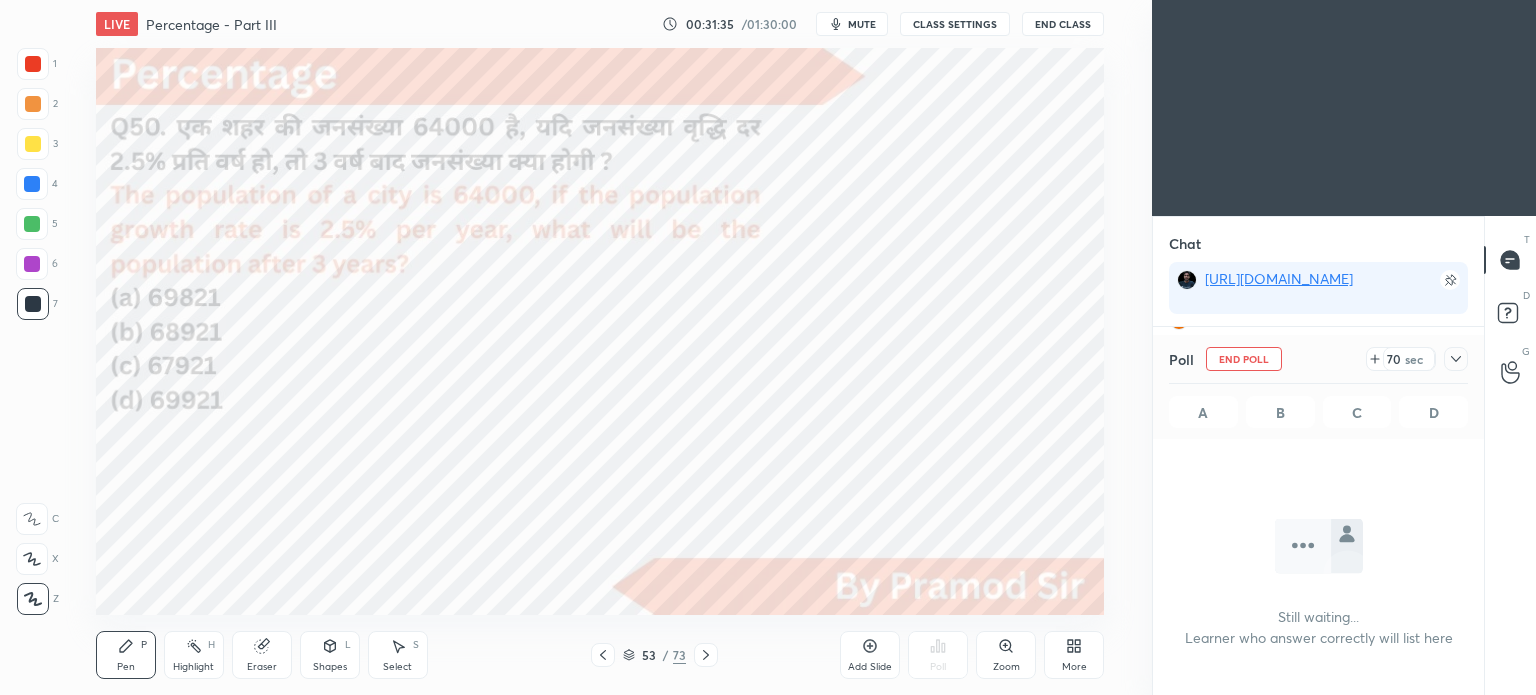 scroll, scrollTop: 91, scrollLeft: 325, axis: both 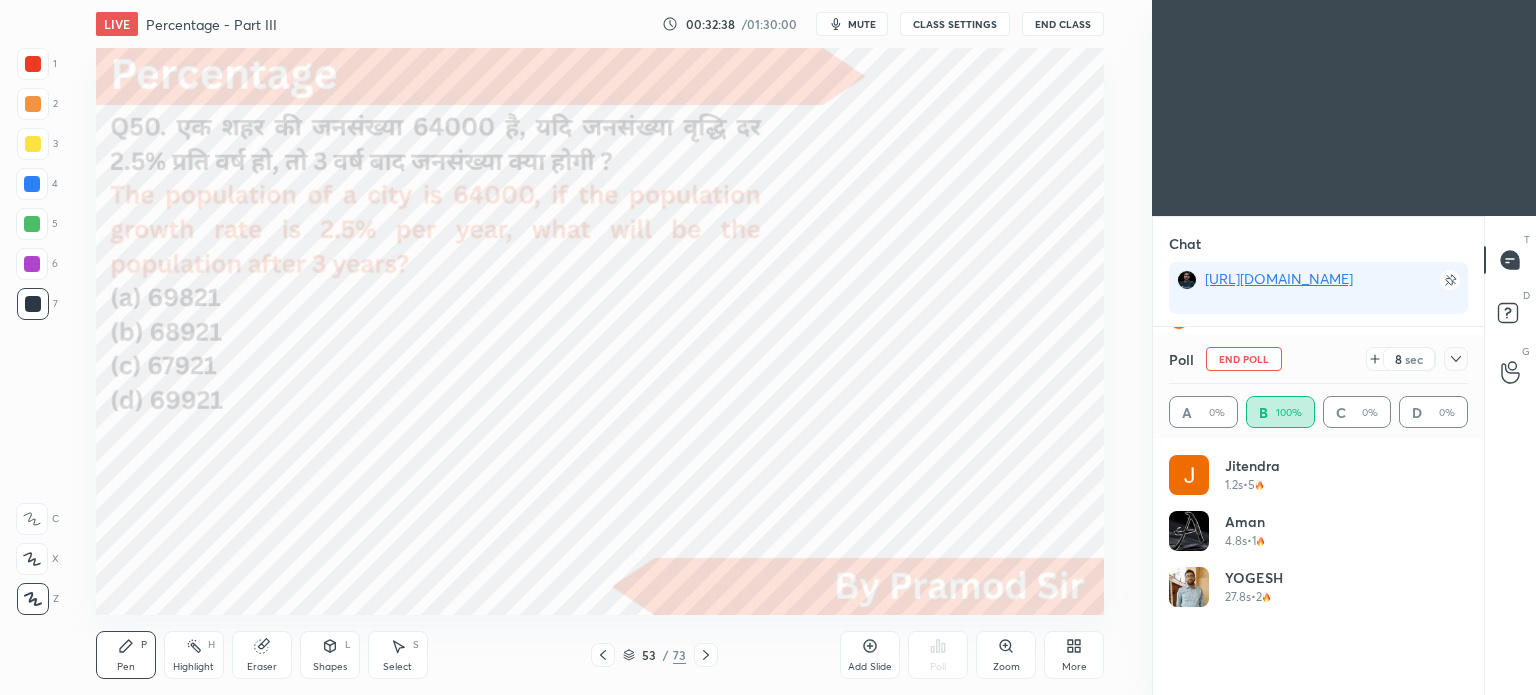 click 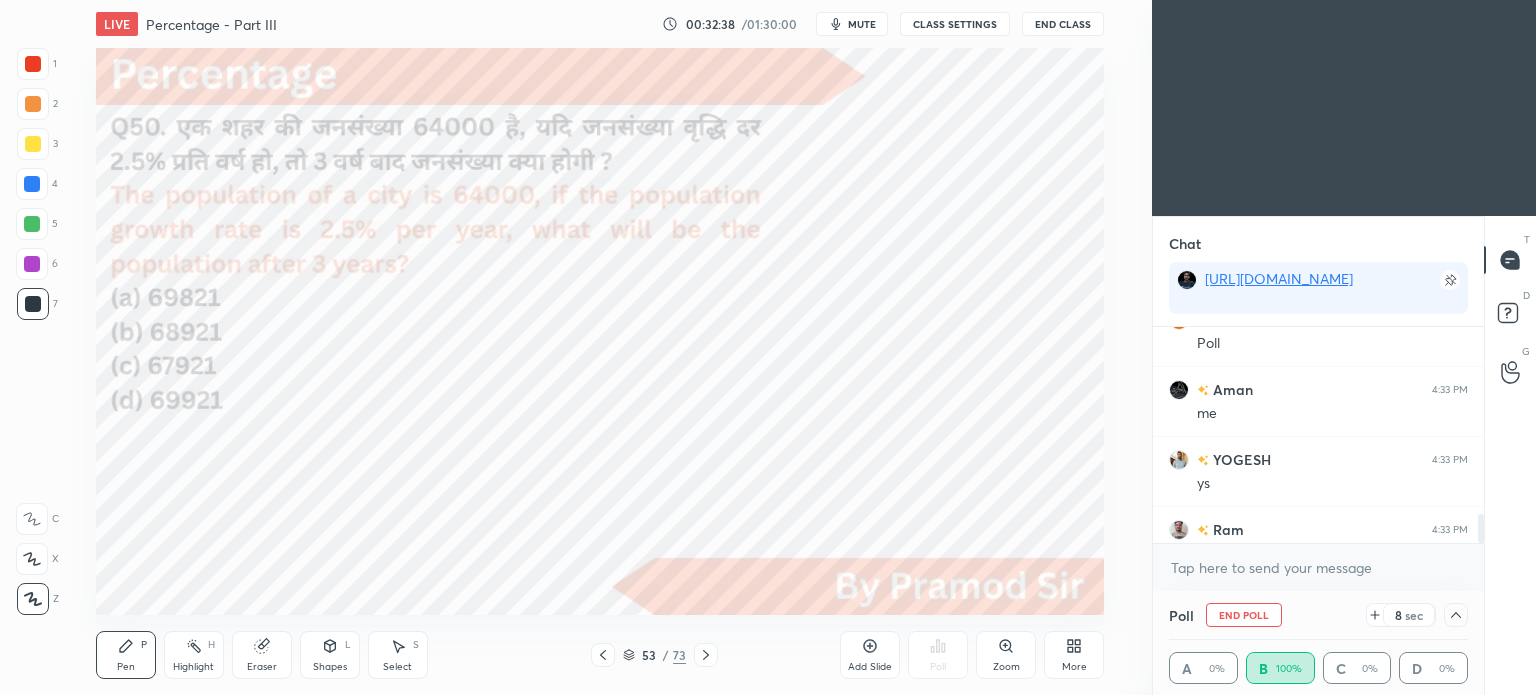 scroll, scrollTop: 0, scrollLeft: 0, axis: both 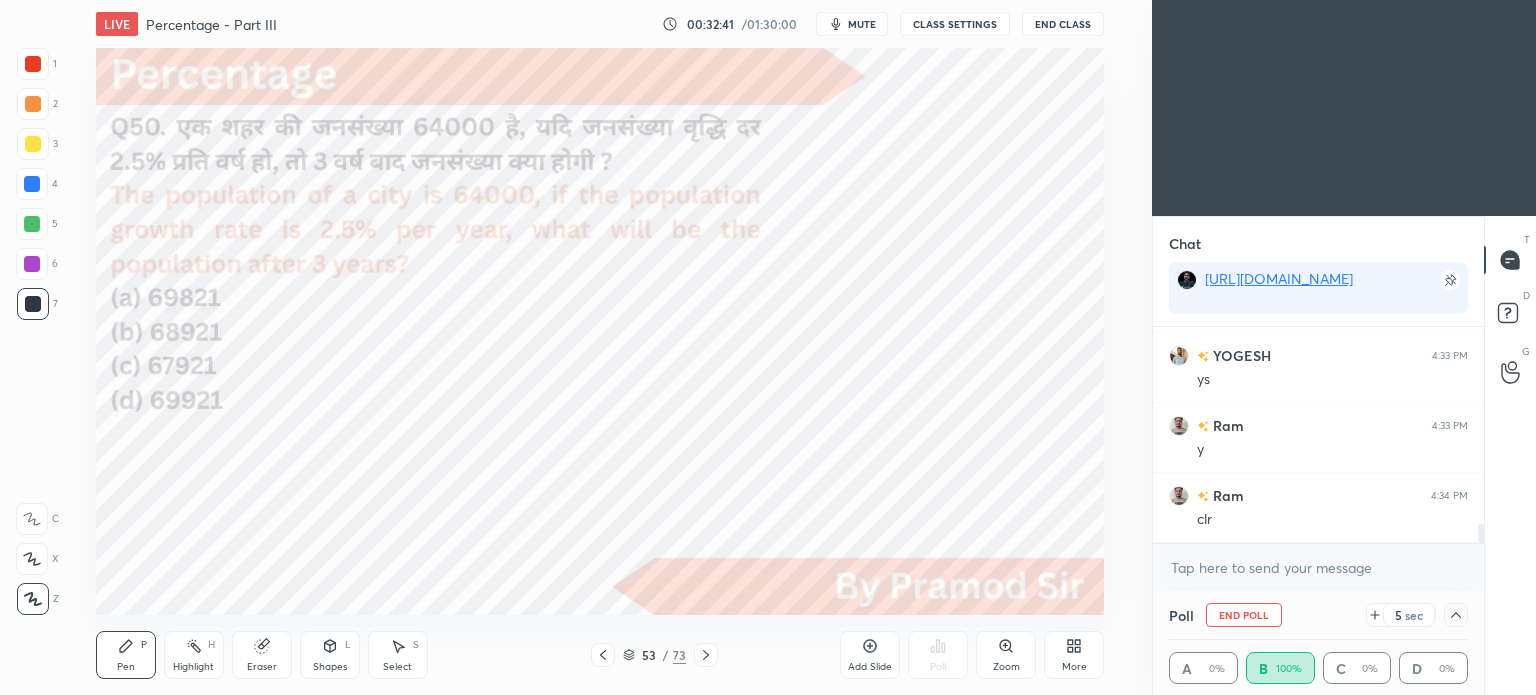 click 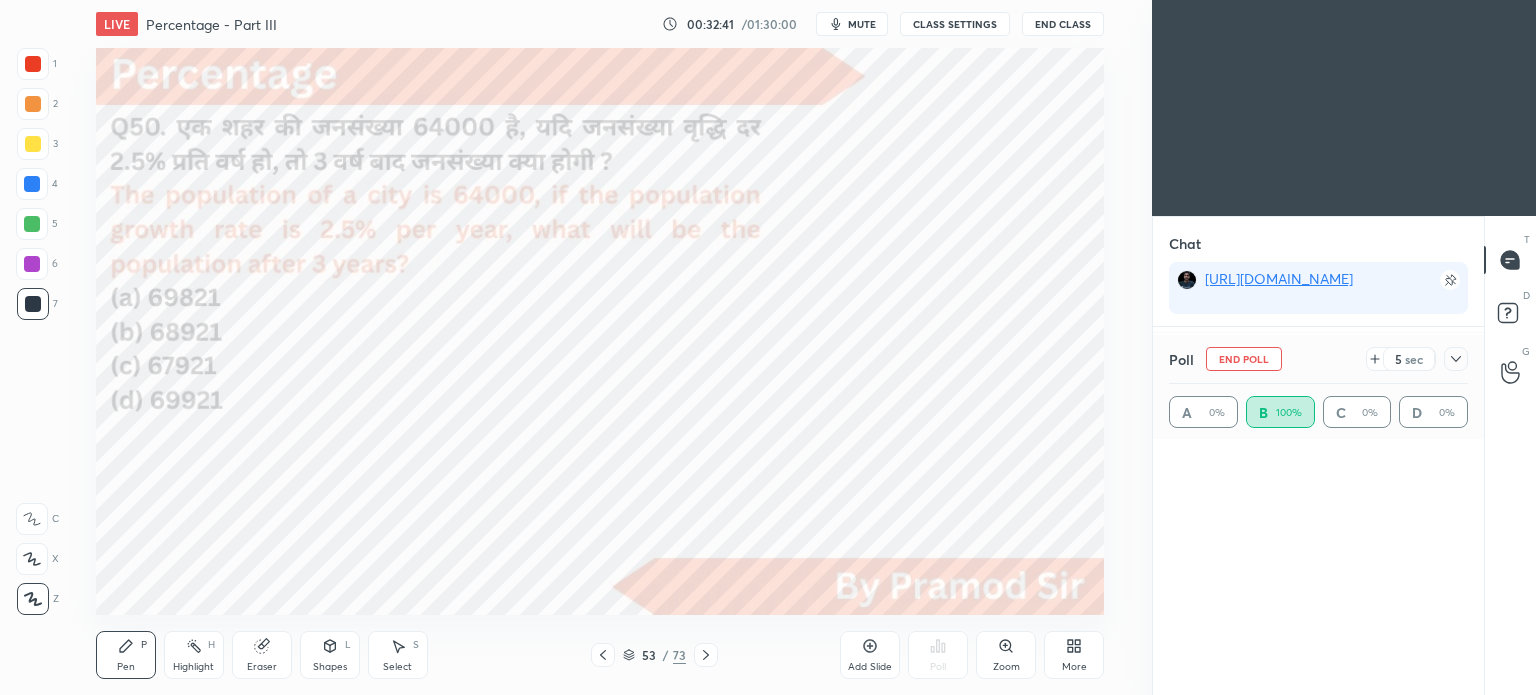 scroll, scrollTop: 0, scrollLeft: 0, axis: both 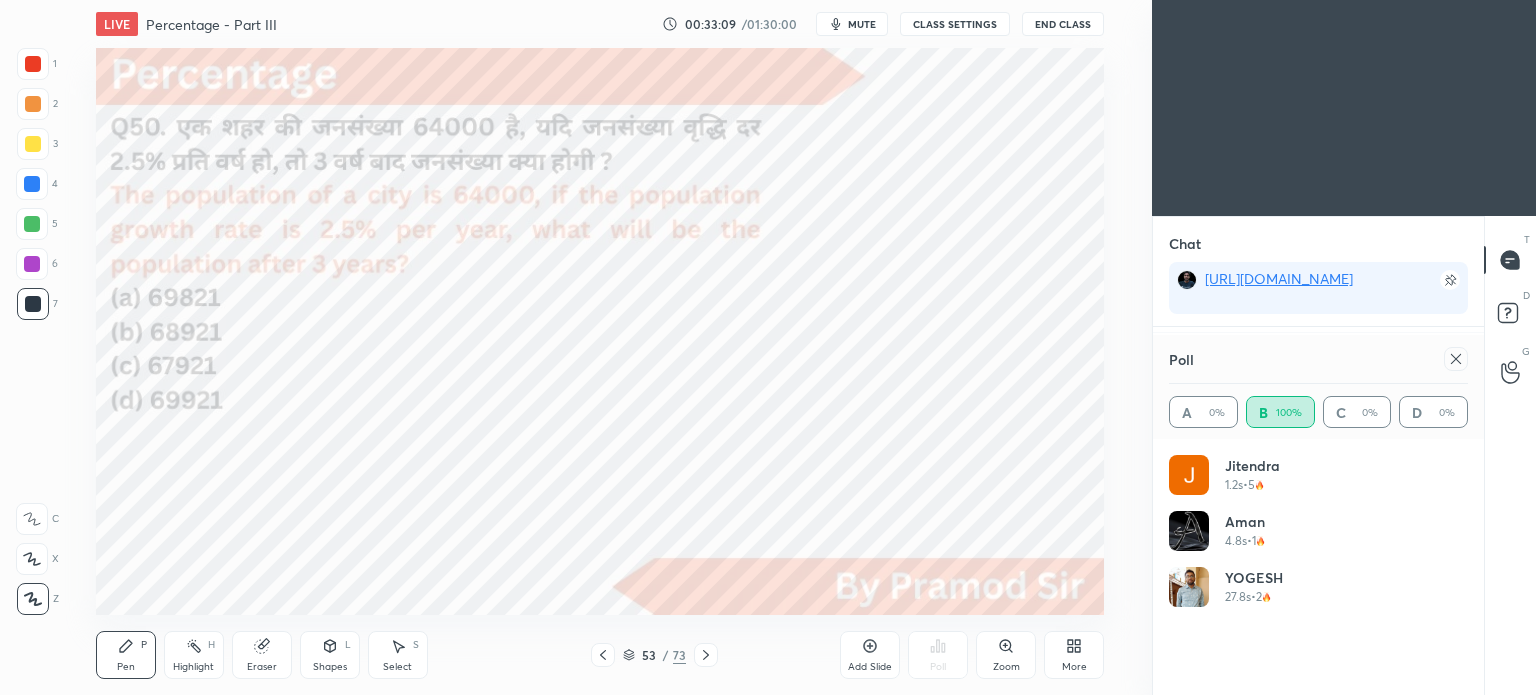 click 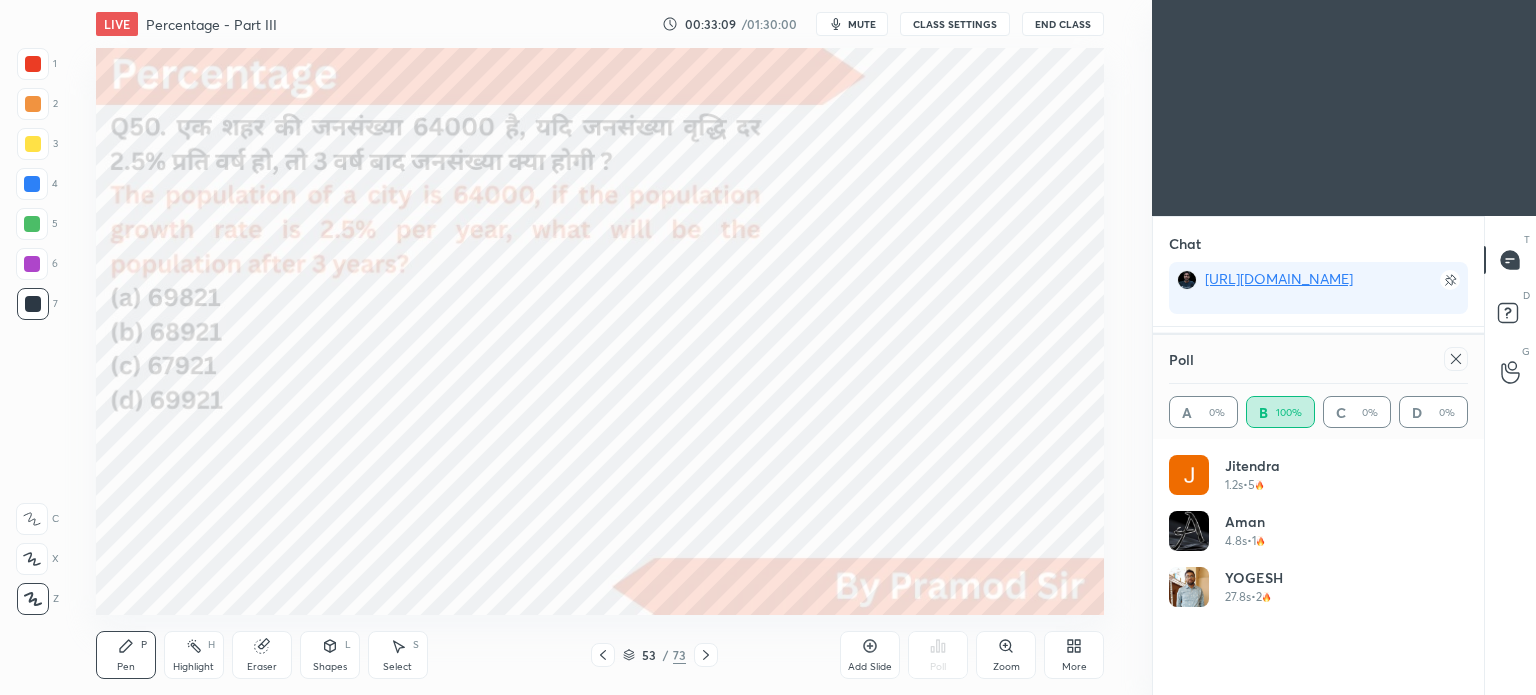 scroll, scrollTop: 151, scrollLeft: 293, axis: both 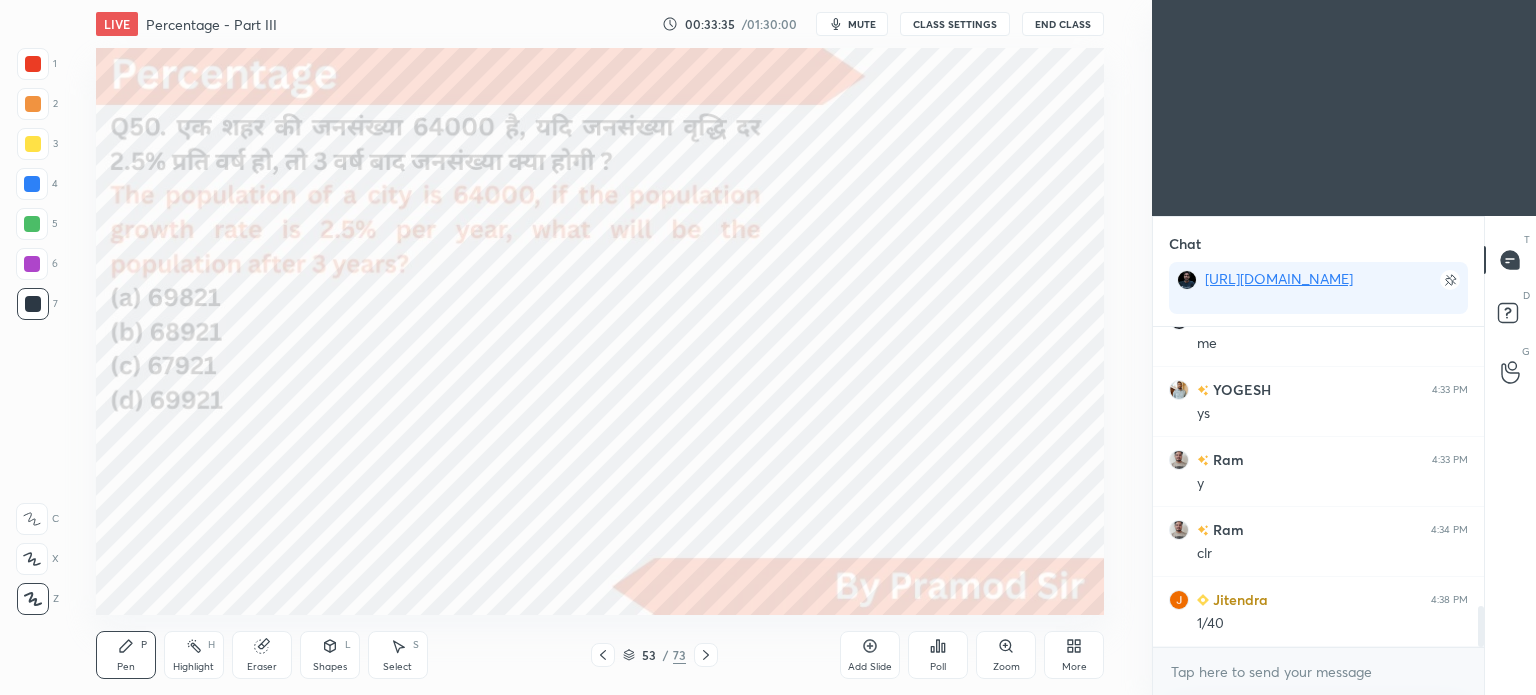 click at bounding box center (33, 64) 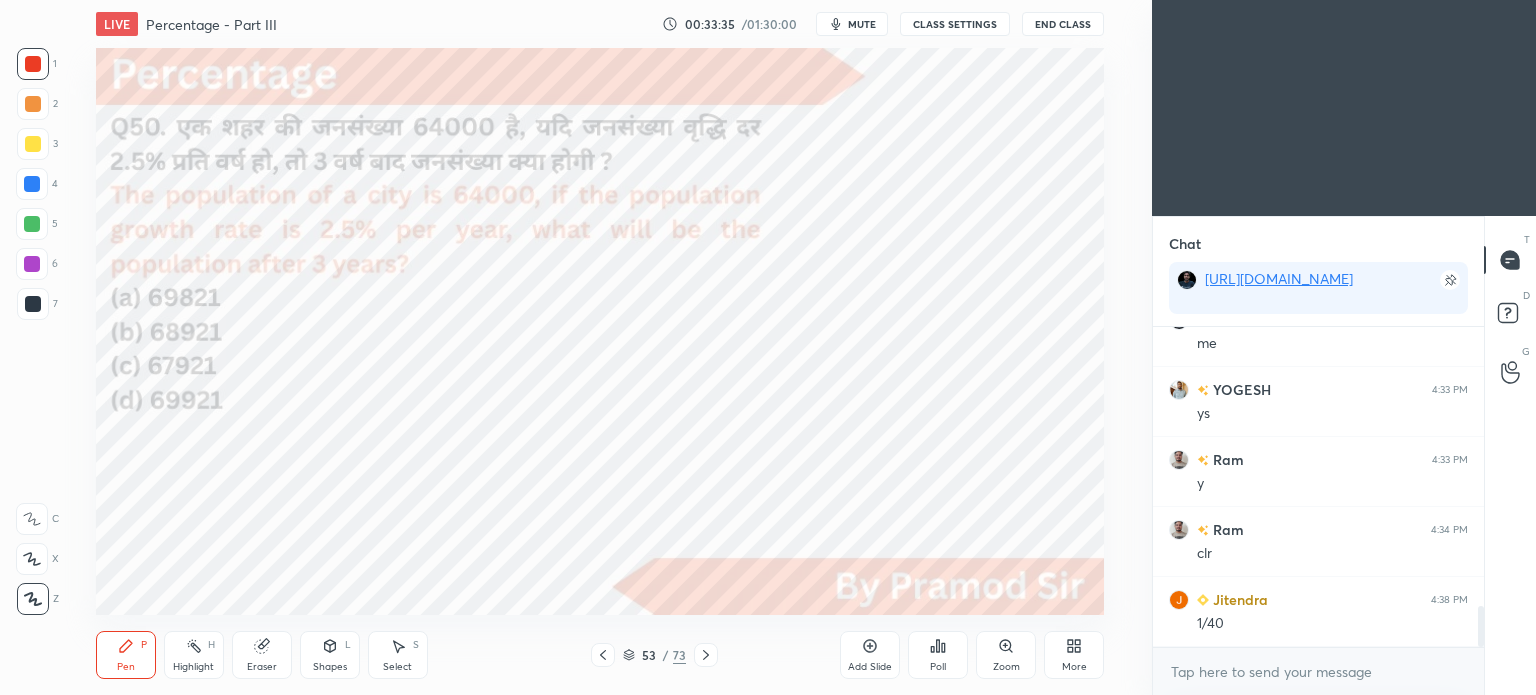 click at bounding box center (33, 64) 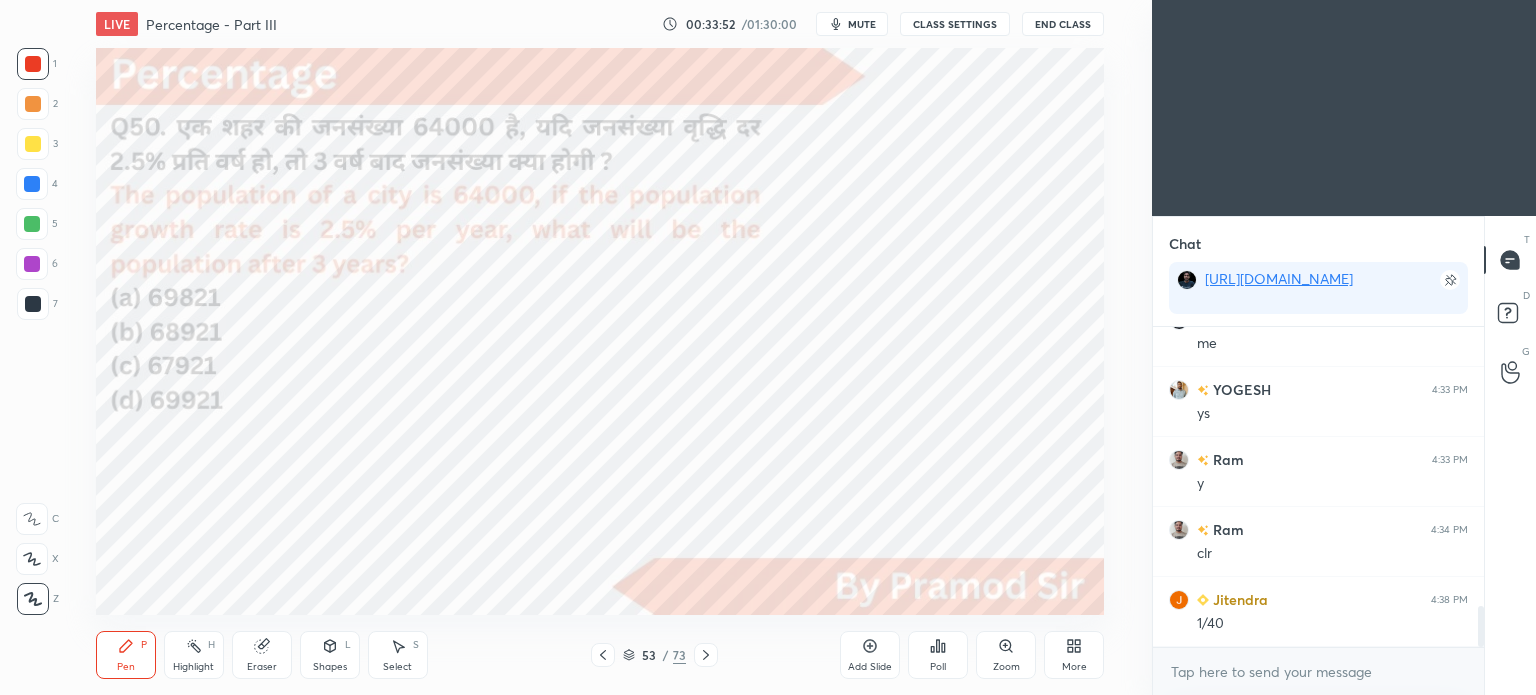 click on "Eraser" at bounding box center (262, 667) 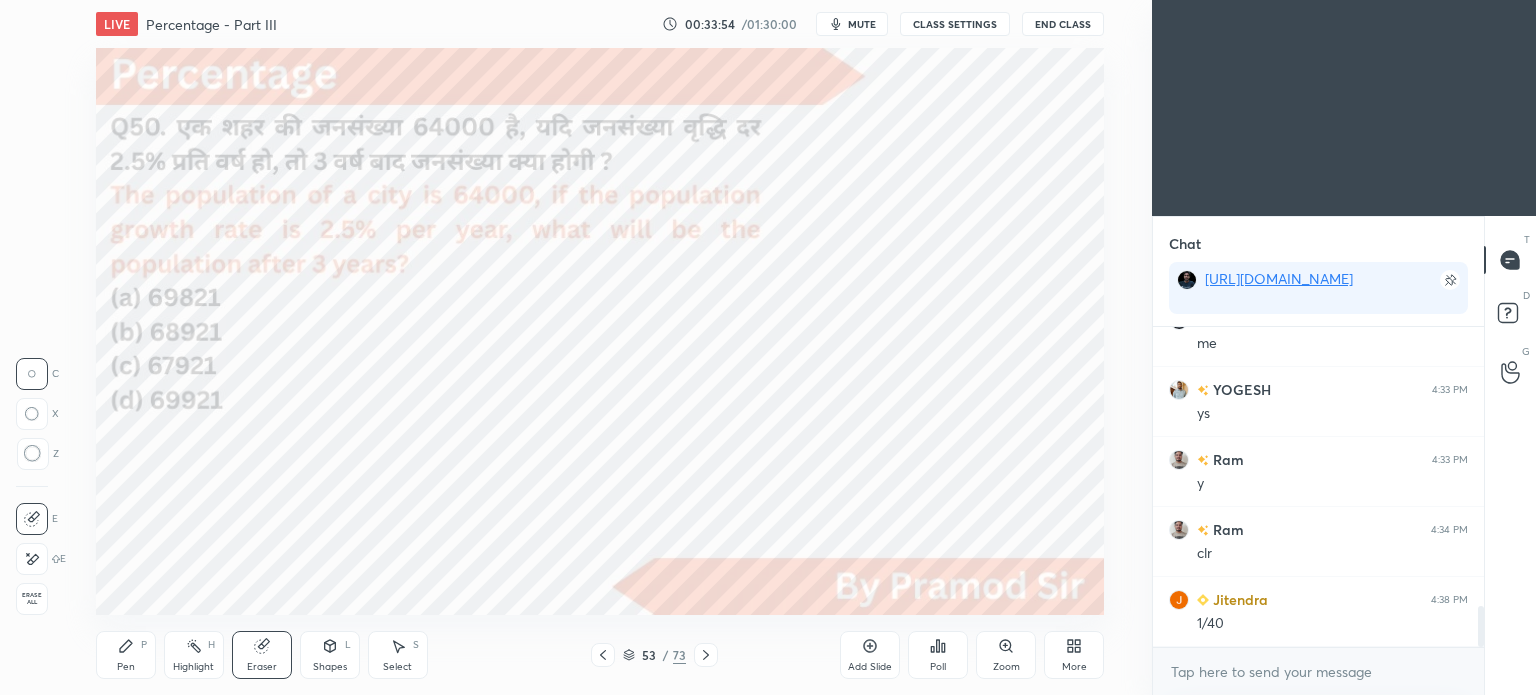 click on "Pen P" at bounding box center (126, 655) 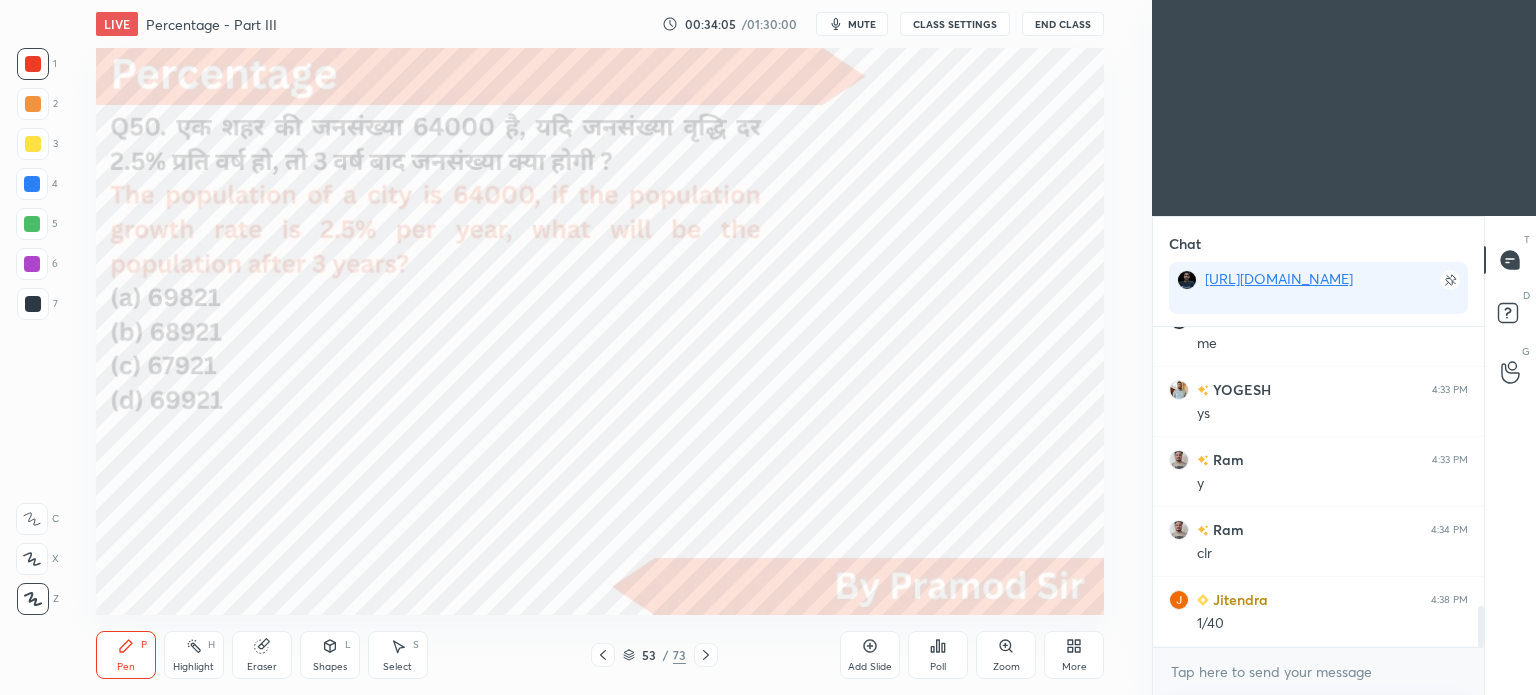 click on "Eraser" at bounding box center [262, 655] 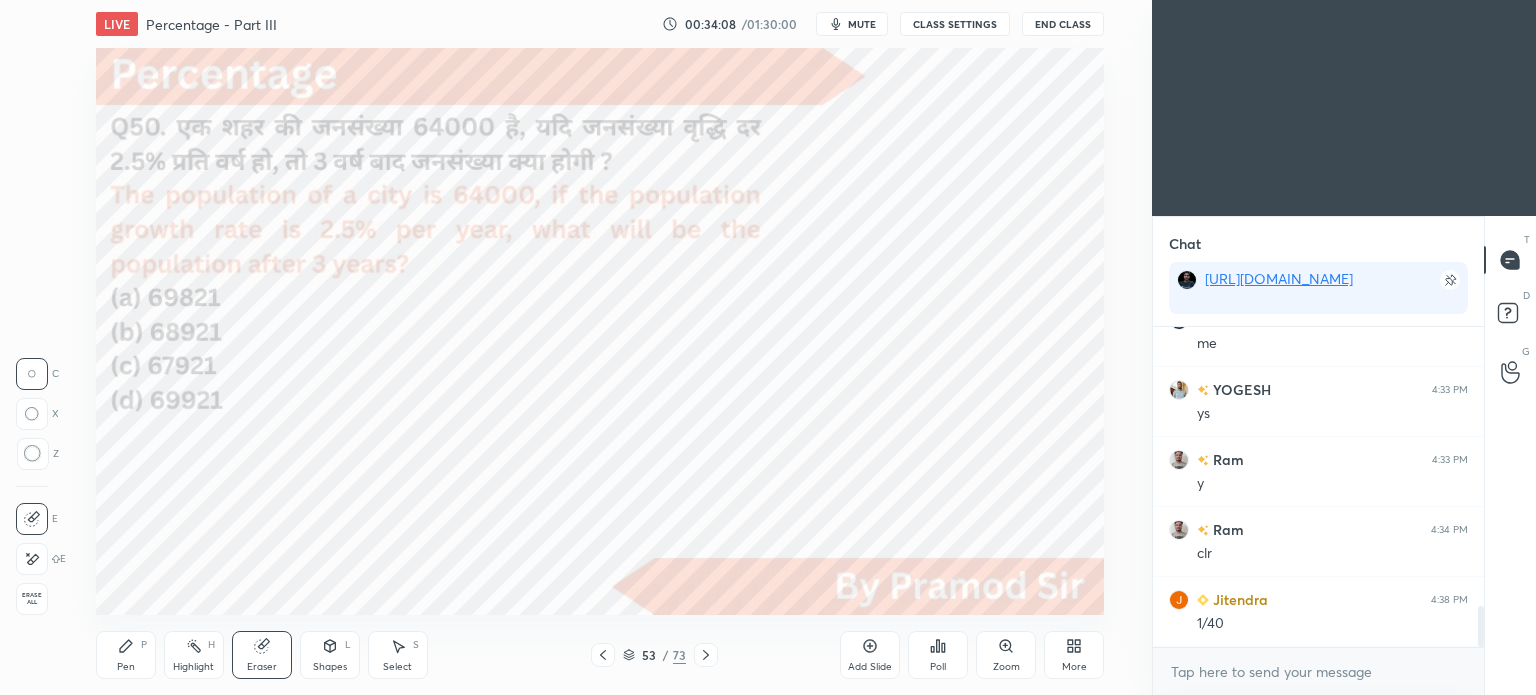 click on "Pen" at bounding box center (126, 667) 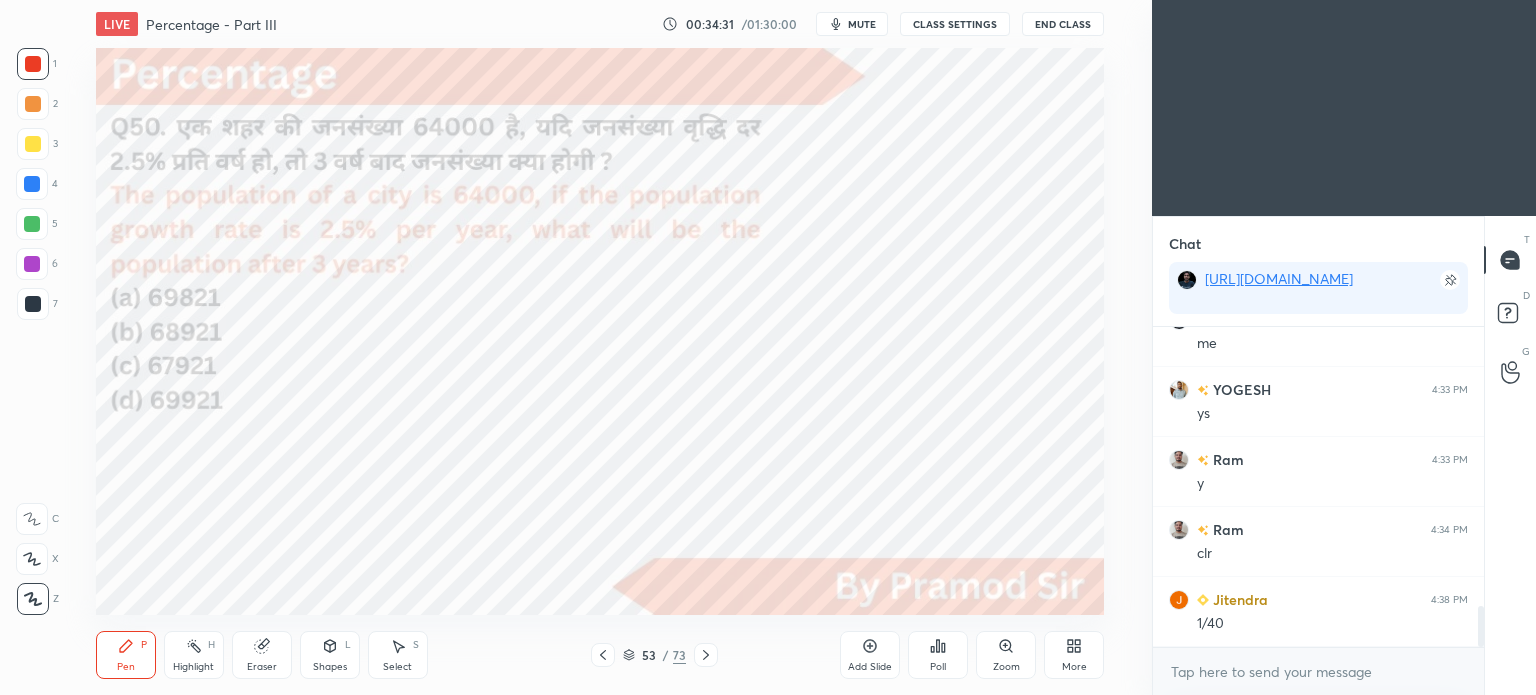 scroll, scrollTop: 2220, scrollLeft: 0, axis: vertical 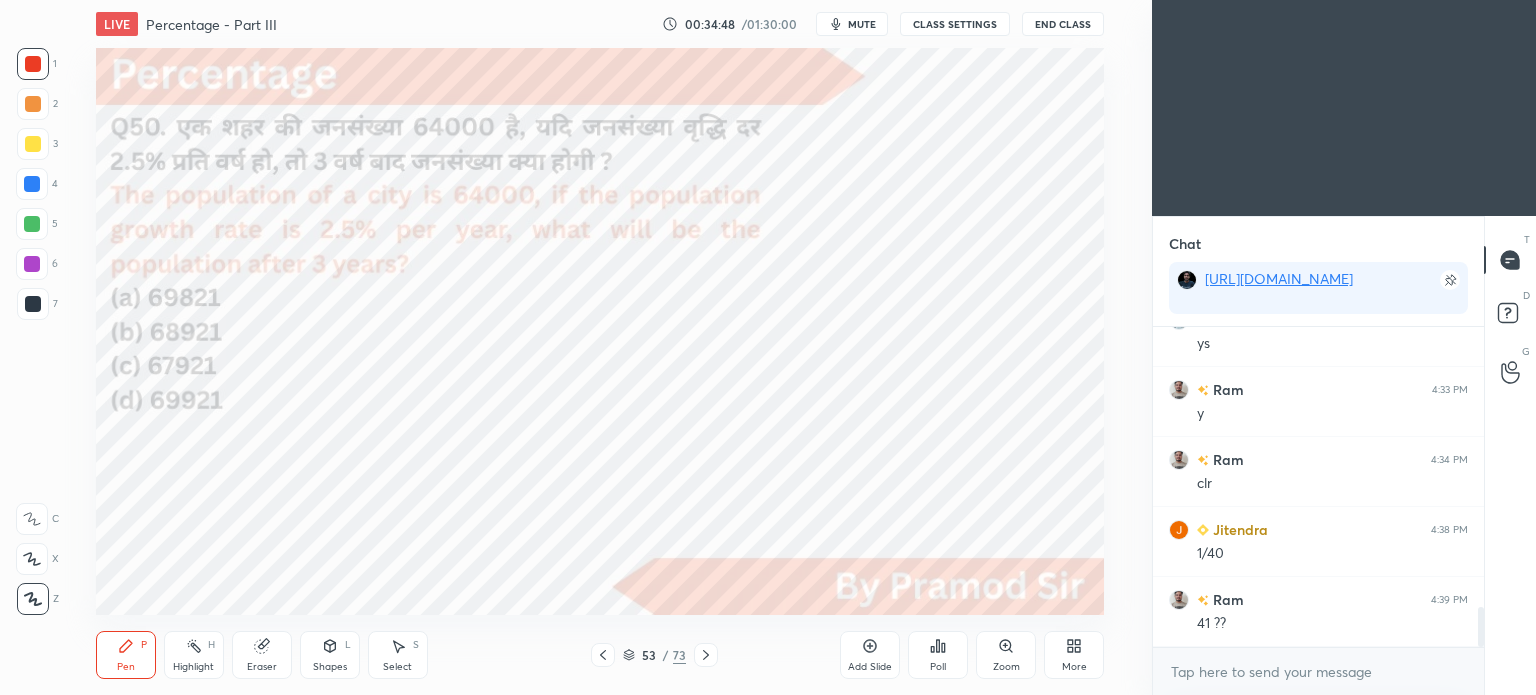 click at bounding box center [32, 264] 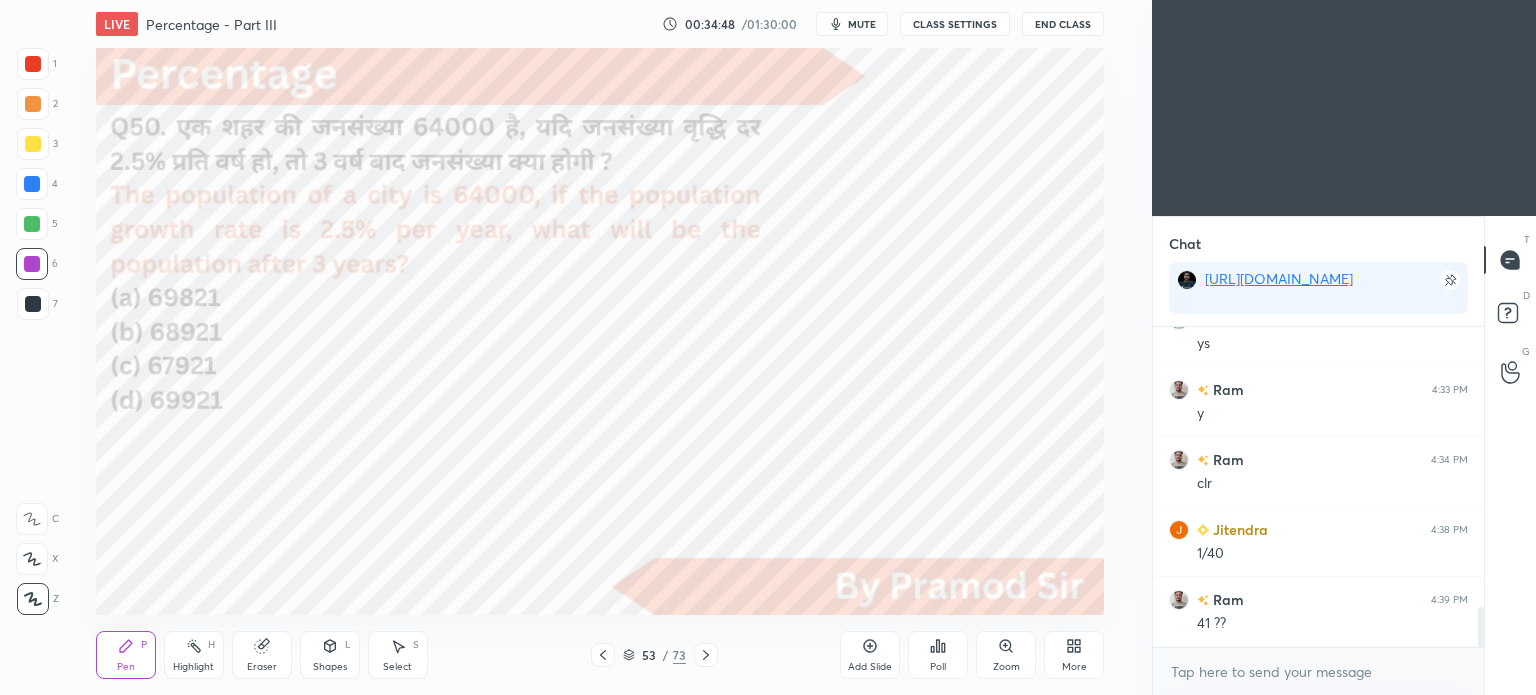 click at bounding box center (33, 304) 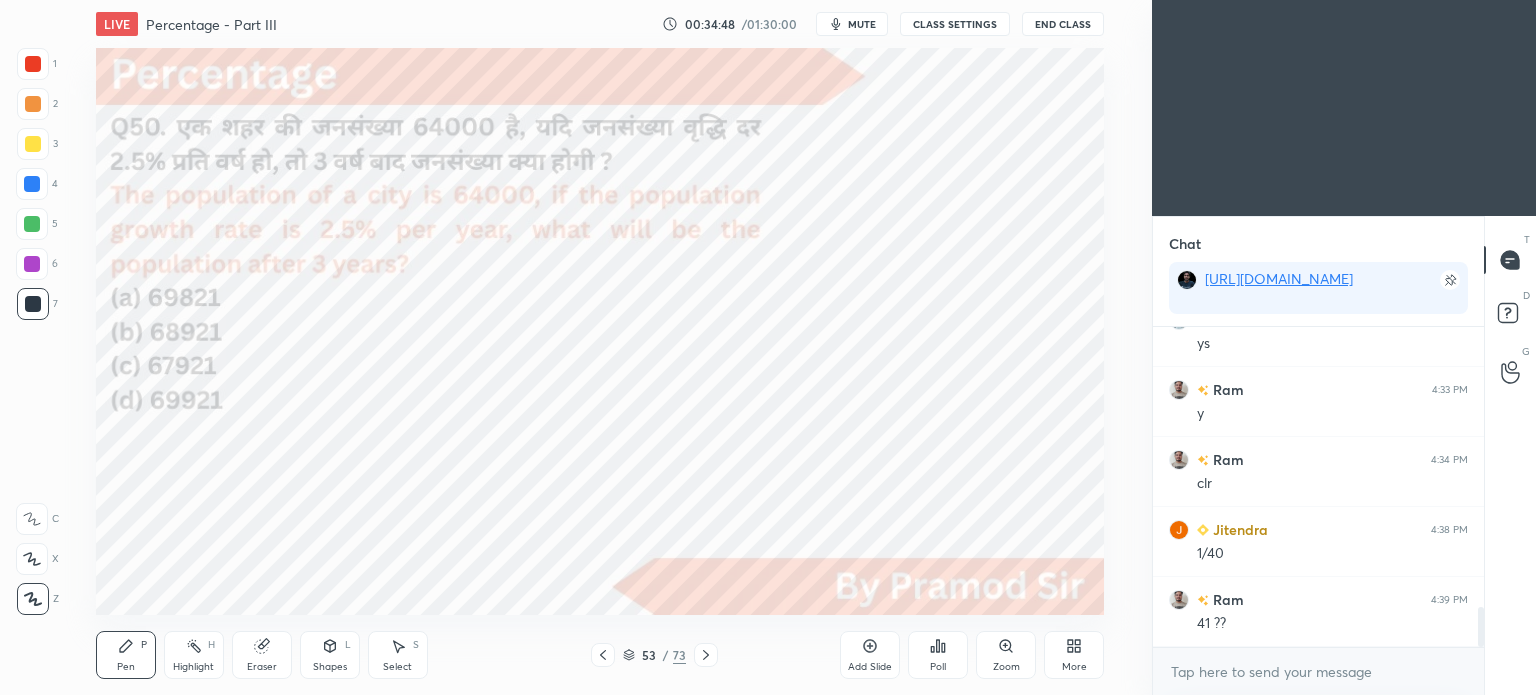click at bounding box center [33, 304] 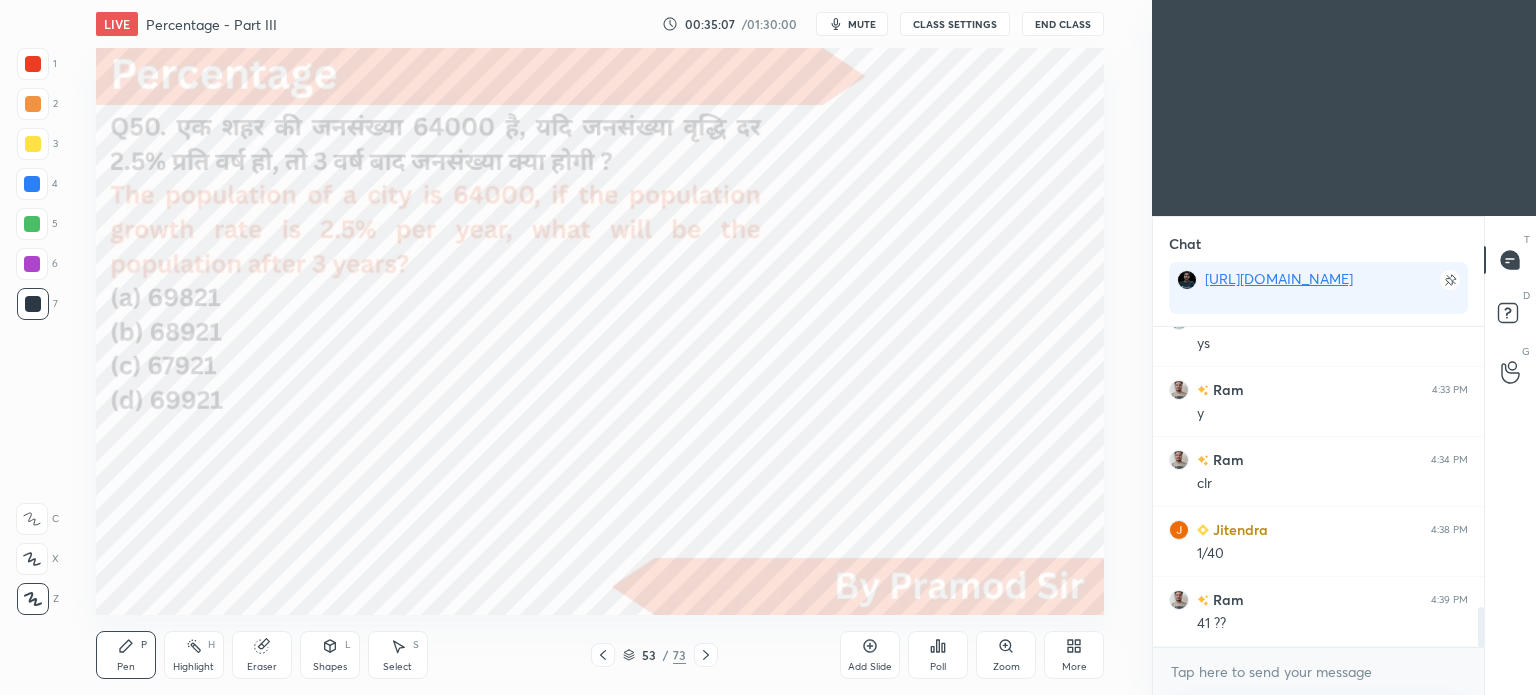 scroll, scrollTop: 2290, scrollLeft: 0, axis: vertical 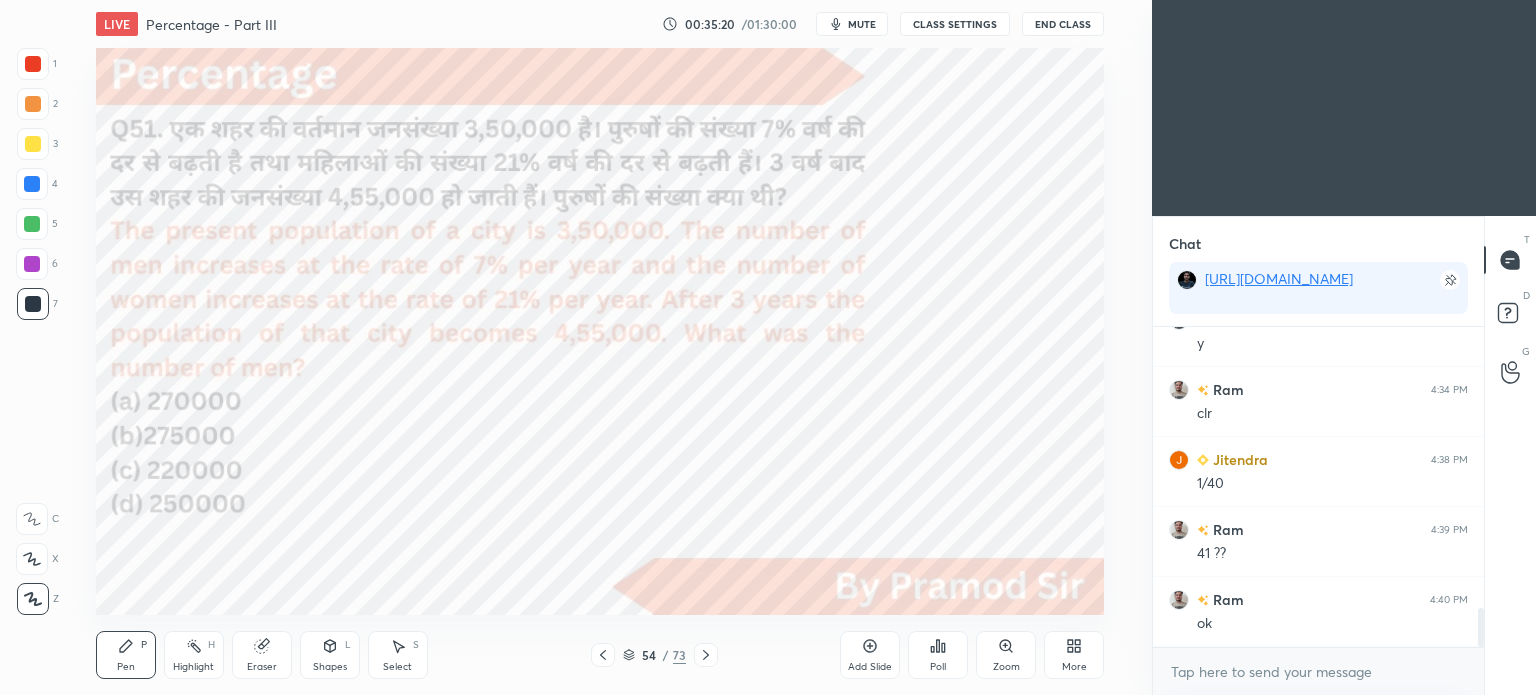 click on "mute" at bounding box center (862, 24) 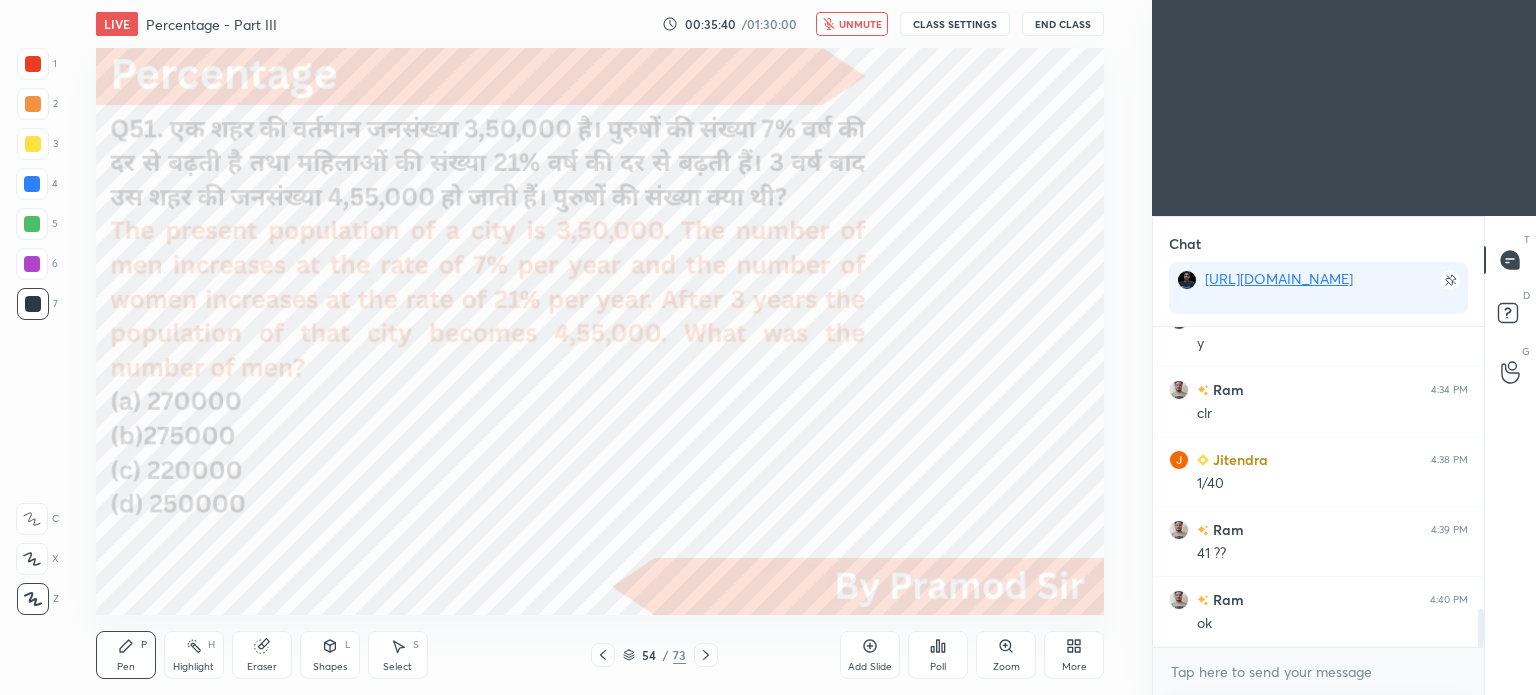 scroll, scrollTop: 2338, scrollLeft: 0, axis: vertical 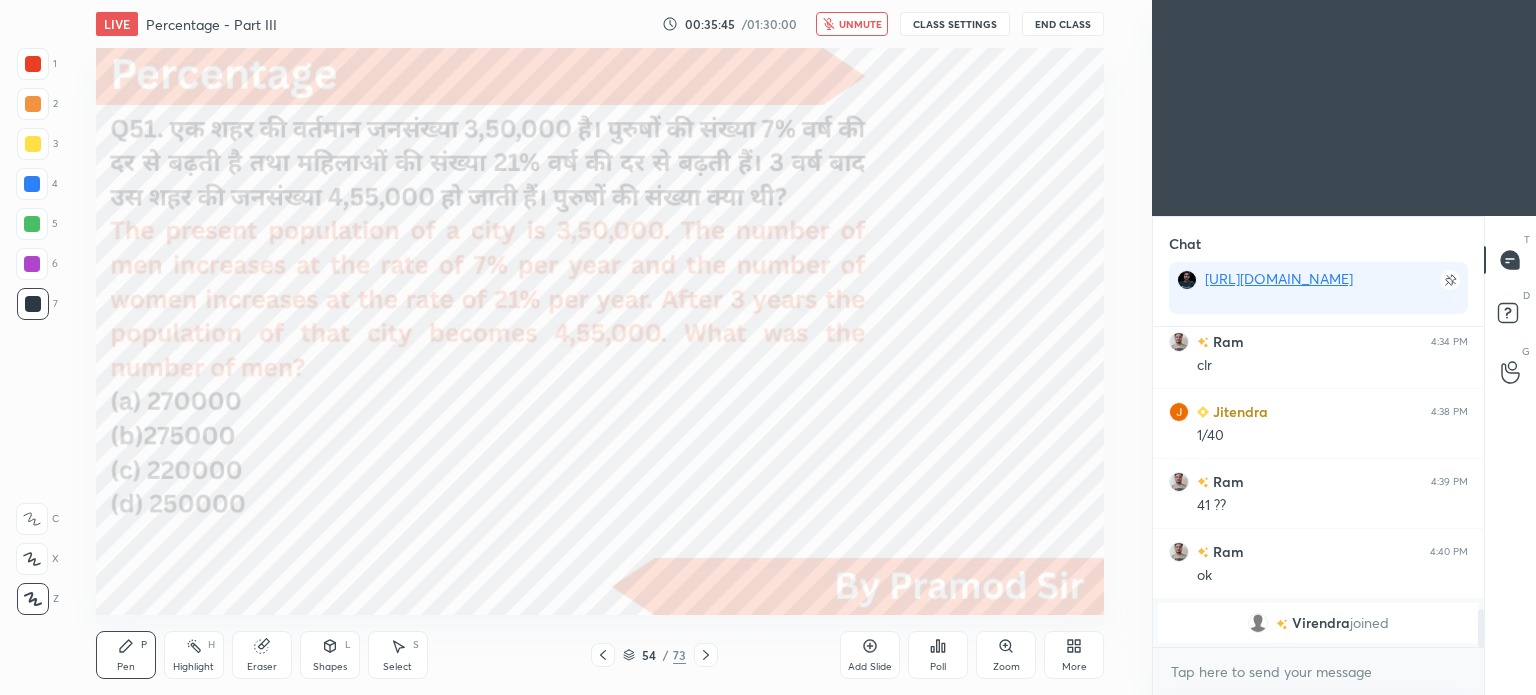 click on "unmute" at bounding box center (860, 24) 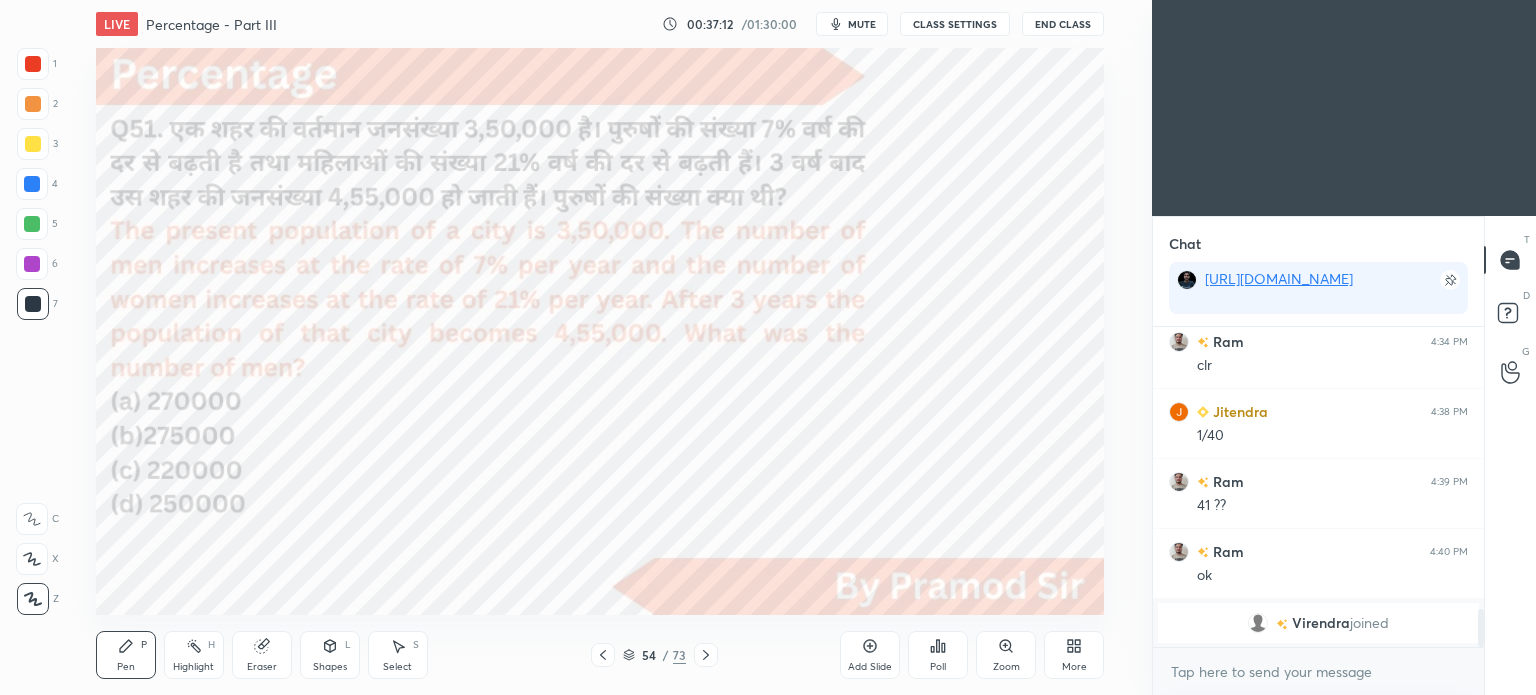 click 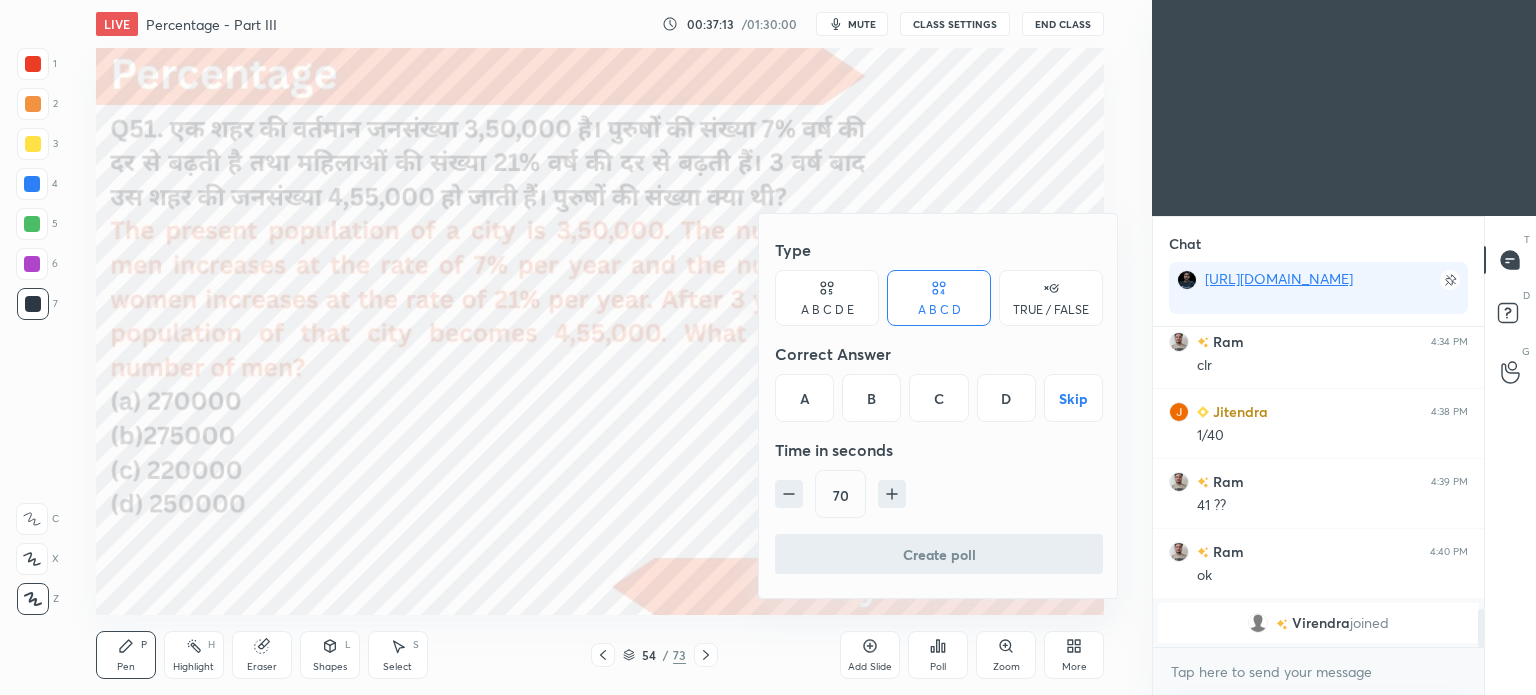 click on "B" at bounding box center [871, 398] 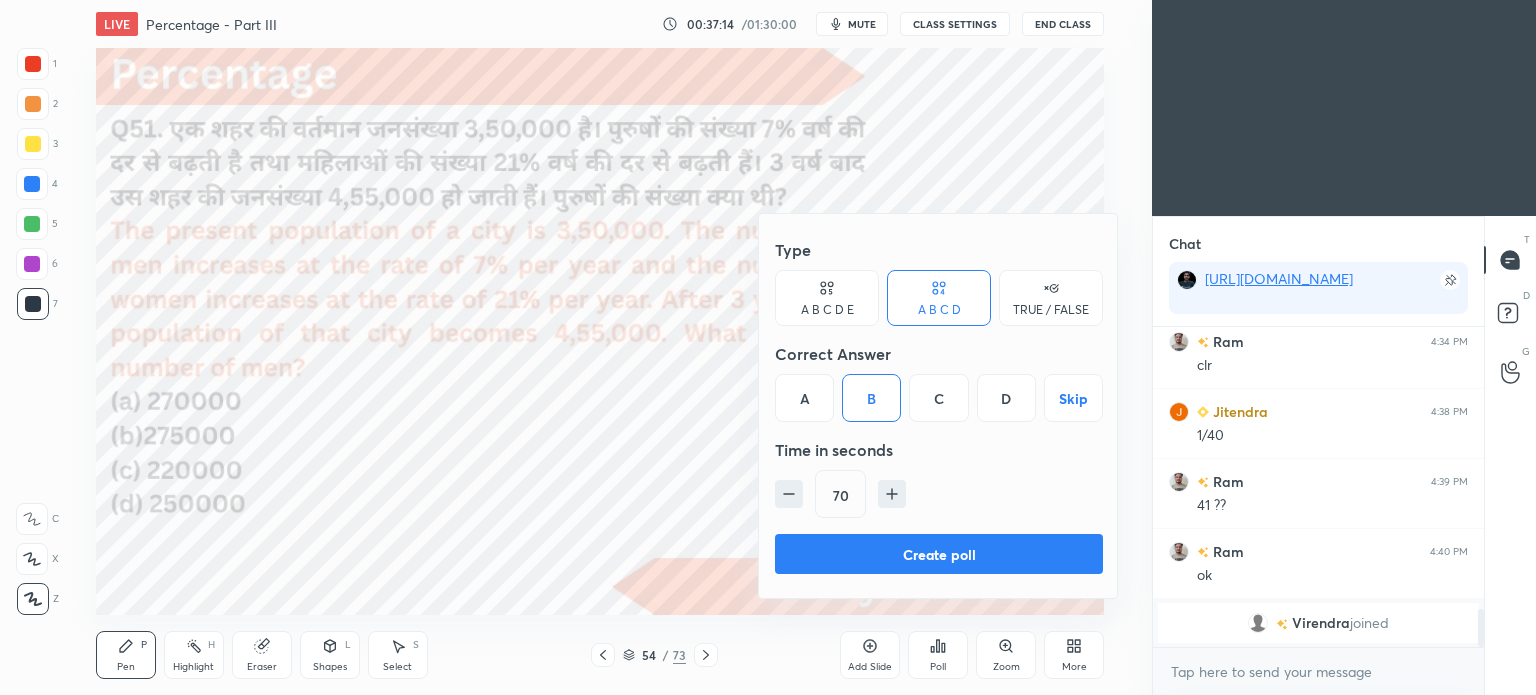 click on "Create poll" at bounding box center (939, 554) 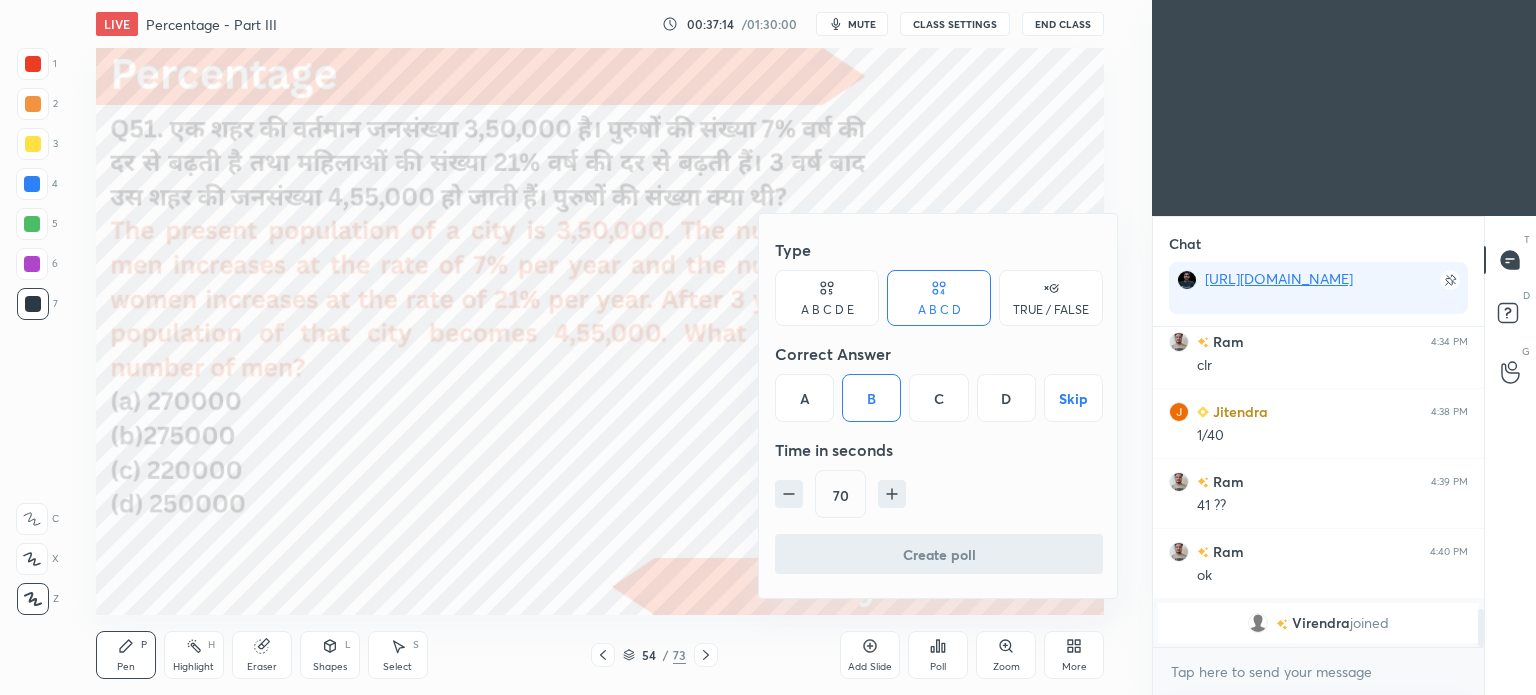 scroll, scrollTop: 128, scrollLeft: 325, axis: both 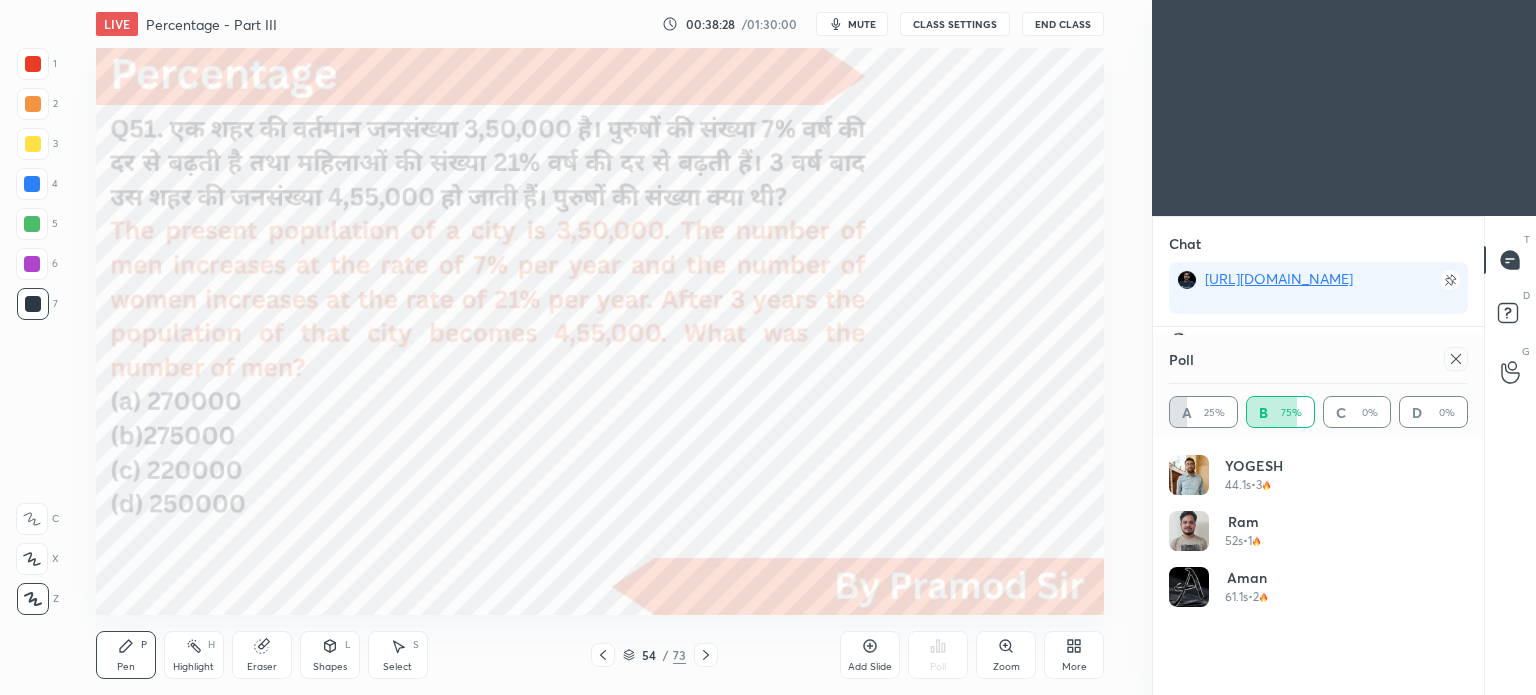click 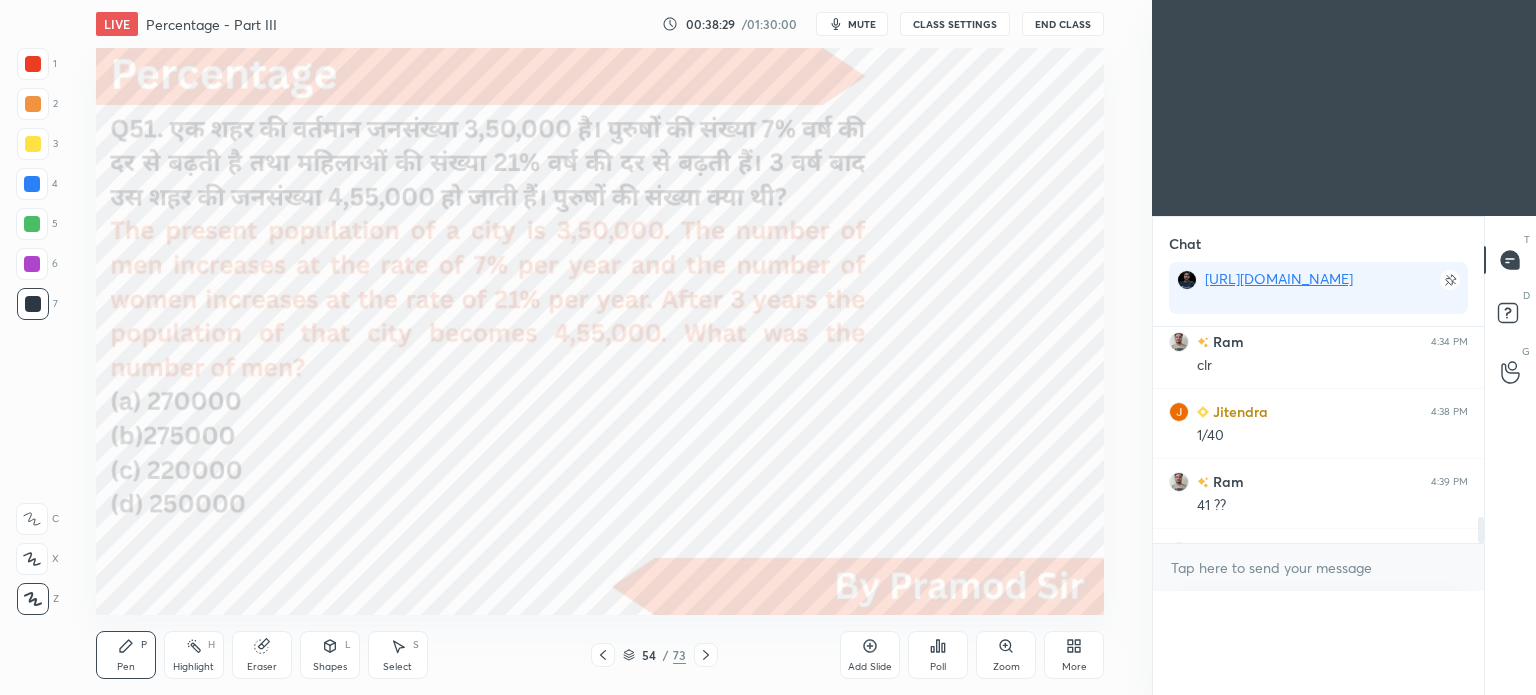 scroll, scrollTop: 151, scrollLeft: 293, axis: both 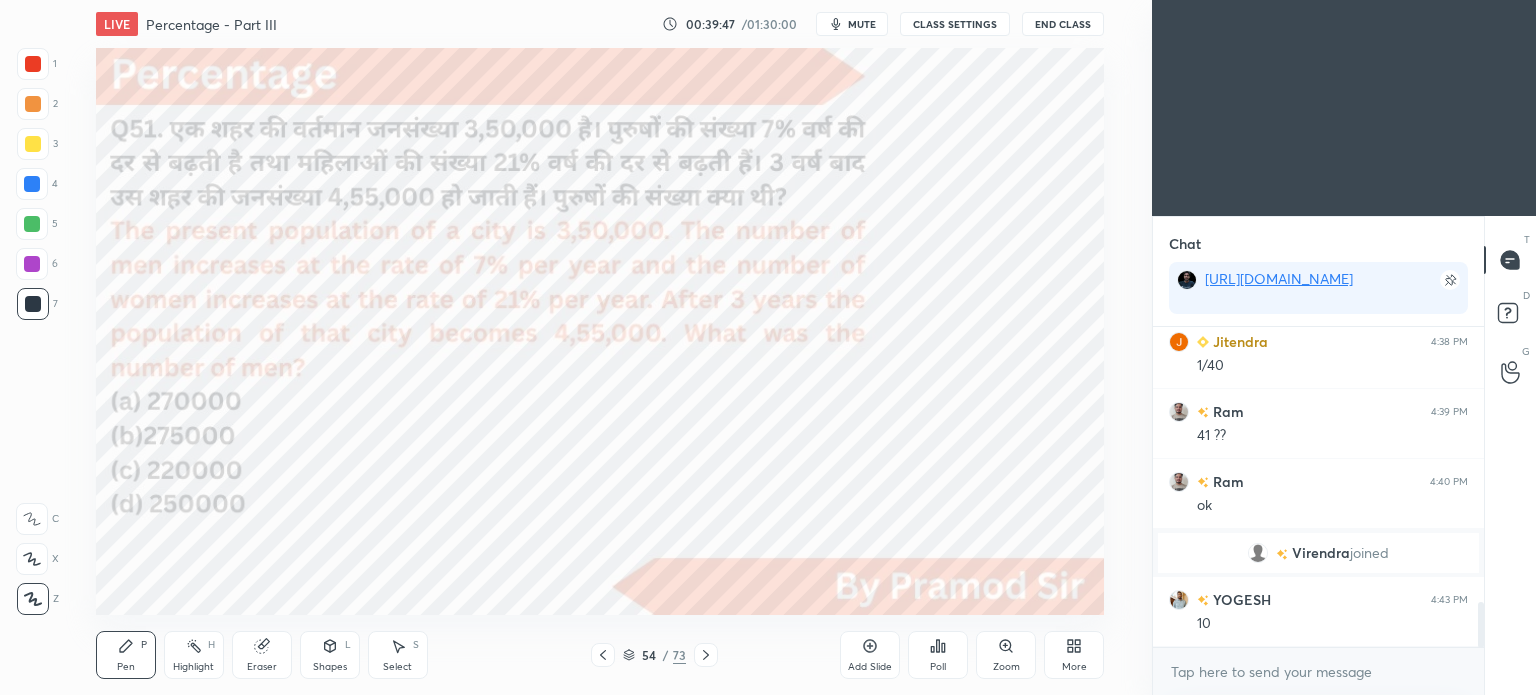 click at bounding box center [32, 184] 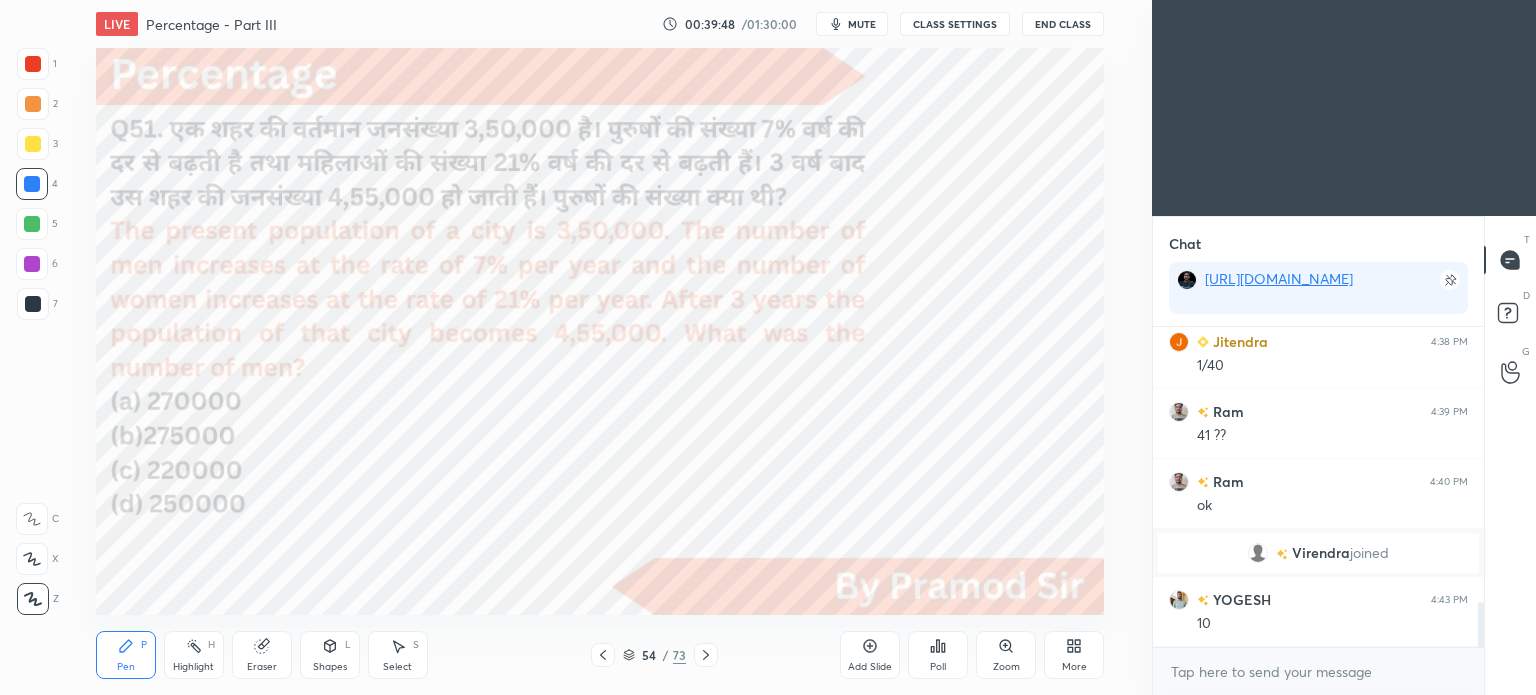 click at bounding box center (32, 184) 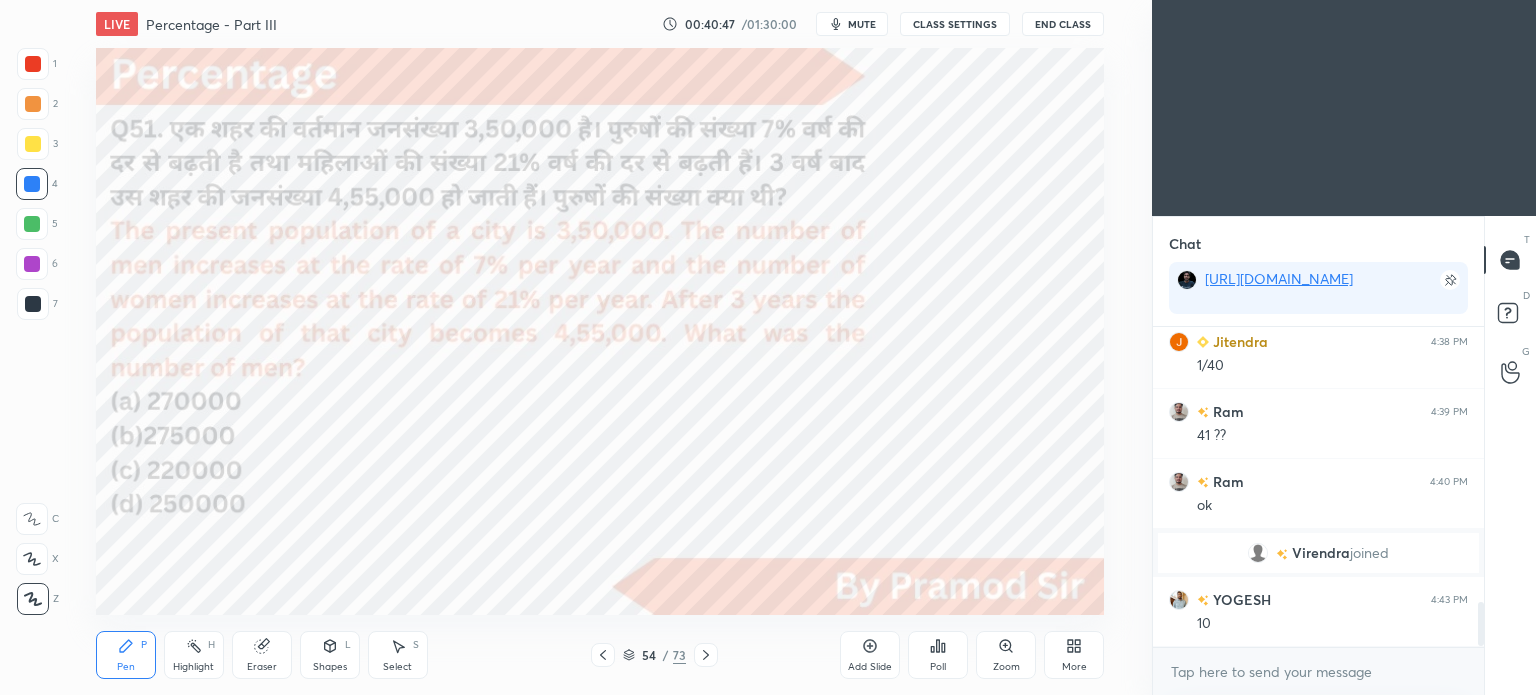 scroll, scrollTop: 2006, scrollLeft: 0, axis: vertical 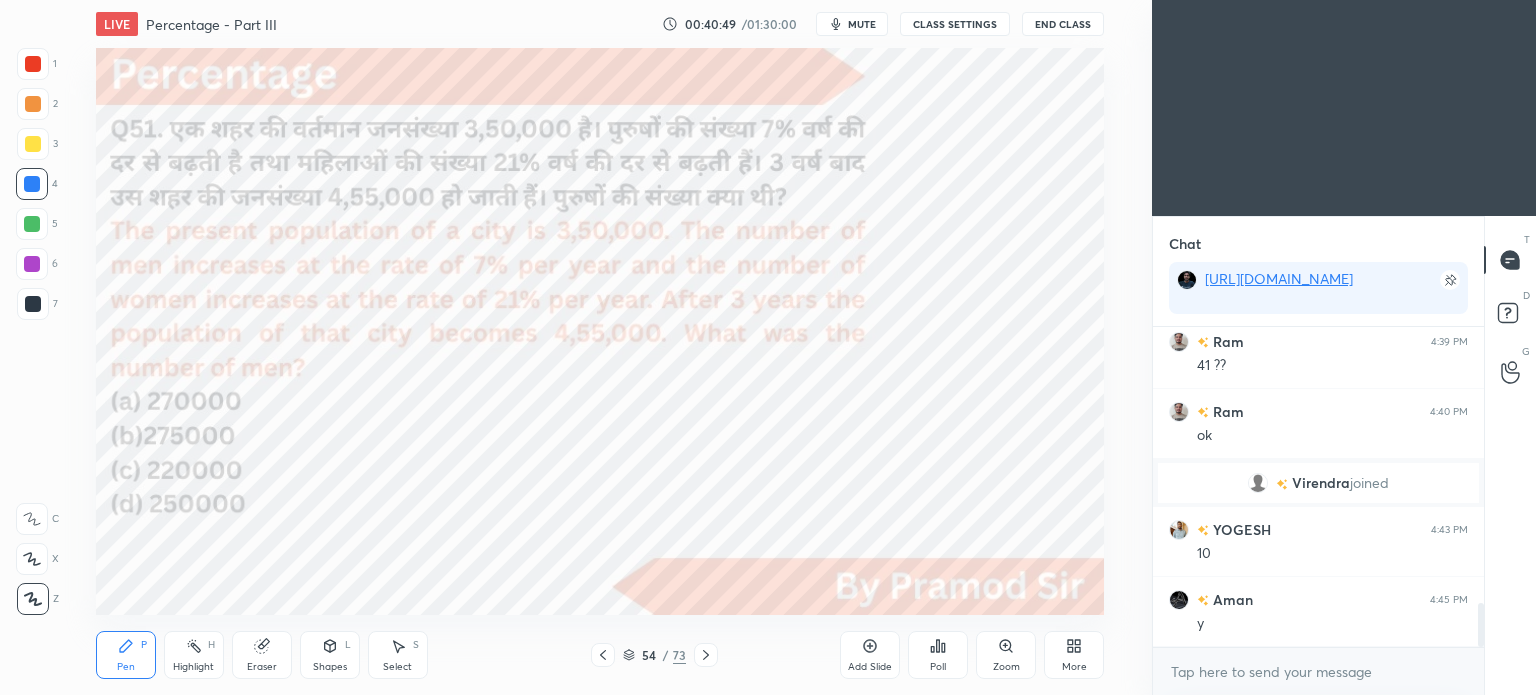 click 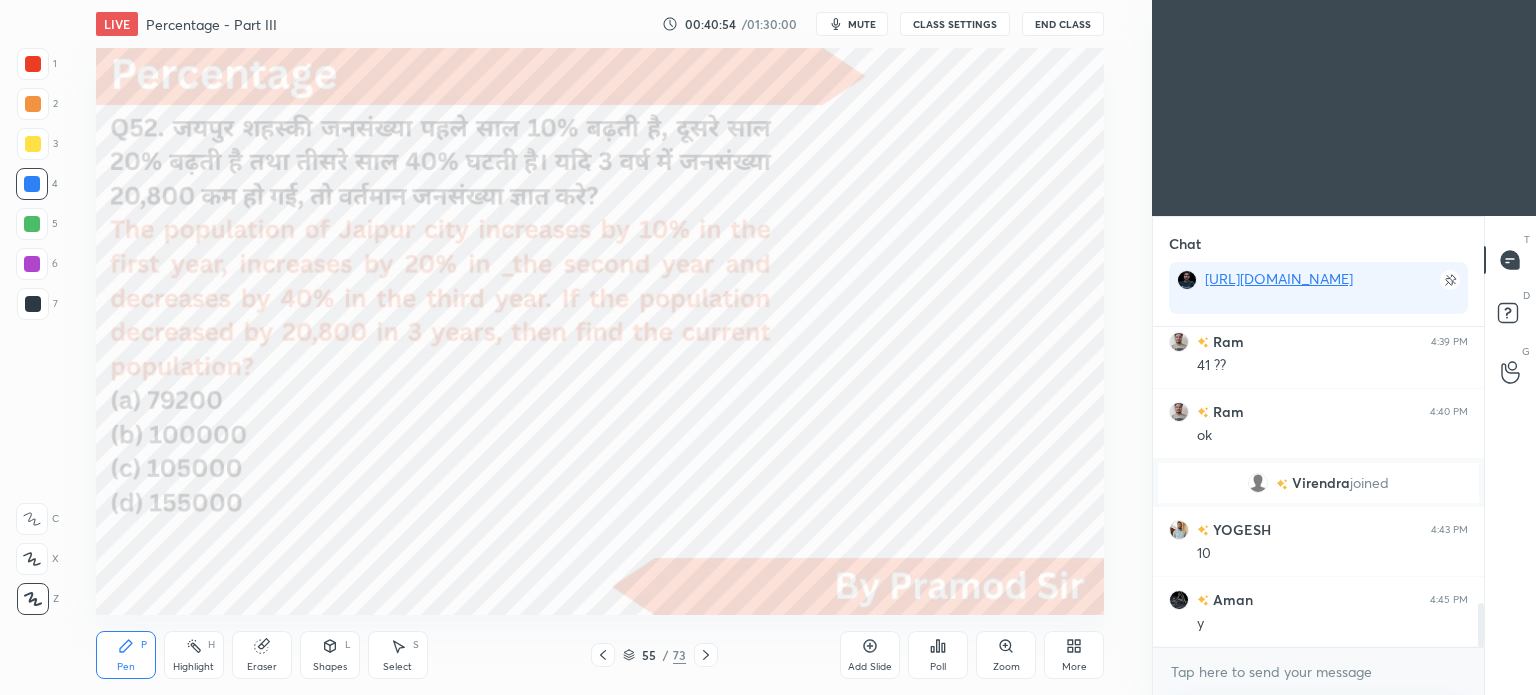 click on "mute" at bounding box center (862, 24) 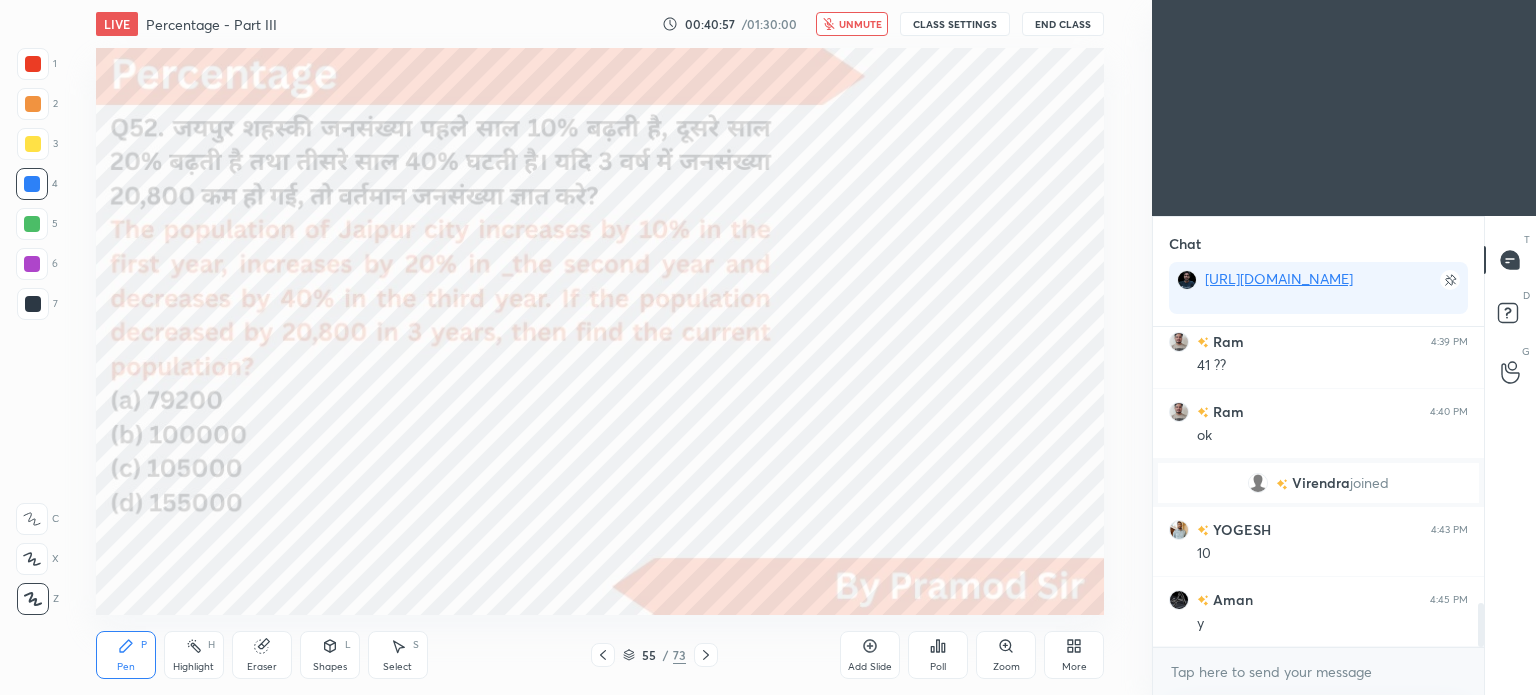 click on "End Class" at bounding box center [1063, 24] 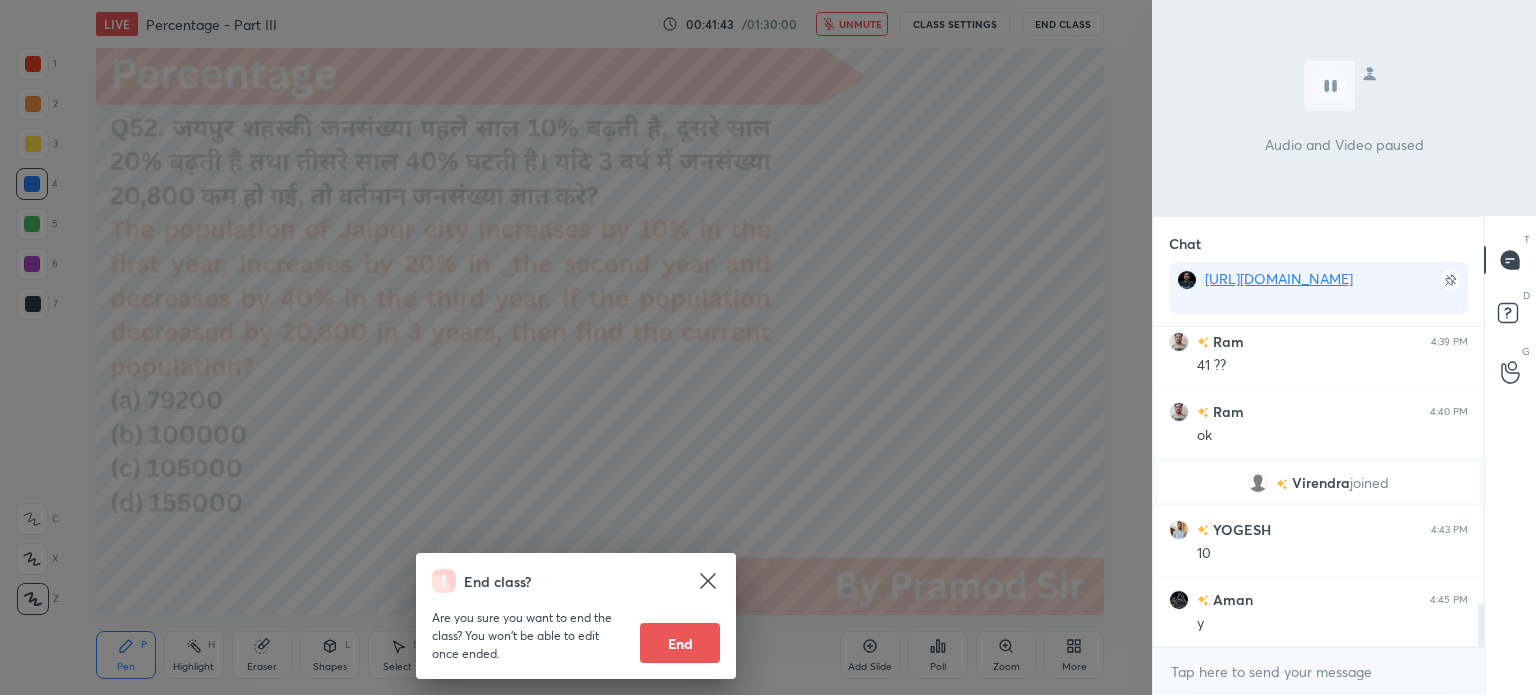 click on "End class? Are you sure you want to end the class? You won’t be able to edit once ended. End" at bounding box center (576, 347) 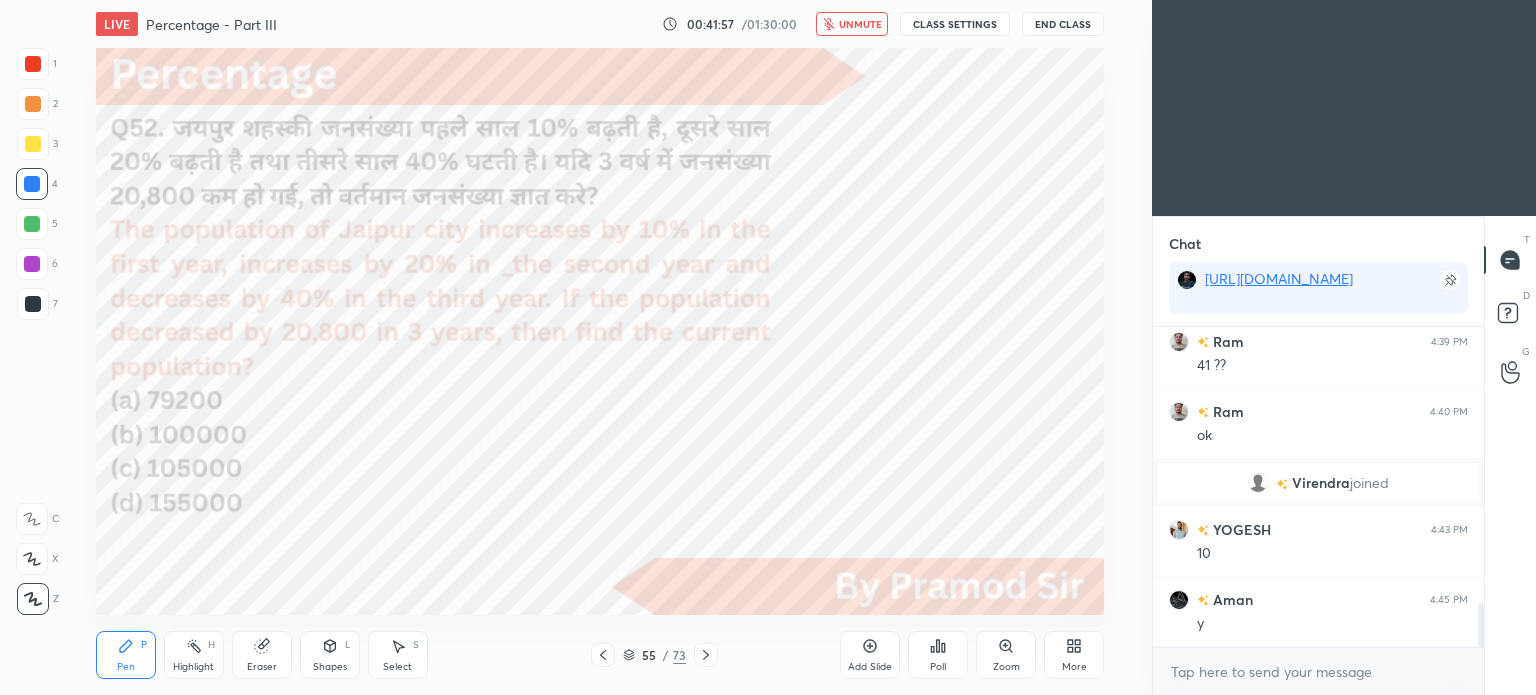 click on "End Class" at bounding box center (1063, 24) 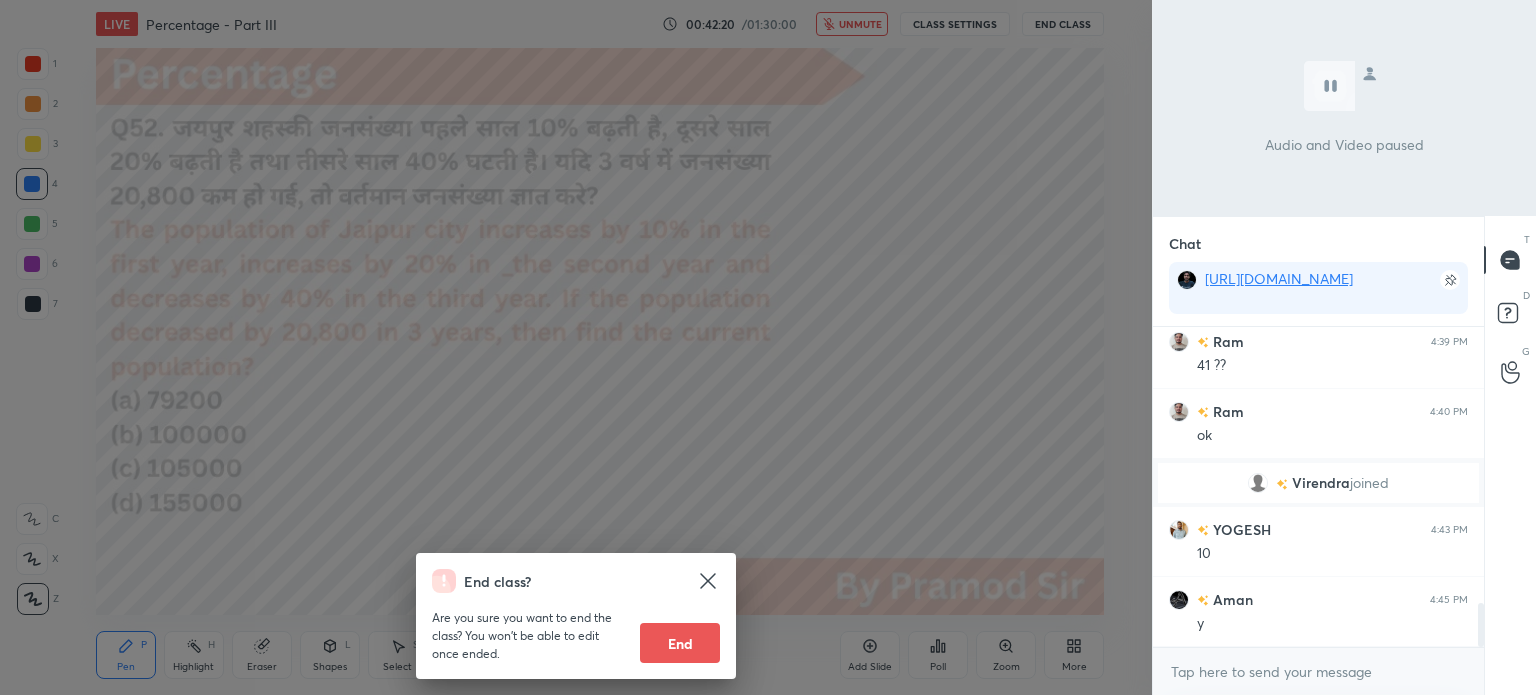 click on "End class? Are you sure you want to end the class? You won’t be able to edit once ended. End" at bounding box center (576, 347) 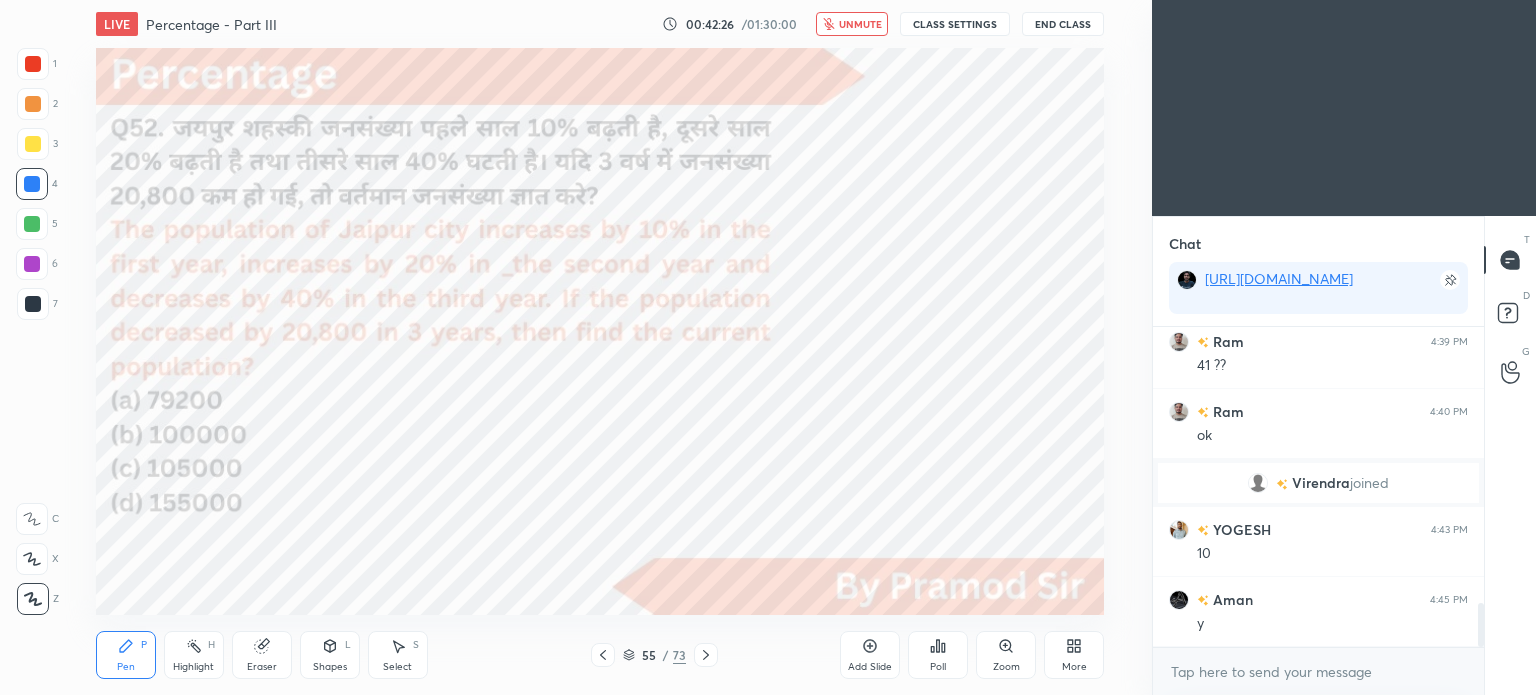 click on "End Class" at bounding box center [1063, 24] 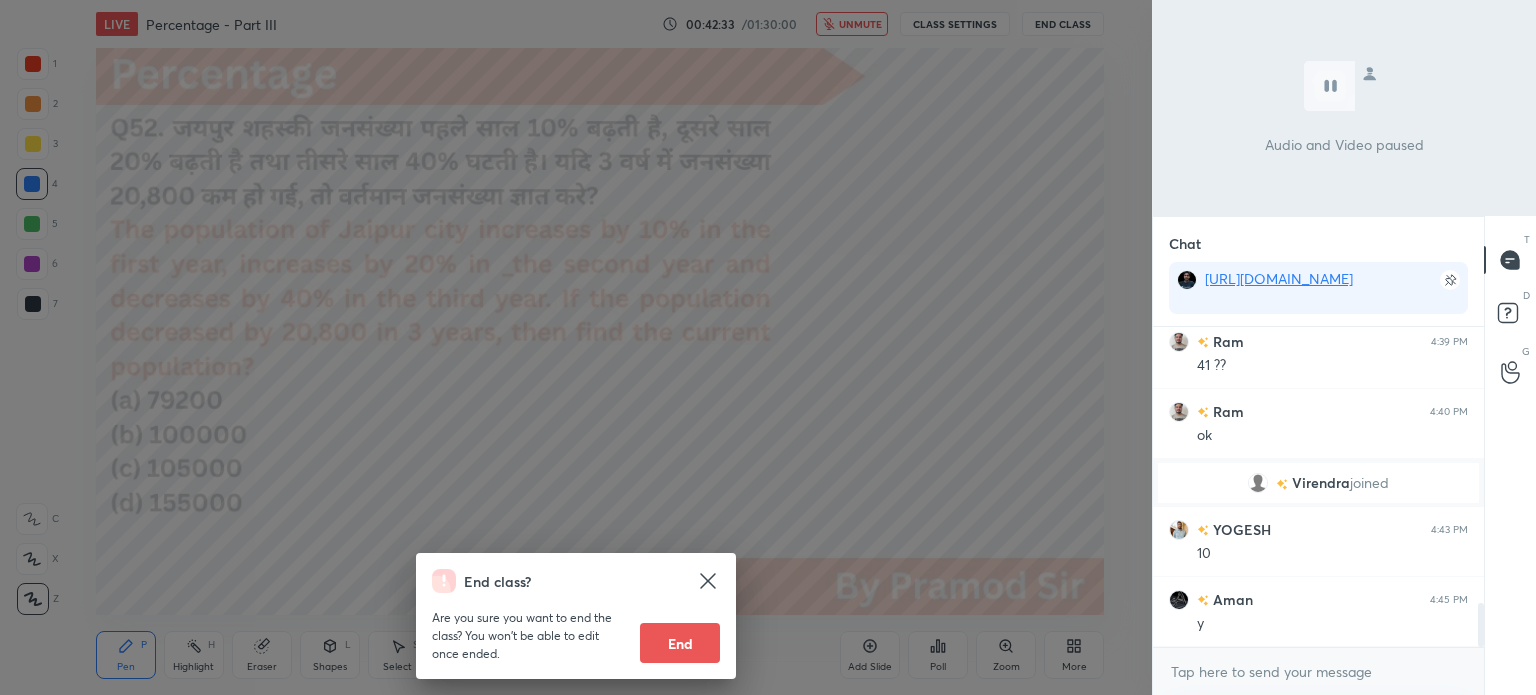 click on "End class? Are you sure you want to end the class? You won’t be able to edit once ended. End" at bounding box center [576, 347] 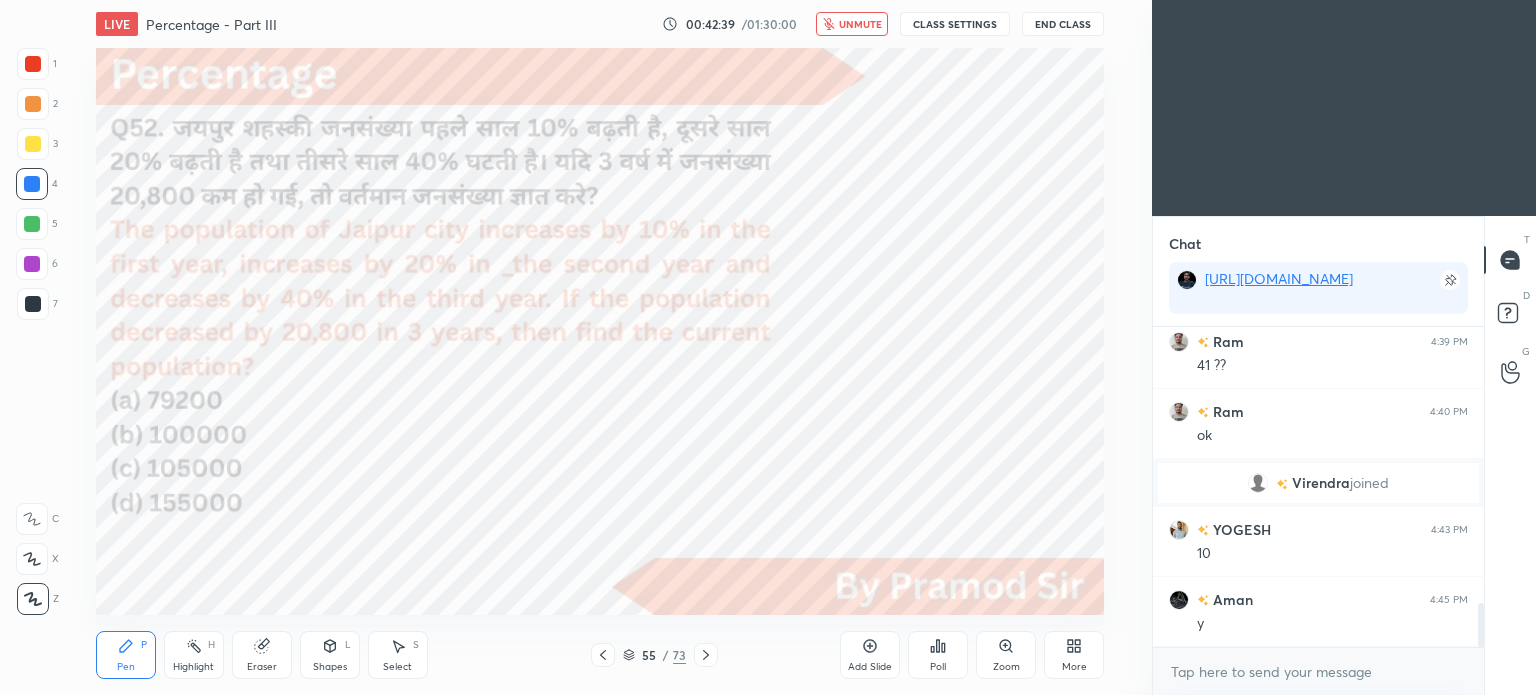 click 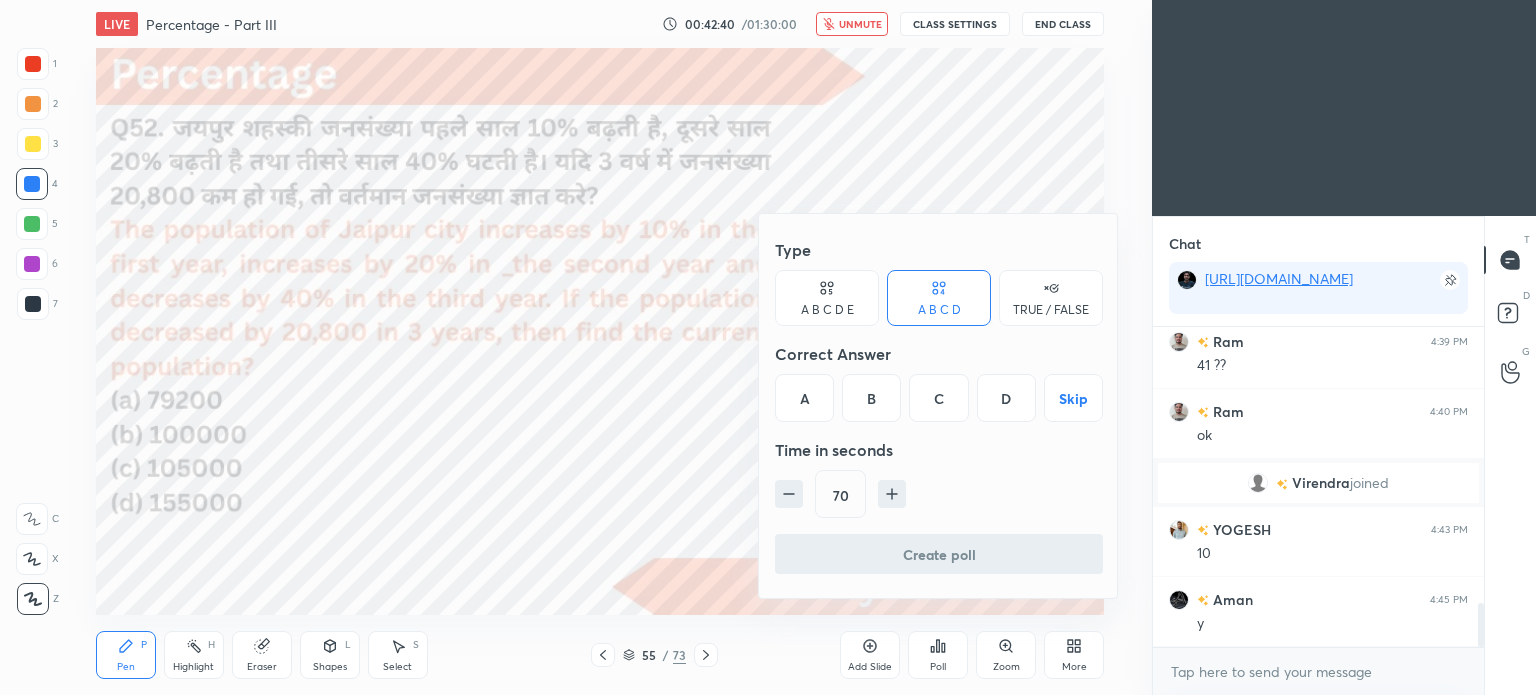click on "A" at bounding box center [804, 398] 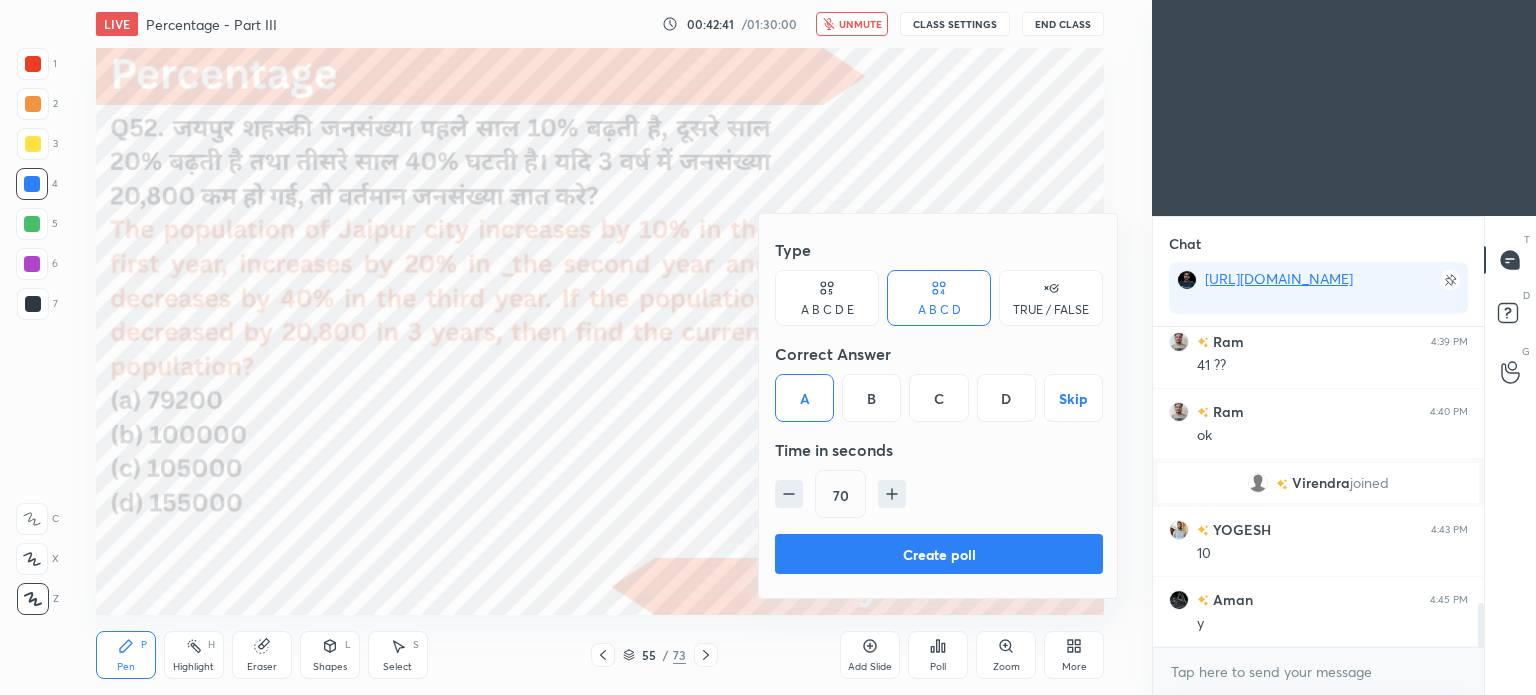 click on "Create poll" at bounding box center (939, 554) 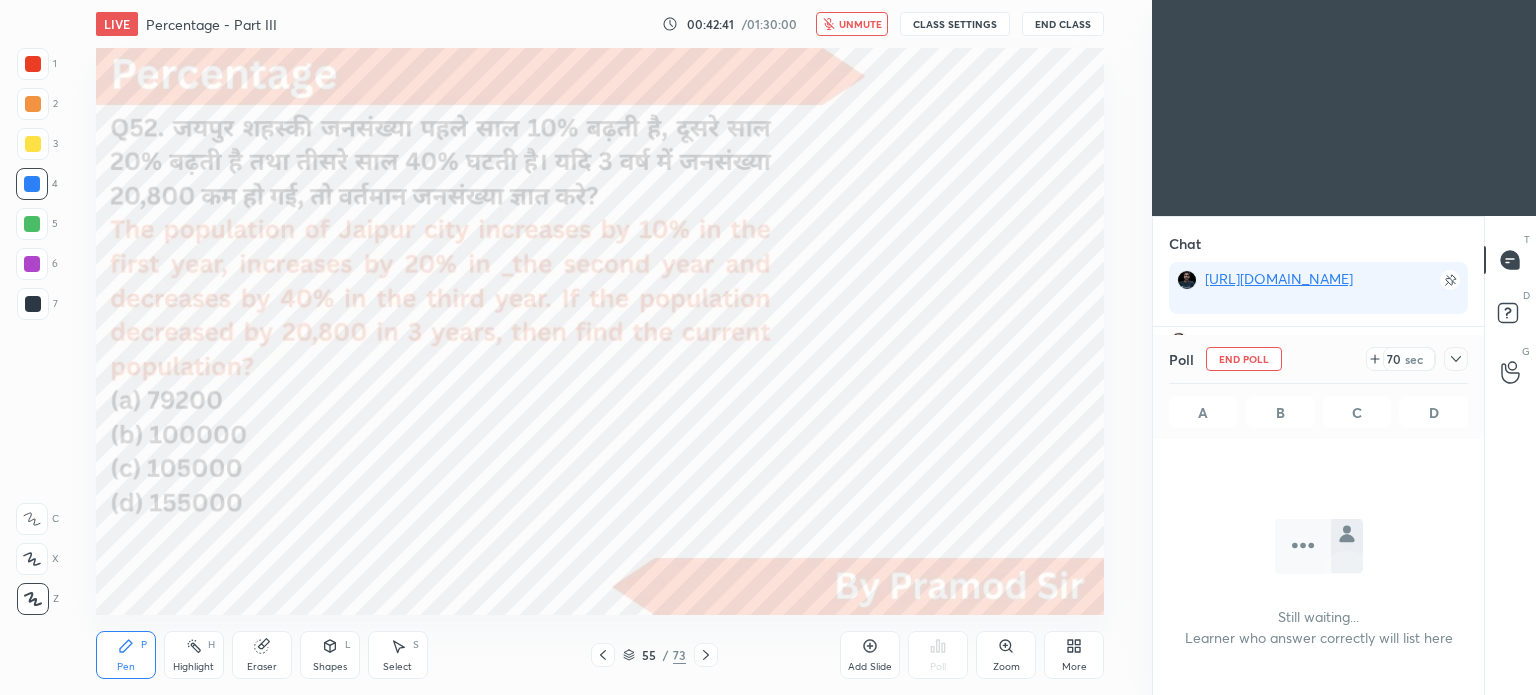 scroll, scrollTop: 6, scrollLeft: 6, axis: both 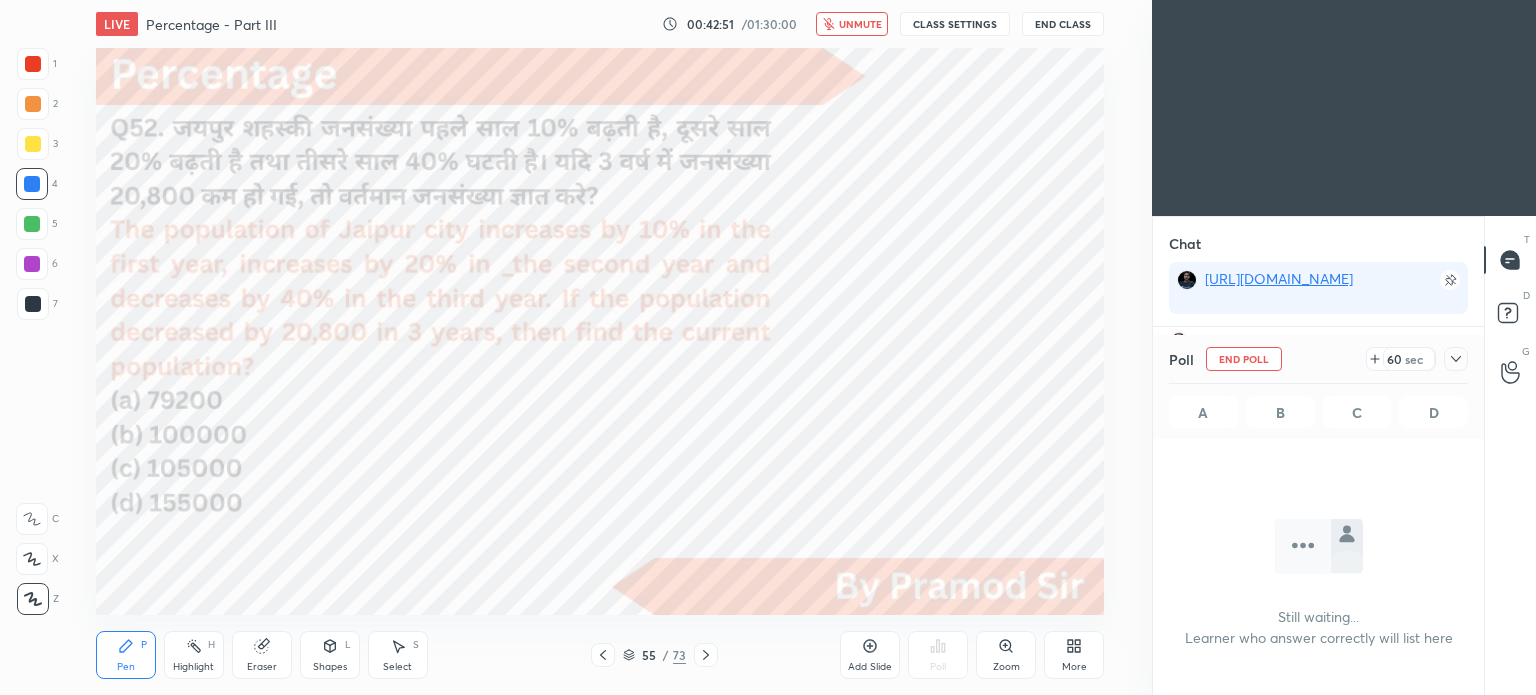 click on "unmute" at bounding box center (860, 24) 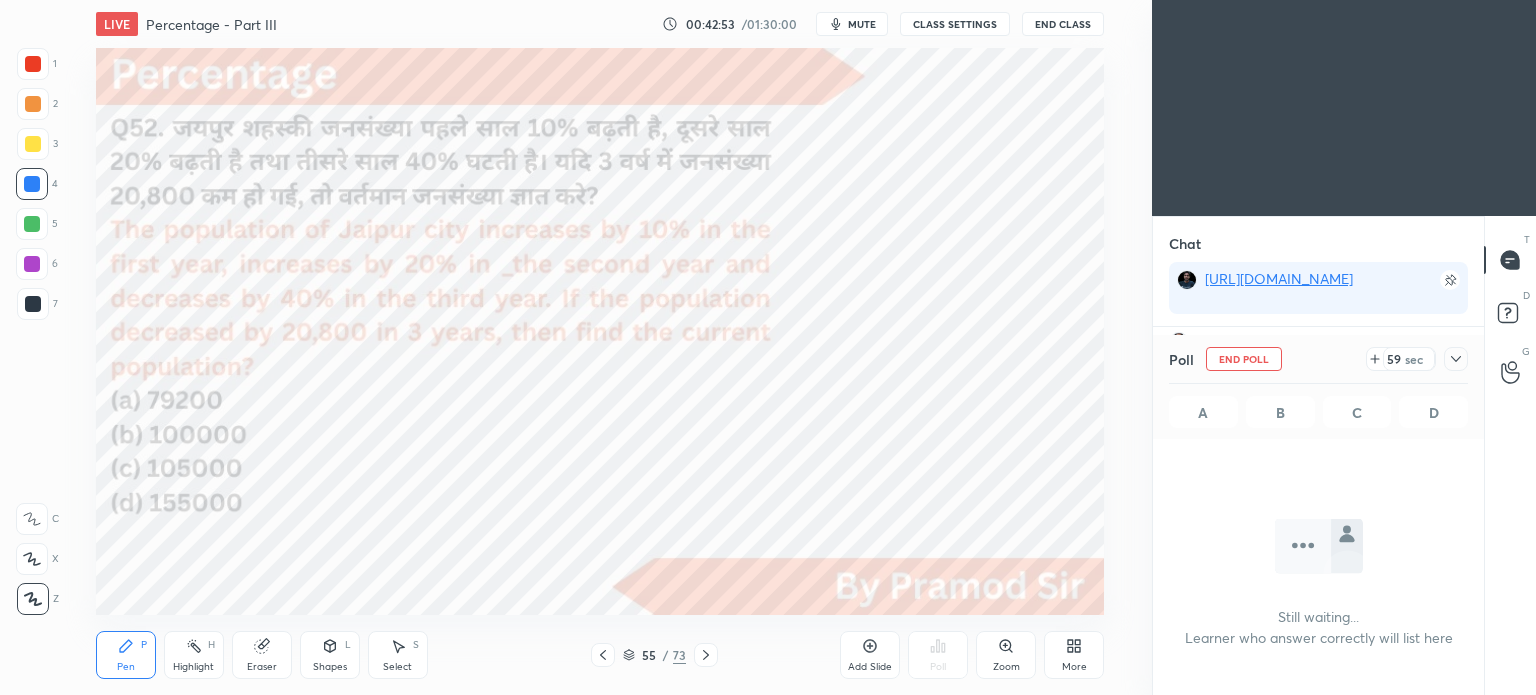 click 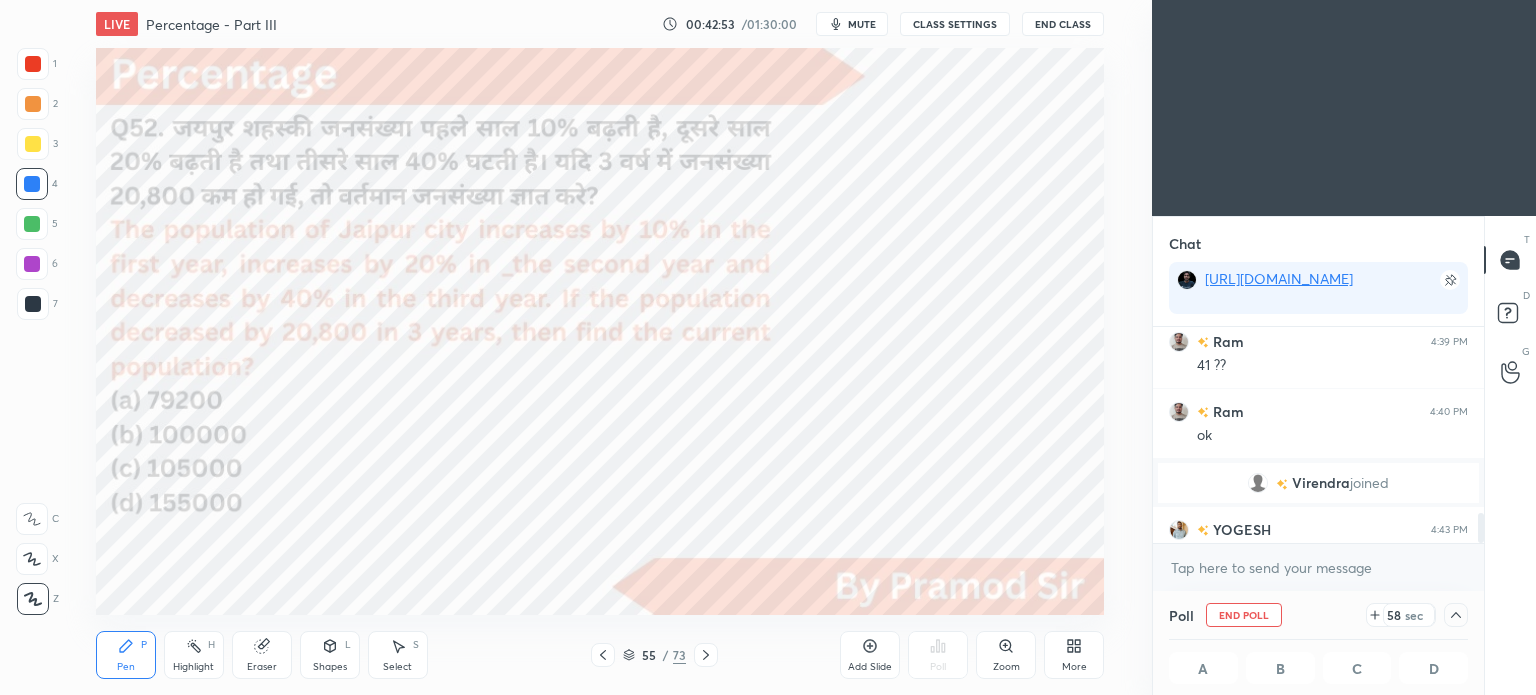 scroll, scrollTop: 2110, scrollLeft: 0, axis: vertical 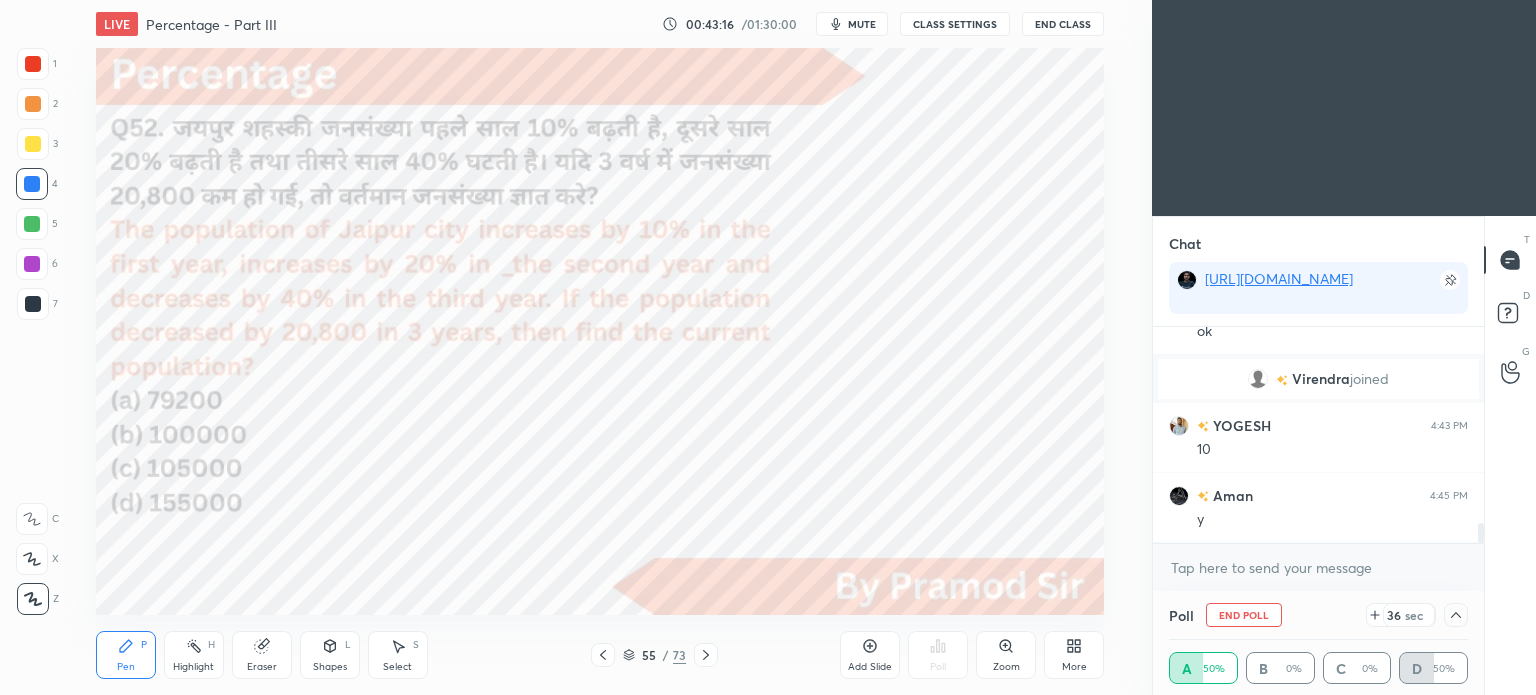 click 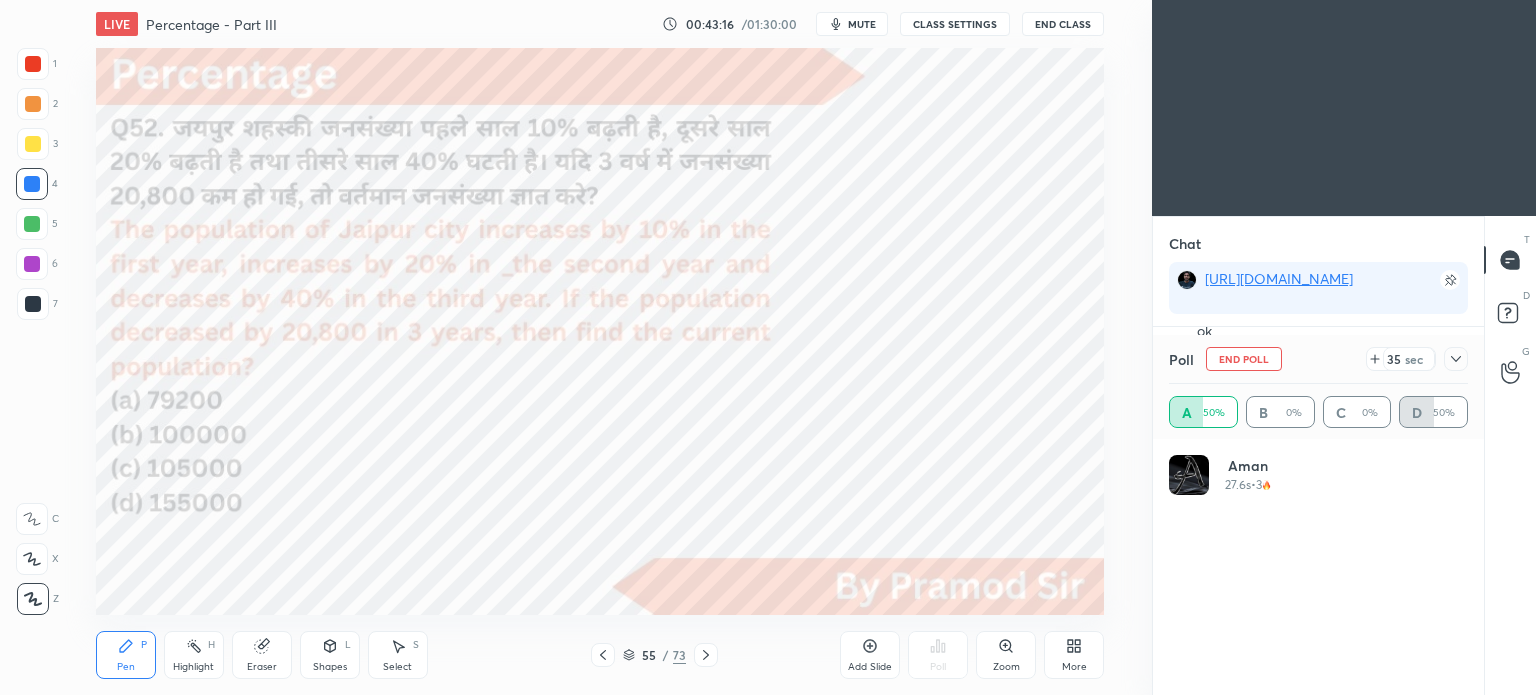 scroll, scrollTop: 6, scrollLeft: 6, axis: both 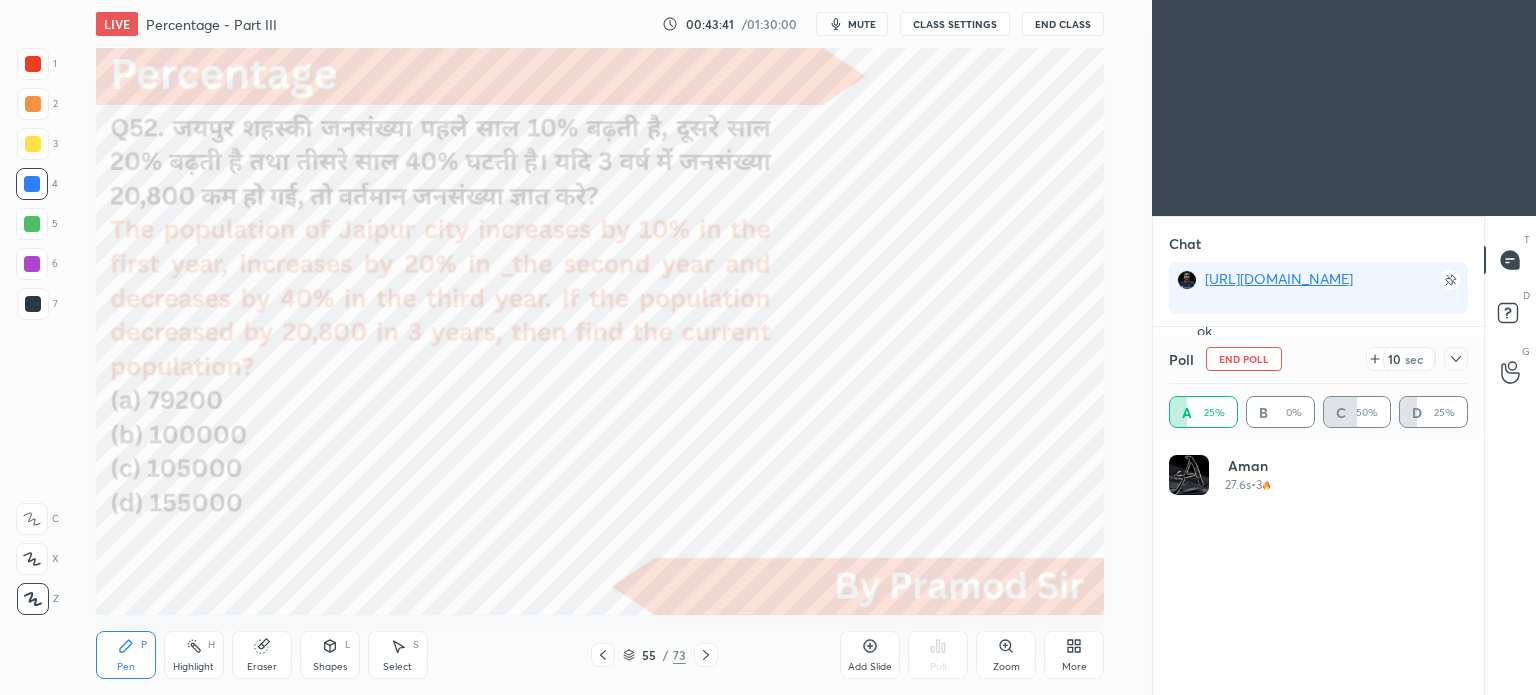 click on "End Poll" at bounding box center (1244, 359) 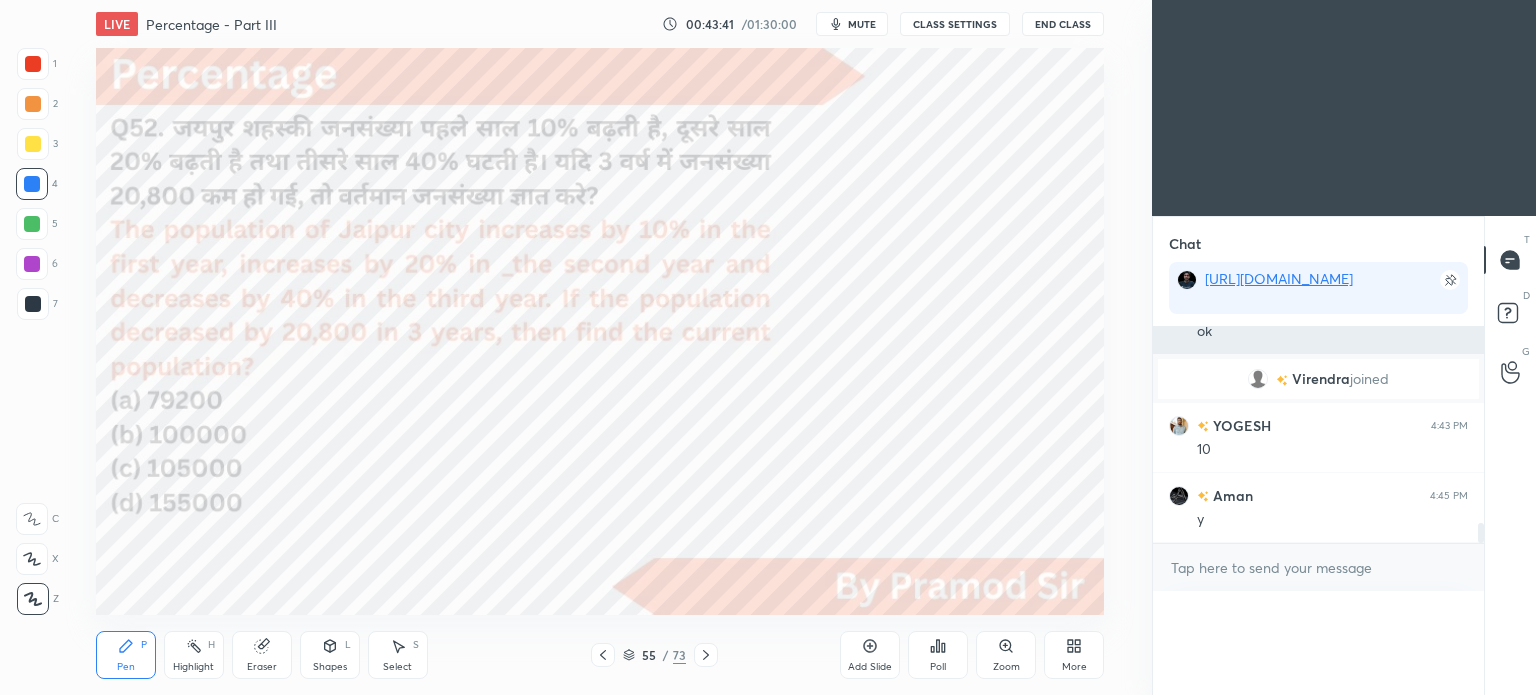 scroll, scrollTop: 0, scrollLeft: 0, axis: both 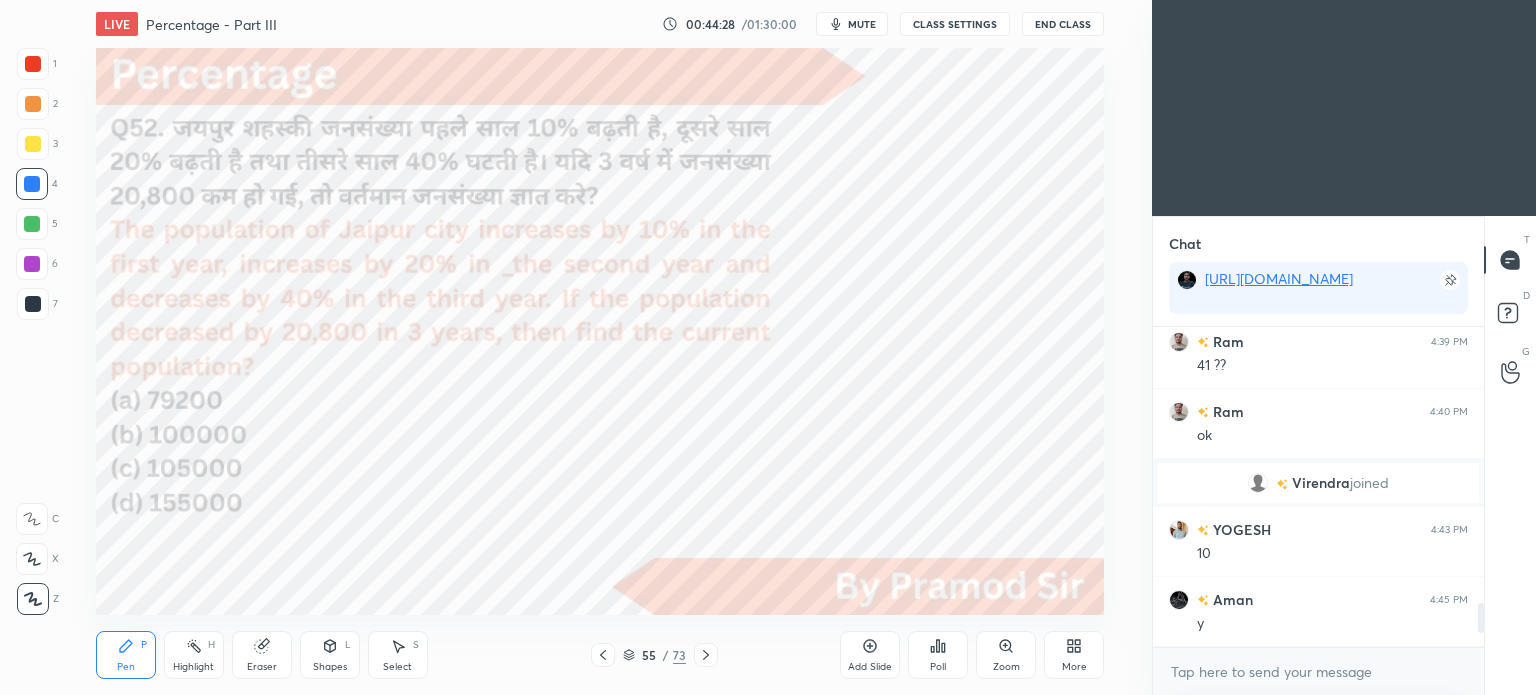 click on "Eraser" at bounding box center (262, 655) 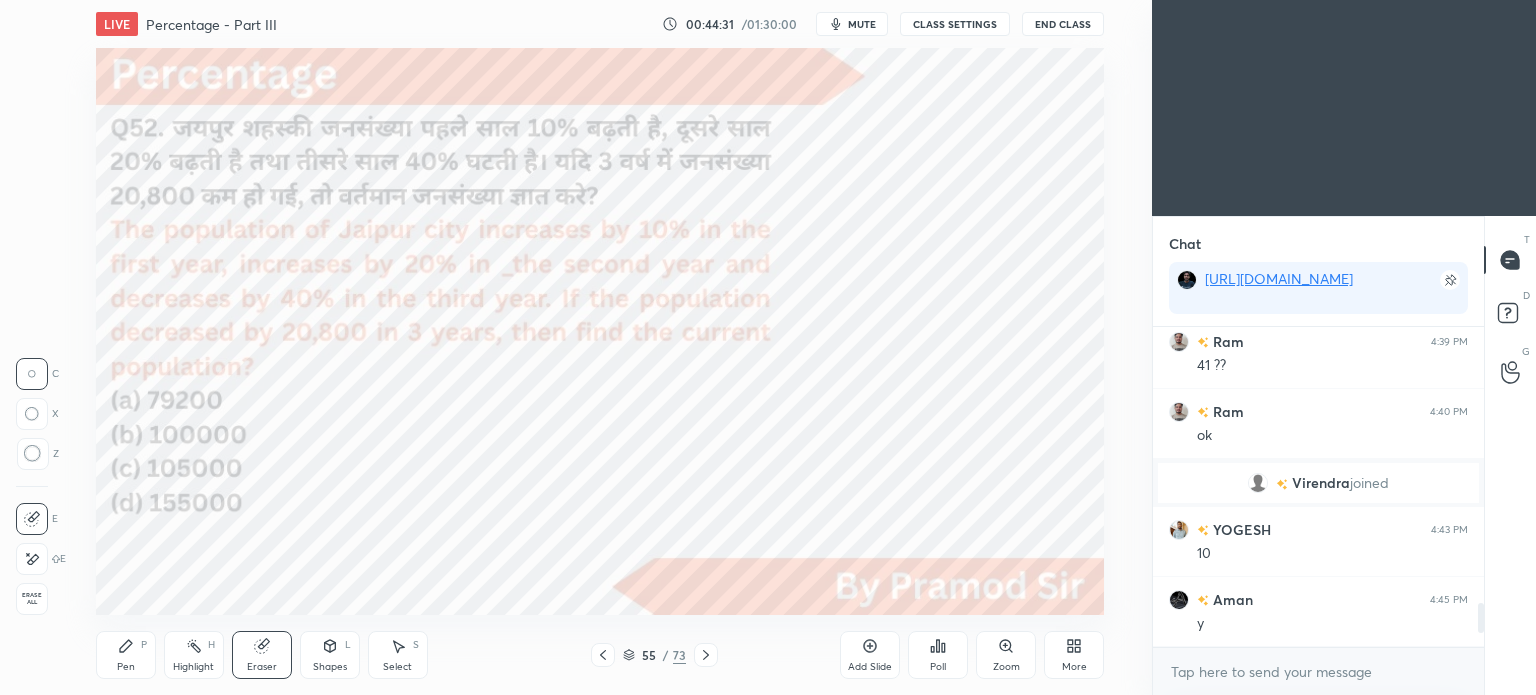 click on "Pen P" at bounding box center [126, 655] 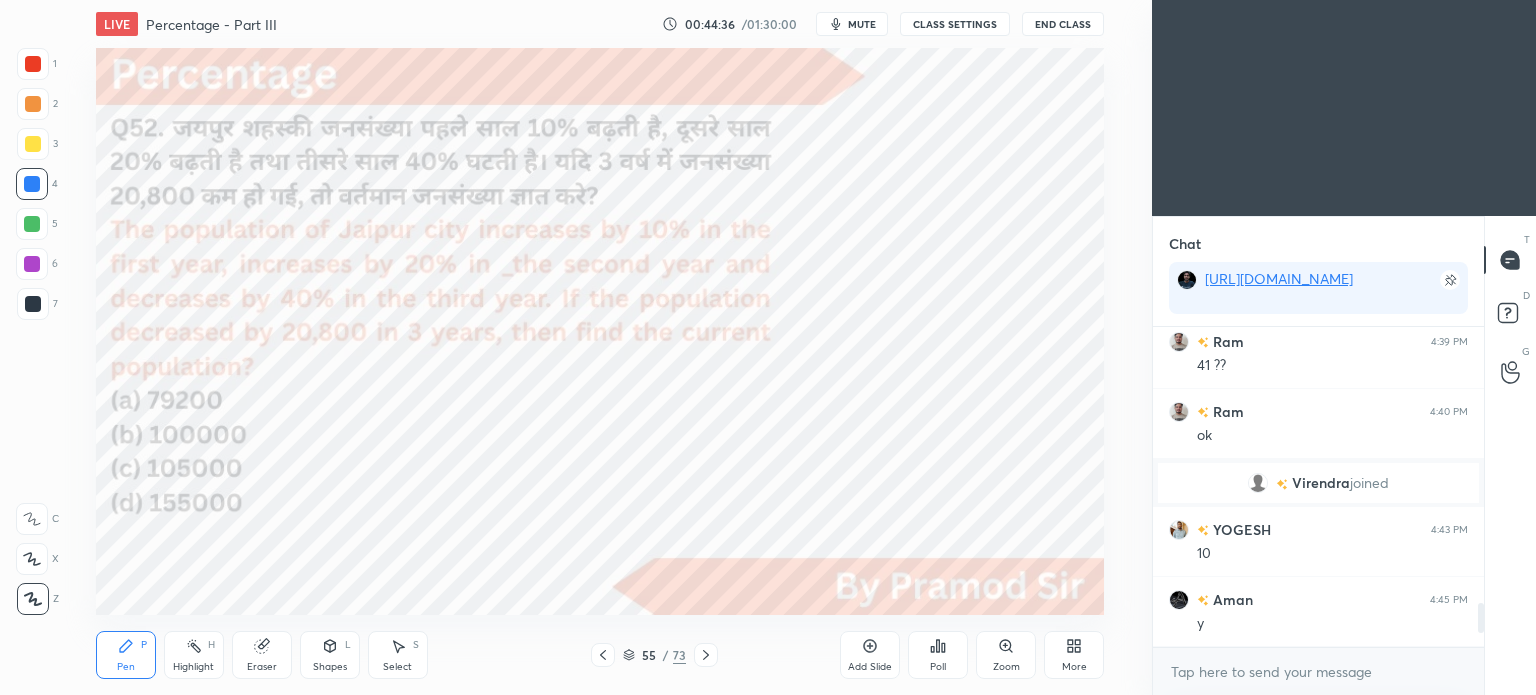 scroll, scrollTop: 2076, scrollLeft: 0, axis: vertical 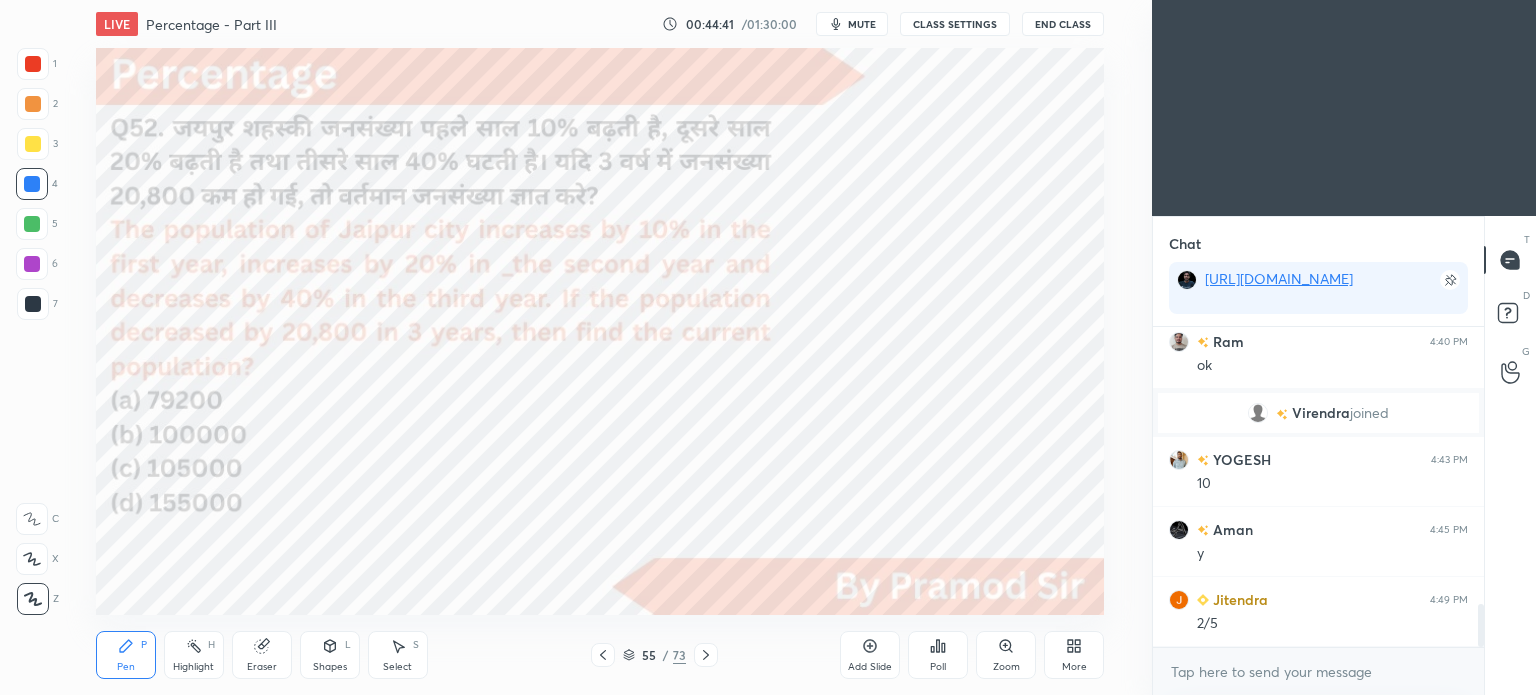click at bounding box center [33, 64] 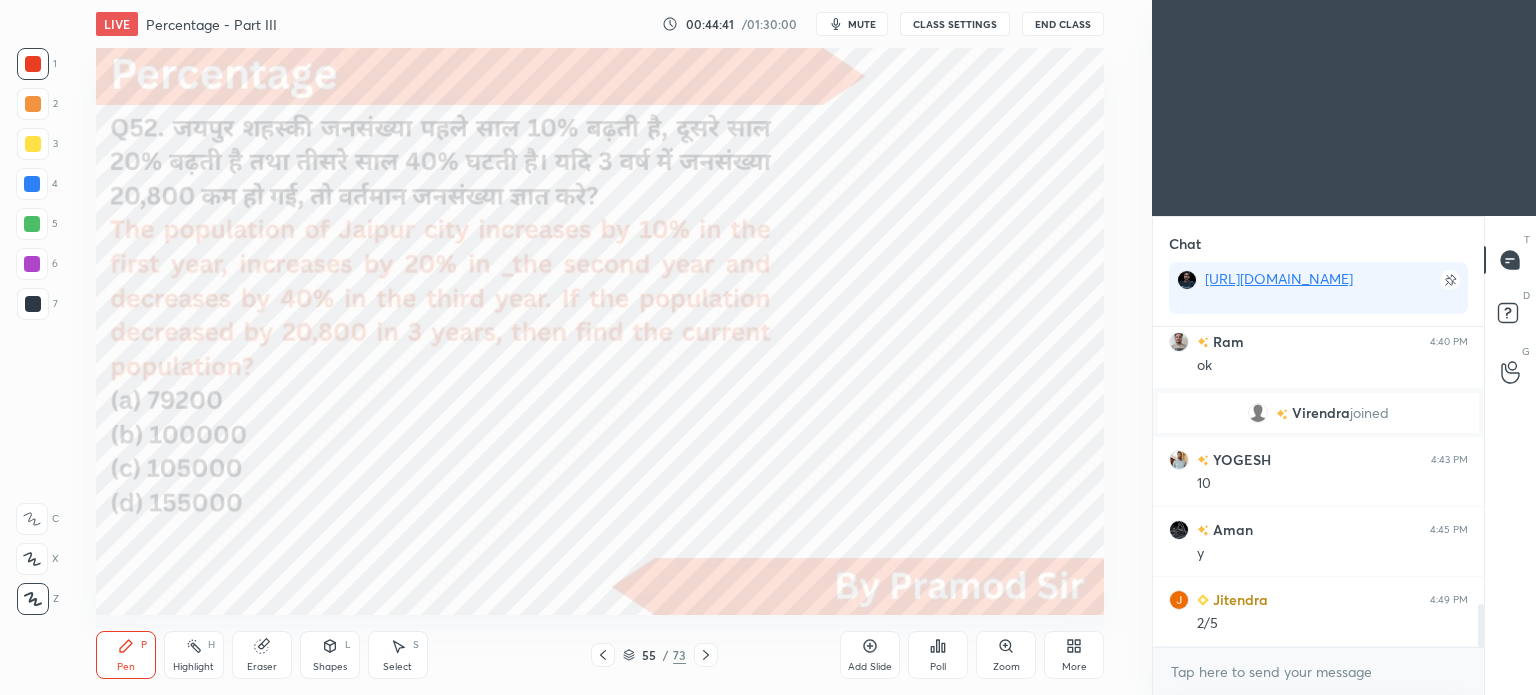 click at bounding box center [33, 64] 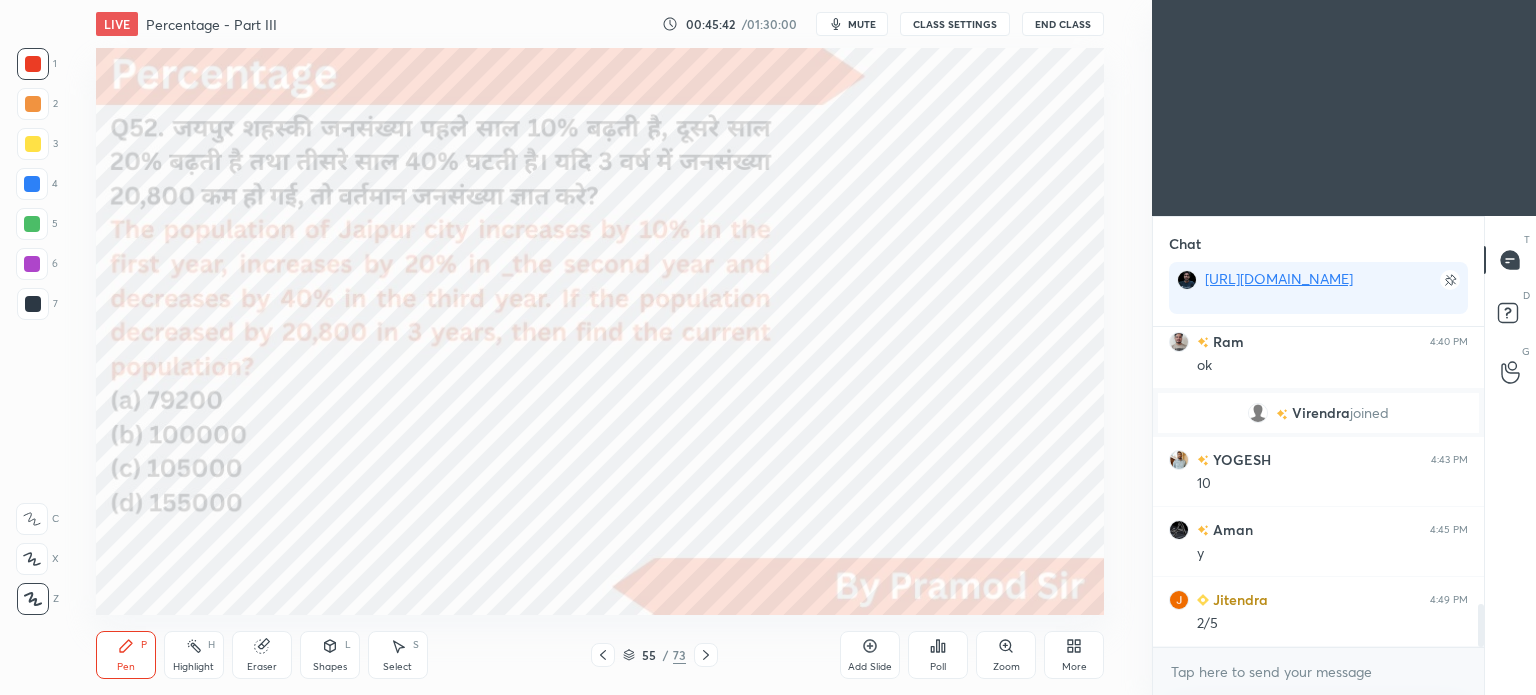 click 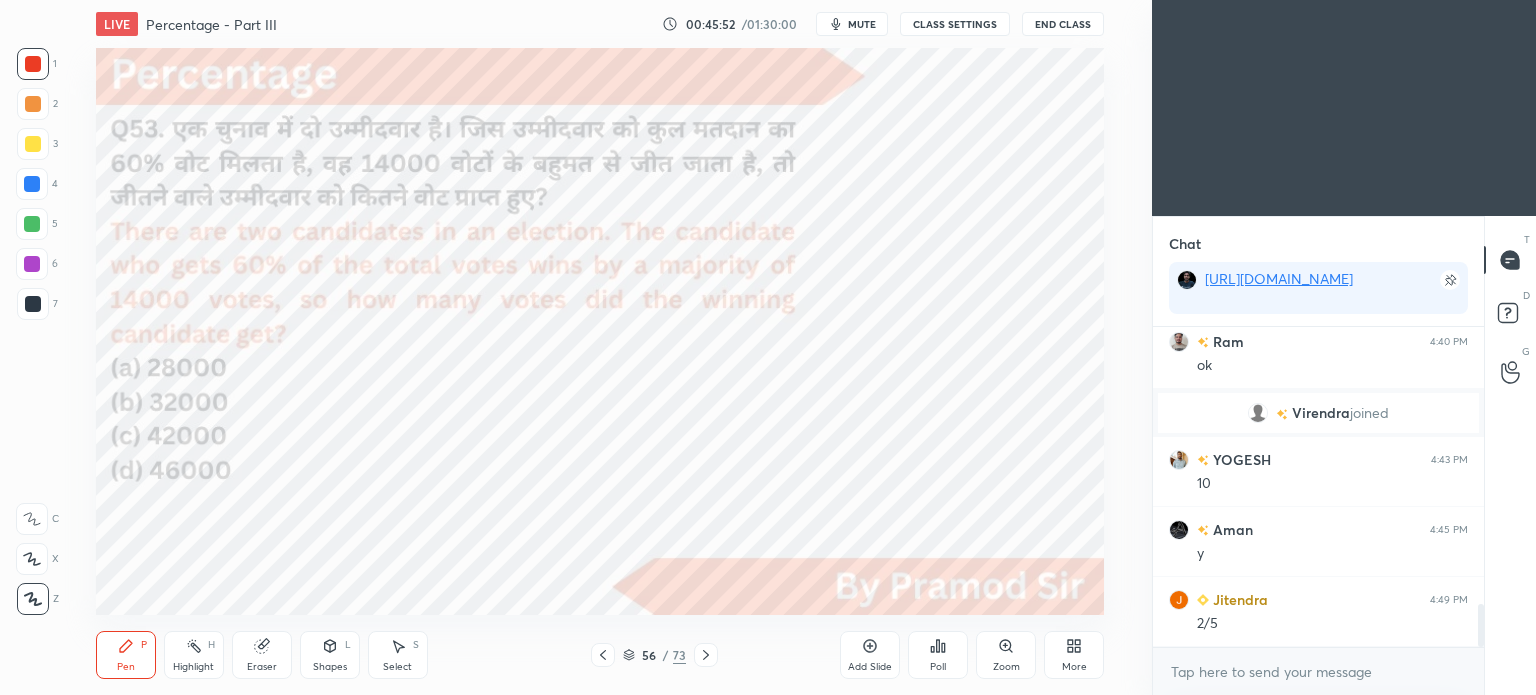 click at bounding box center [33, 304] 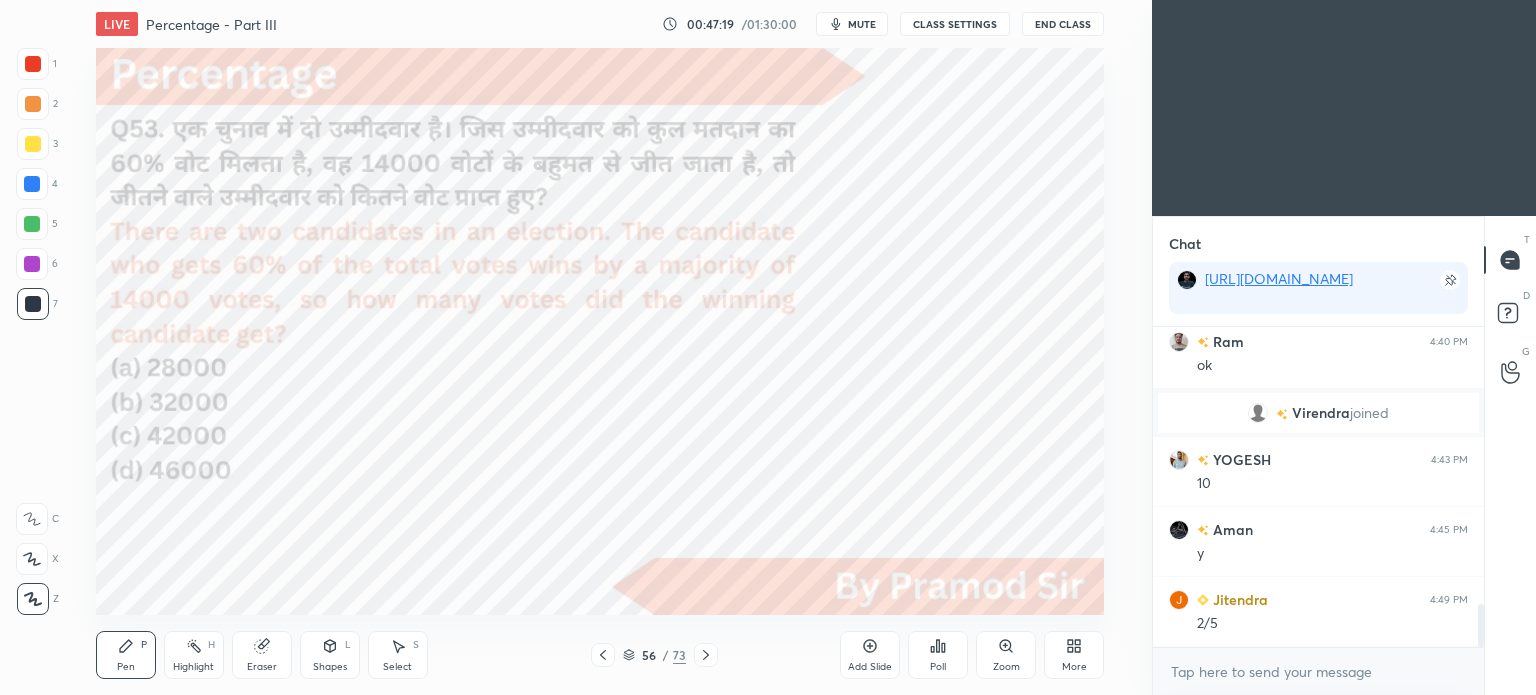 click 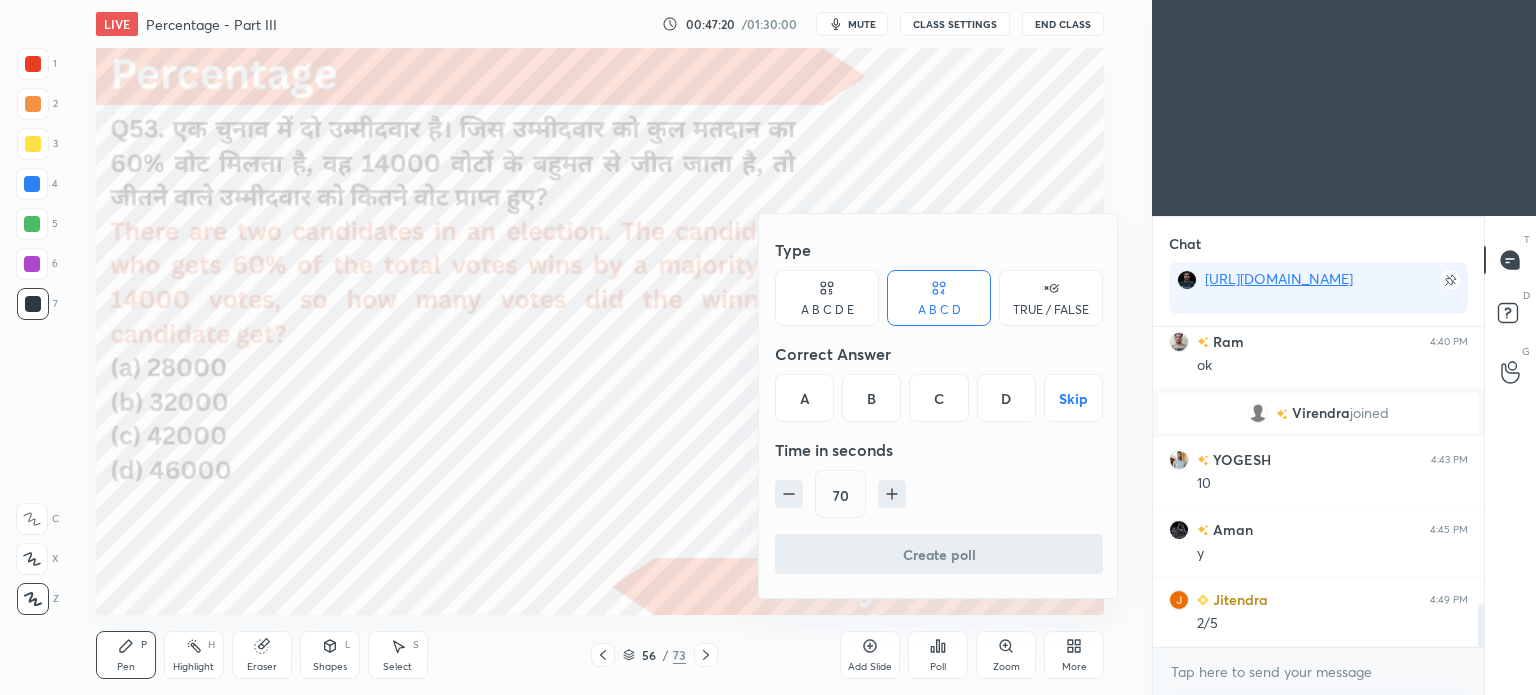 click on "C" at bounding box center [938, 398] 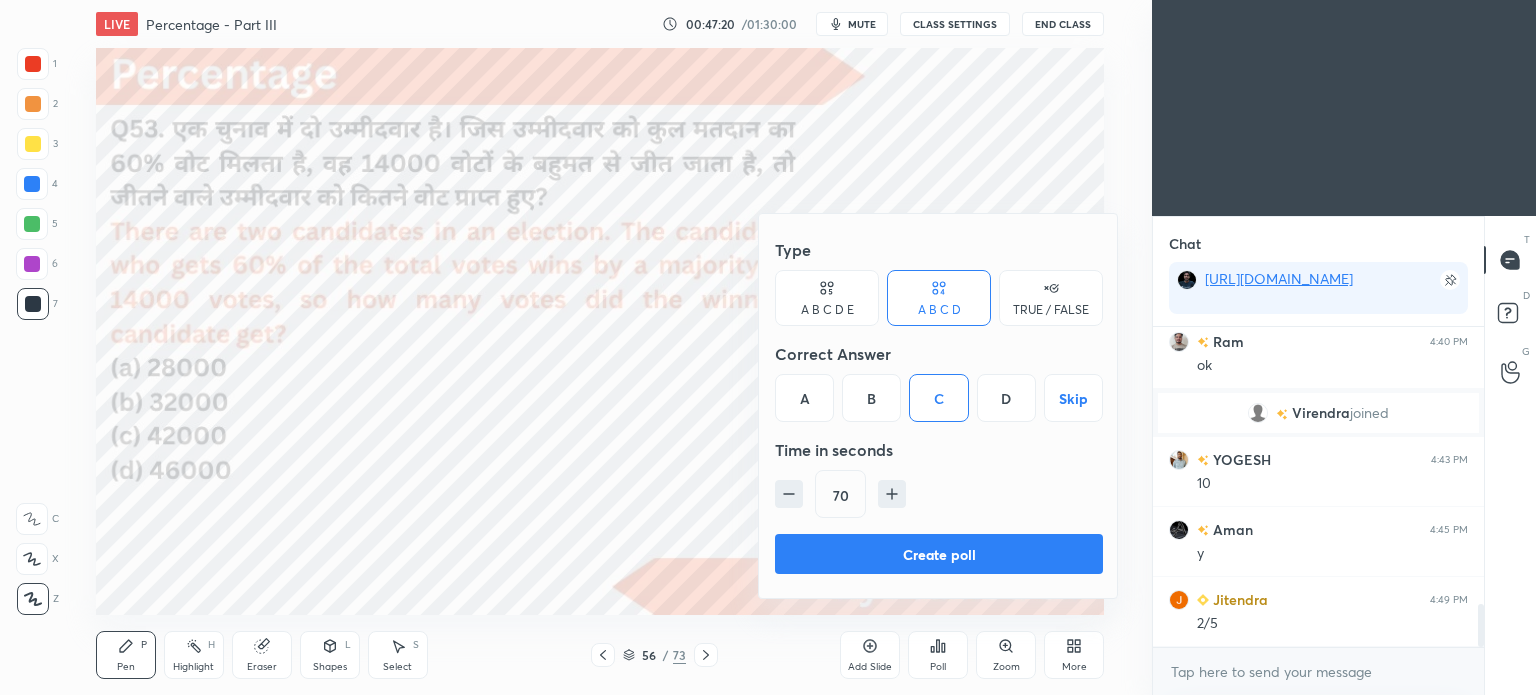 click on "Create poll" at bounding box center [939, 554] 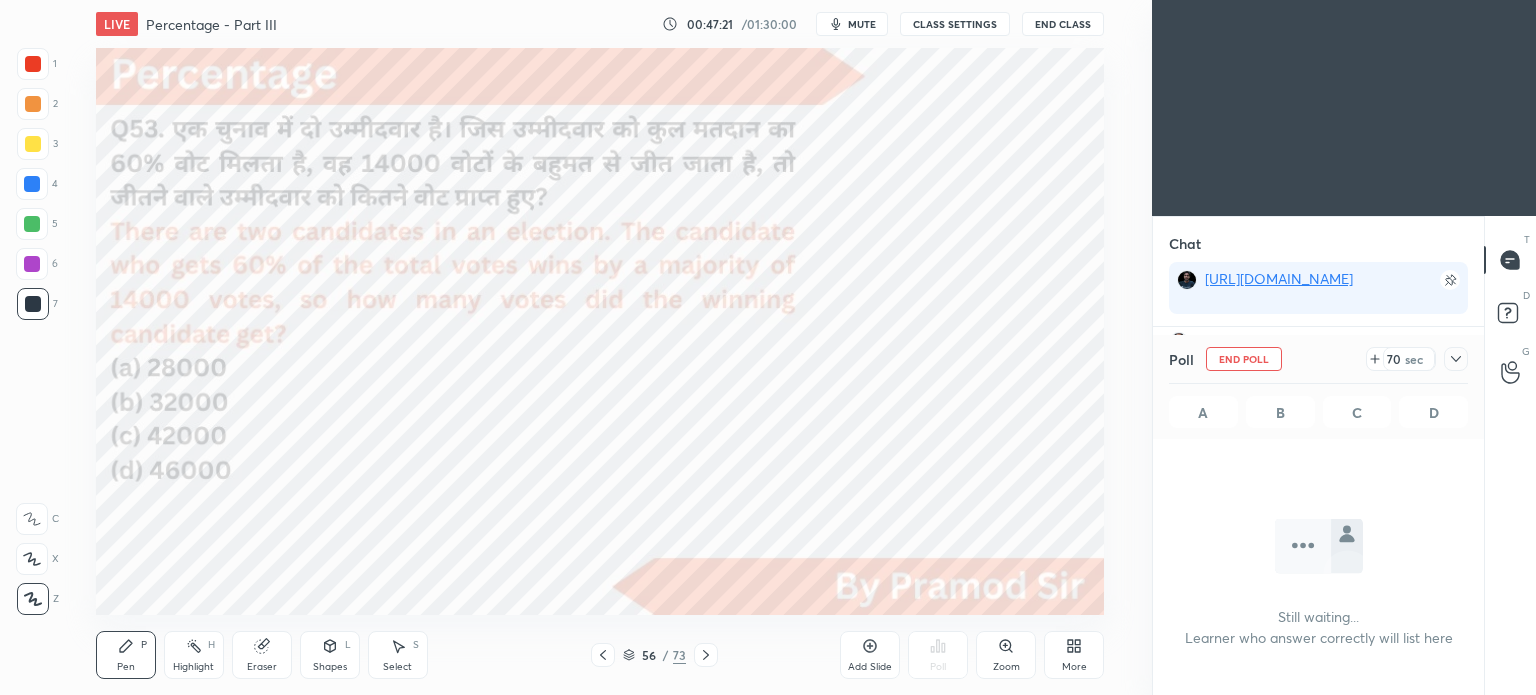 scroll, scrollTop: 7, scrollLeft: 6, axis: both 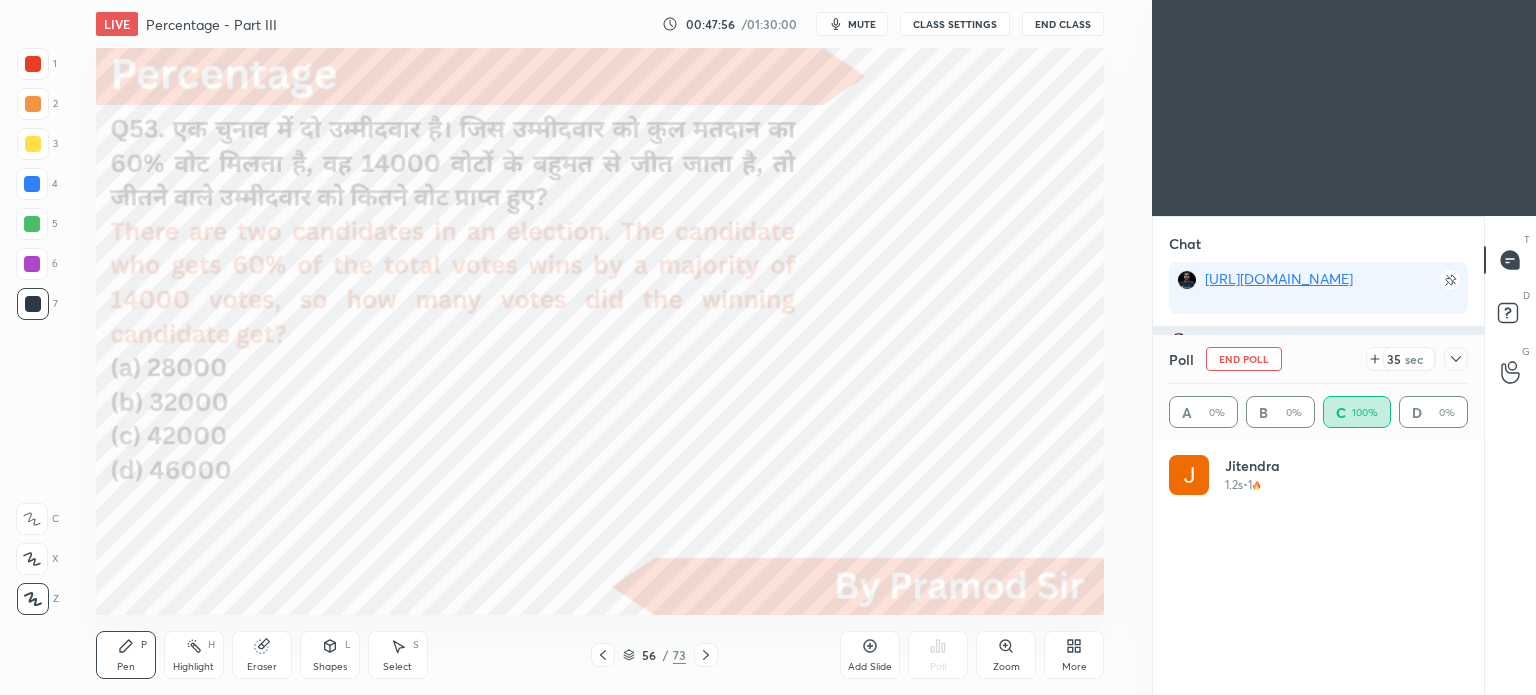 click 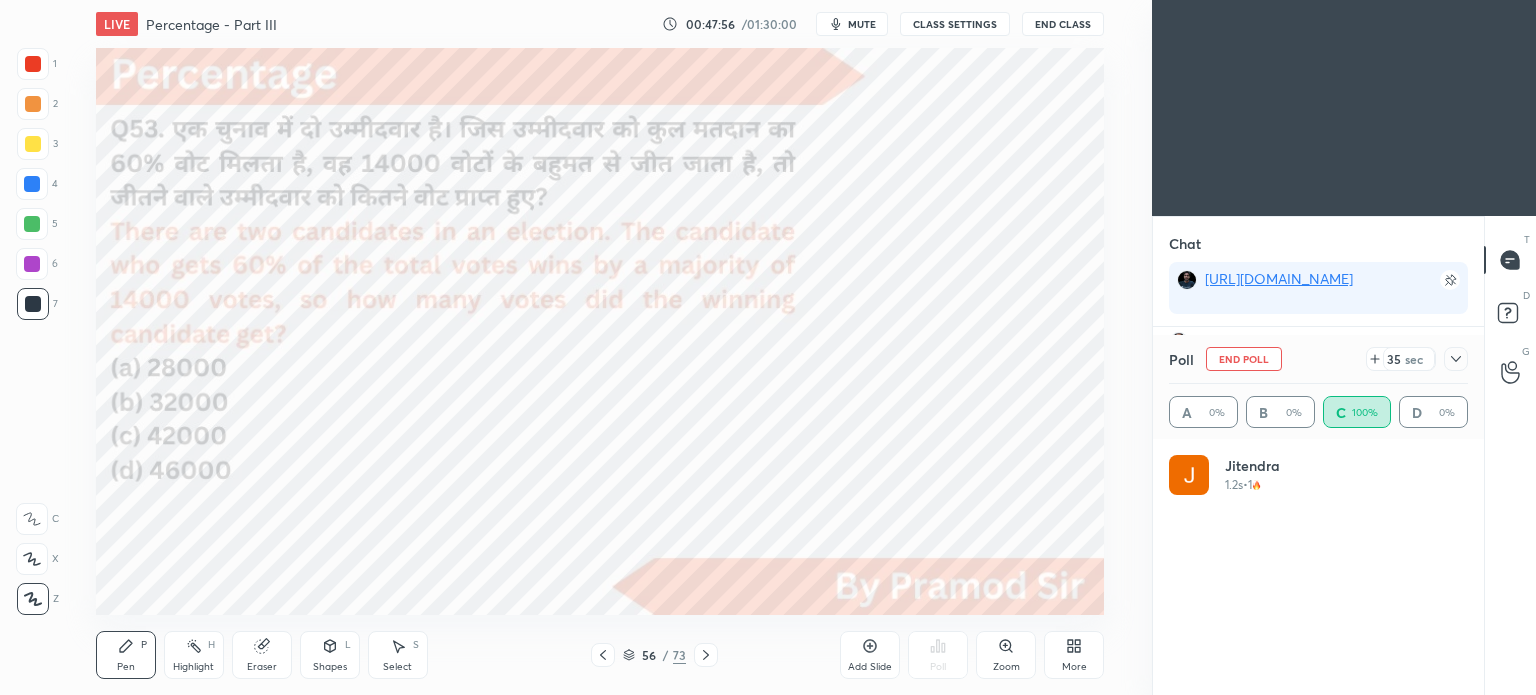 scroll, scrollTop: 70, scrollLeft: 293, axis: both 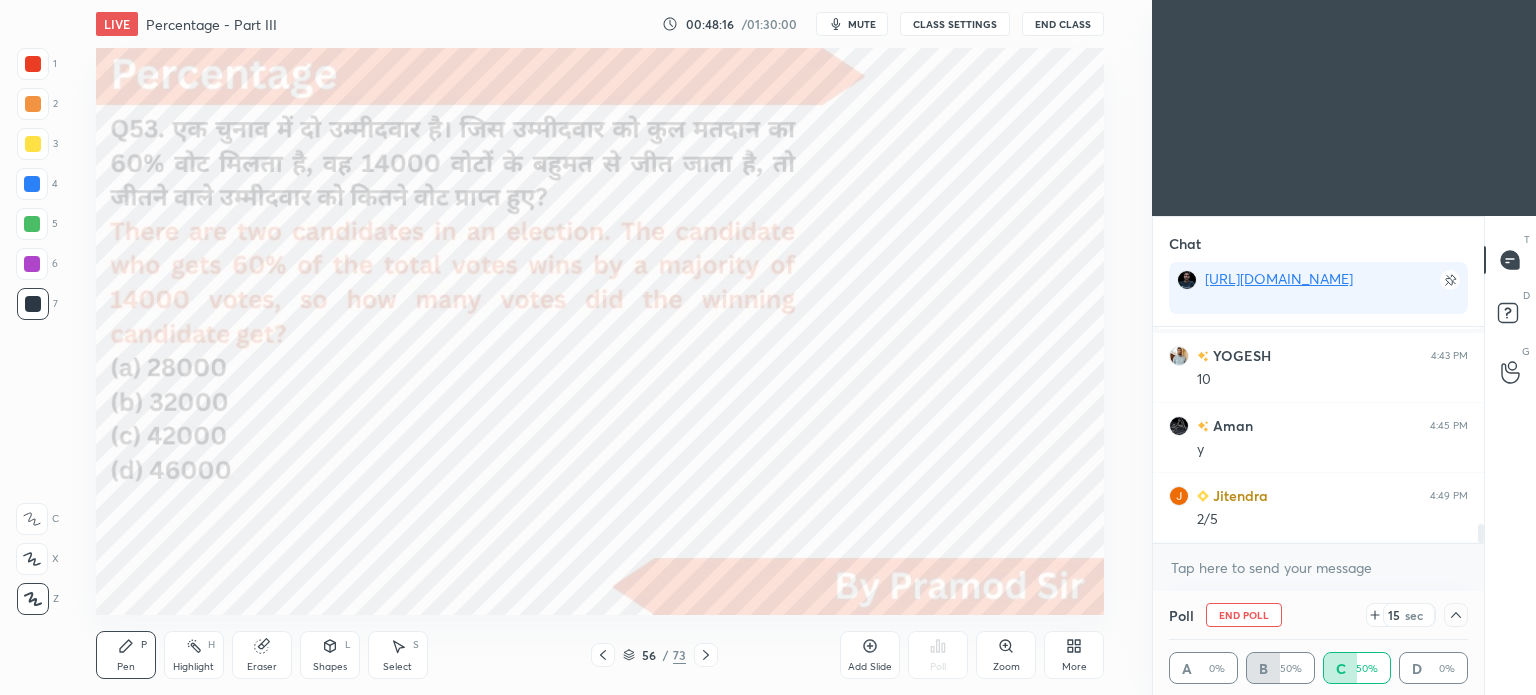 click on "End Poll" at bounding box center [1244, 615] 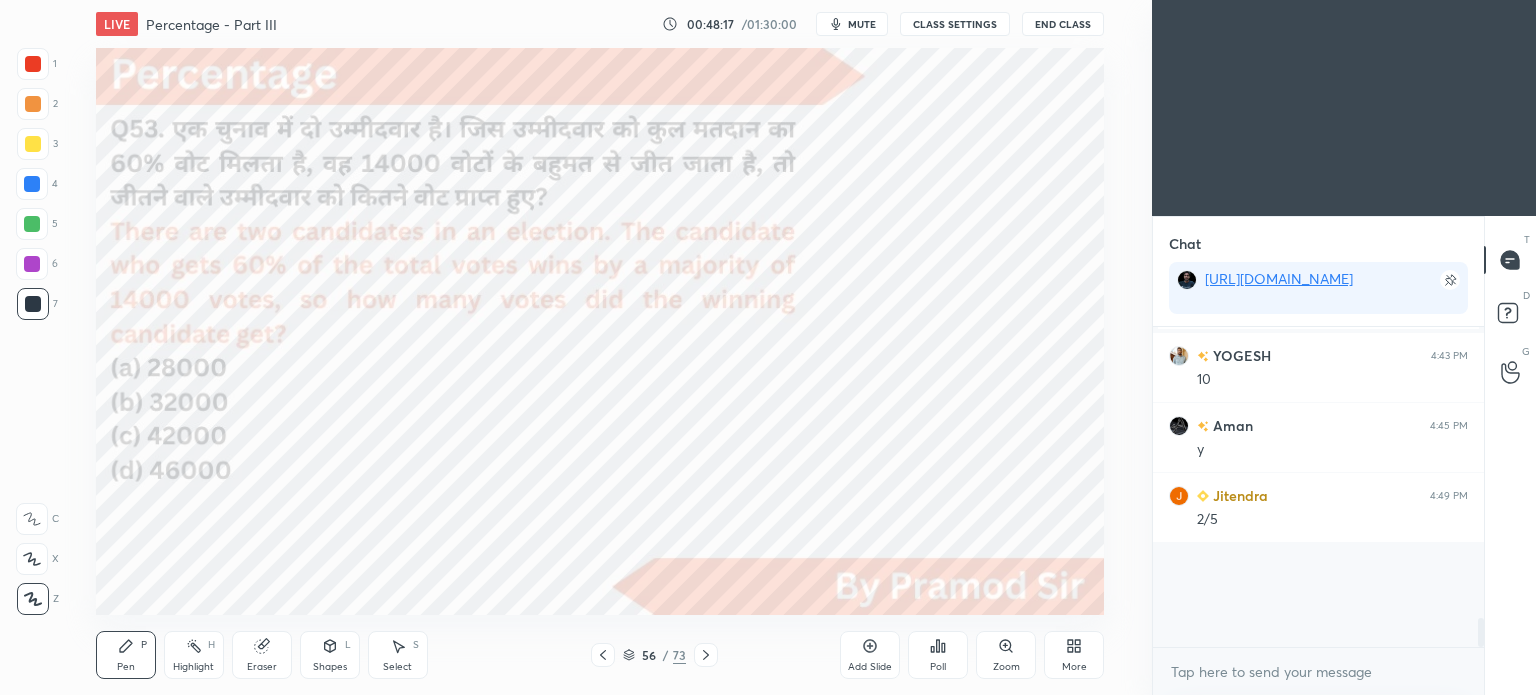 scroll, scrollTop: 7, scrollLeft: 6, axis: both 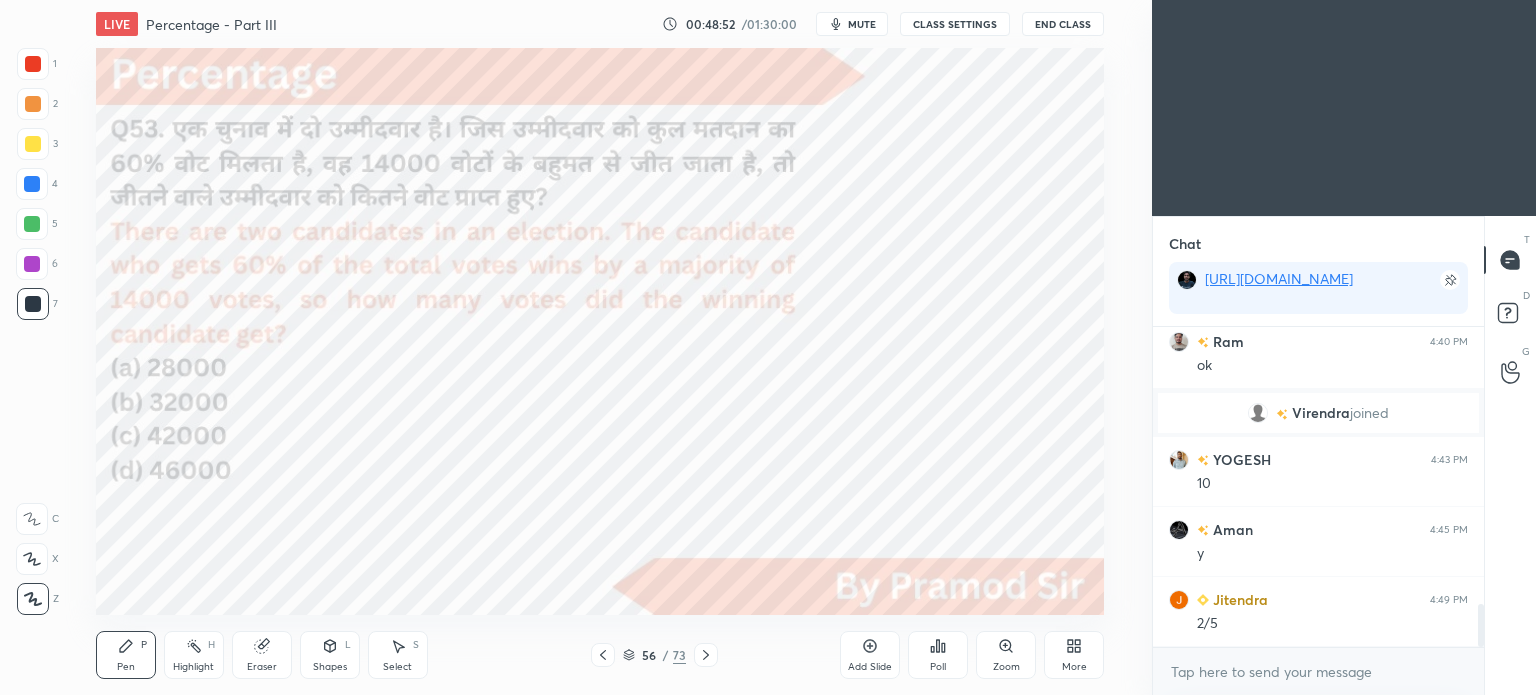 click at bounding box center (32, 184) 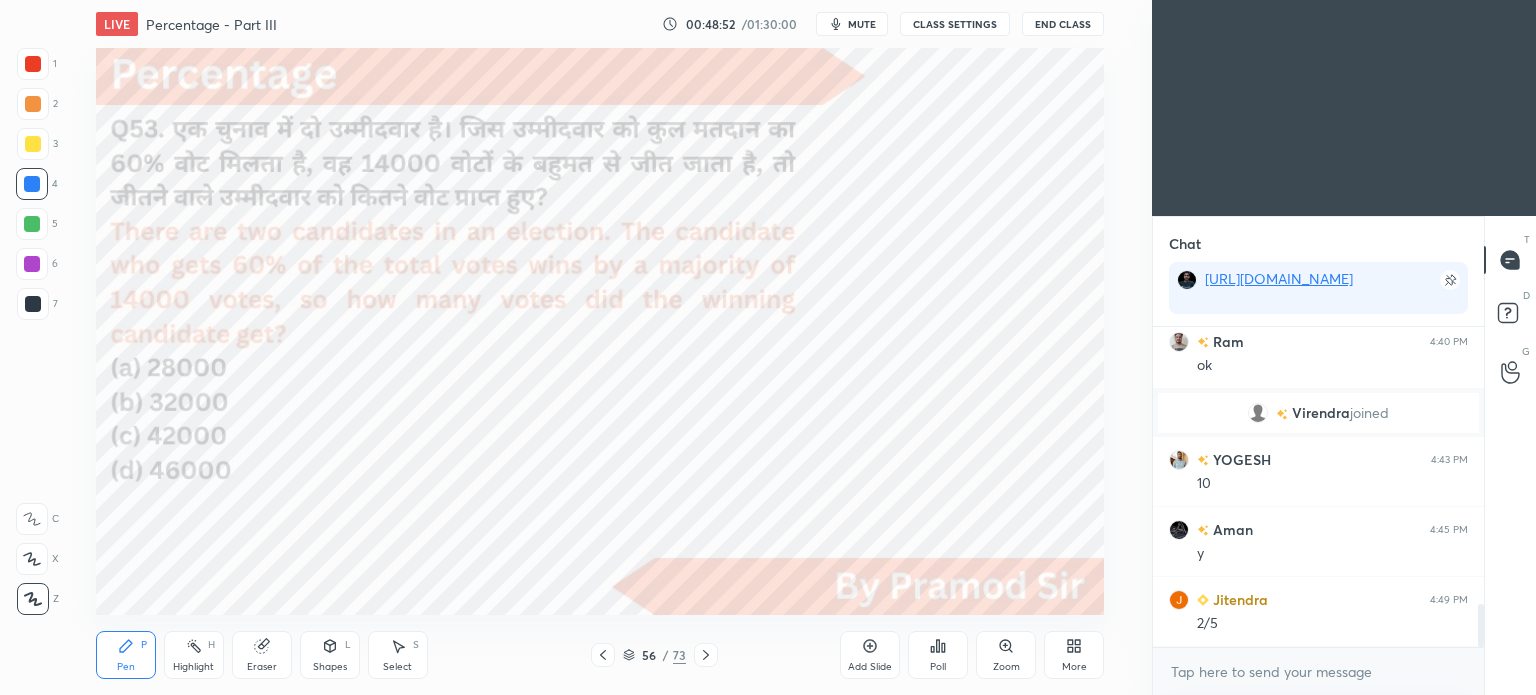 click at bounding box center [32, 184] 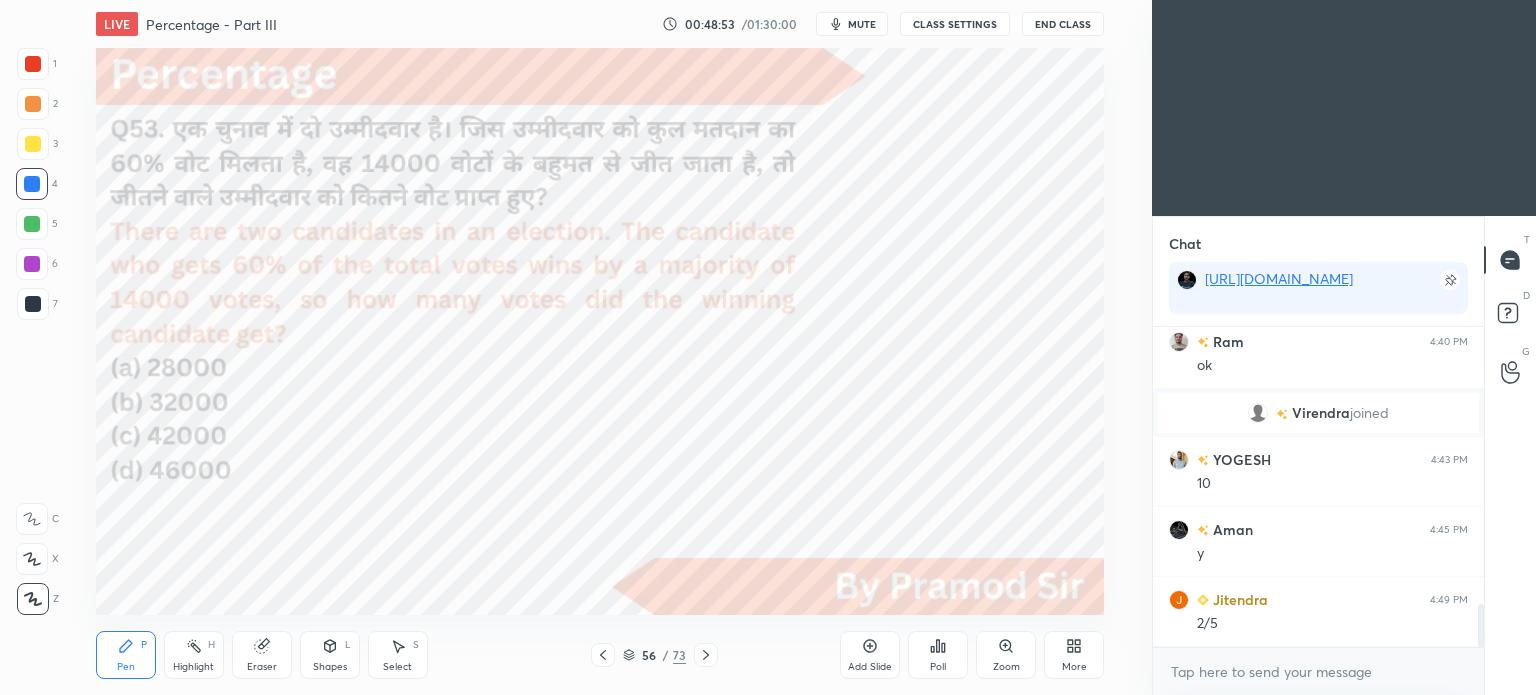 click at bounding box center [32, 184] 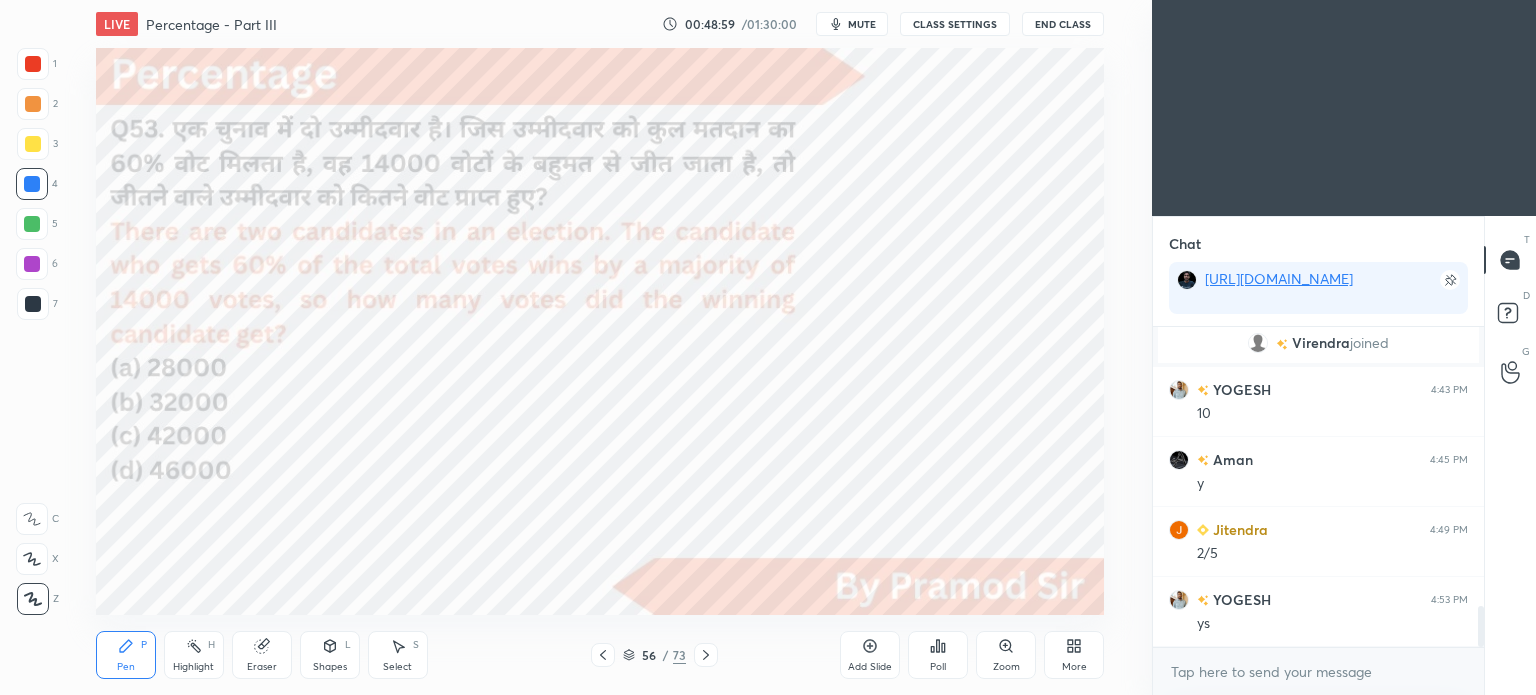 scroll, scrollTop: 2216, scrollLeft: 0, axis: vertical 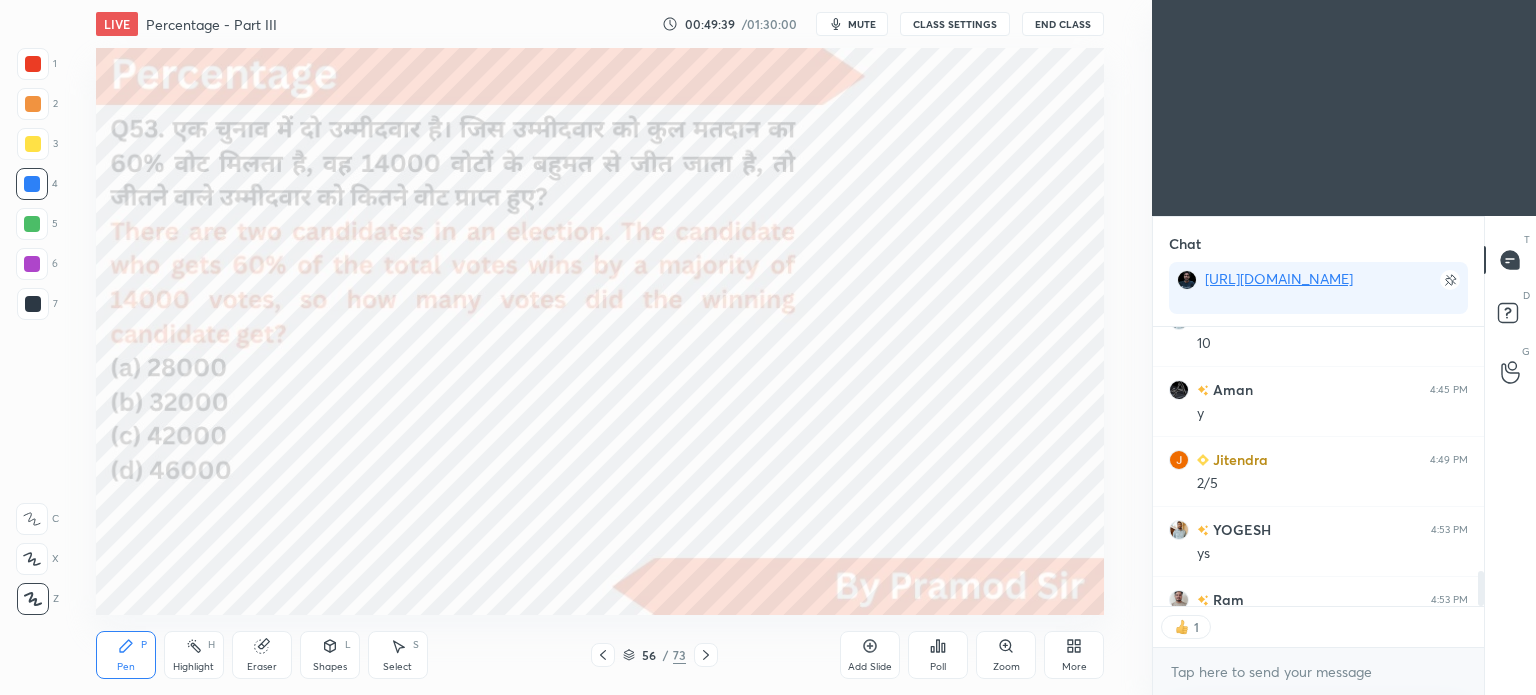 click 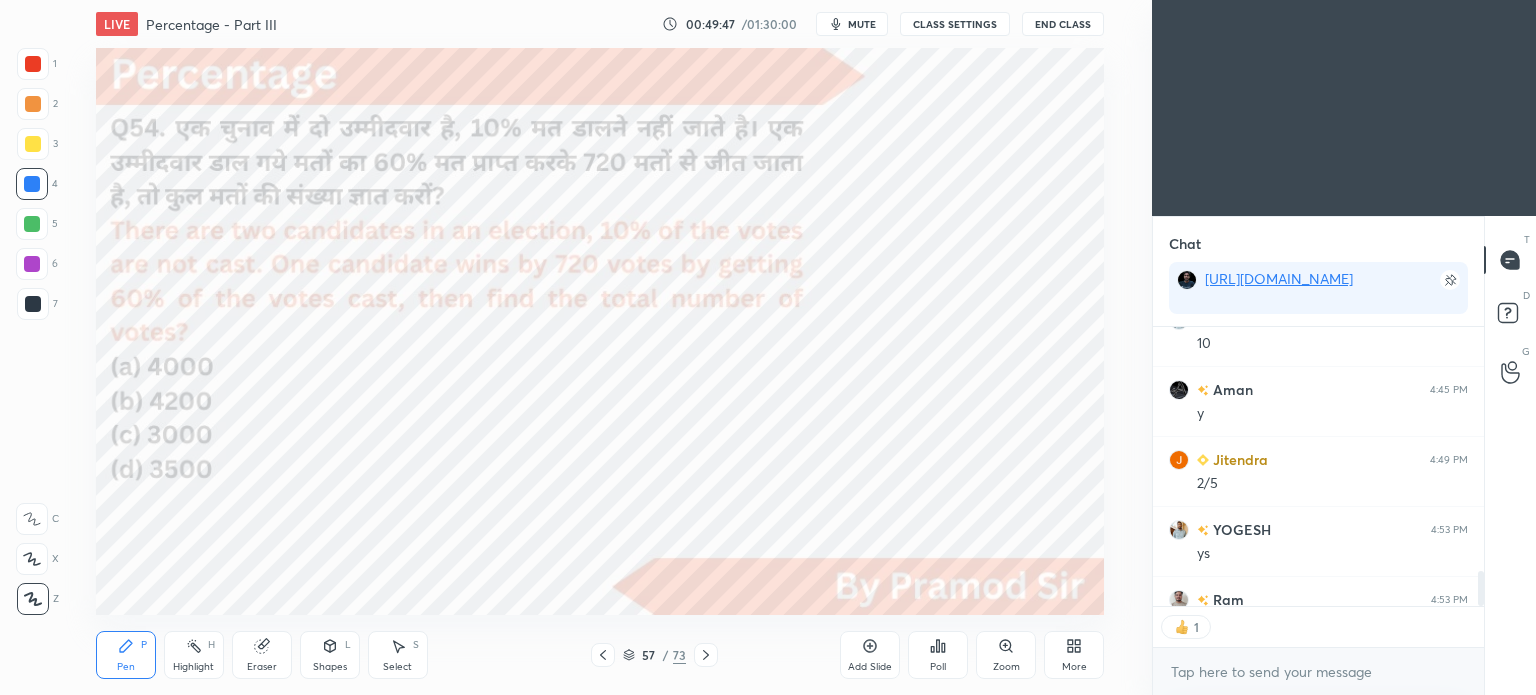 scroll, scrollTop: 5, scrollLeft: 6, axis: both 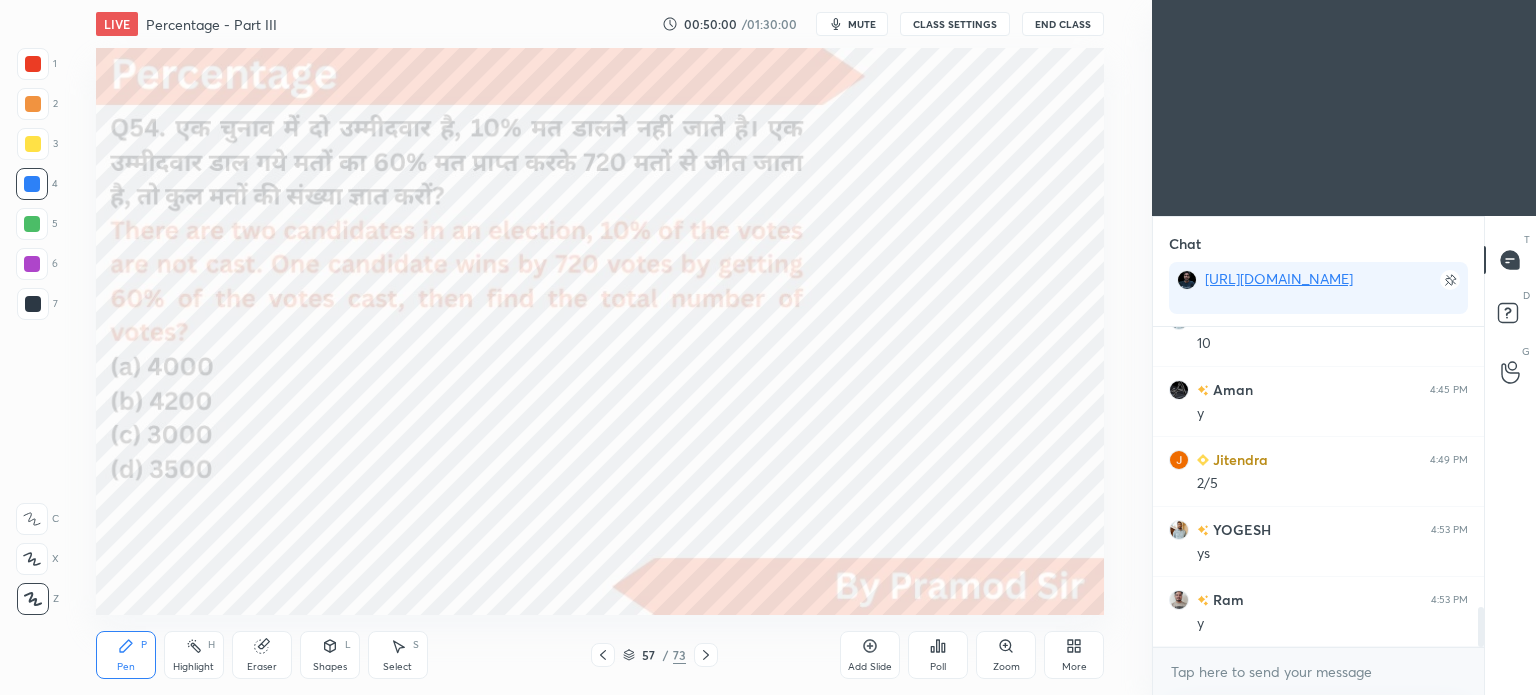 click on "mute" at bounding box center (862, 24) 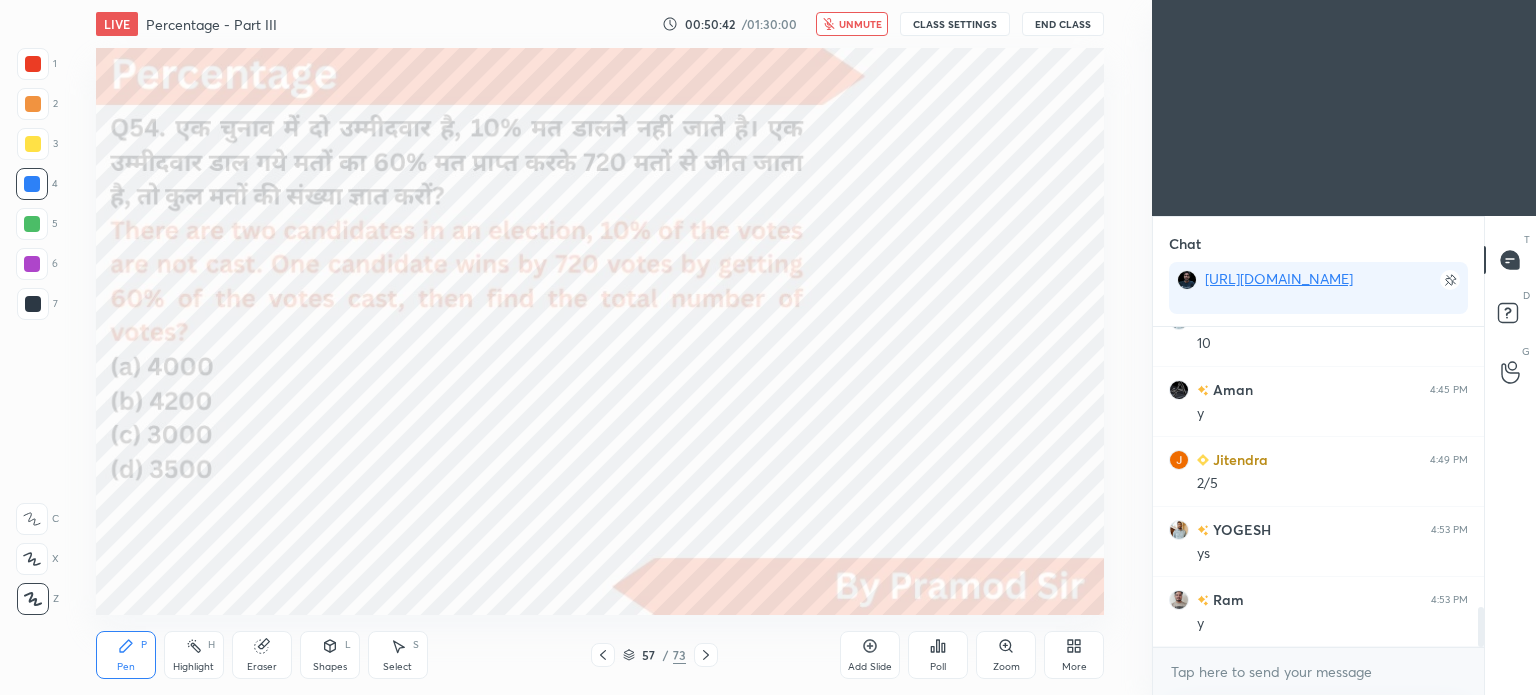 click on "Poll" at bounding box center [938, 667] 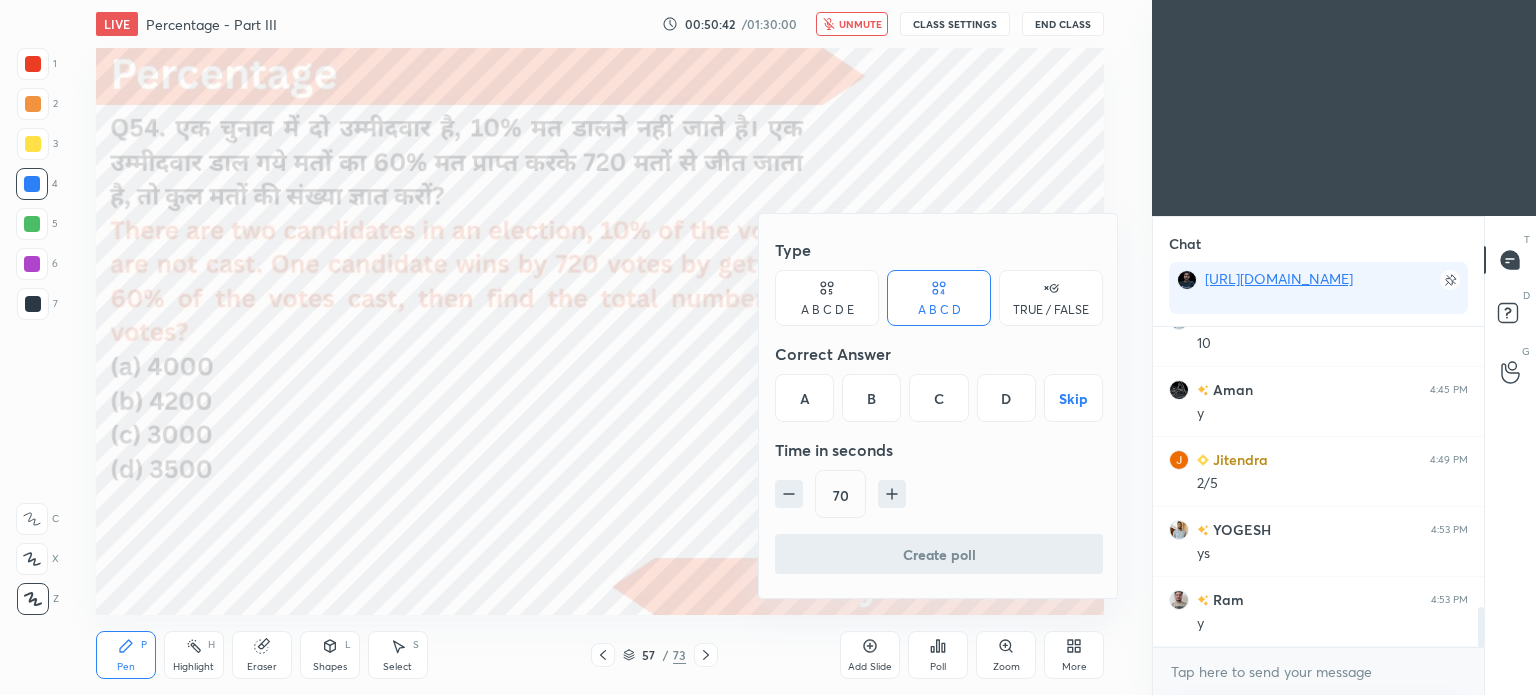 click on "A" at bounding box center [804, 398] 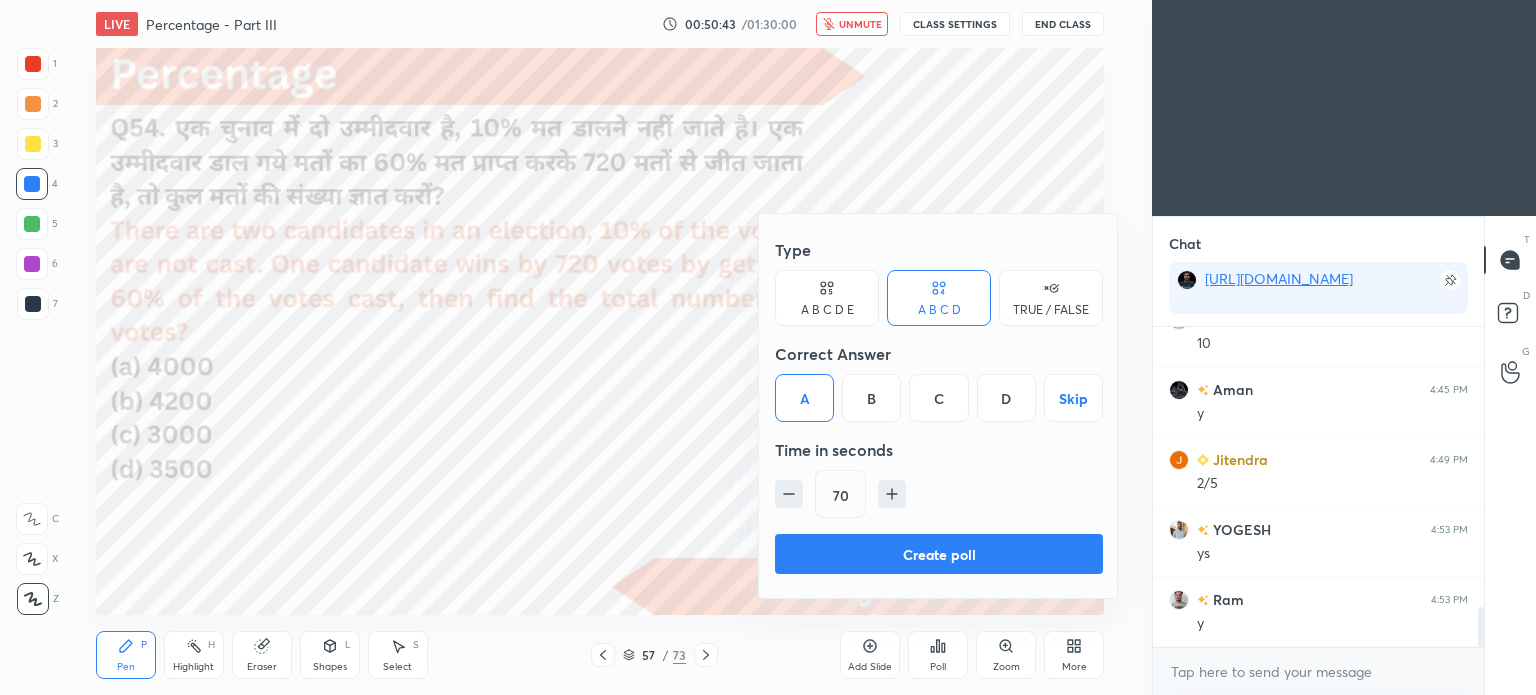 click on "Create poll" at bounding box center (939, 554) 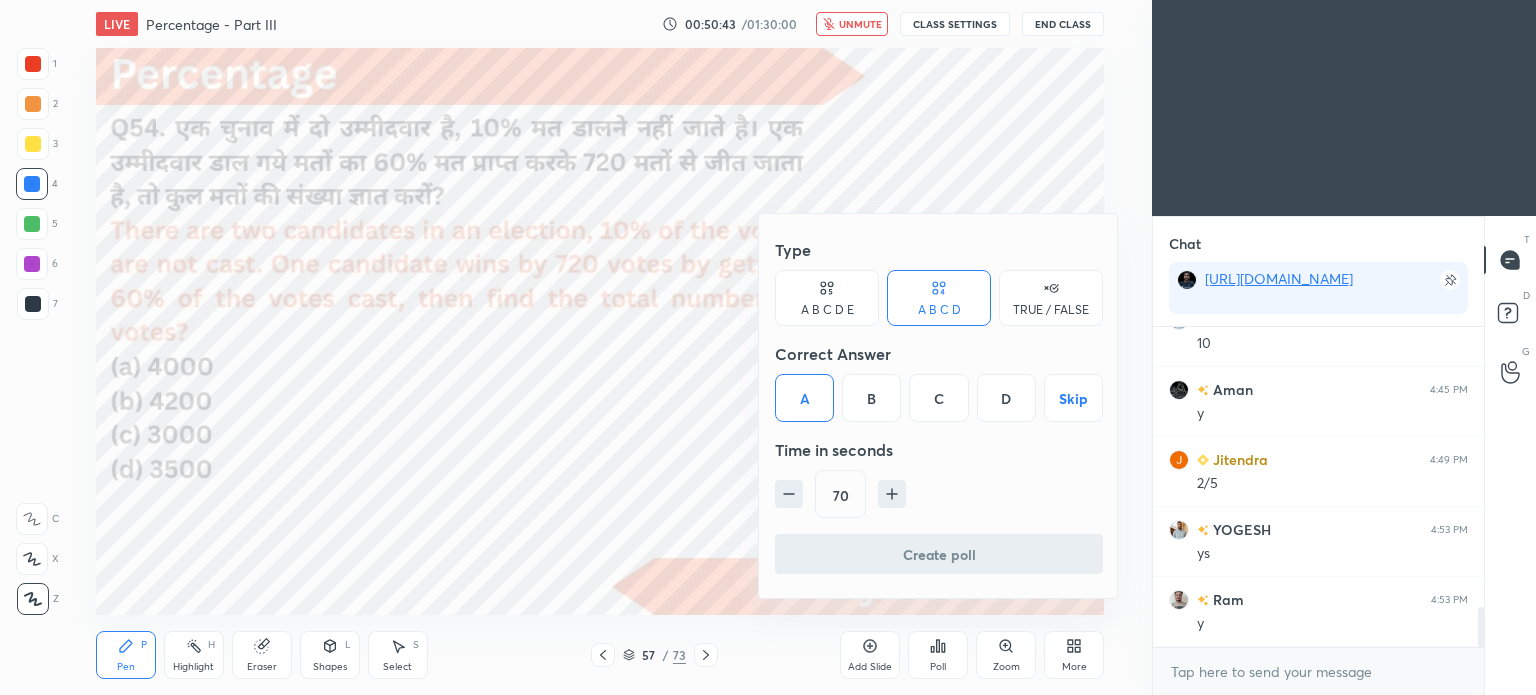 scroll, scrollTop: 128, scrollLeft: 325, axis: both 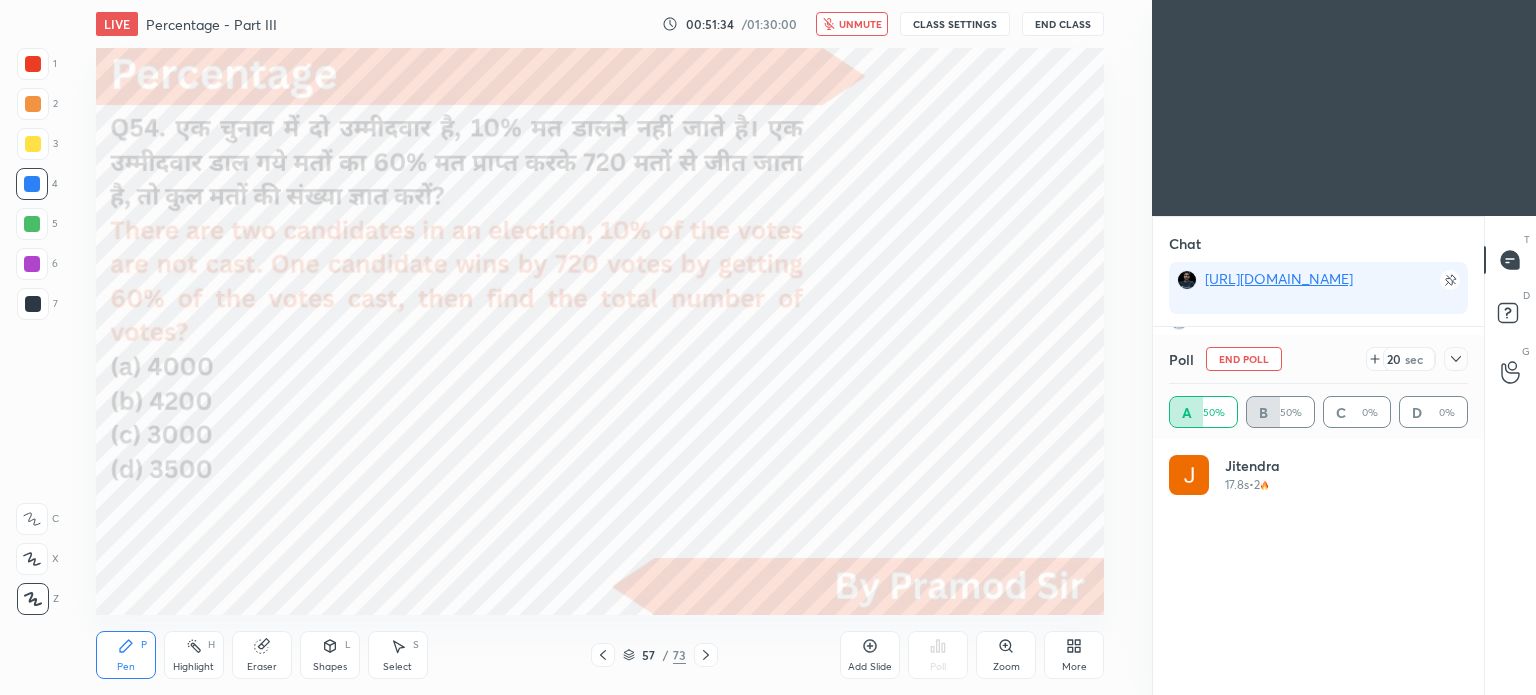 click 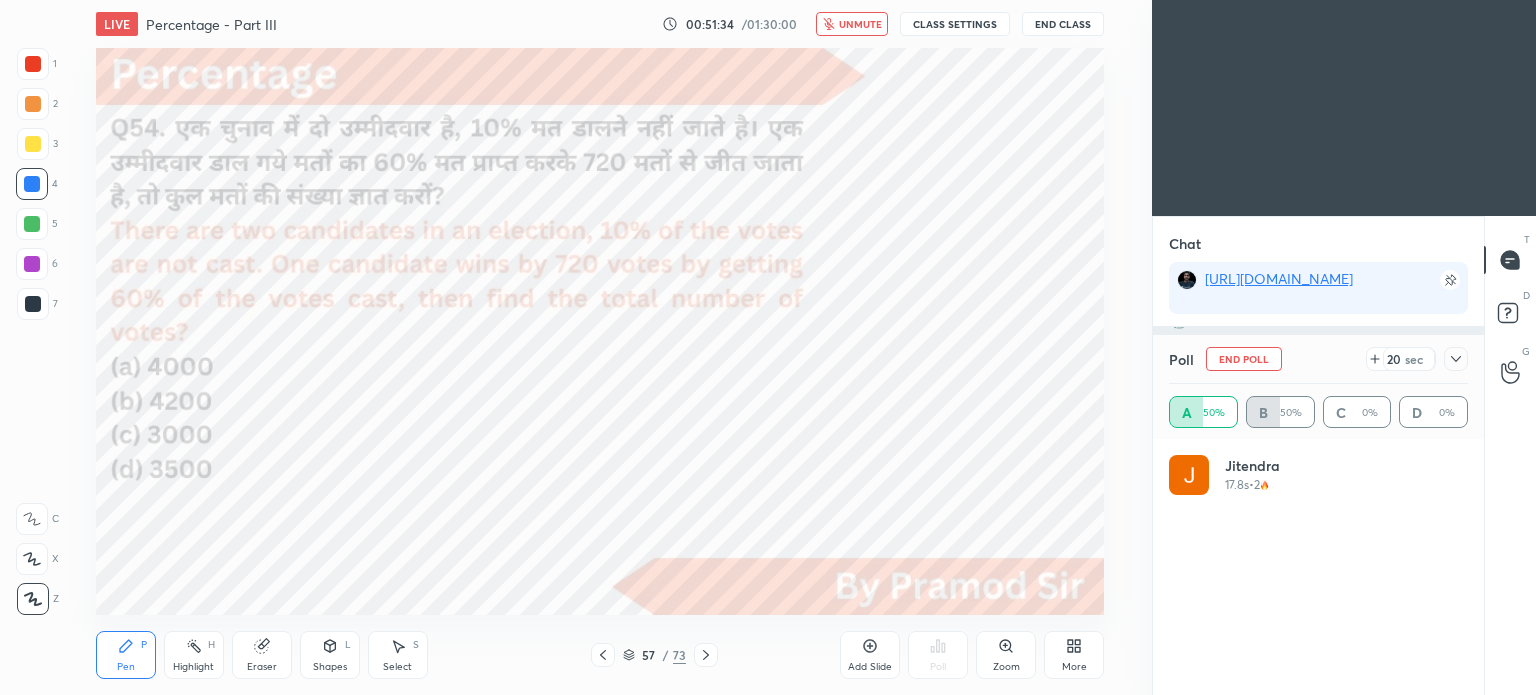 scroll, scrollTop: 184, scrollLeft: 293, axis: both 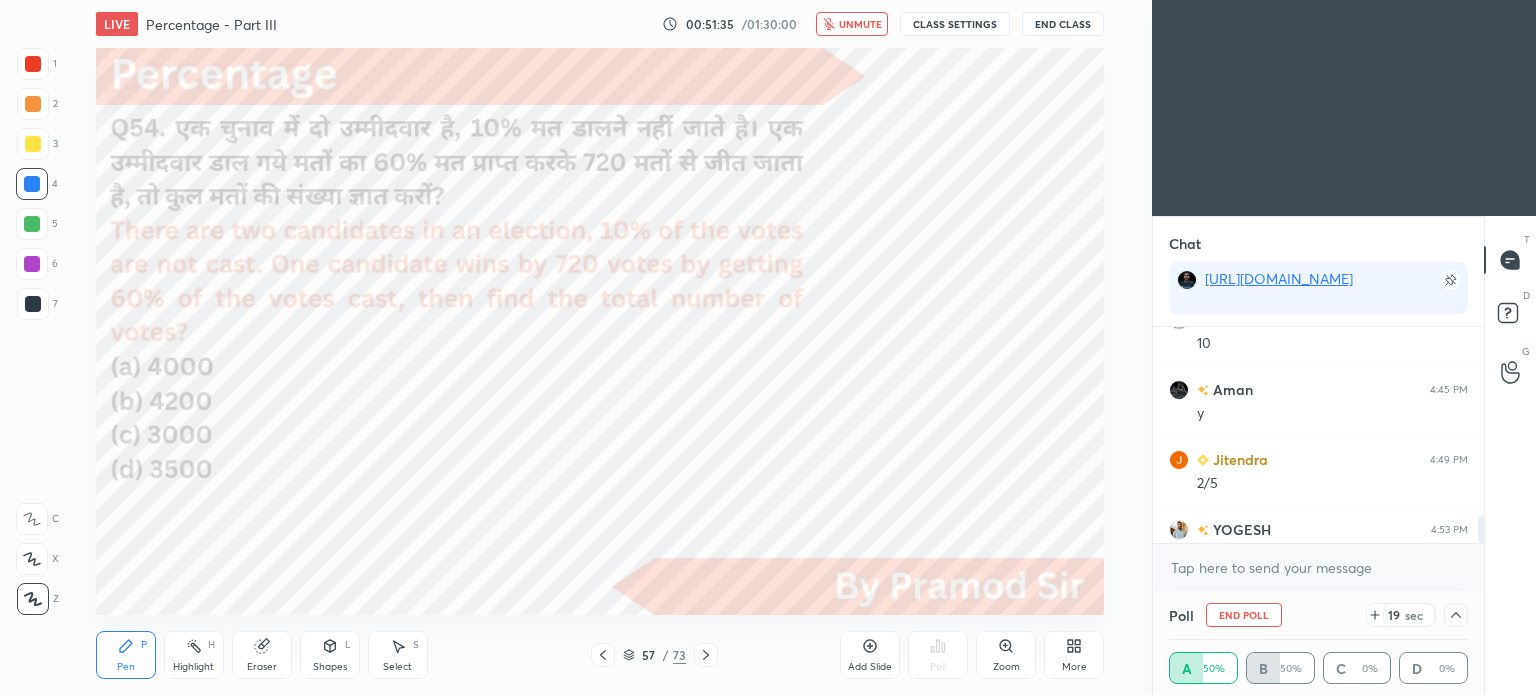 click on "unmute" at bounding box center [860, 24] 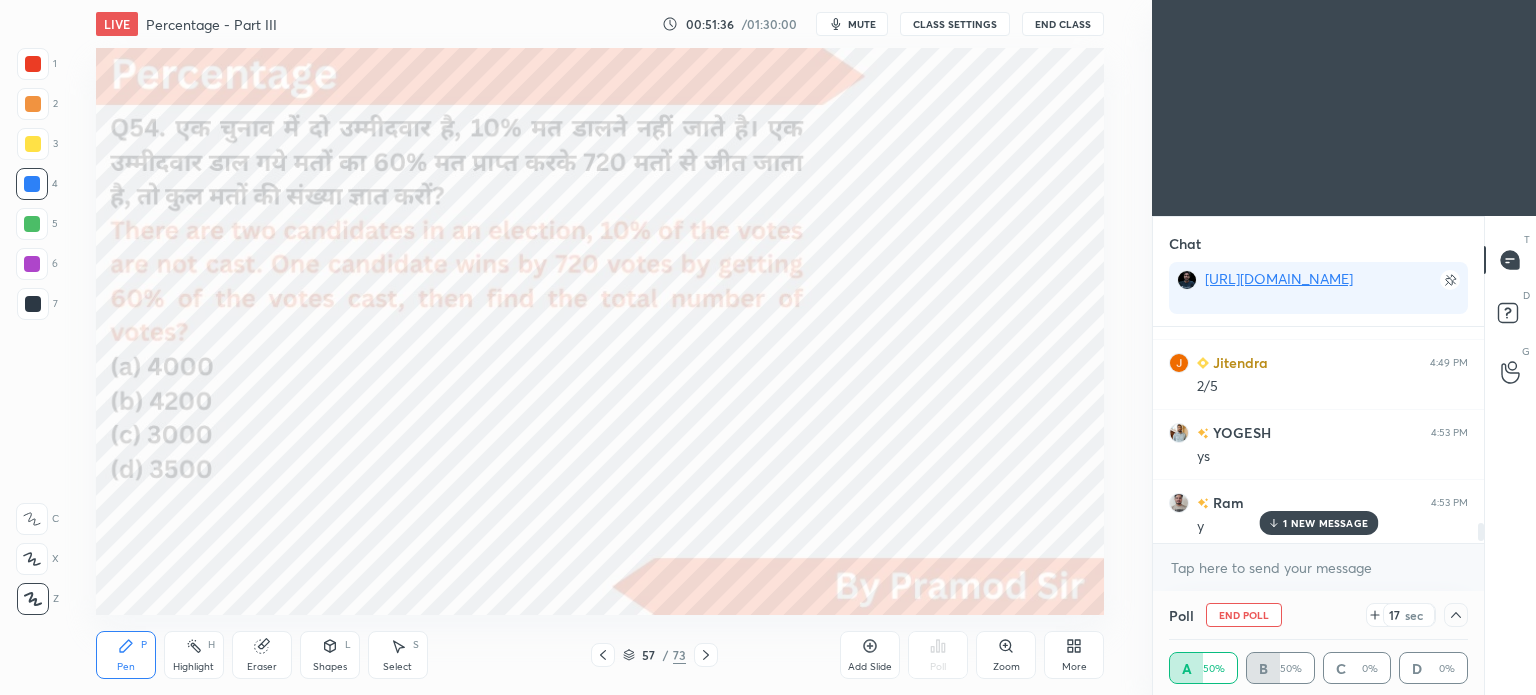 scroll, scrollTop: 2320, scrollLeft: 0, axis: vertical 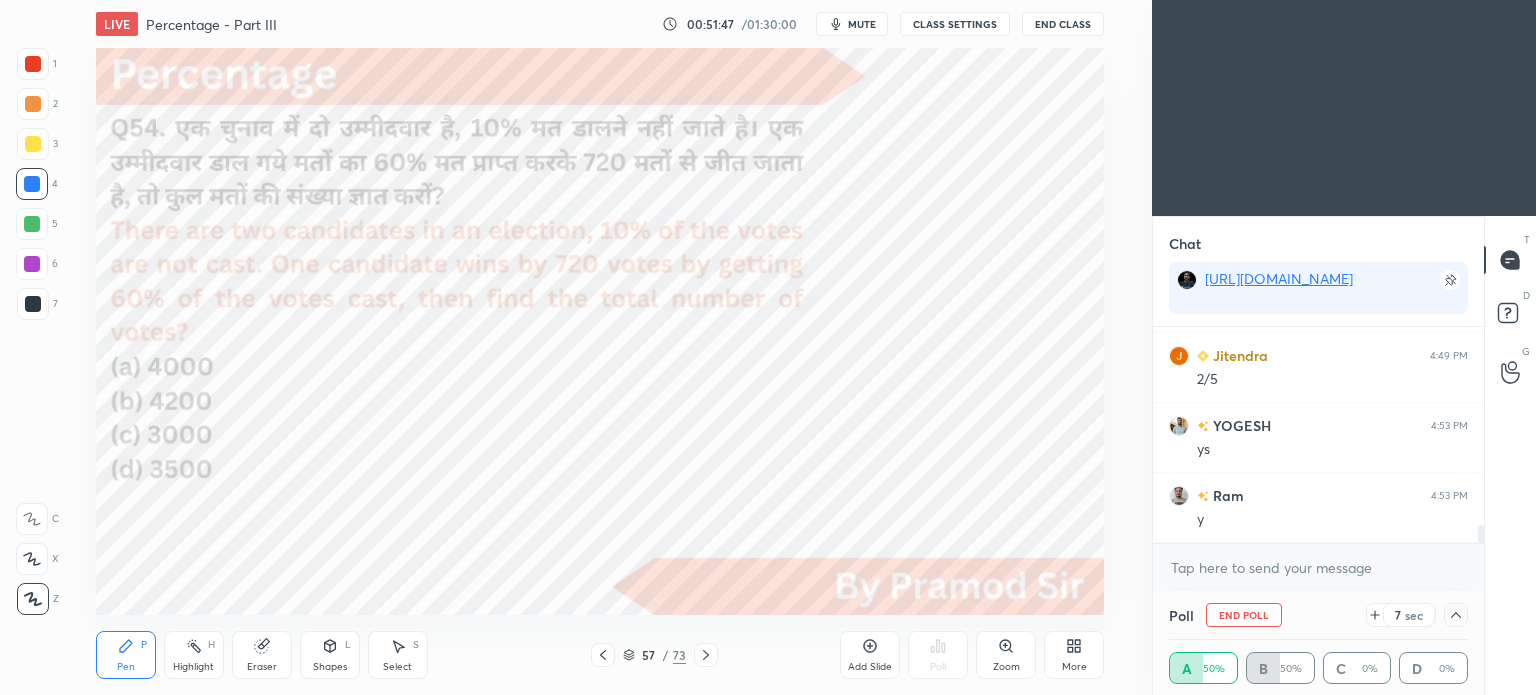 click at bounding box center (33, 64) 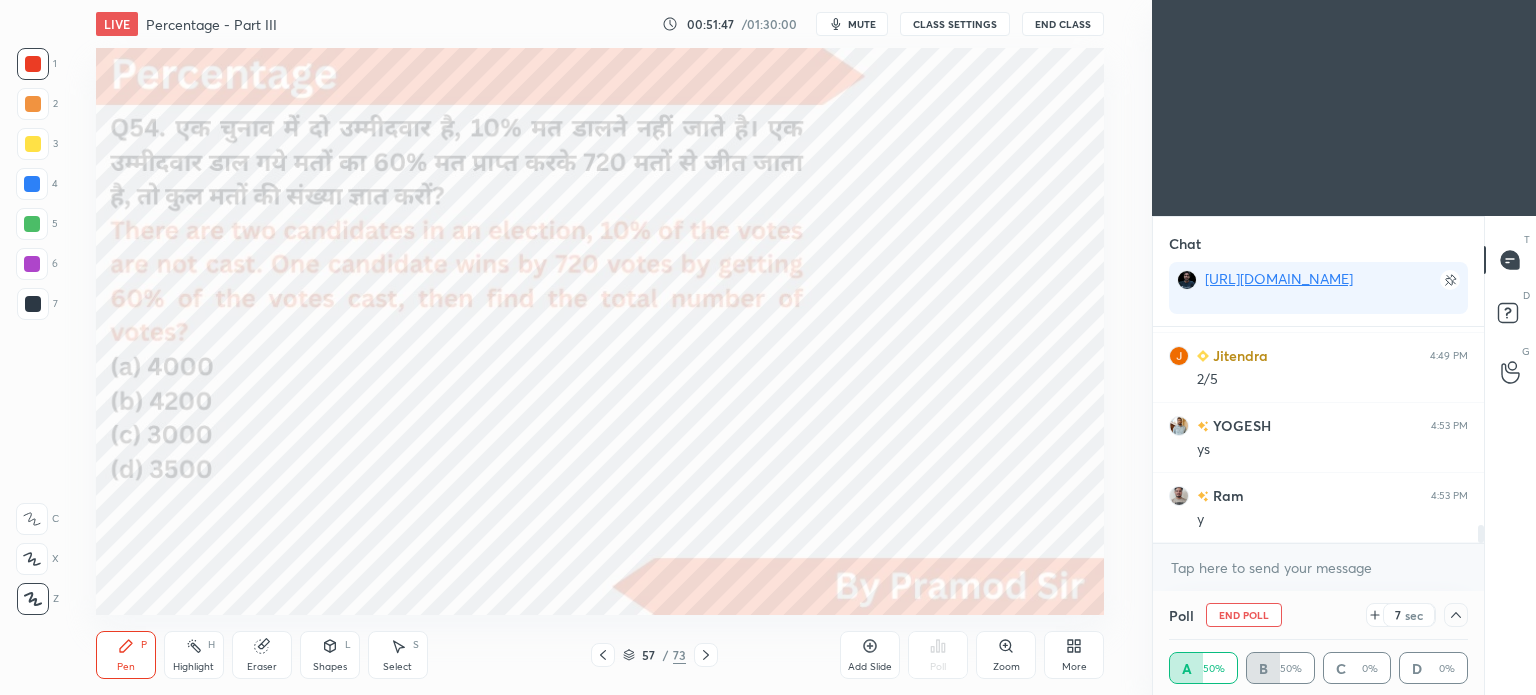 click at bounding box center (33, 64) 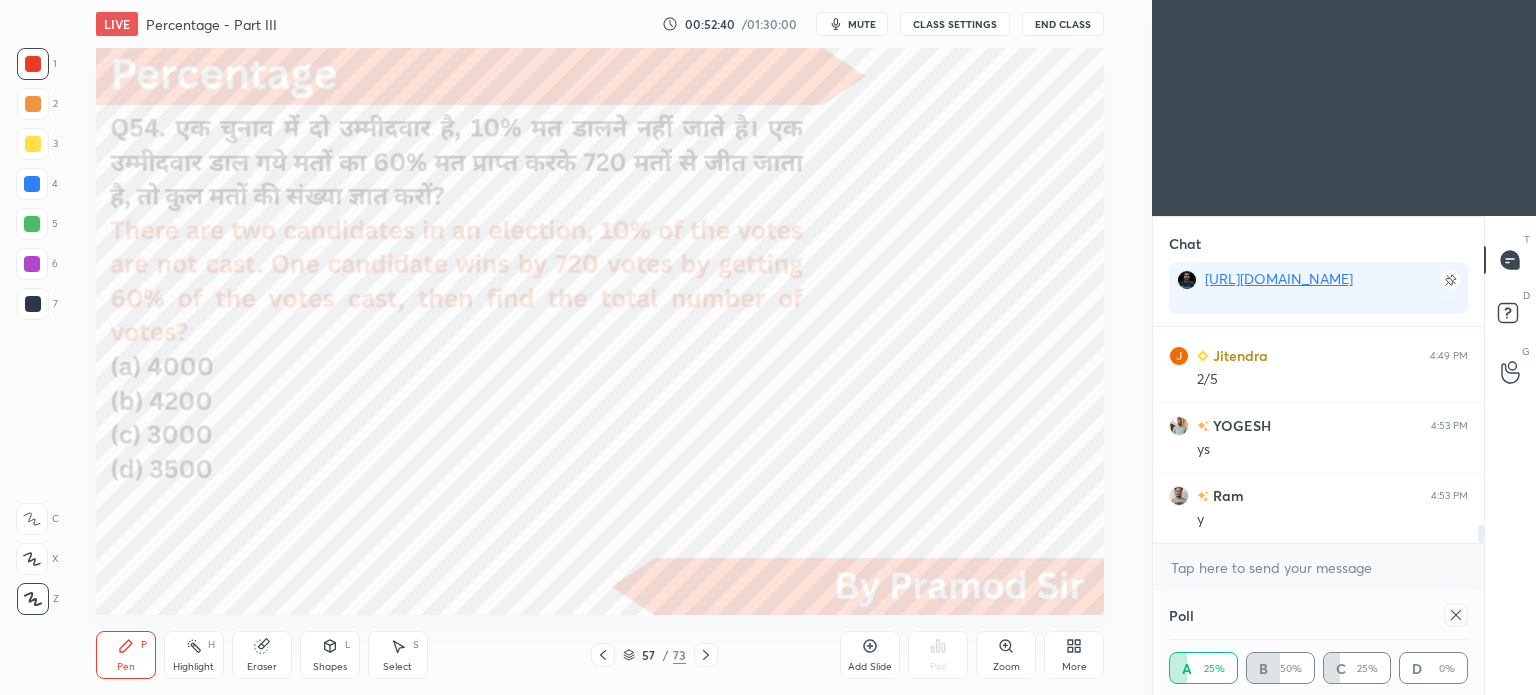 click 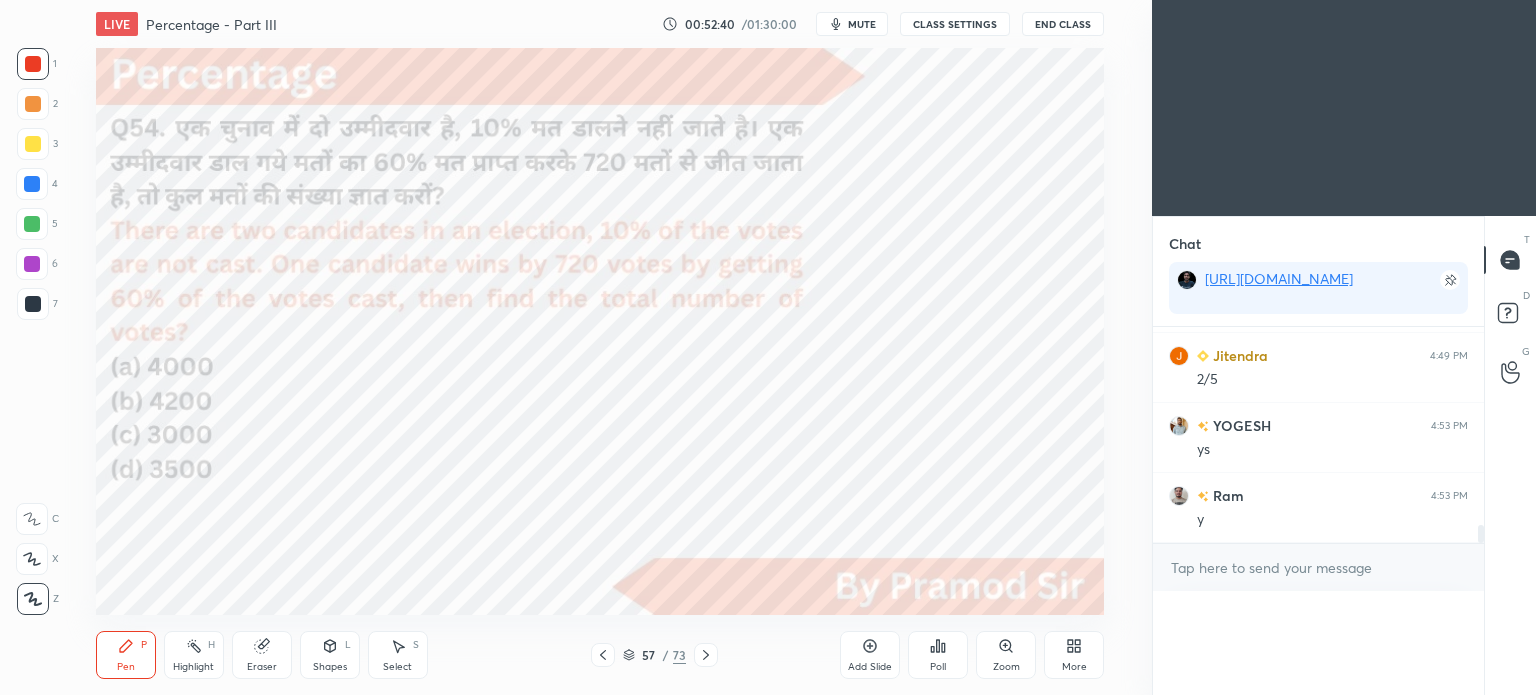 scroll, scrollTop: 7, scrollLeft: 6, axis: both 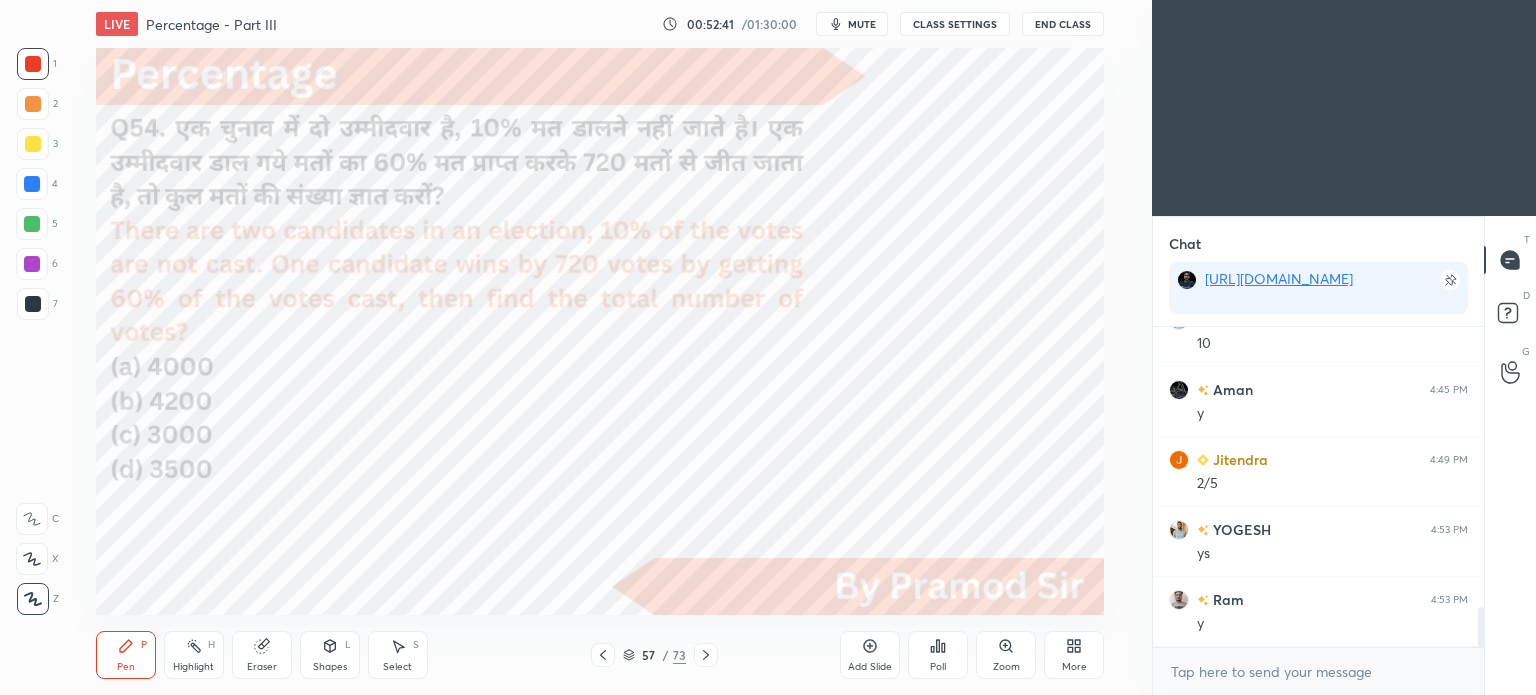 click on "Highlight" at bounding box center [193, 667] 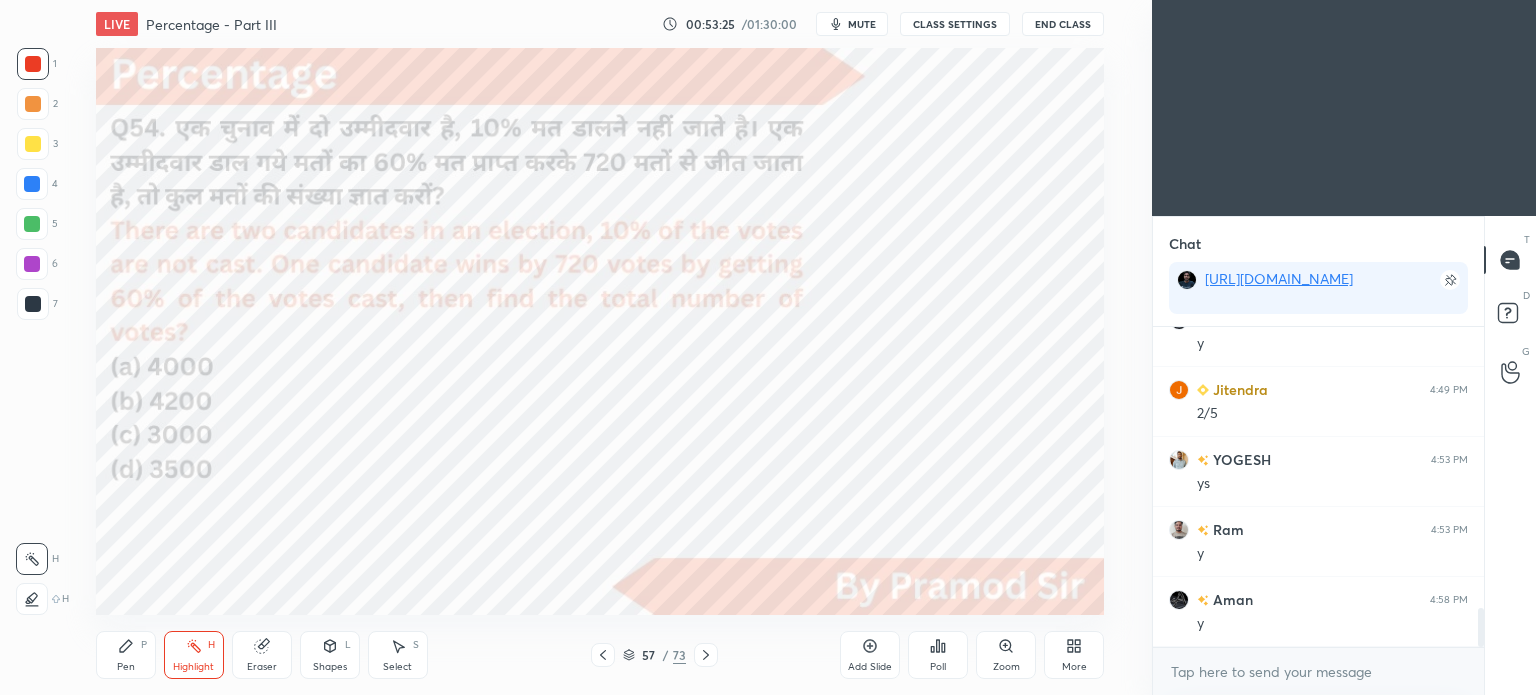 scroll, scrollTop: 2356, scrollLeft: 0, axis: vertical 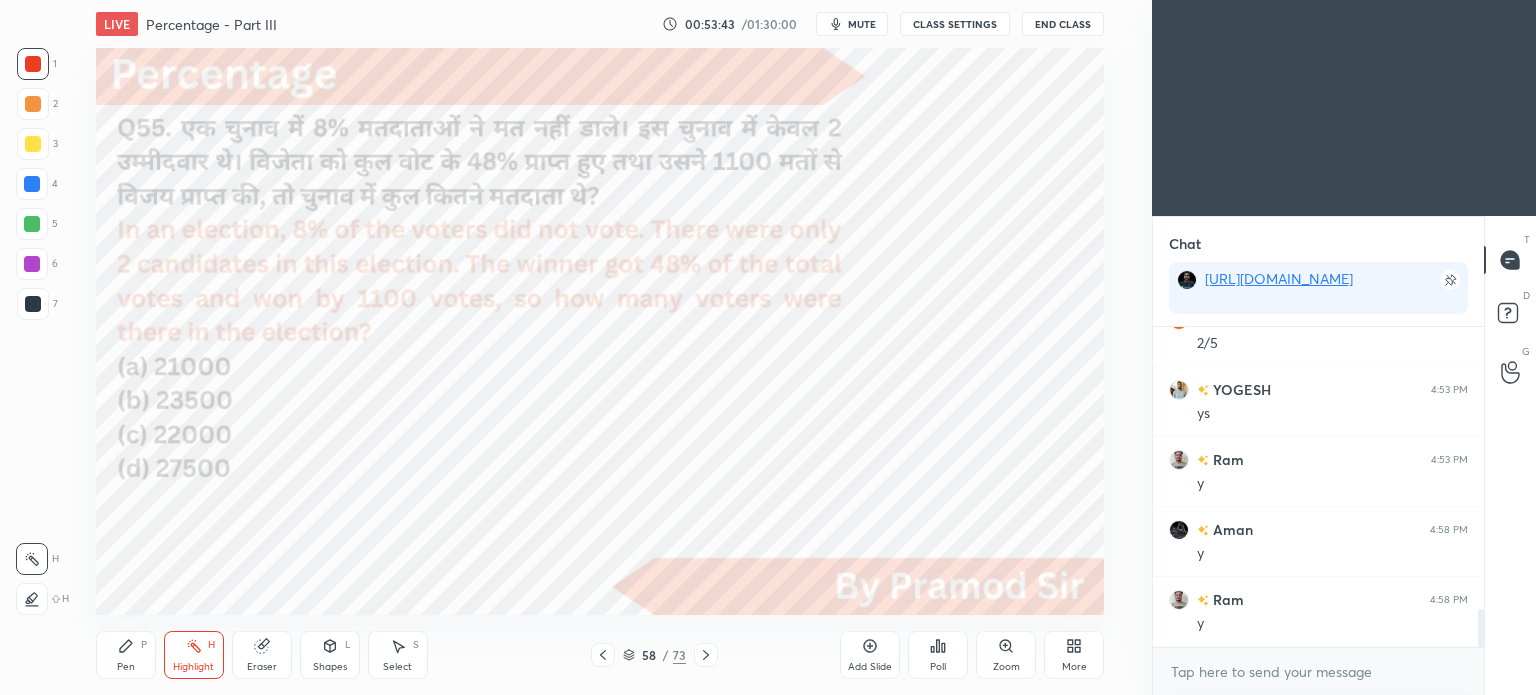 click at bounding box center (33, 304) 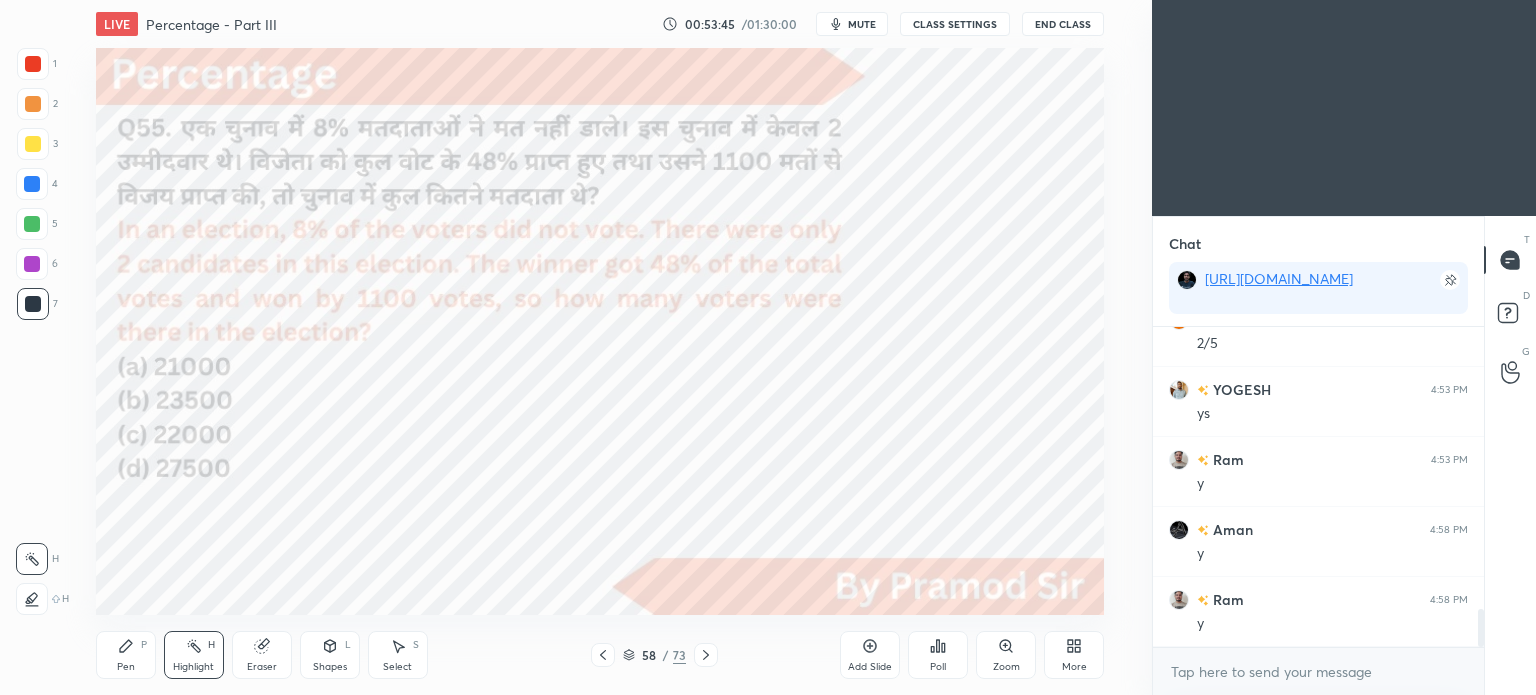 click on "Pen" at bounding box center (126, 667) 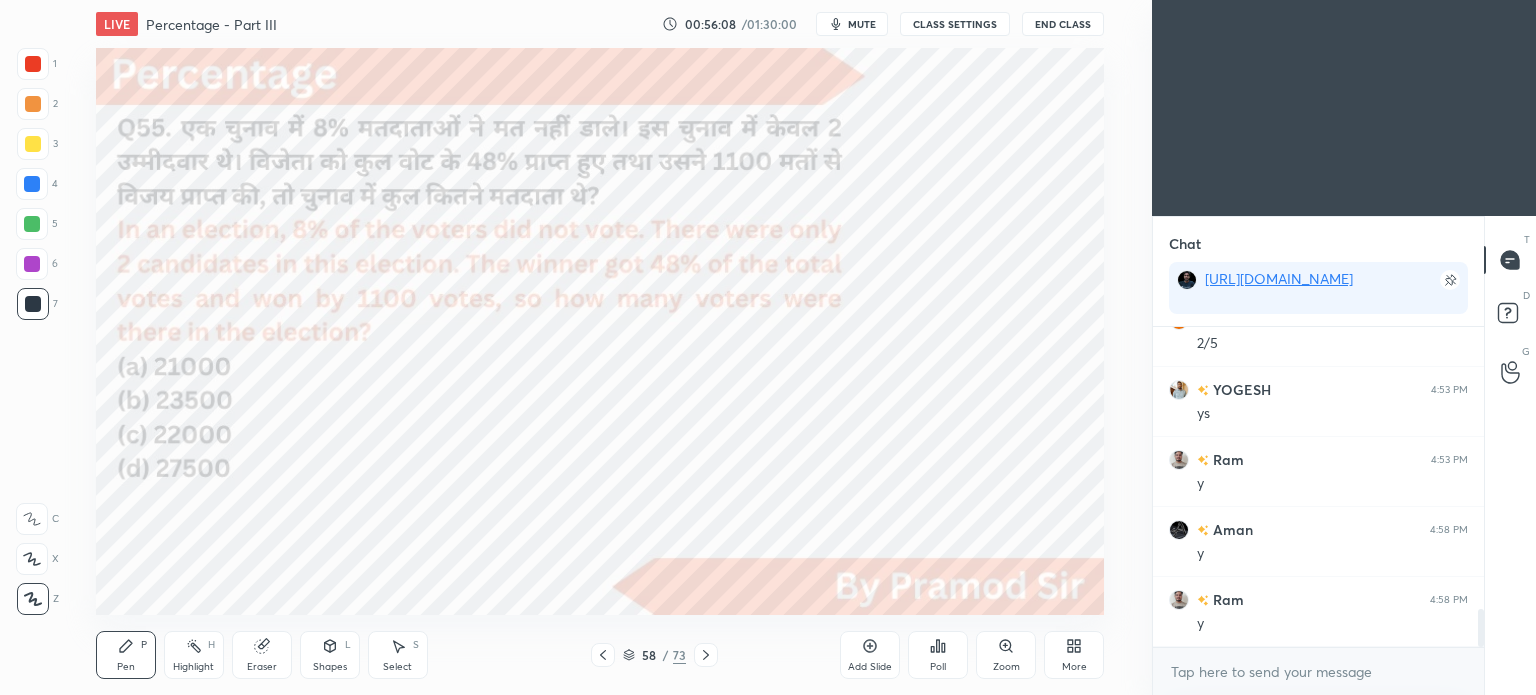 click on "Poll" at bounding box center [938, 655] 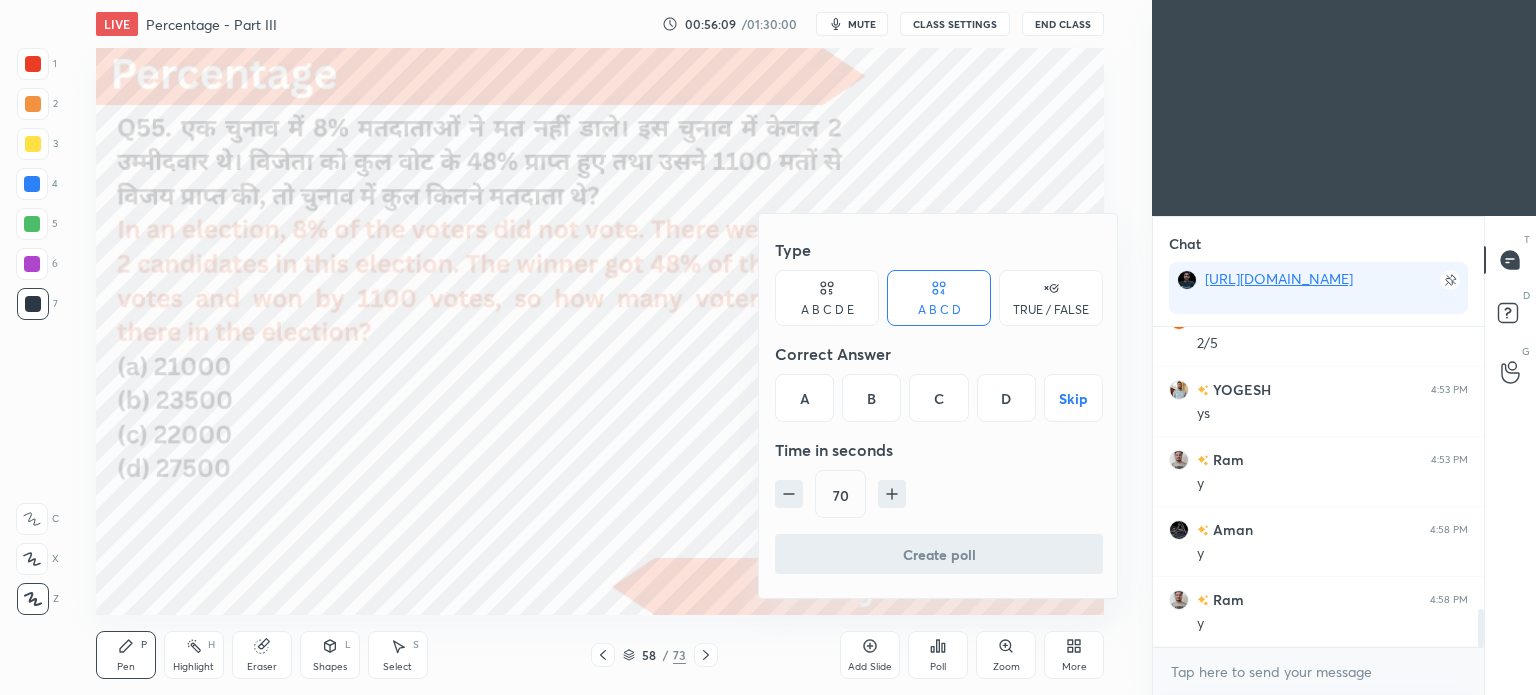 click on "D" at bounding box center [1006, 398] 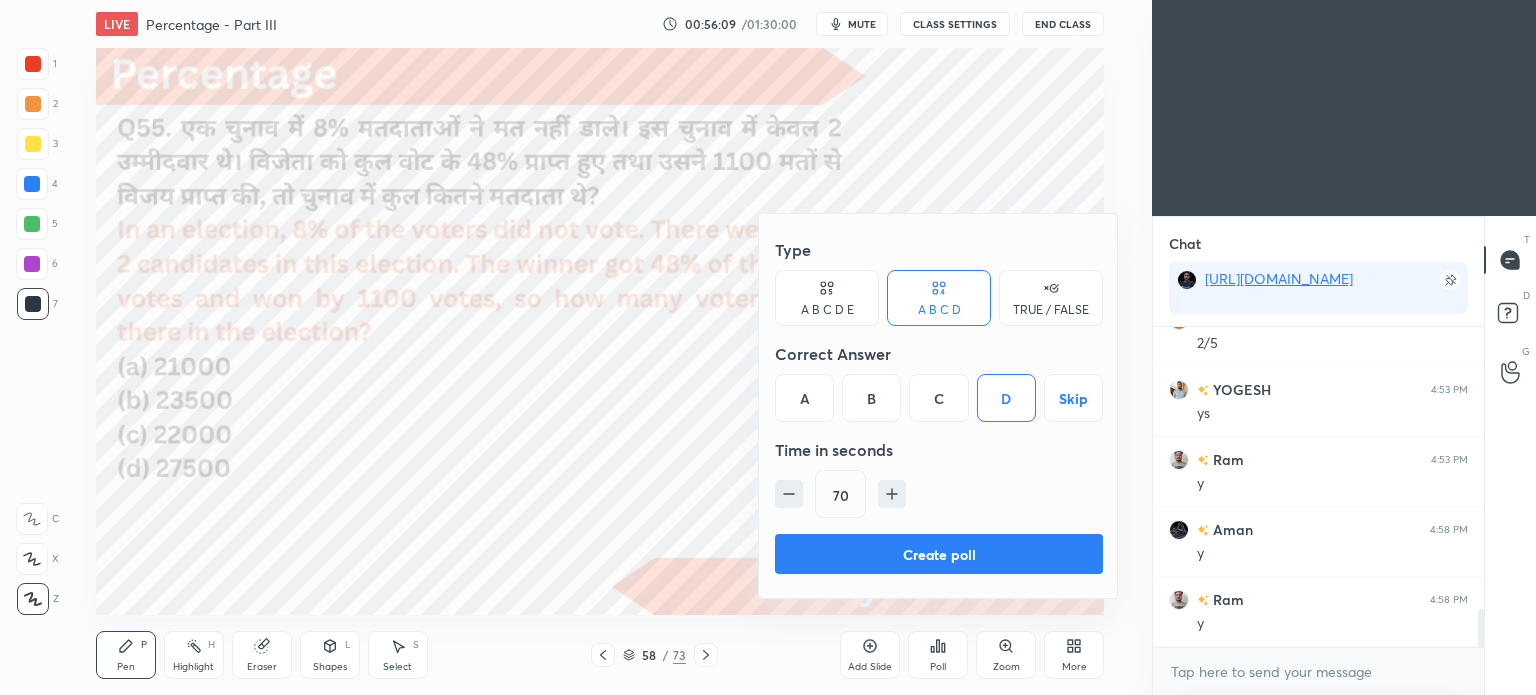 click on "Create poll" at bounding box center [939, 554] 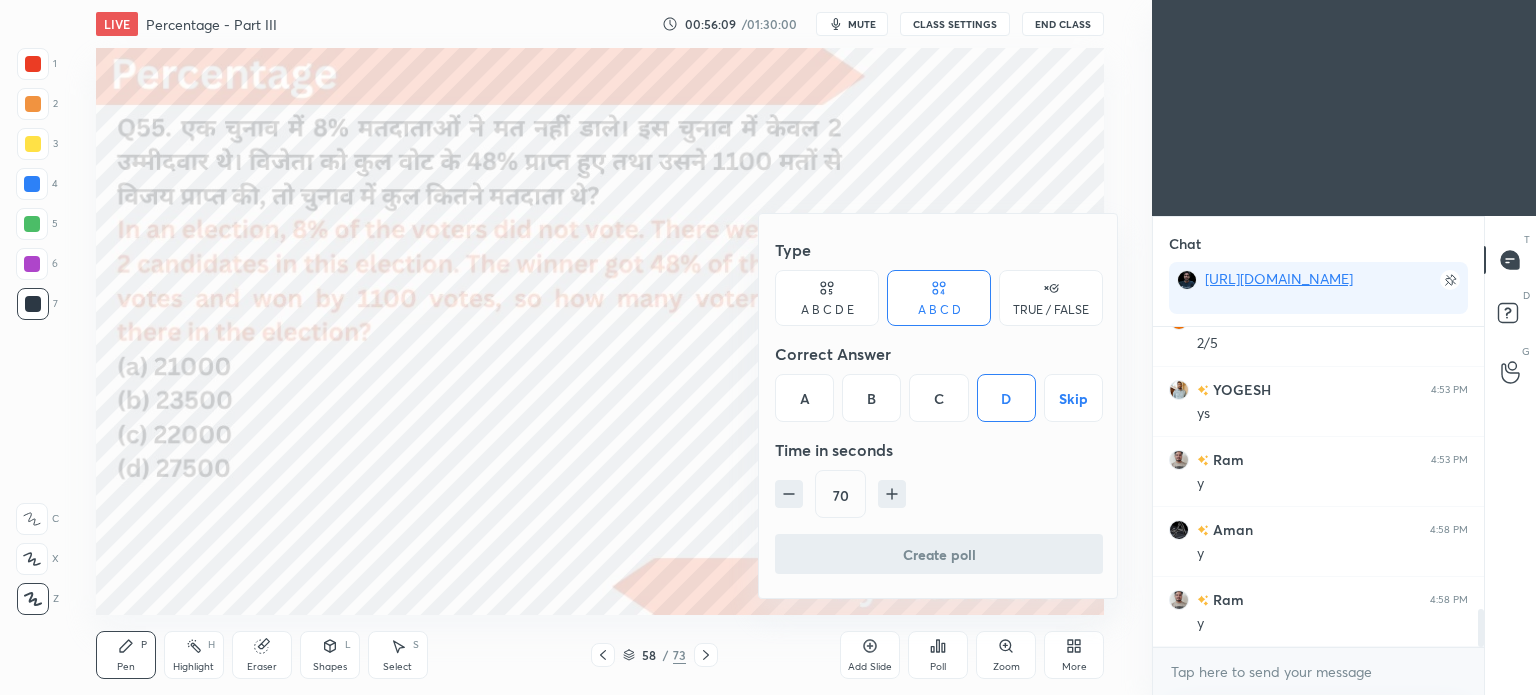 scroll, scrollTop: 128, scrollLeft: 325, axis: both 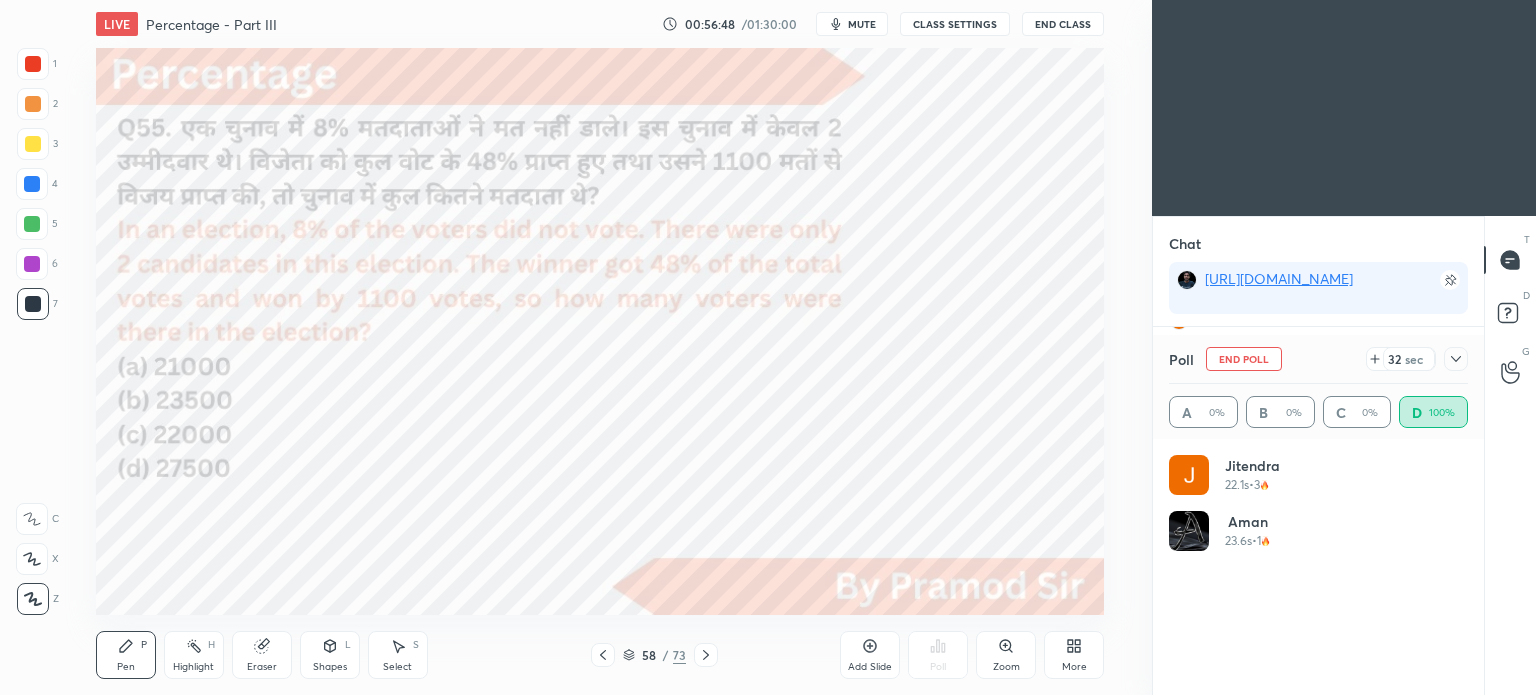click 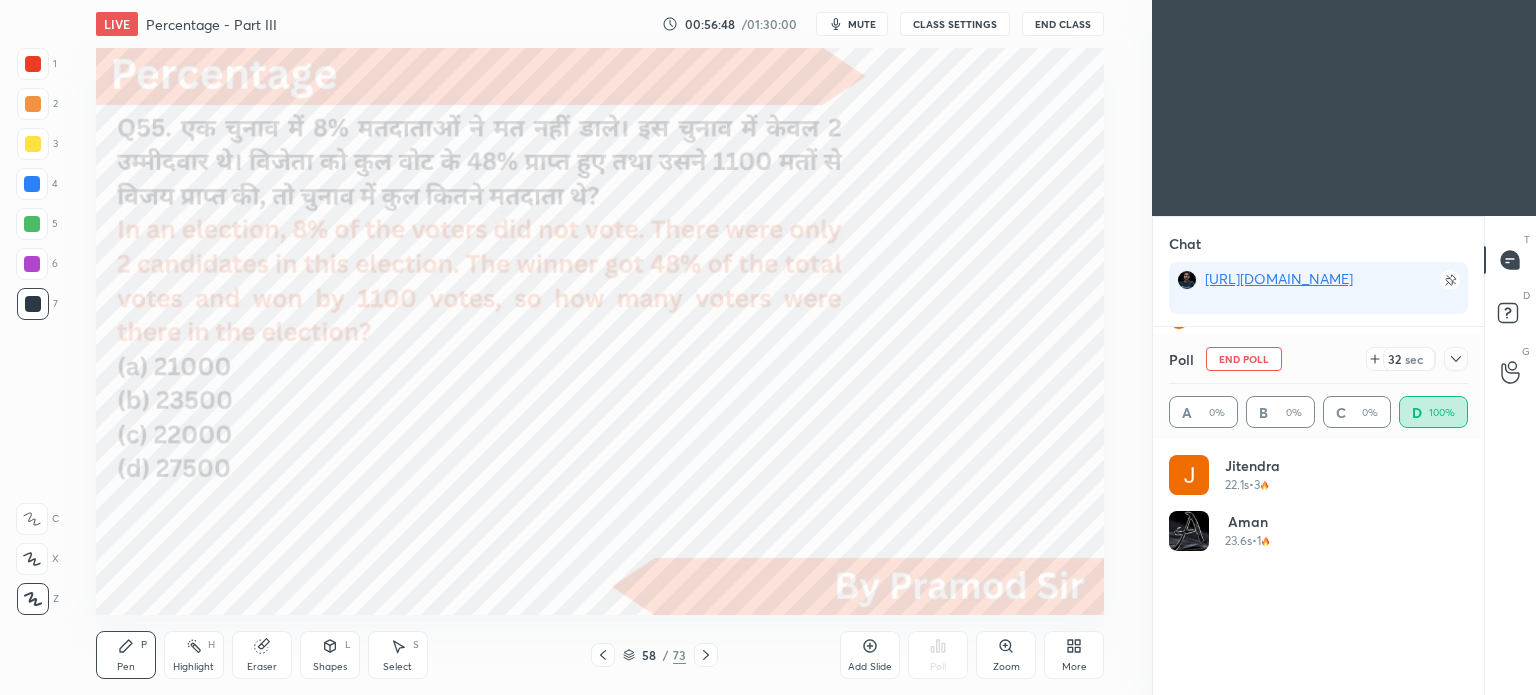 scroll, scrollTop: 6, scrollLeft: 6, axis: both 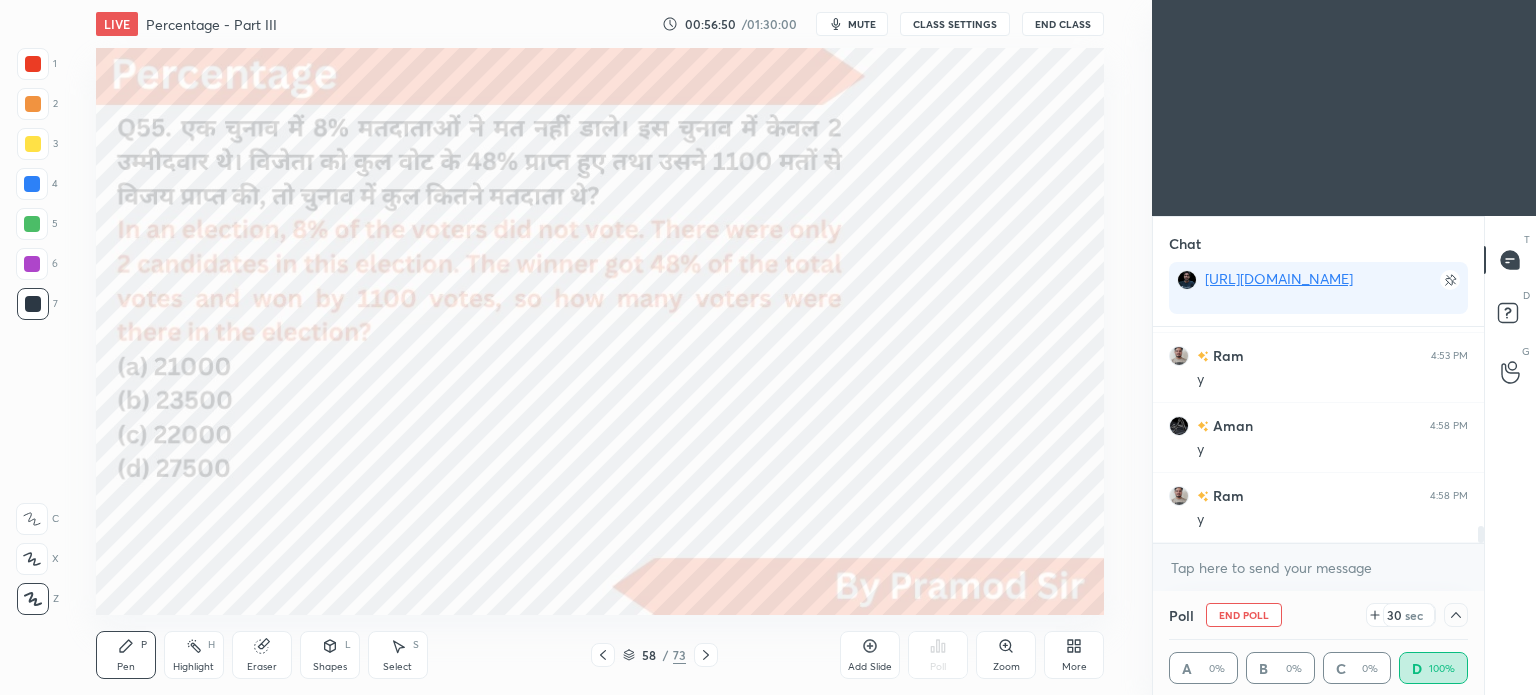 click on "End Poll" at bounding box center [1244, 615] 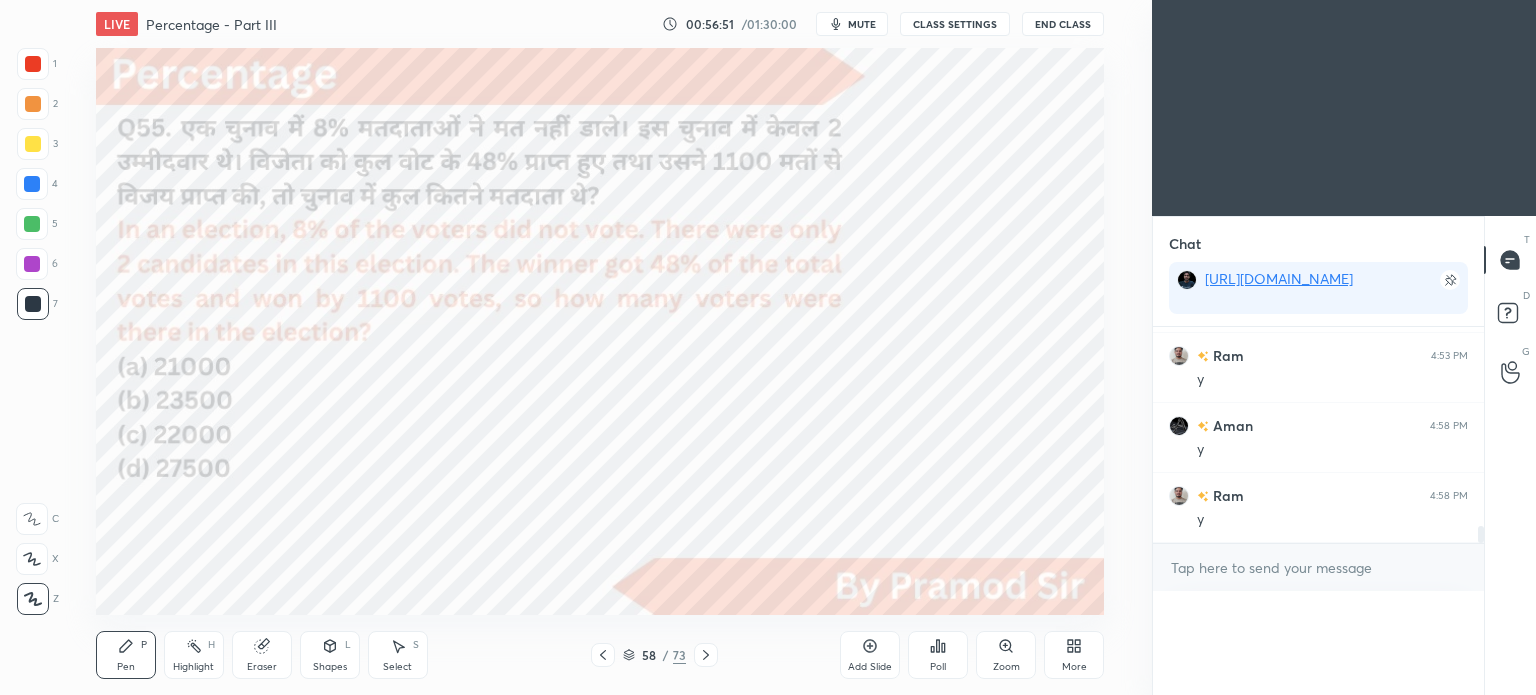 scroll, scrollTop: 7, scrollLeft: 6, axis: both 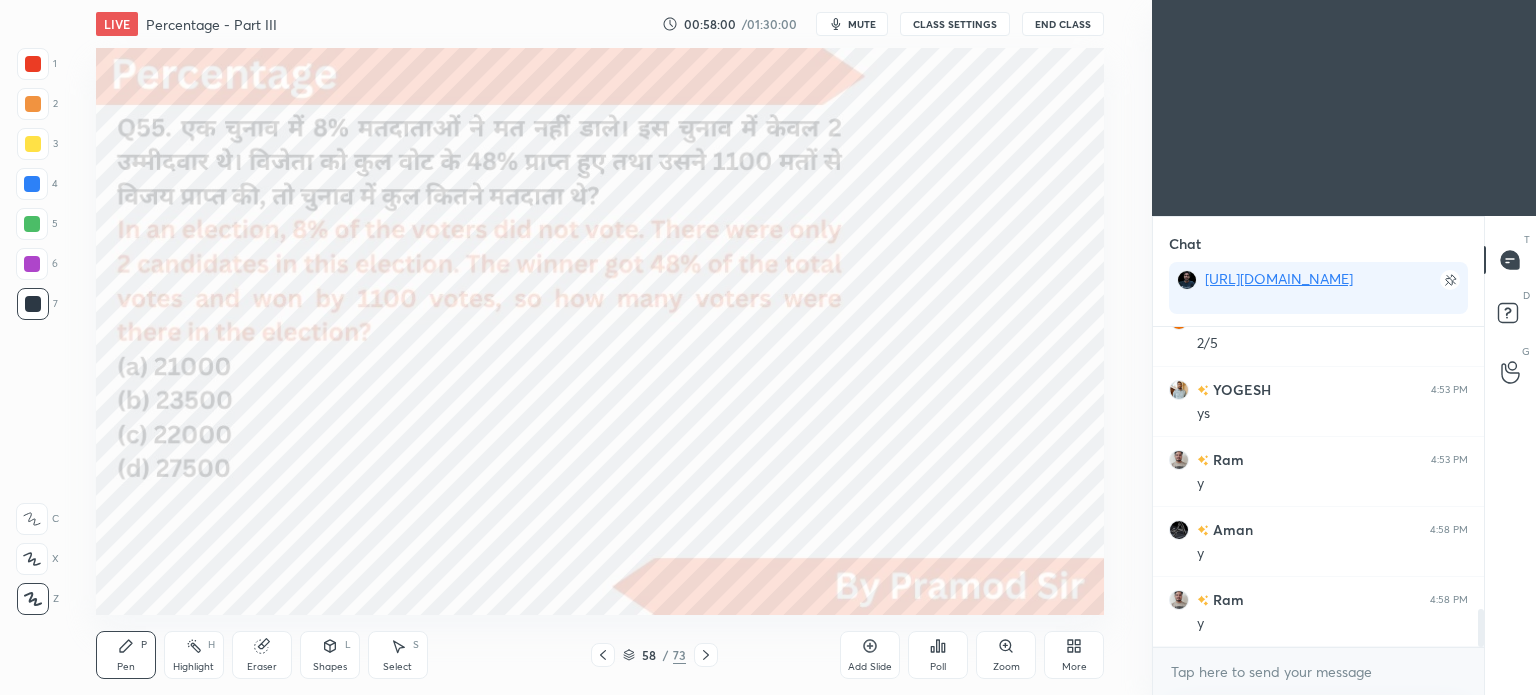 click on "Highlight H" at bounding box center (194, 655) 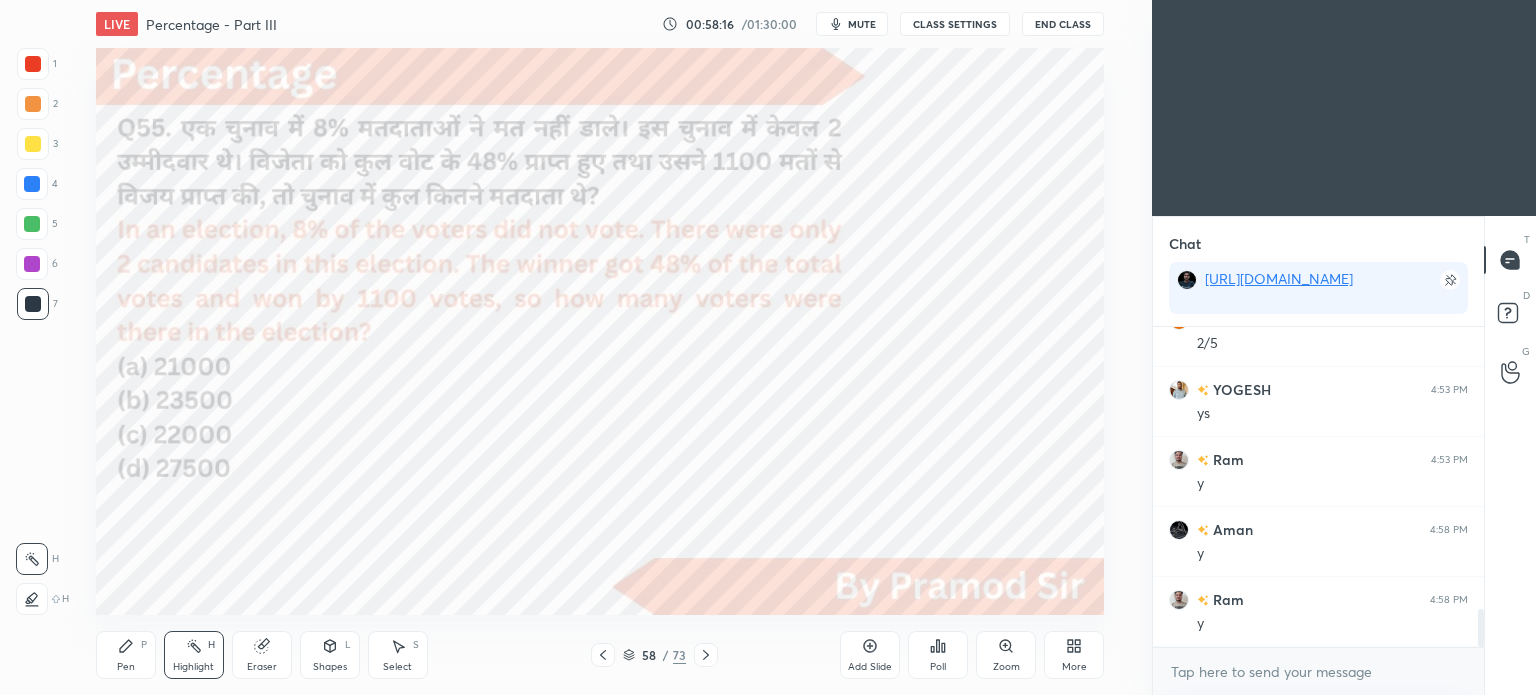click 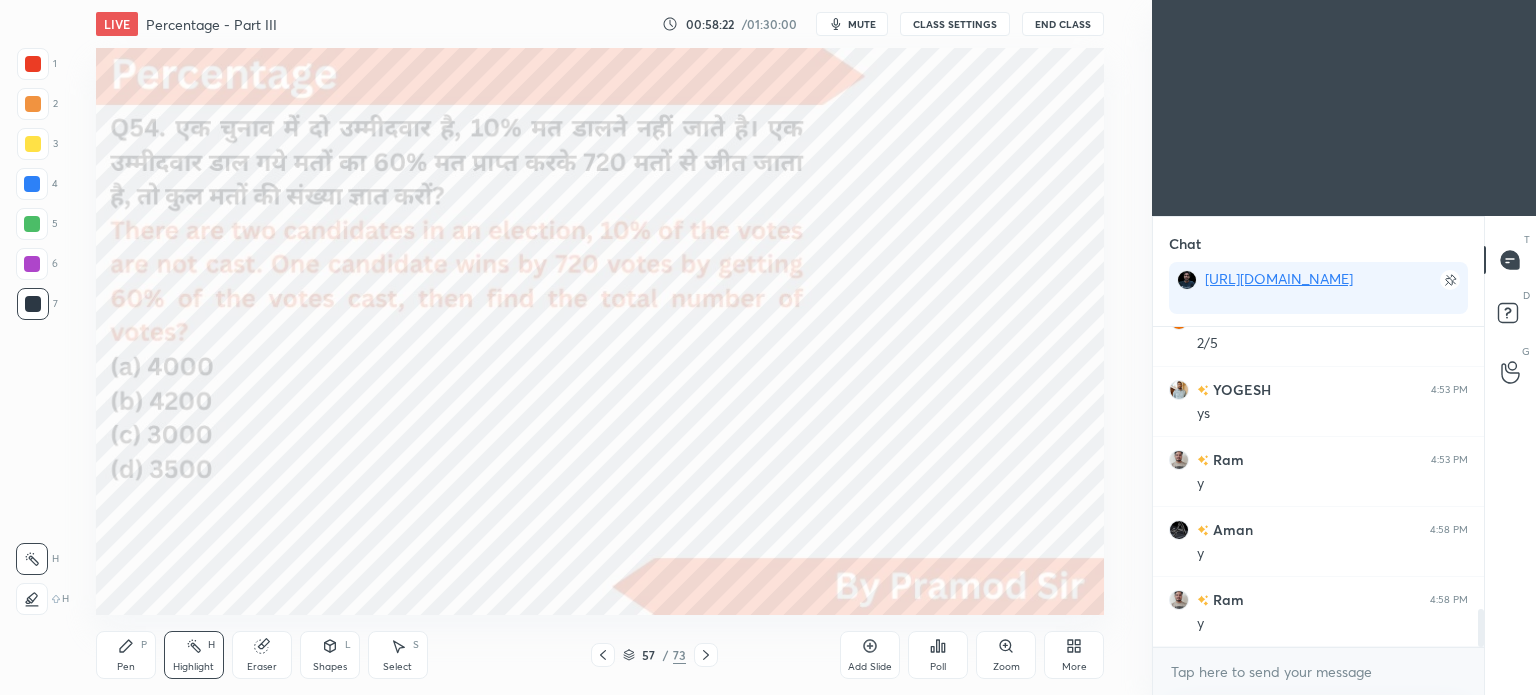 click at bounding box center (706, 655) 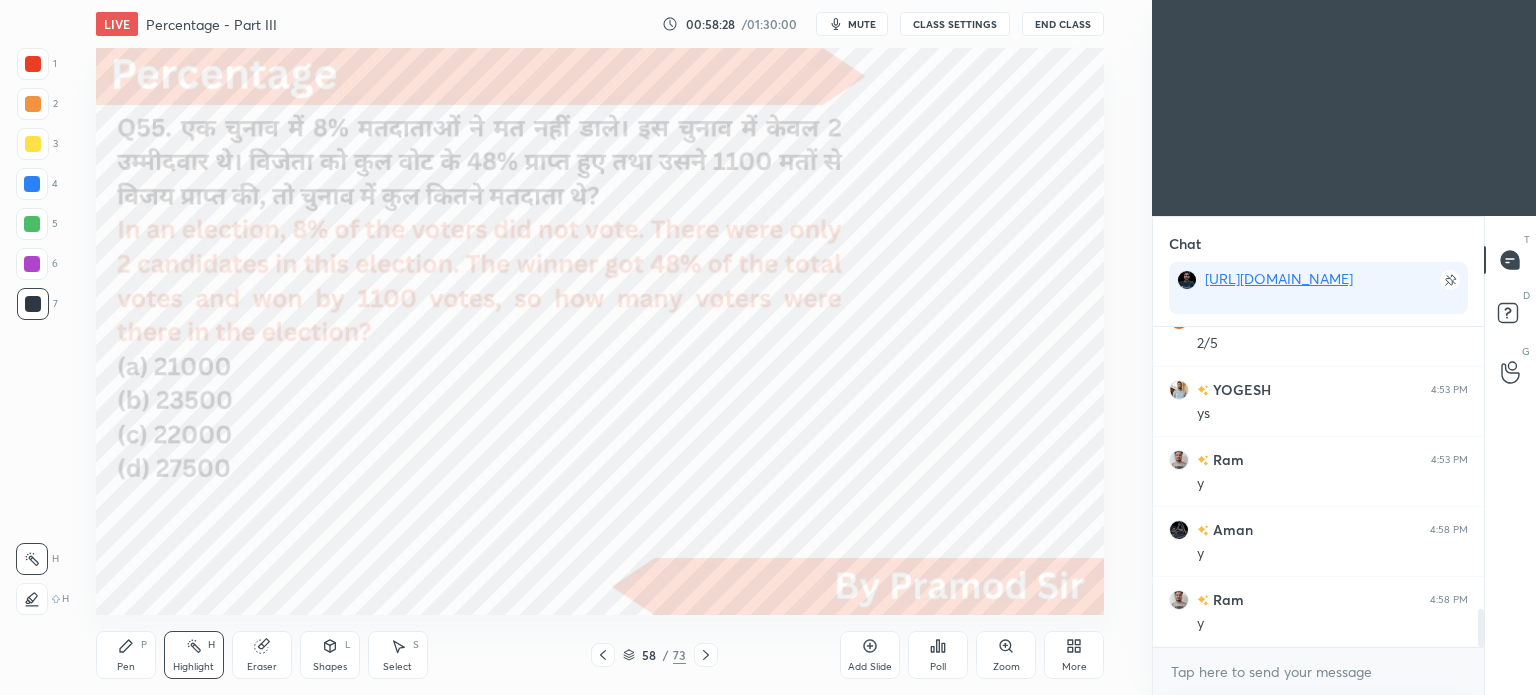 scroll, scrollTop: 2426, scrollLeft: 0, axis: vertical 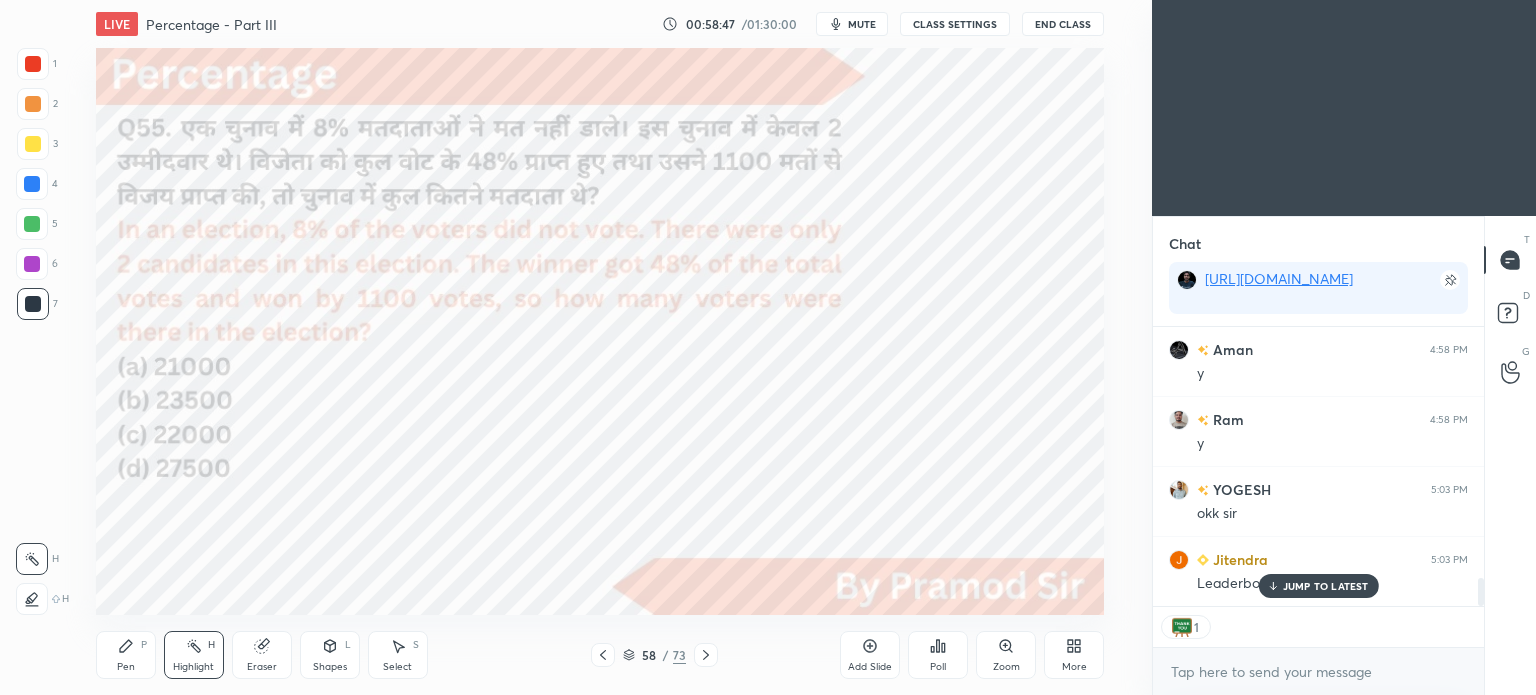 click on "JUMP TO LATEST" at bounding box center (1326, 586) 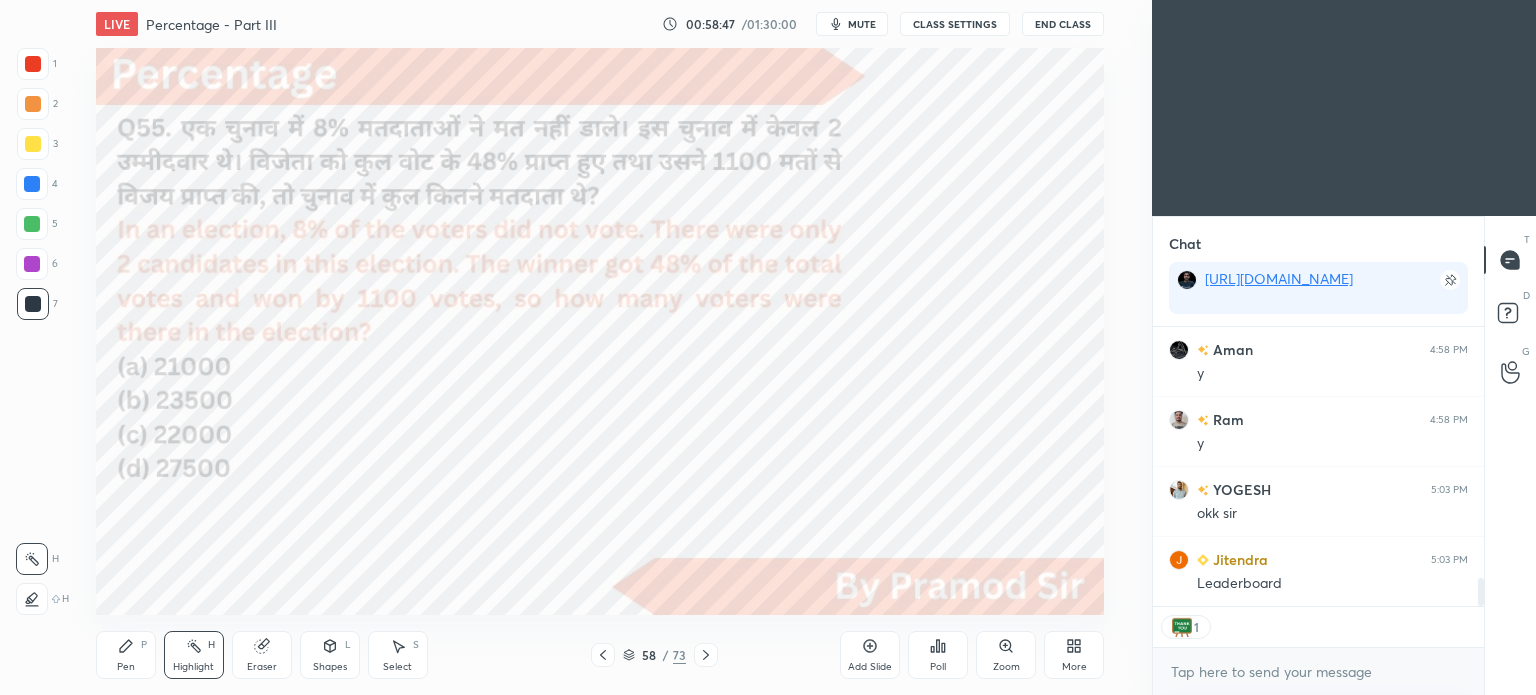 click on "Poll" at bounding box center [938, 667] 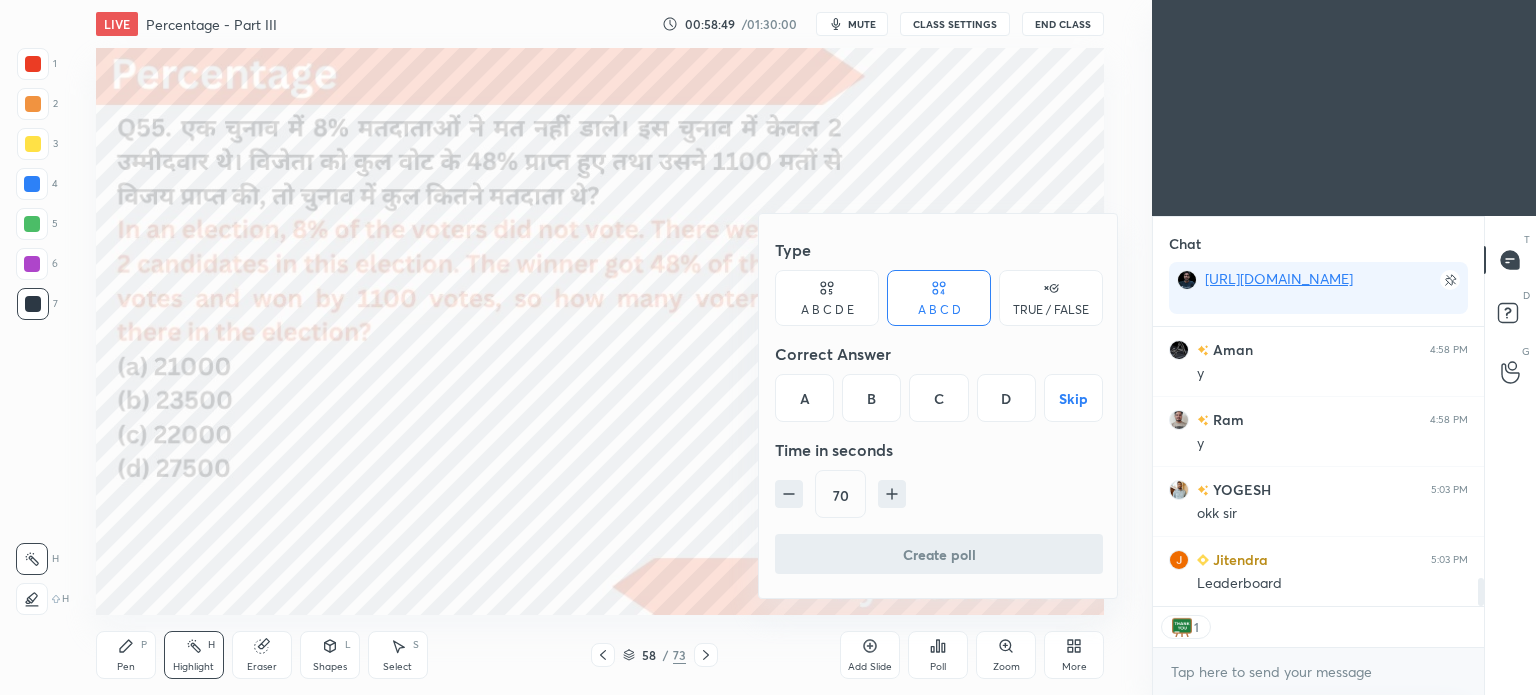 scroll, scrollTop: 7, scrollLeft: 6, axis: both 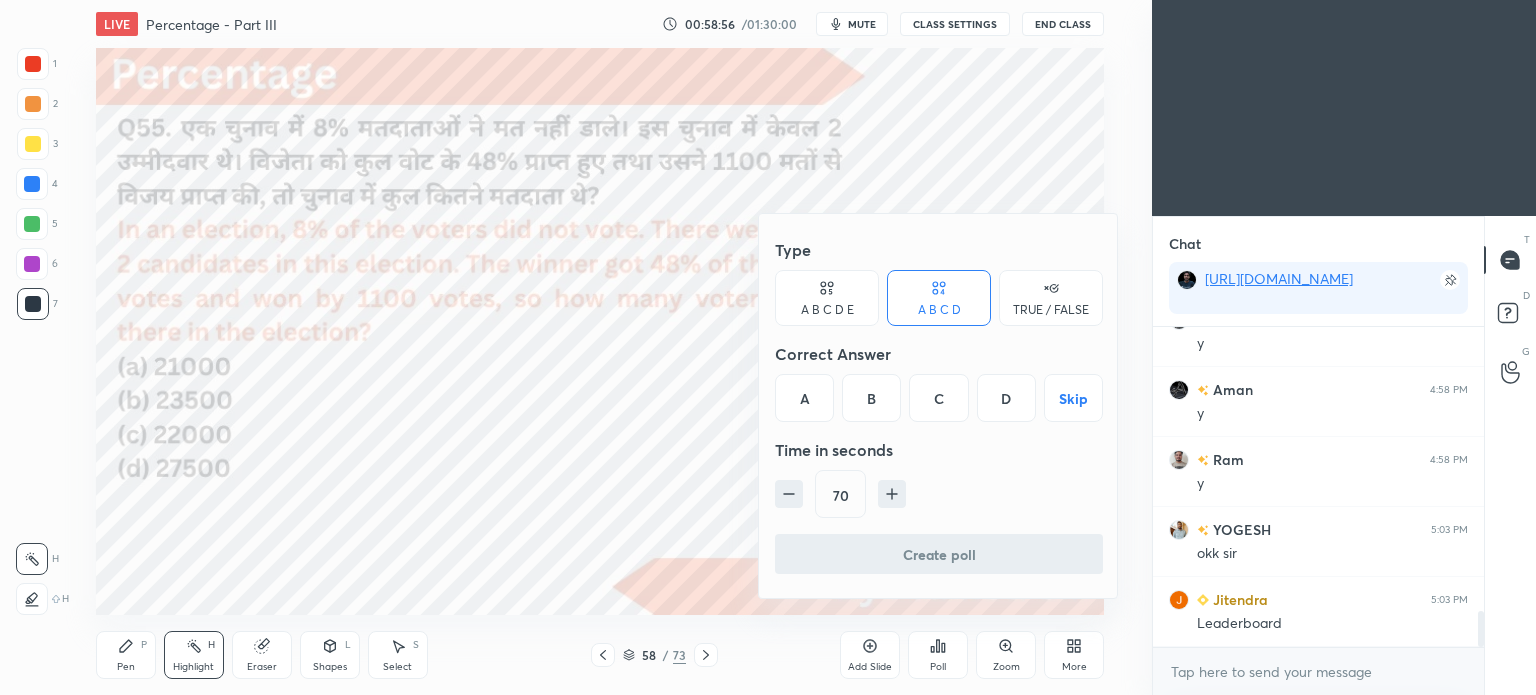 click on "Type A B C D E A B C D TRUE / FALSE Correct Answer A B C D Skip Time in seconds 70 Create poll" at bounding box center [939, 406] 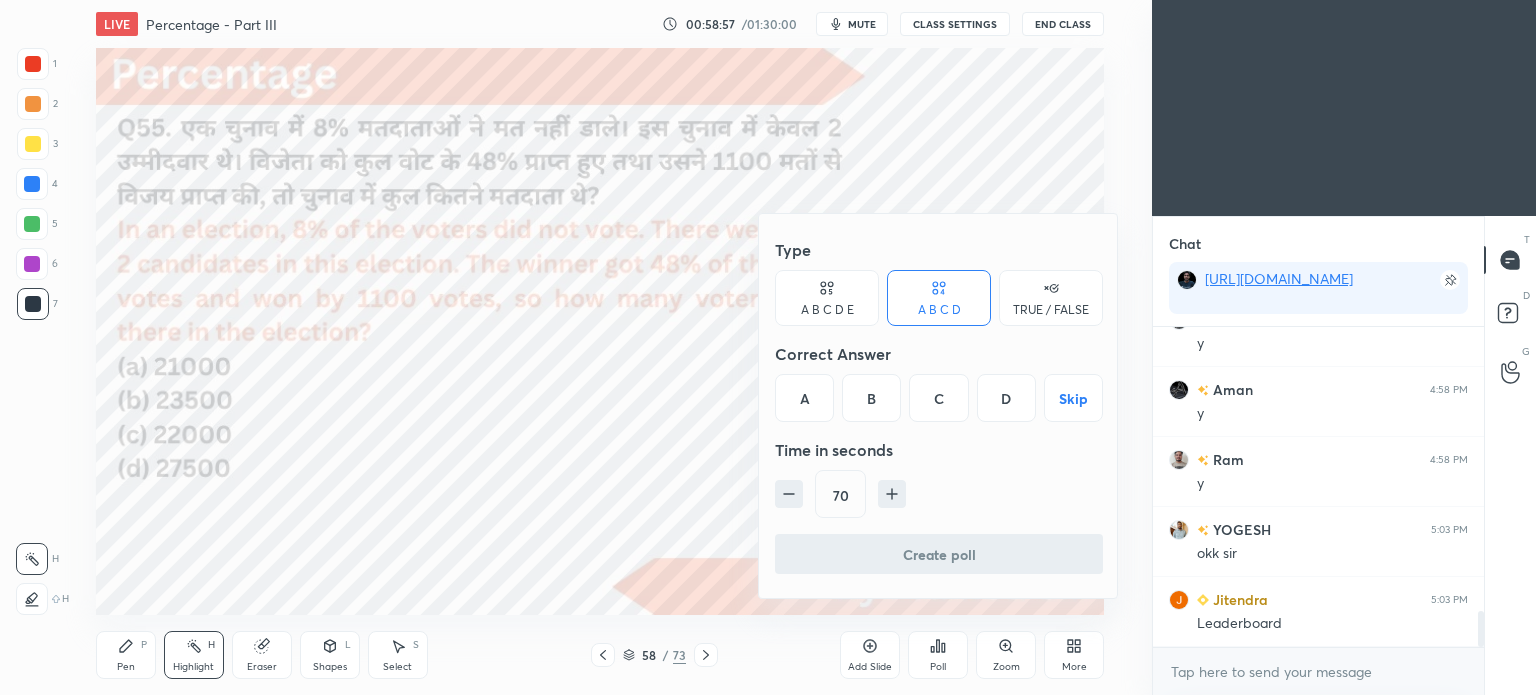 click on "Create poll" at bounding box center [939, 558] 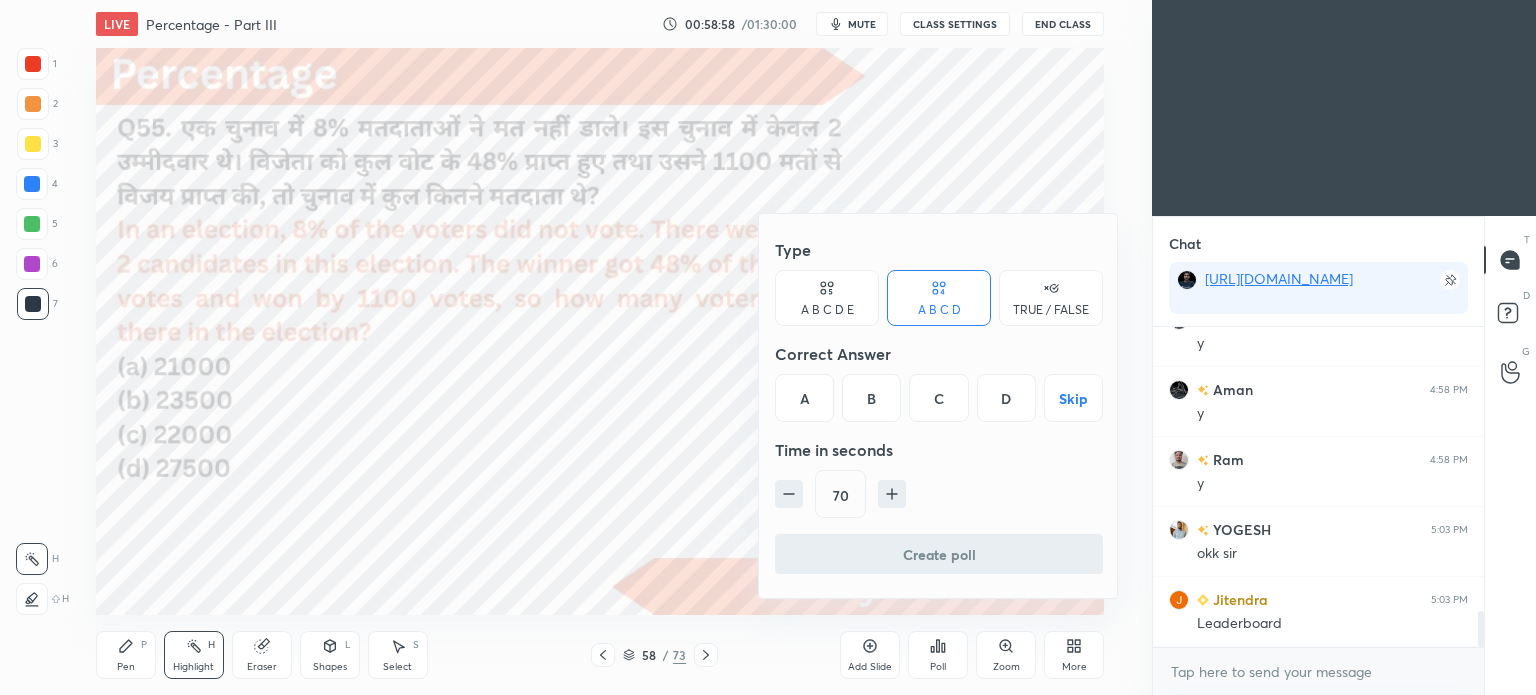 click on "Time in seconds" at bounding box center (939, 450) 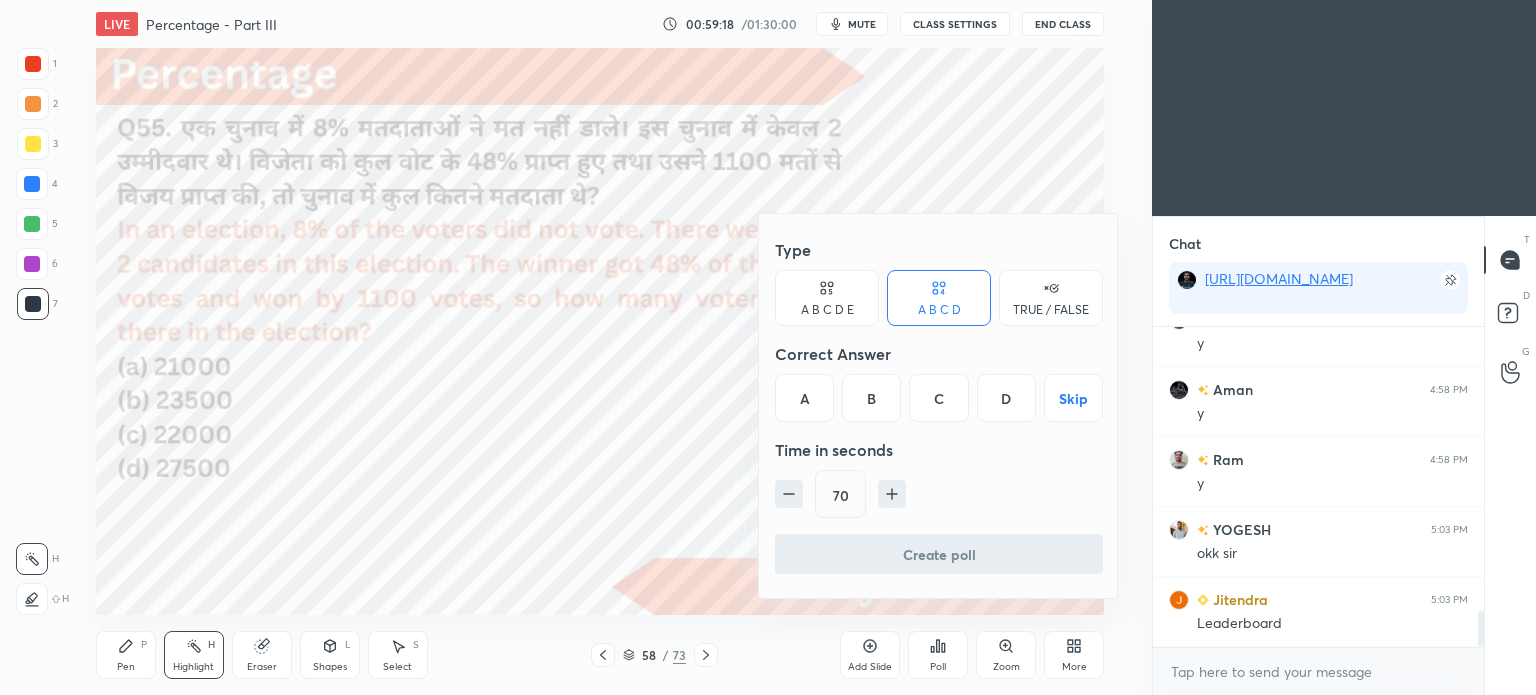 scroll, scrollTop: 2566, scrollLeft: 0, axis: vertical 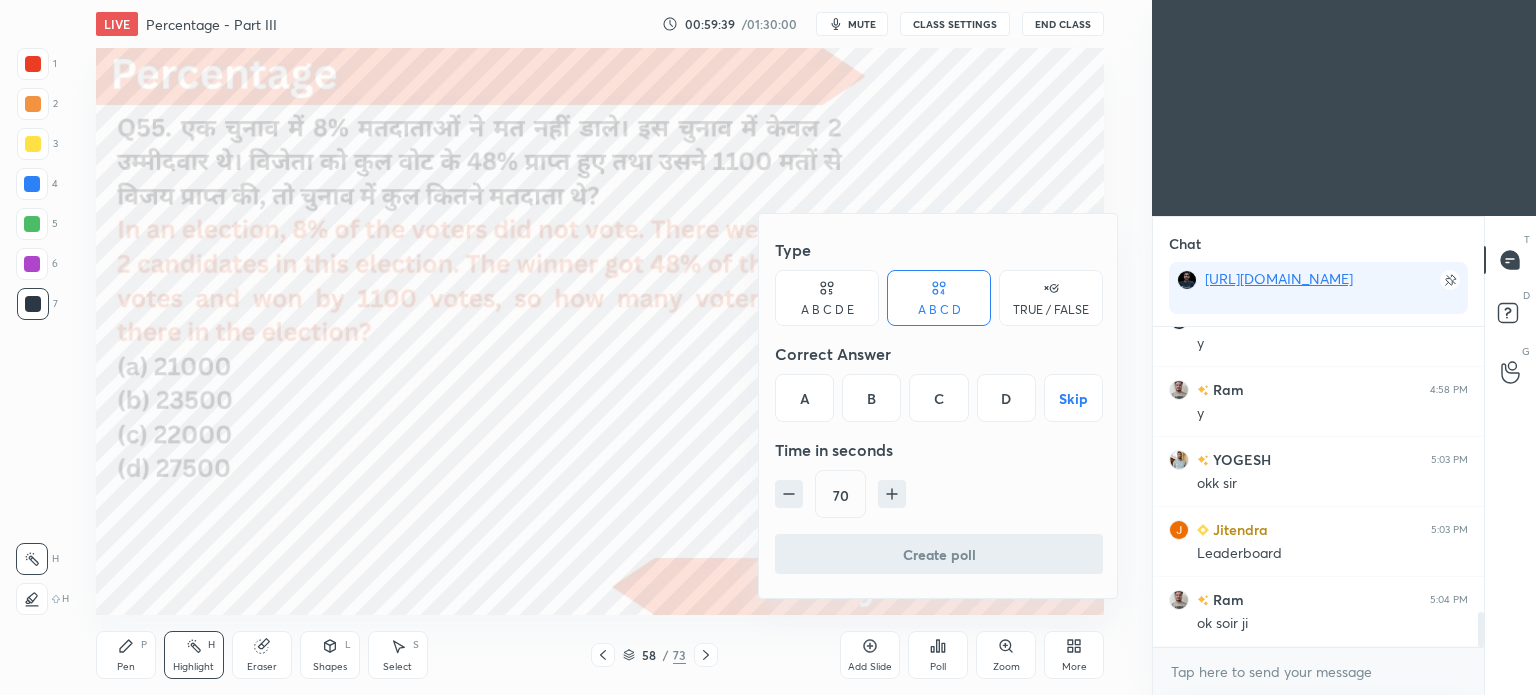 click at bounding box center [768, 347] 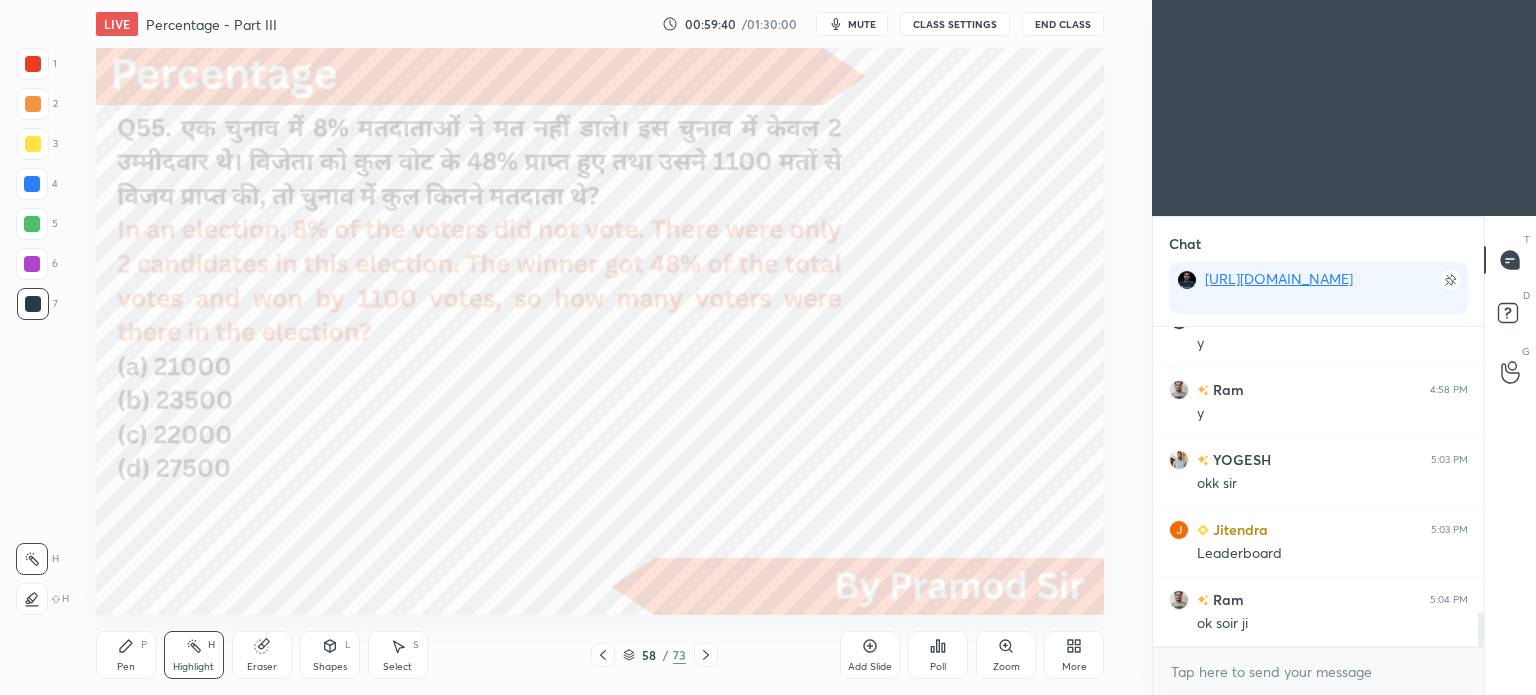 click on "End Class" at bounding box center (1063, 24) 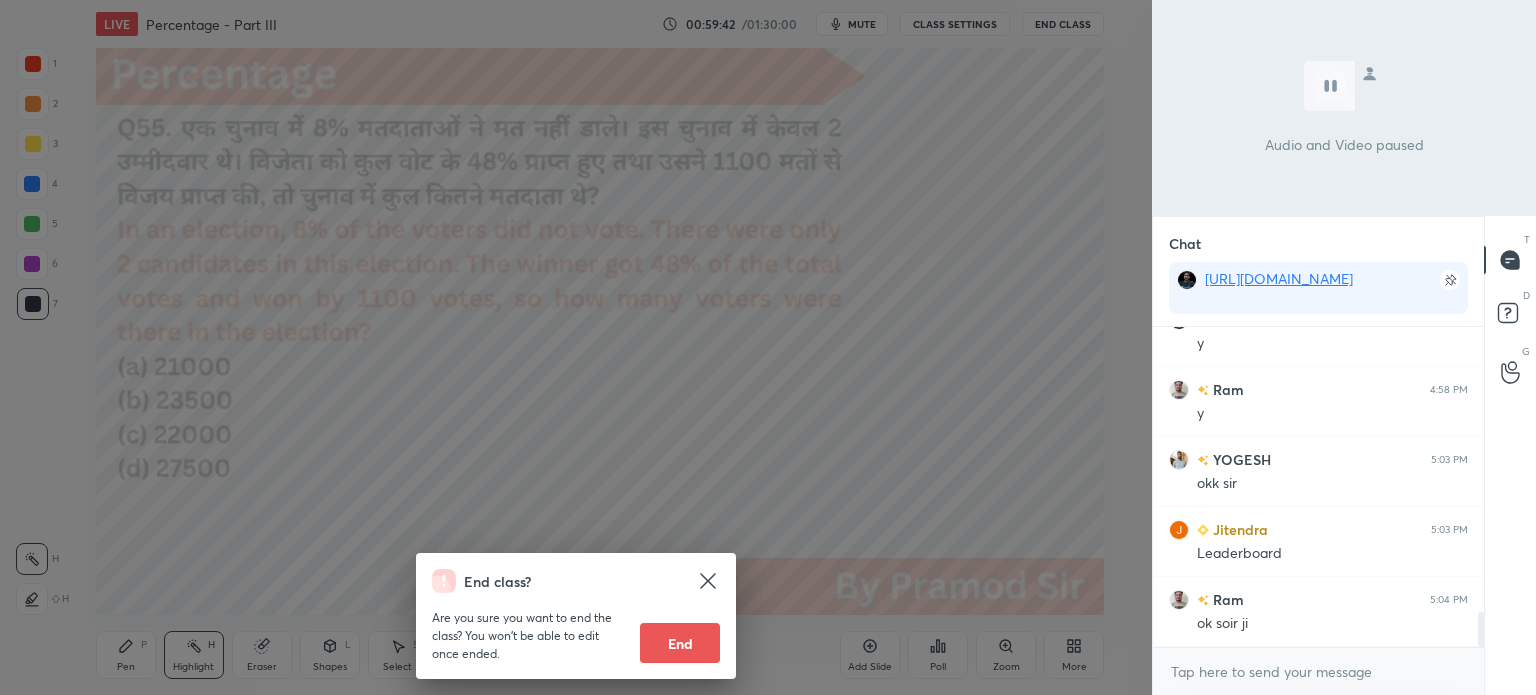 scroll, scrollTop: 279, scrollLeft: 325, axis: both 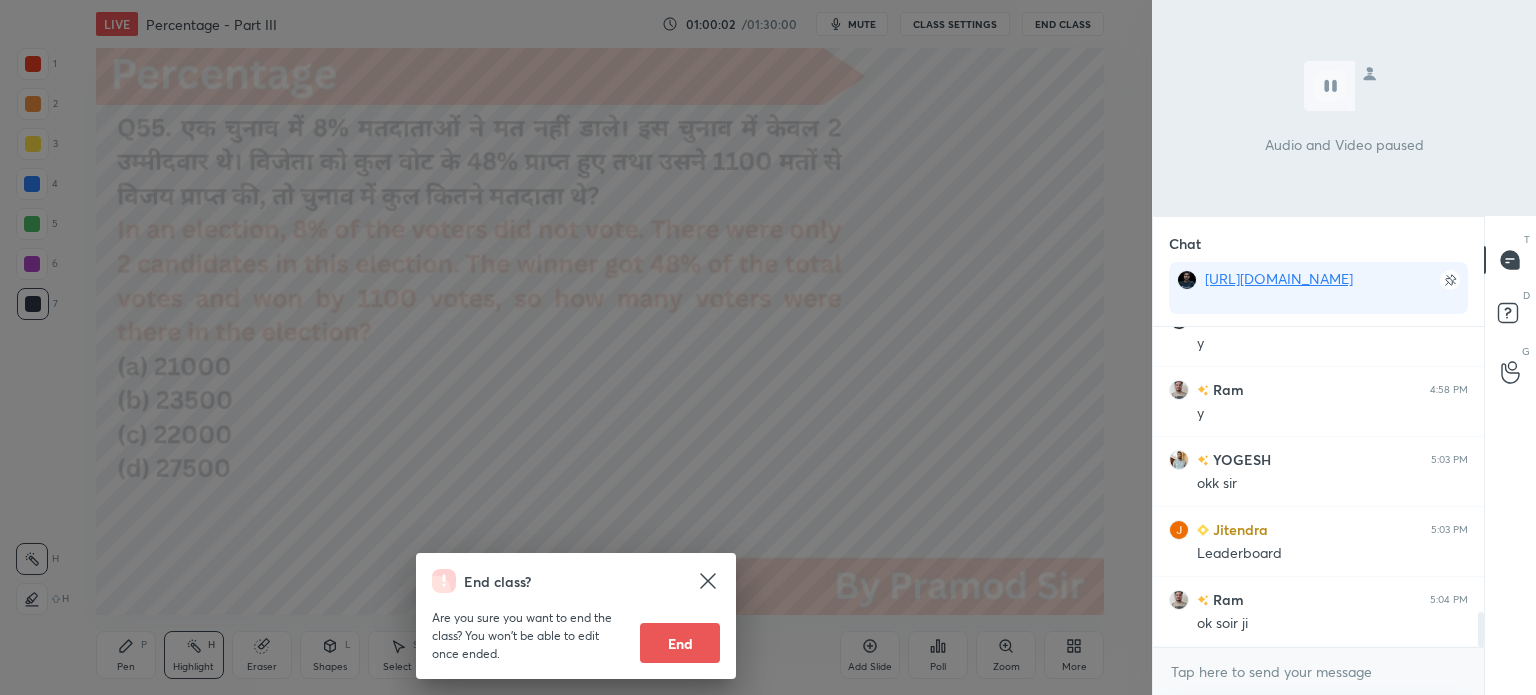 click on "End" at bounding box center (680, 643) 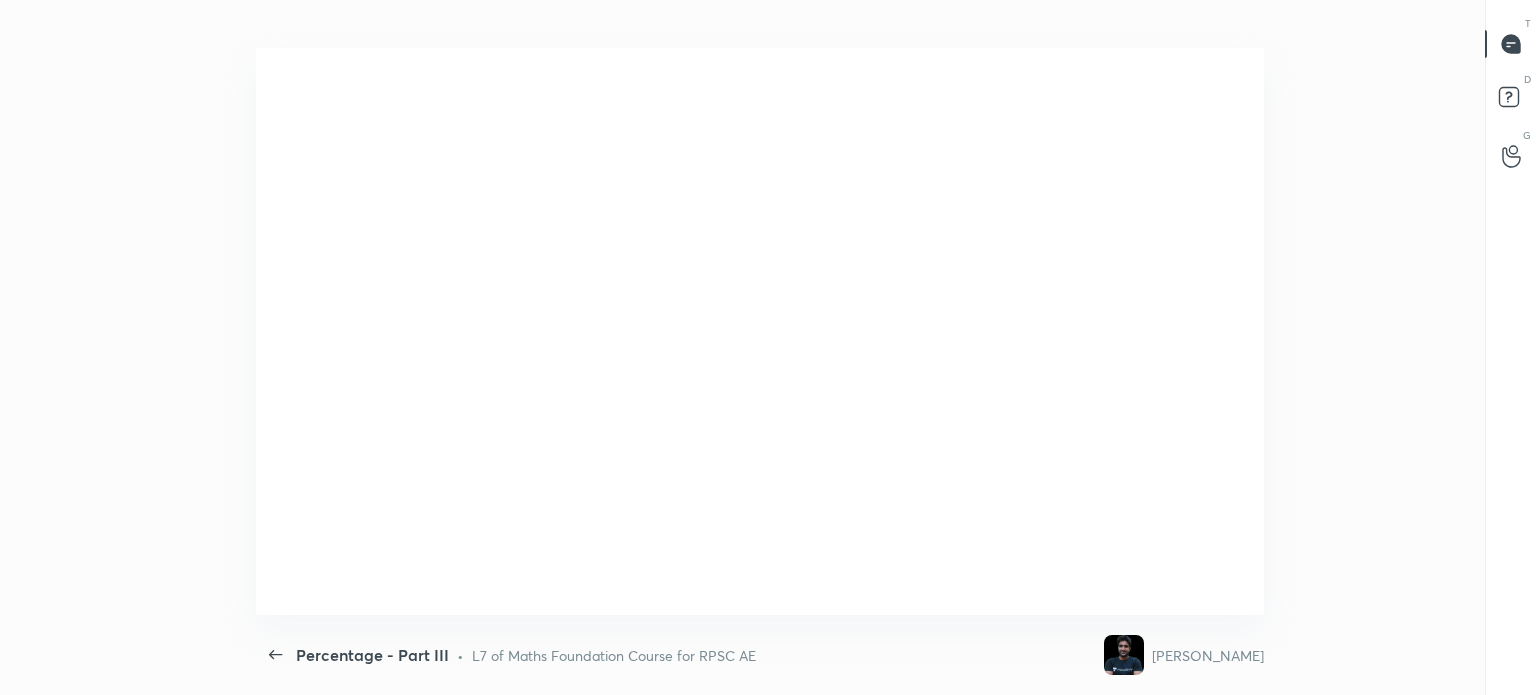 scroll, scrollTop: 99432, scrollLeft: 98846, axis: both 